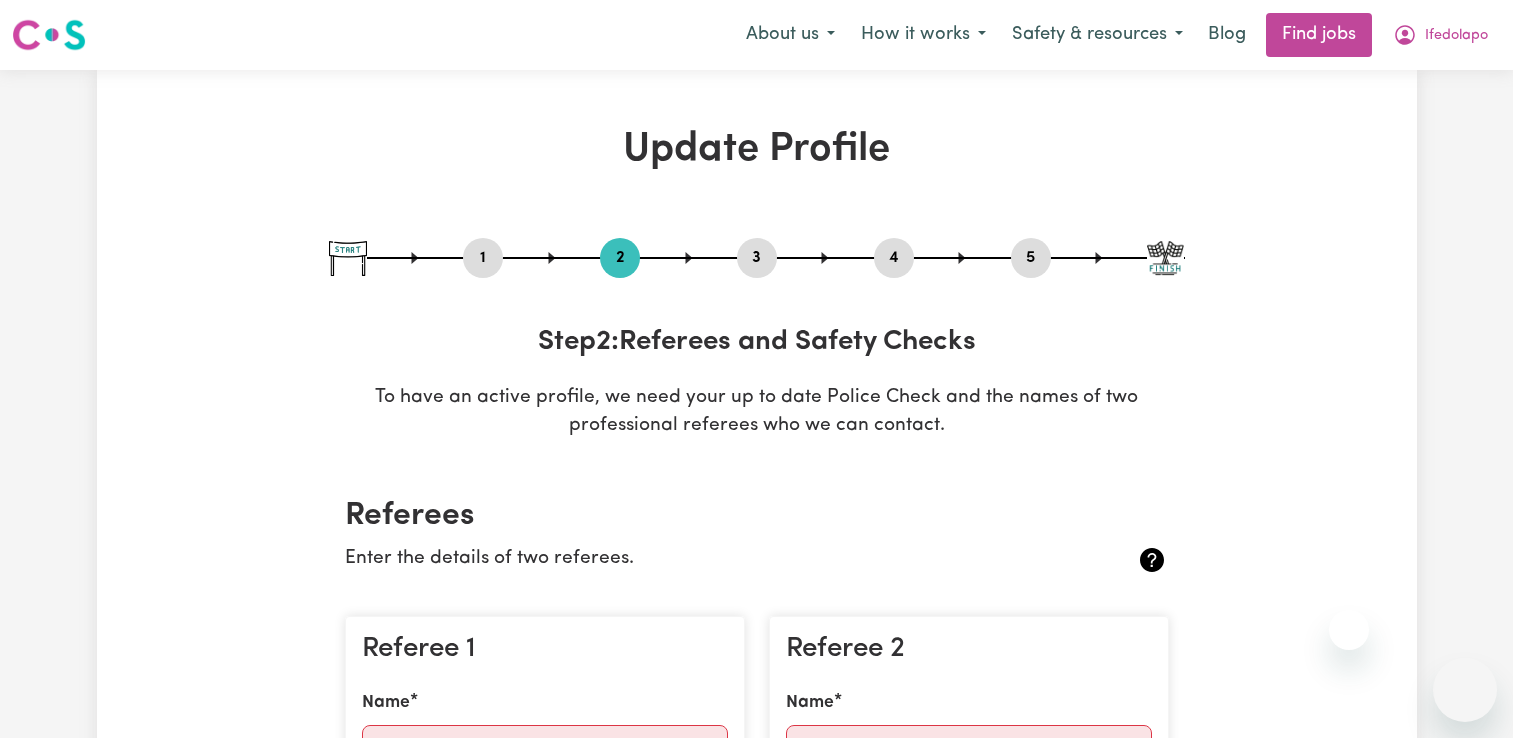 scroll, scrollTop: 686, scrollLeft: 0, axis: vertical 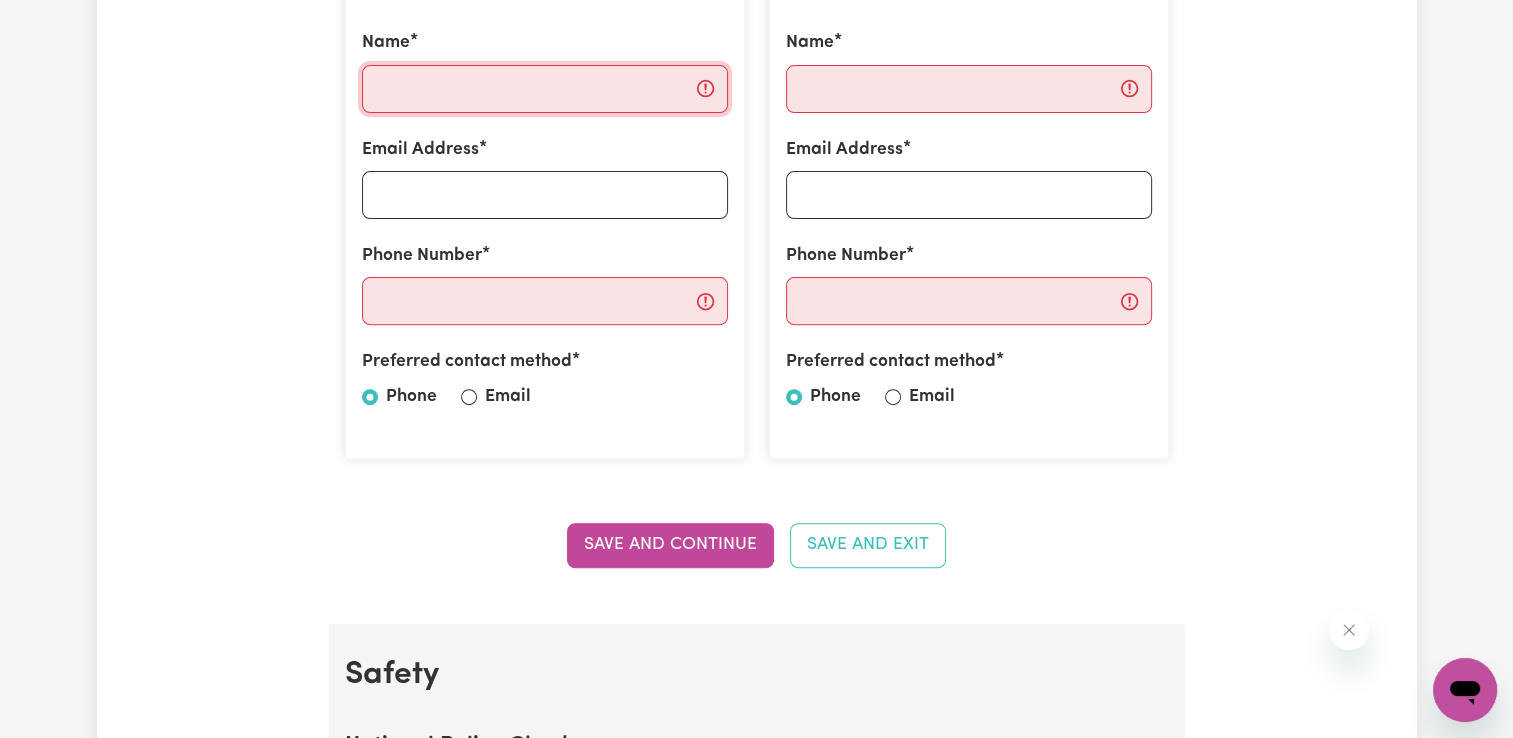 click on "Name" at bounding box center [545, 89] 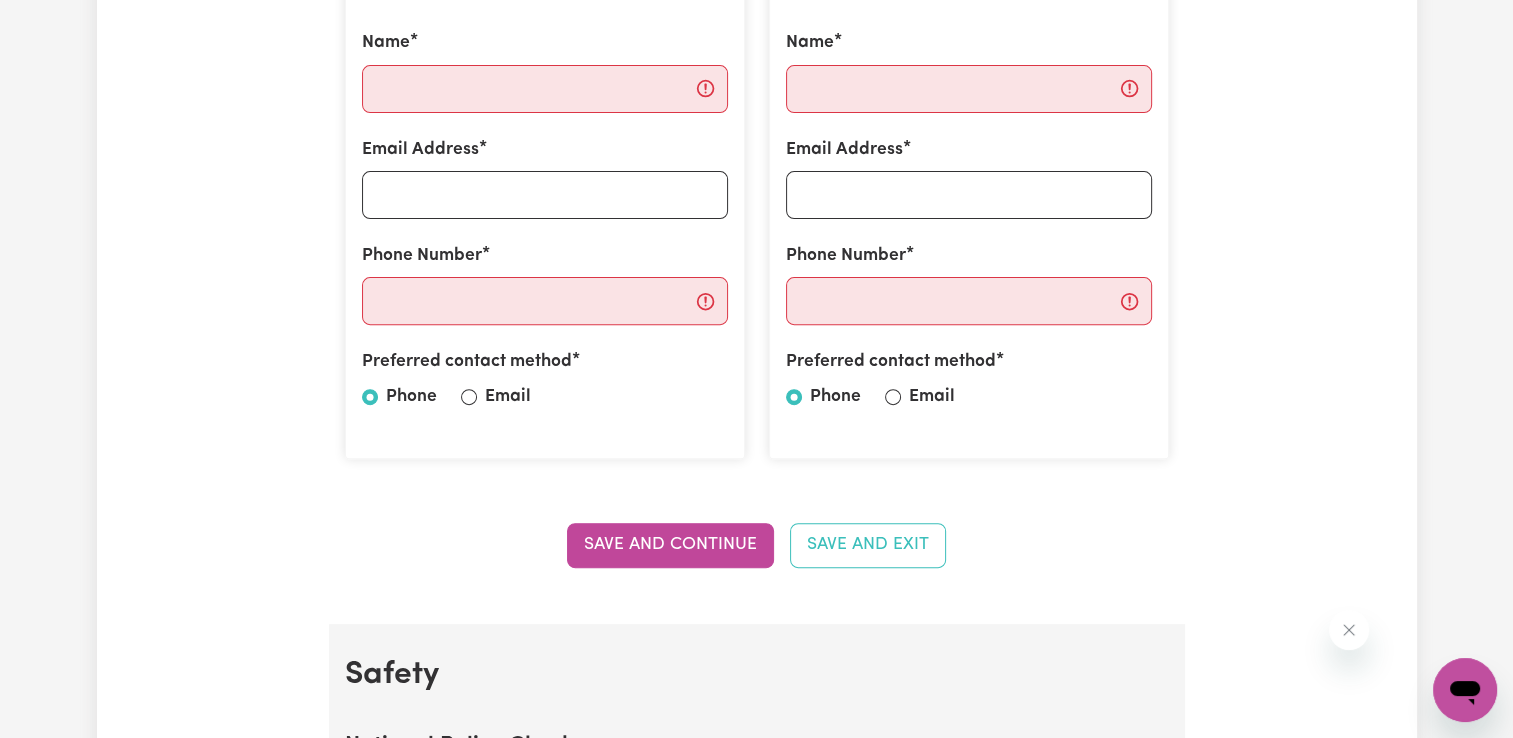 click on "Save and Continue Save and Exit" at bounding box center [757, 545] 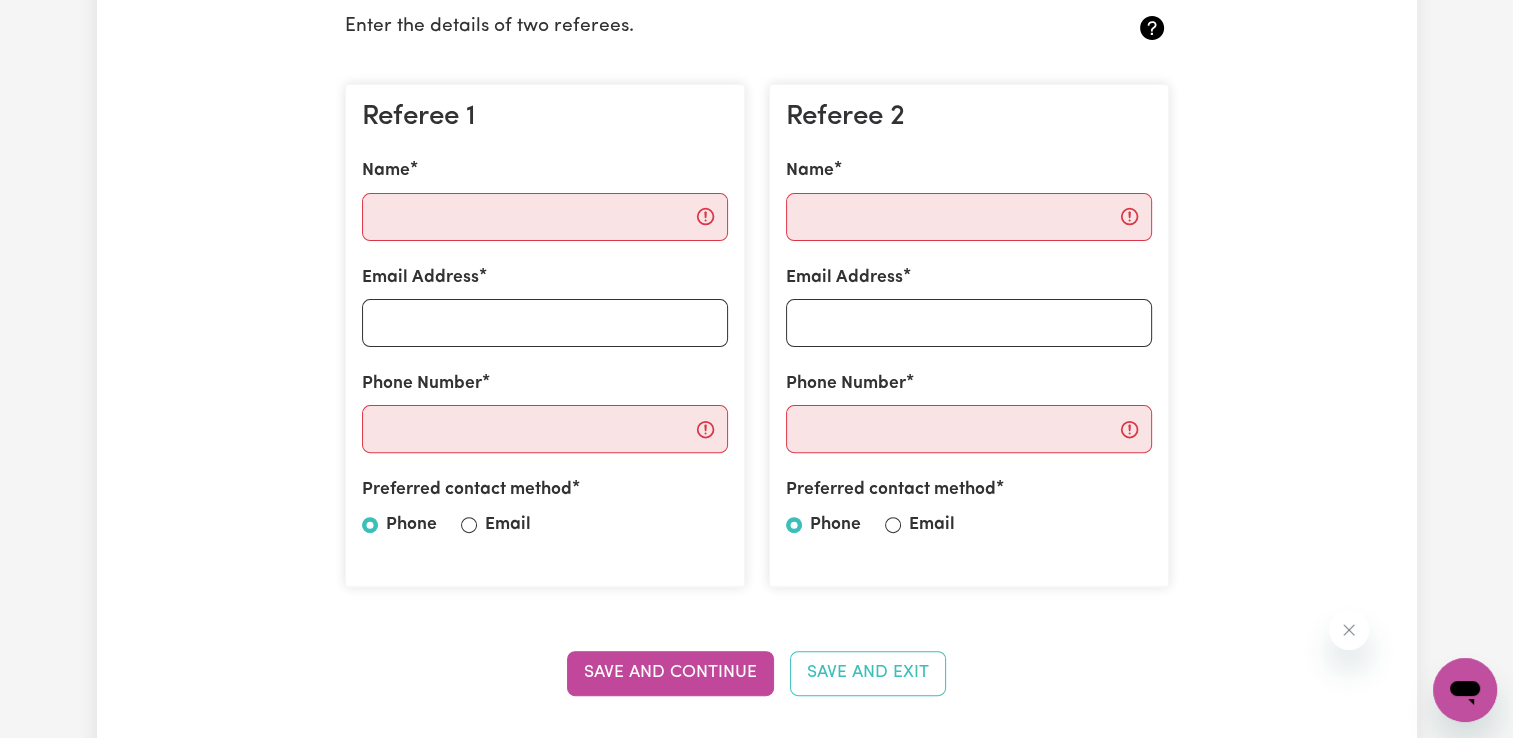 scroll, scrollTop: 532, scrollLeft: 0, axis: vertical 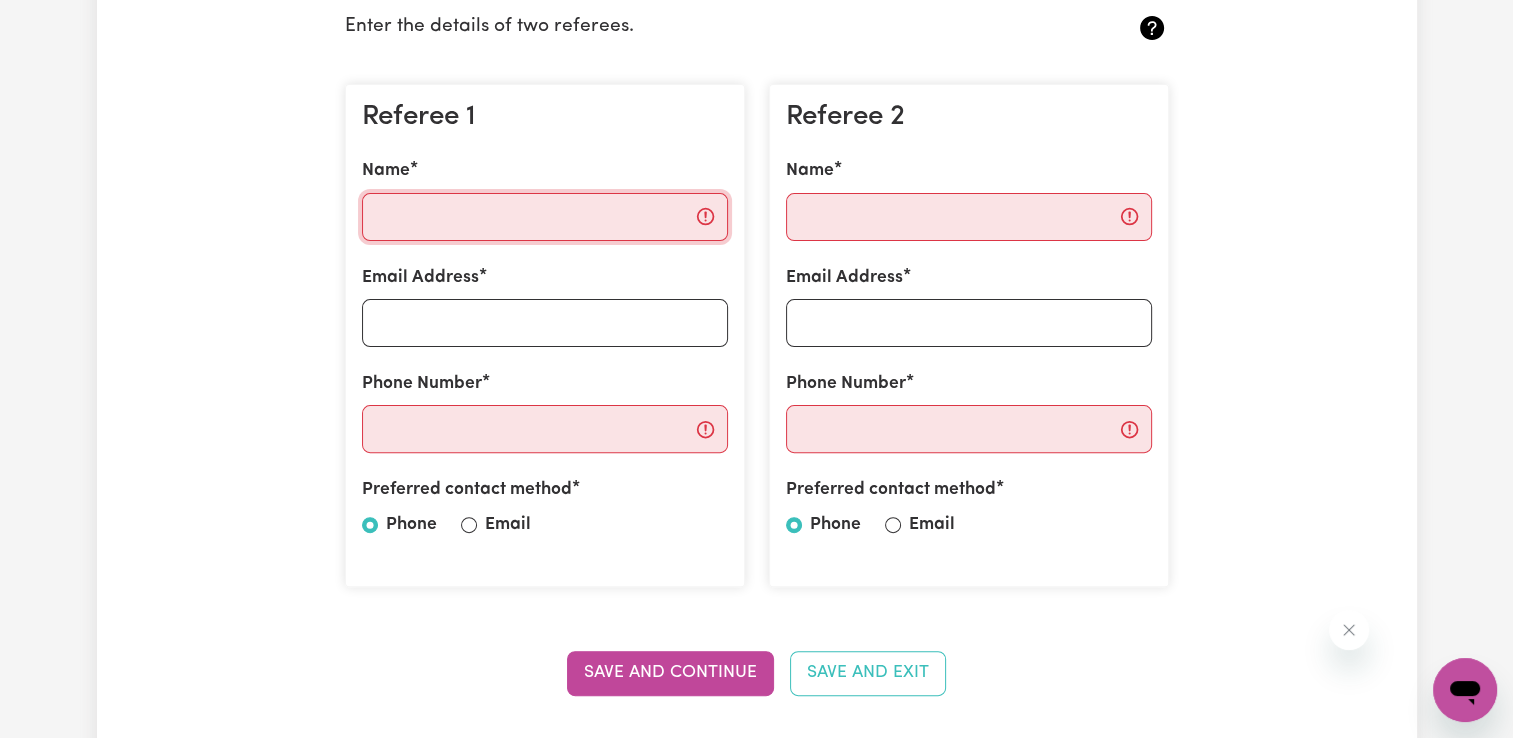 click on "Name" at bounding box center (545, 217) 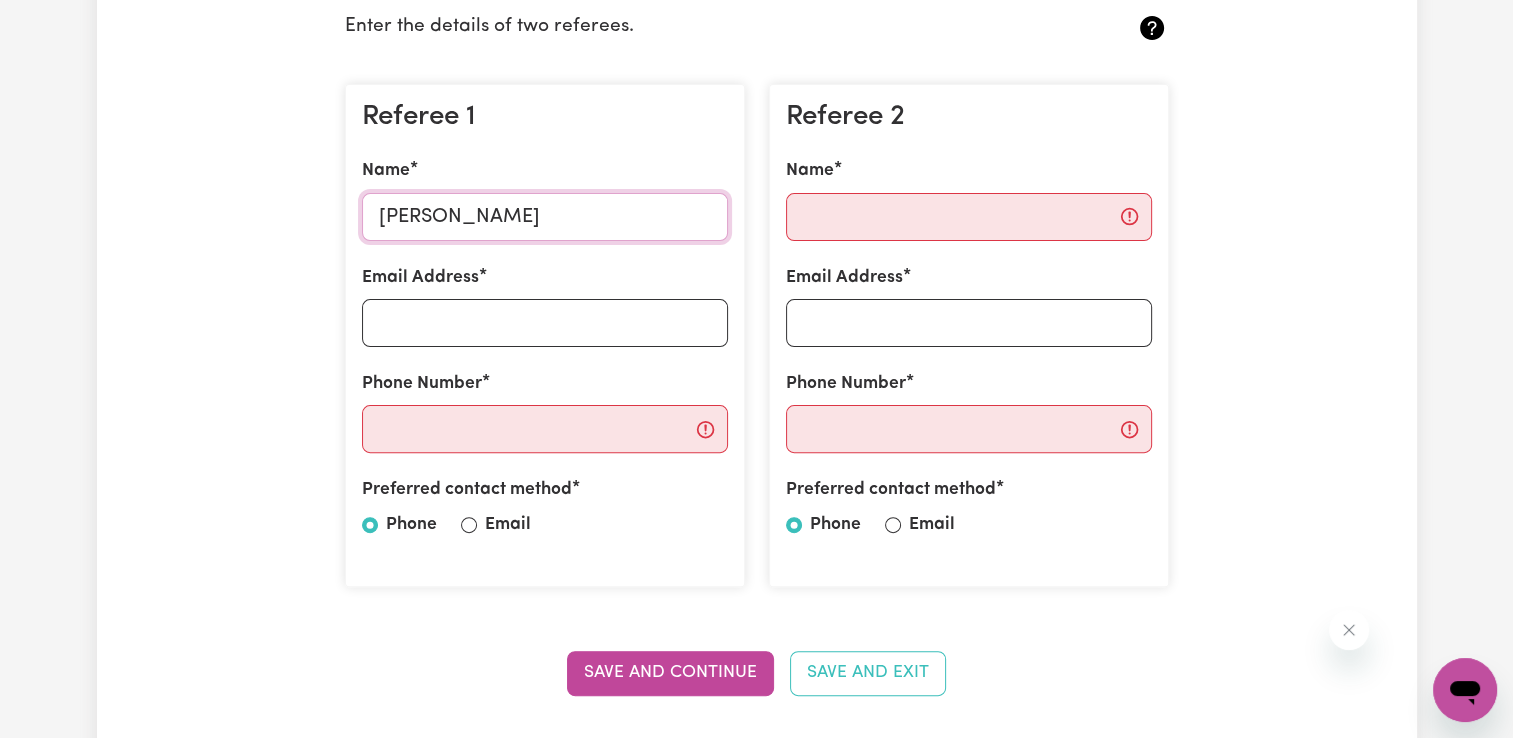 type on "[PERSON_NAME]" 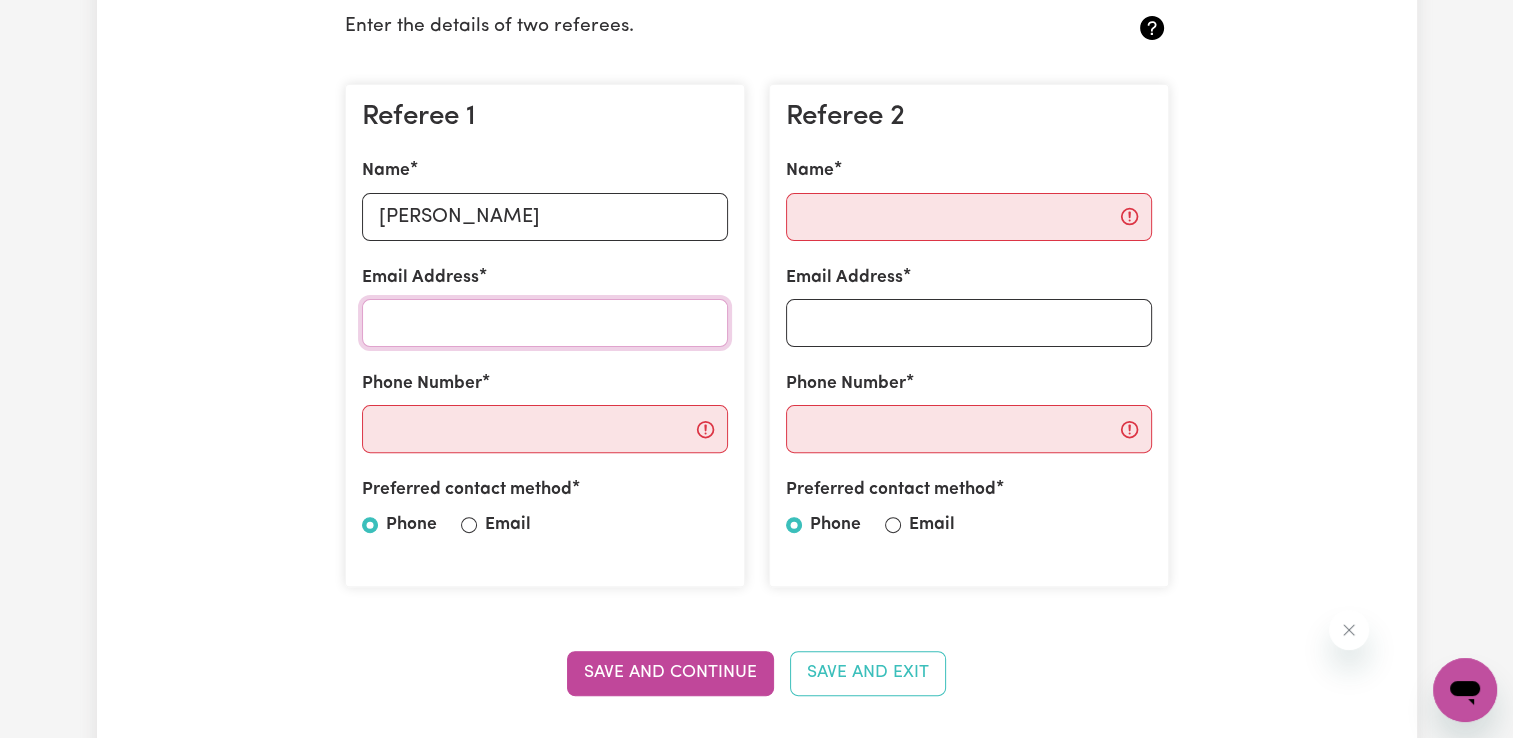 click on "Email Address" at bounding box center [545, 323] 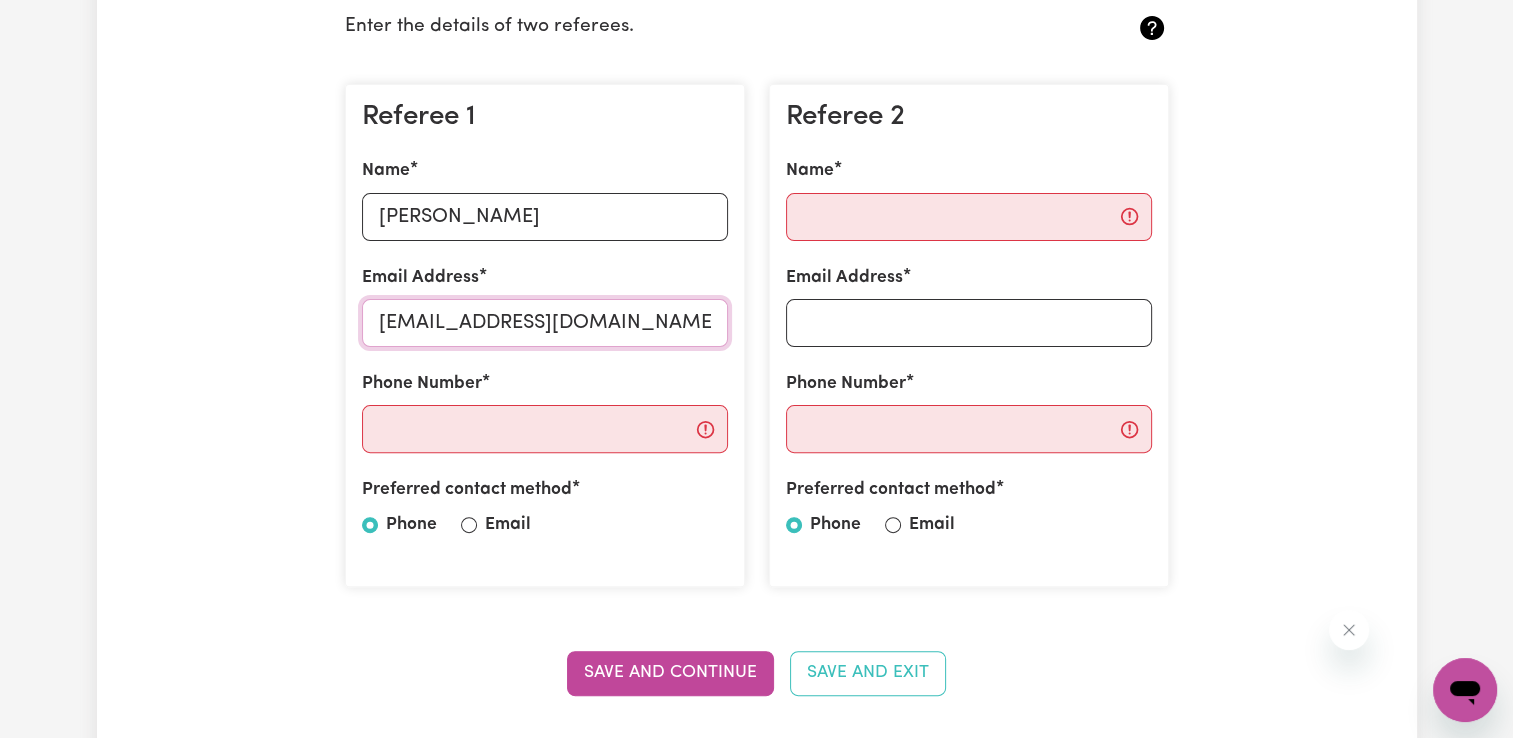 type on "[EMAIL_ADDRESS][DOMAIN_NAME]" 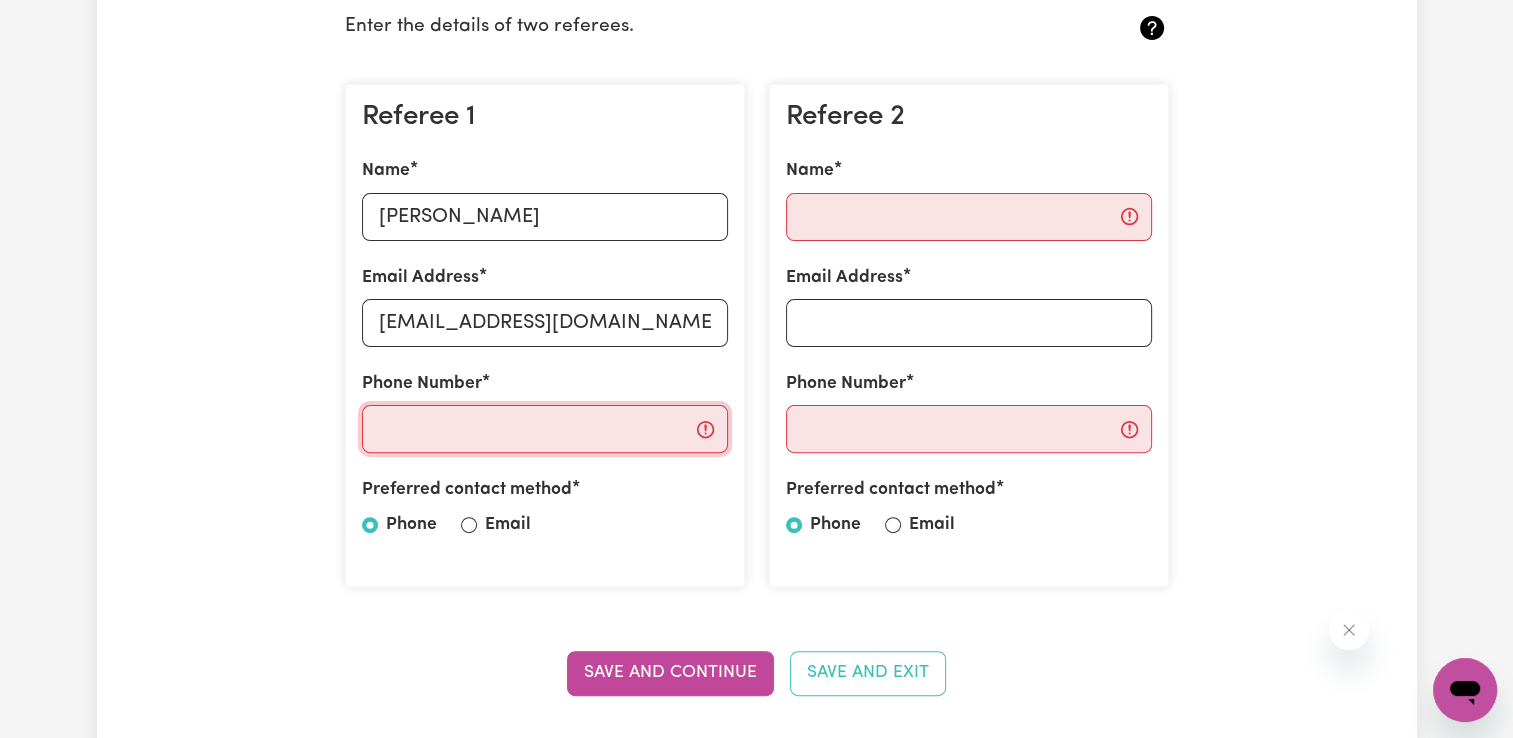 click on "Phone Number" at bounding box center [545, 429] 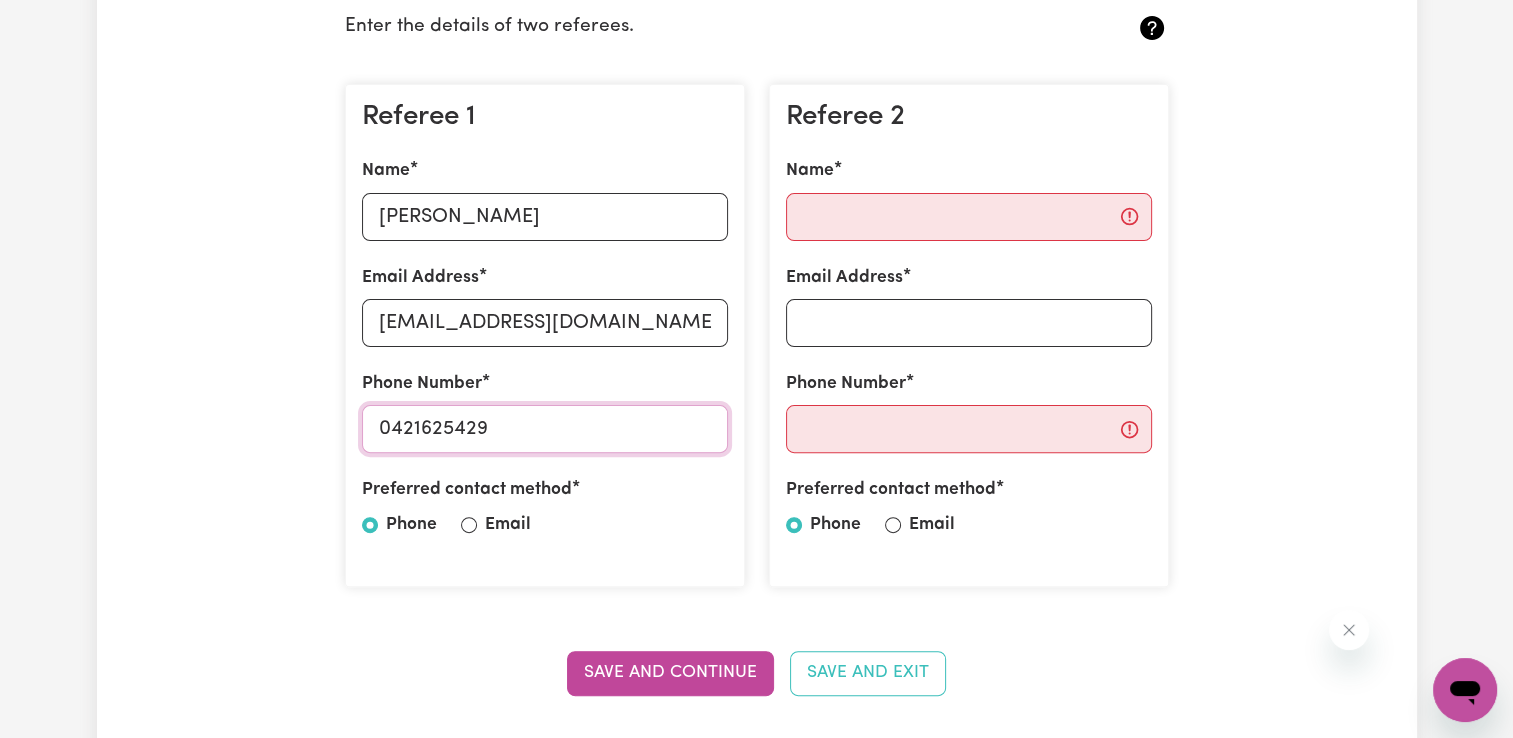 type on "0421625429" 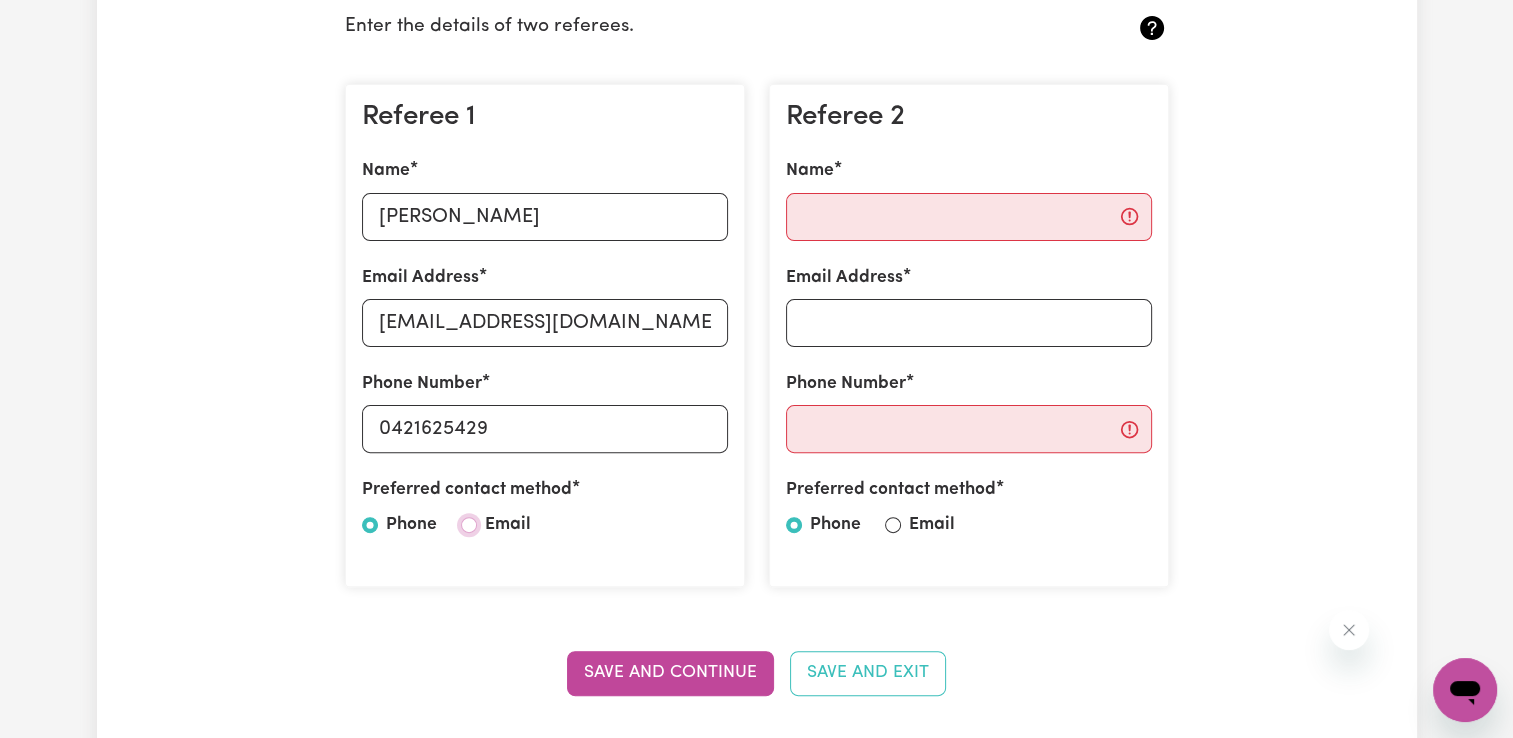 click on "Email" at bounding box center (469, 525) 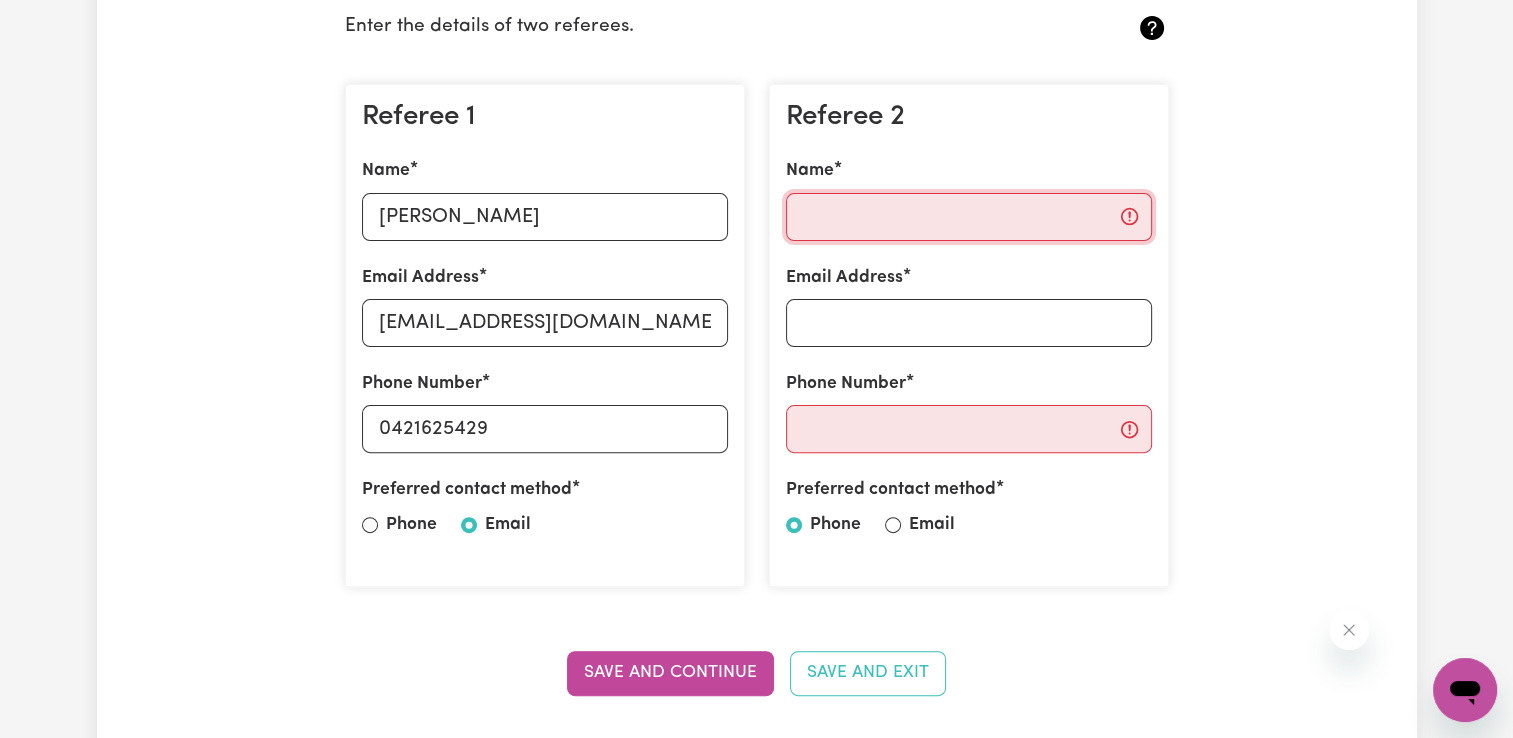 click on "Name" at bounding box center [969, 217] 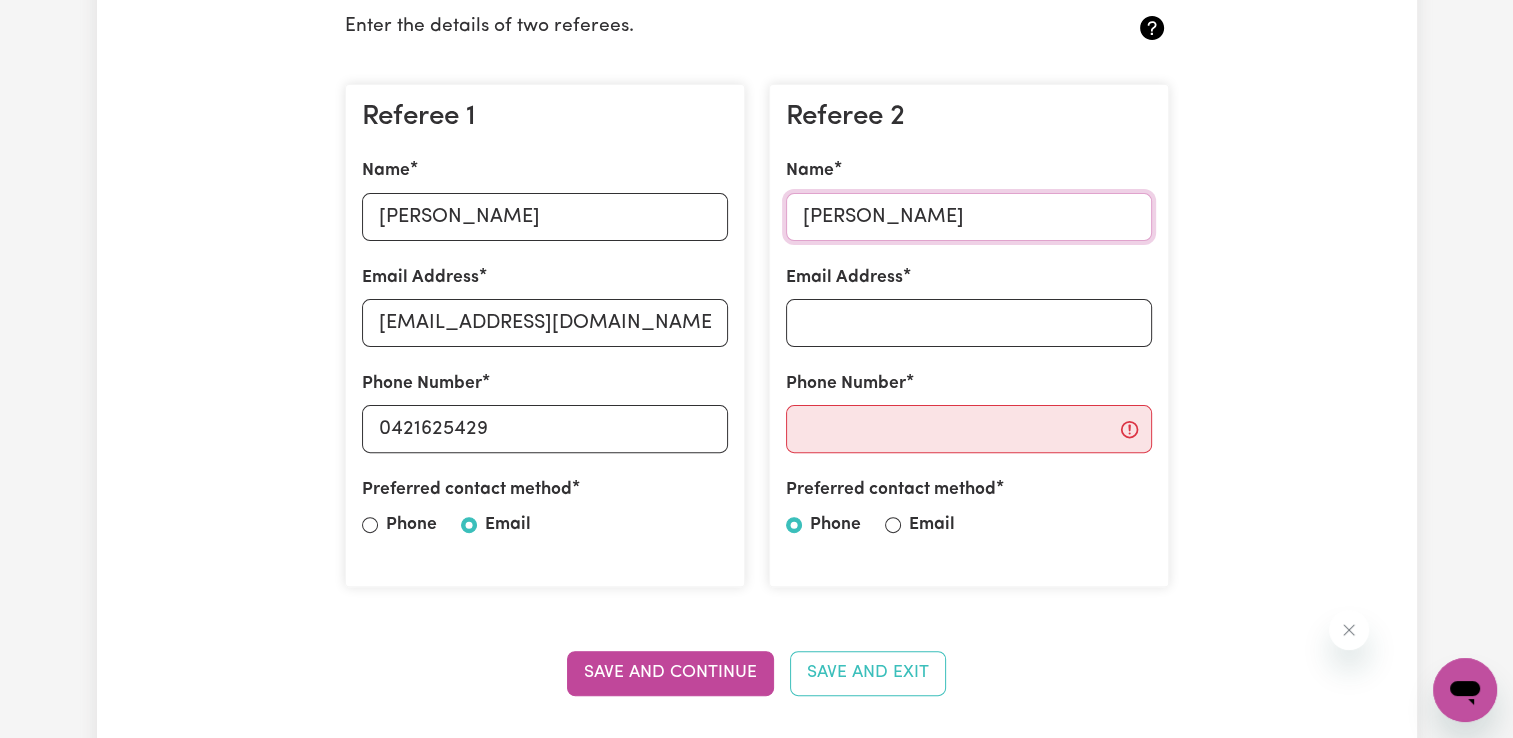 type on "[PERSON_NAME]" 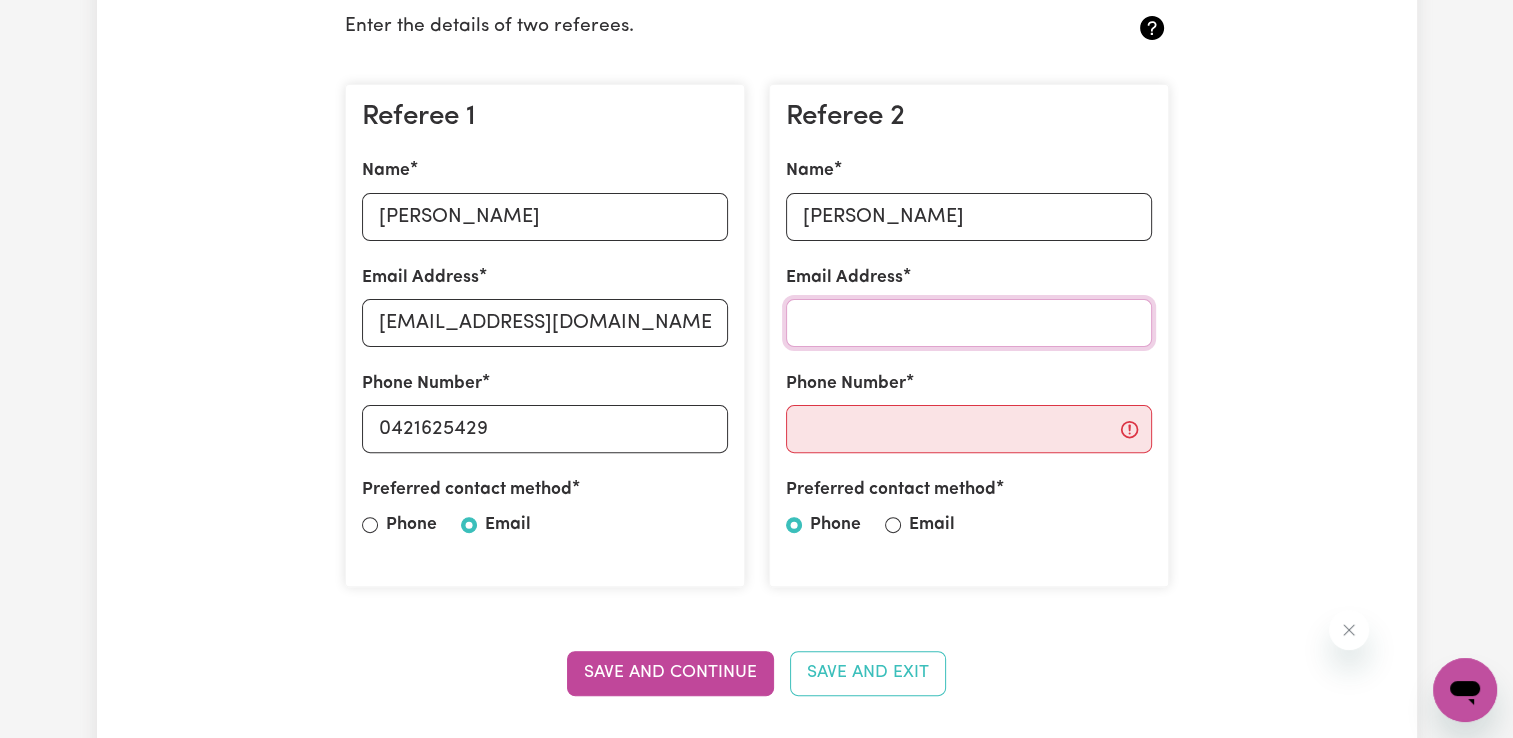 click on "Email Address" at bounding box center [969, 323] 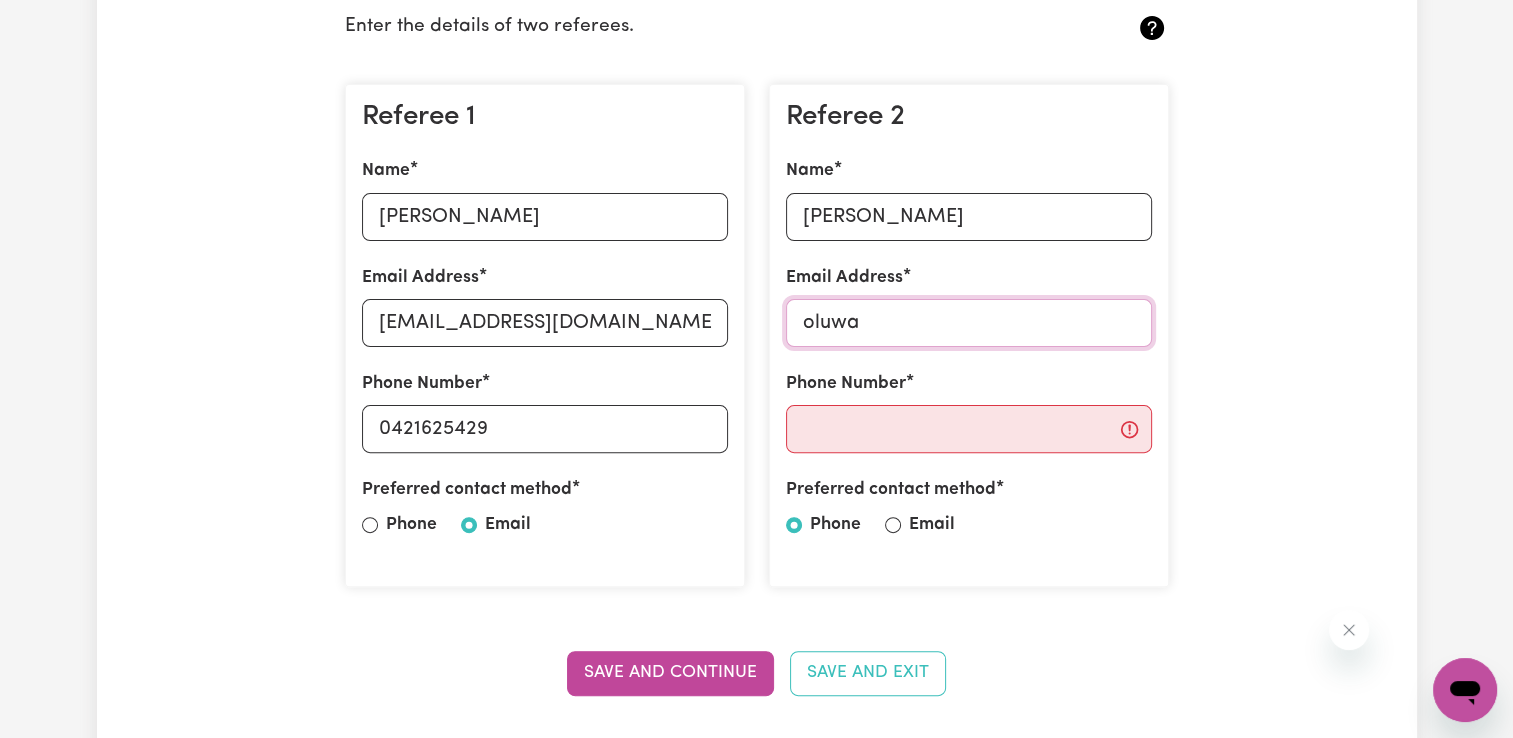 type on "[EMAIL_ADDRESS][DOMAIN_NAME]" 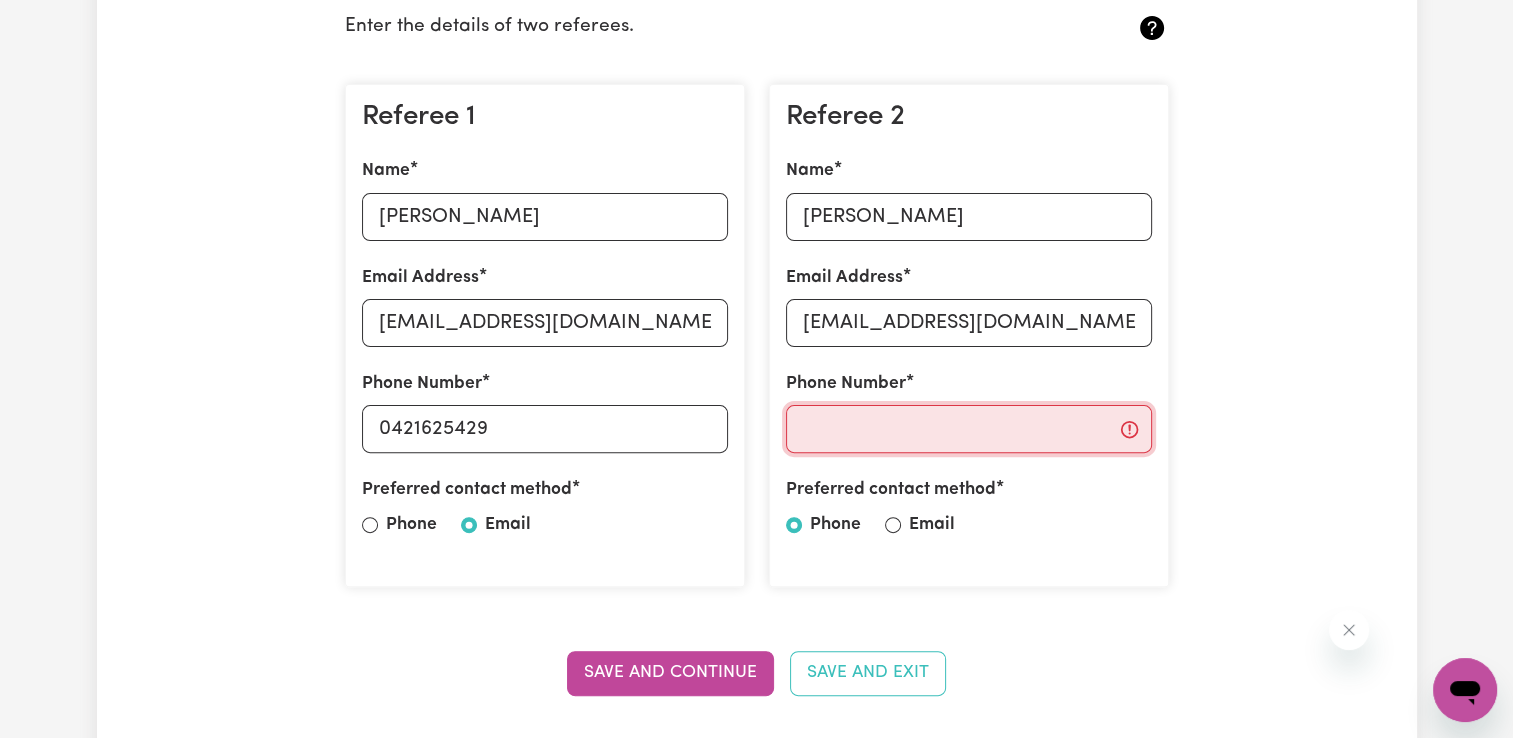 type on "0423668544" 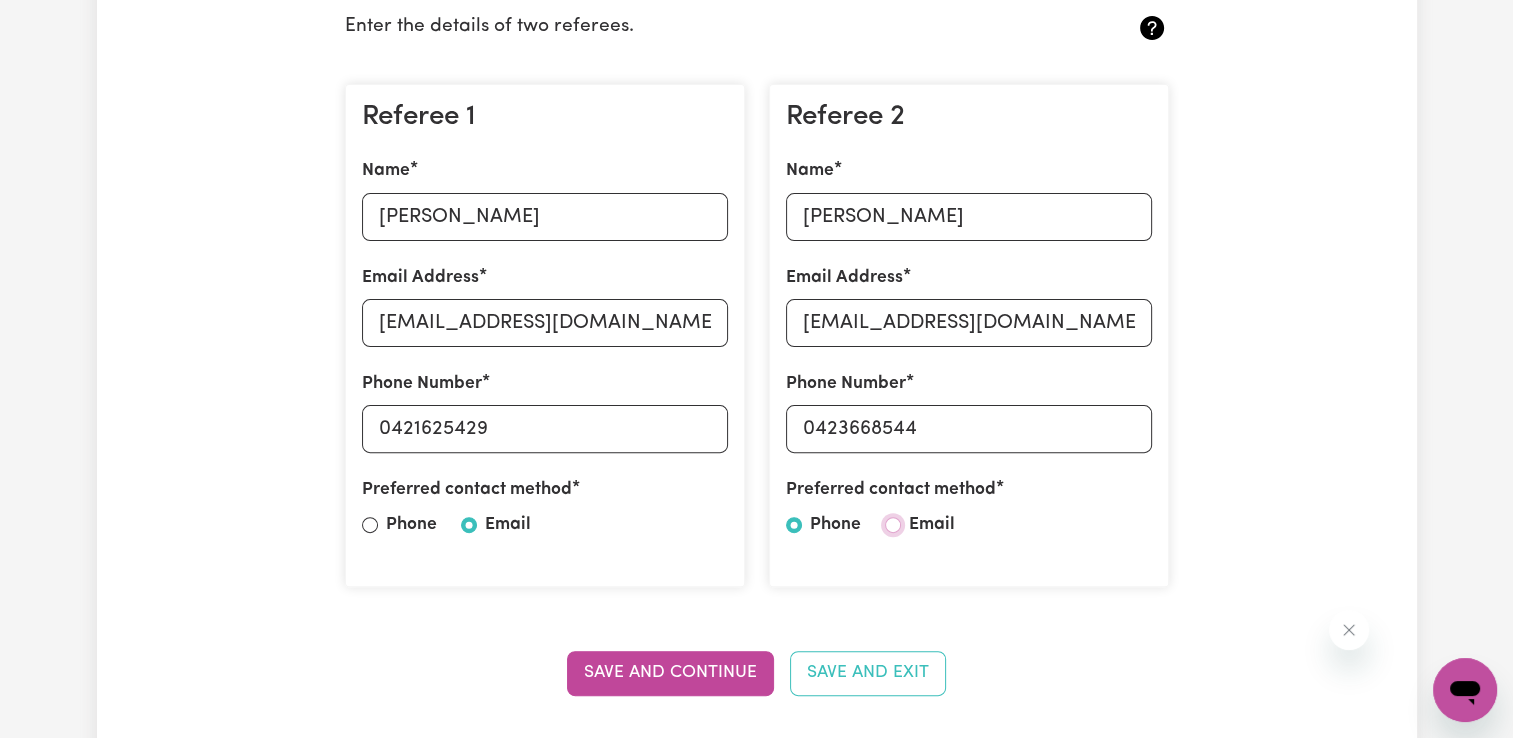 click on "Email" at bounding box center (893, 525) 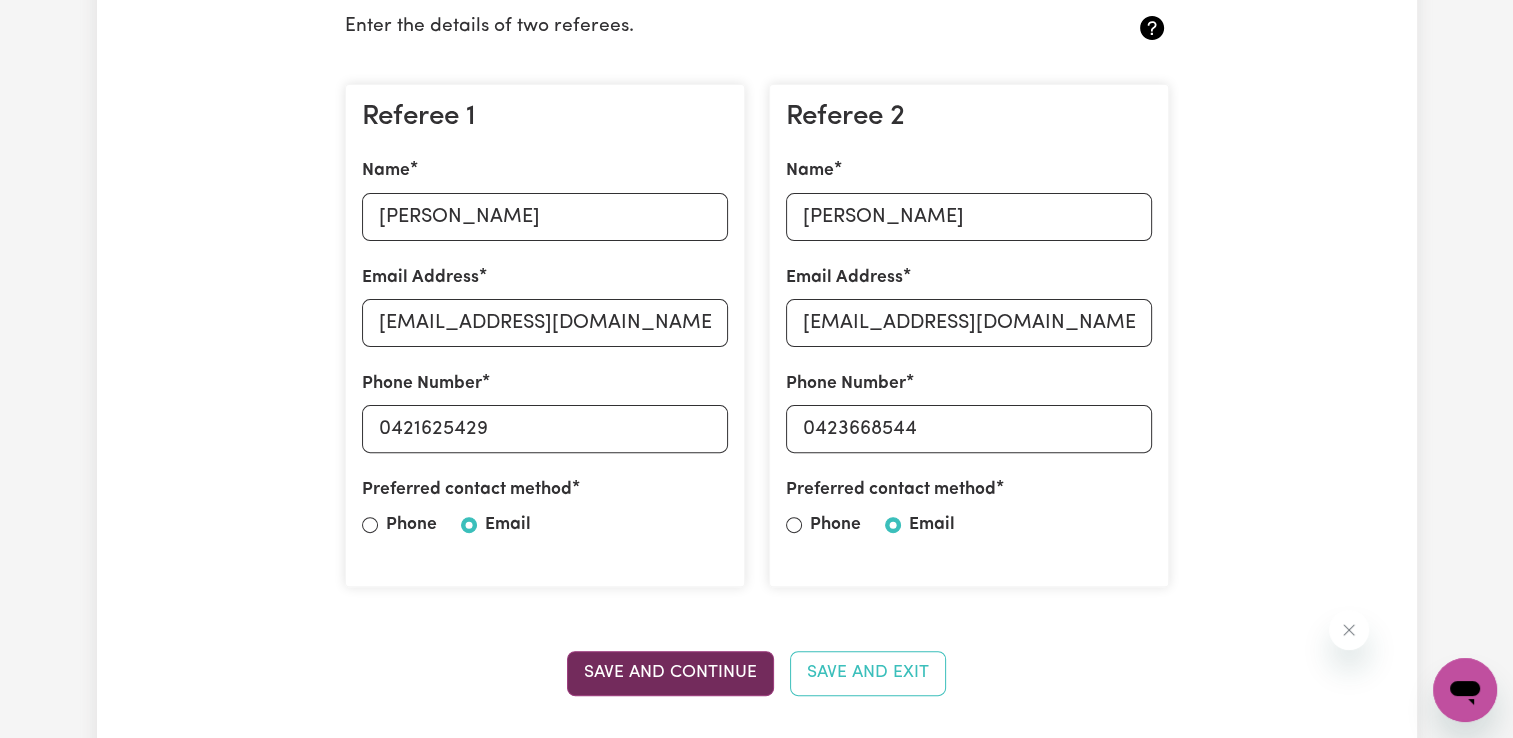 click on "Save and Continue" at bounding box center [670, 673] 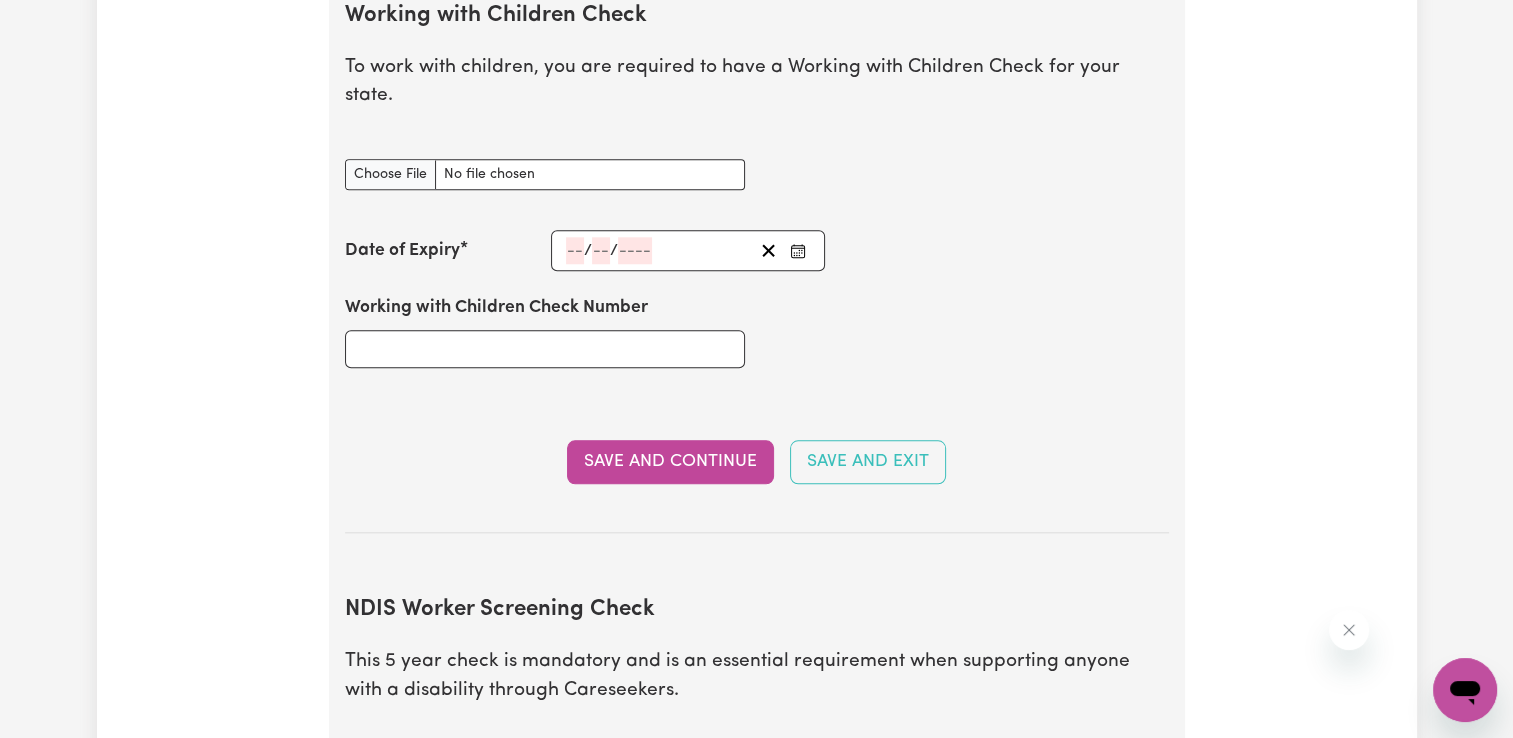 scroll, scrollTop: 1859, scrollLeft: 0, axis: vertical 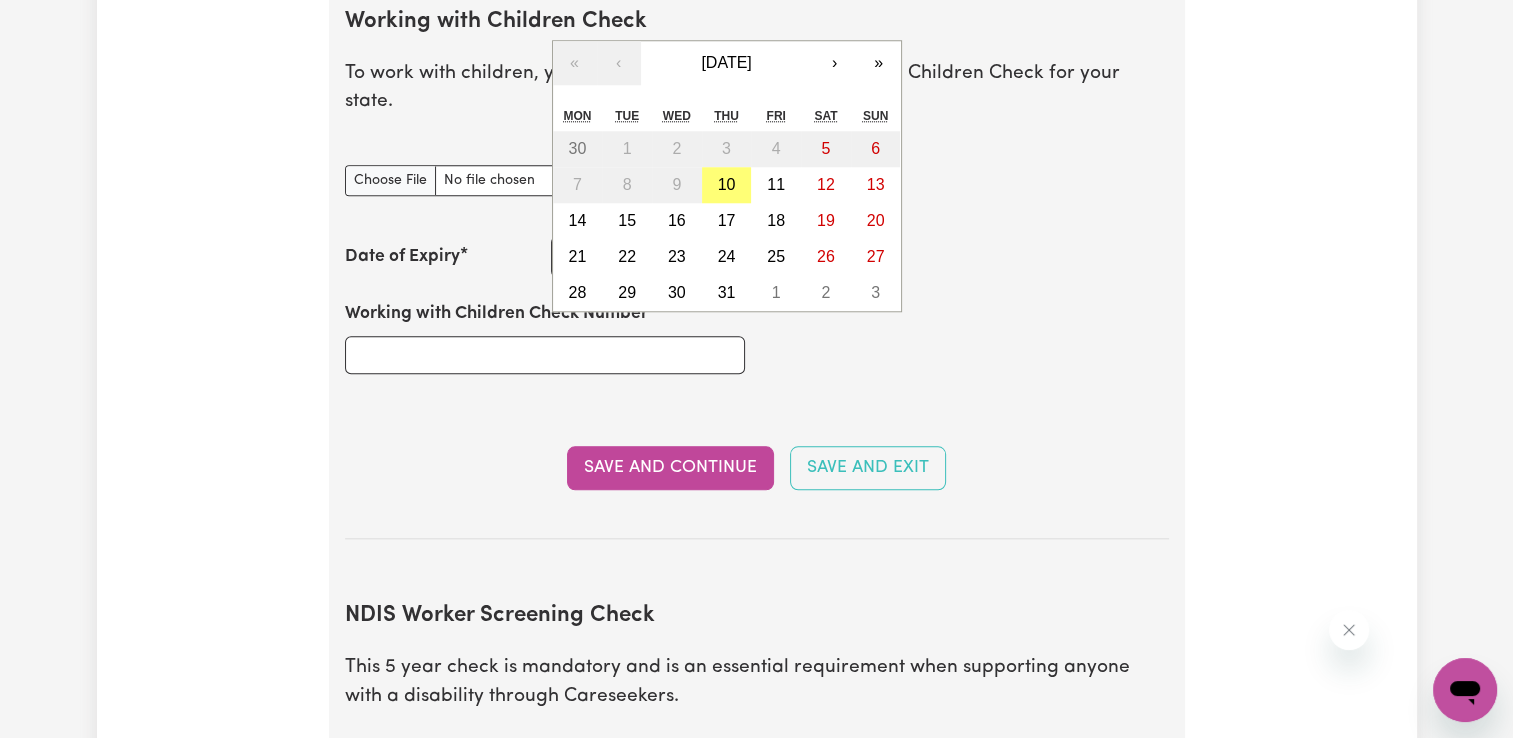 click on "/ / « ‹ [DATE] › » Mon Tue Wed Thu Fri Sat Sun 30 1 2 3 4 5 6 7 8 9 10 11 12 13 14 15 16 17 18 19 20 21 22 23 24 25 26 27 28 29 30 31 1 2 3" at bounding box center (688, 256) 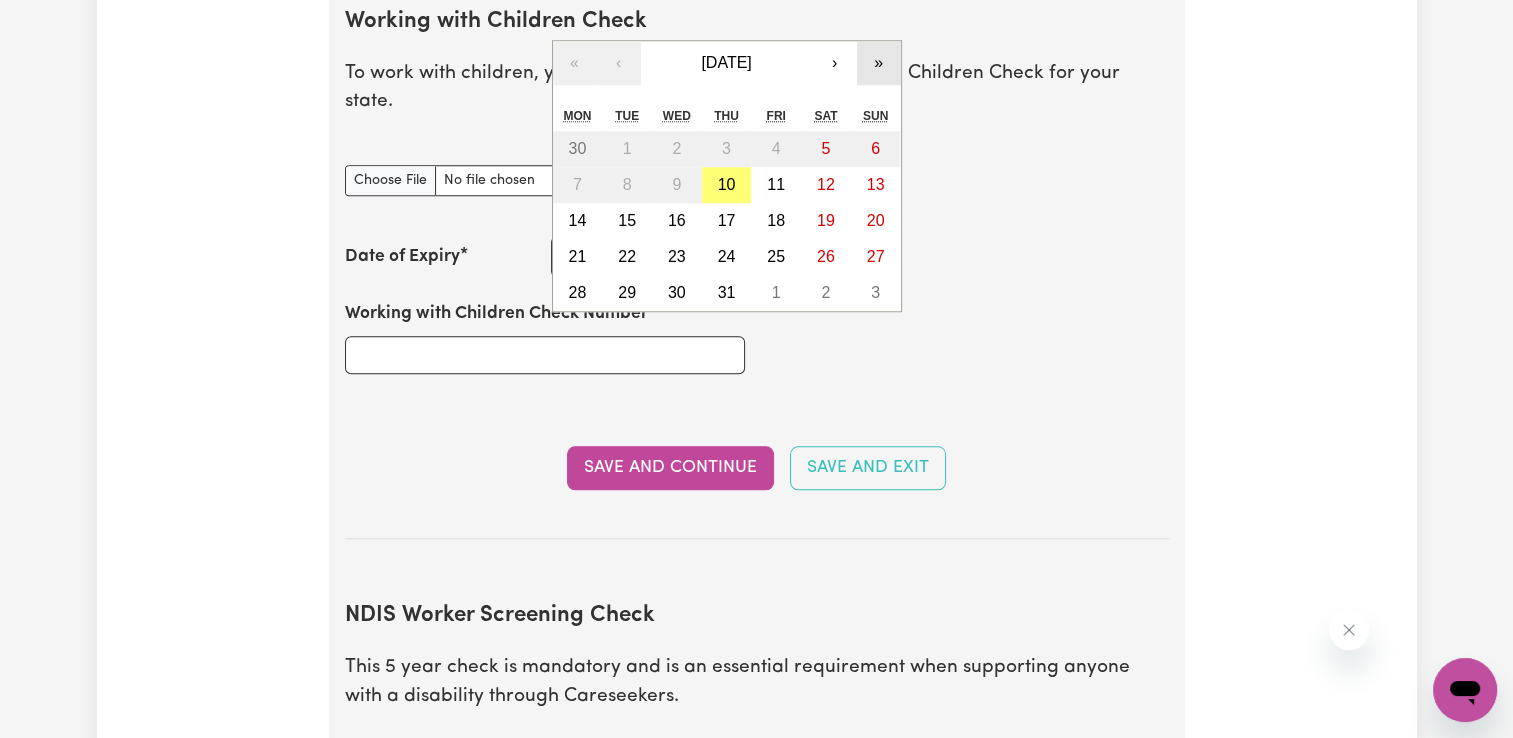 click on "»" at bounding box center (879, 63) 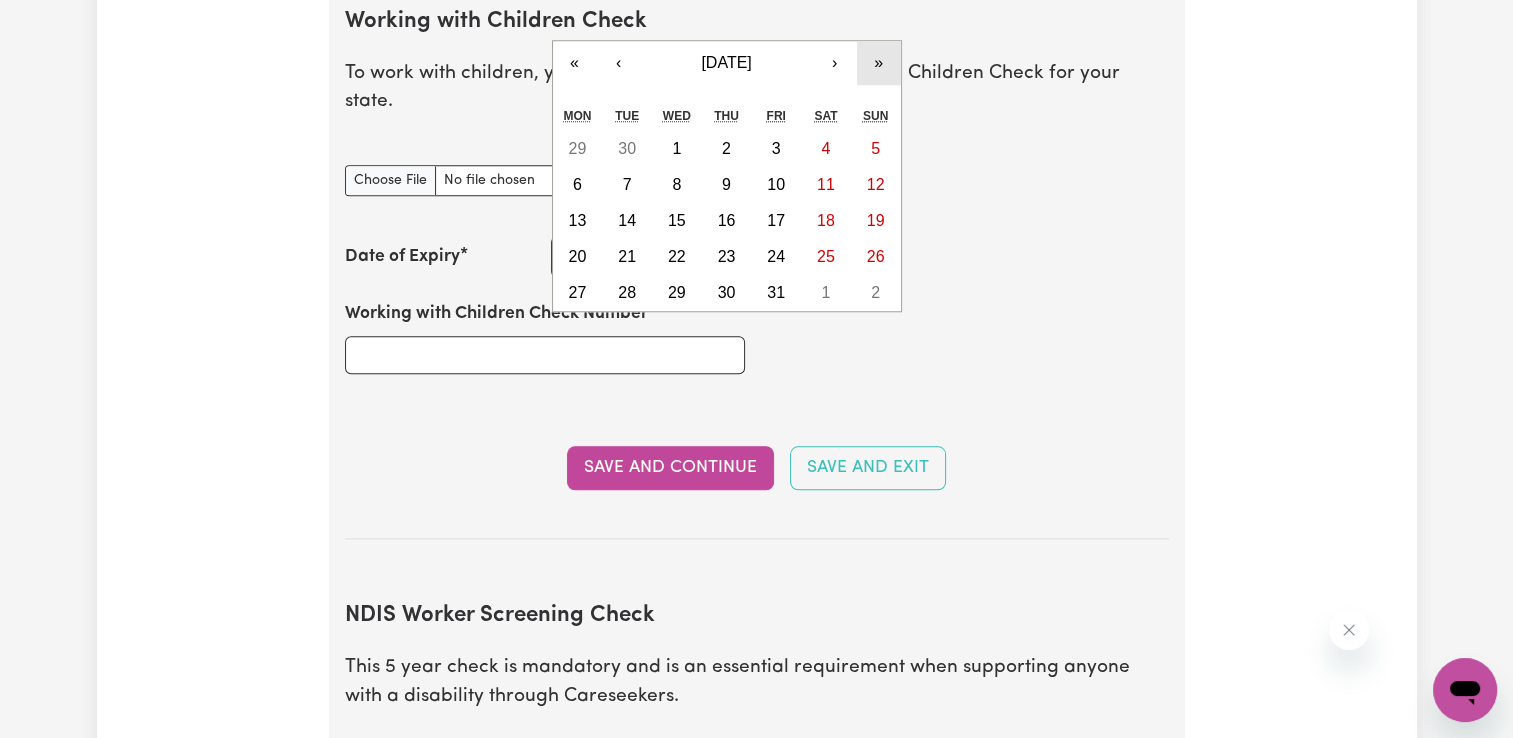 click on "»" at bounding box center [879, 63] 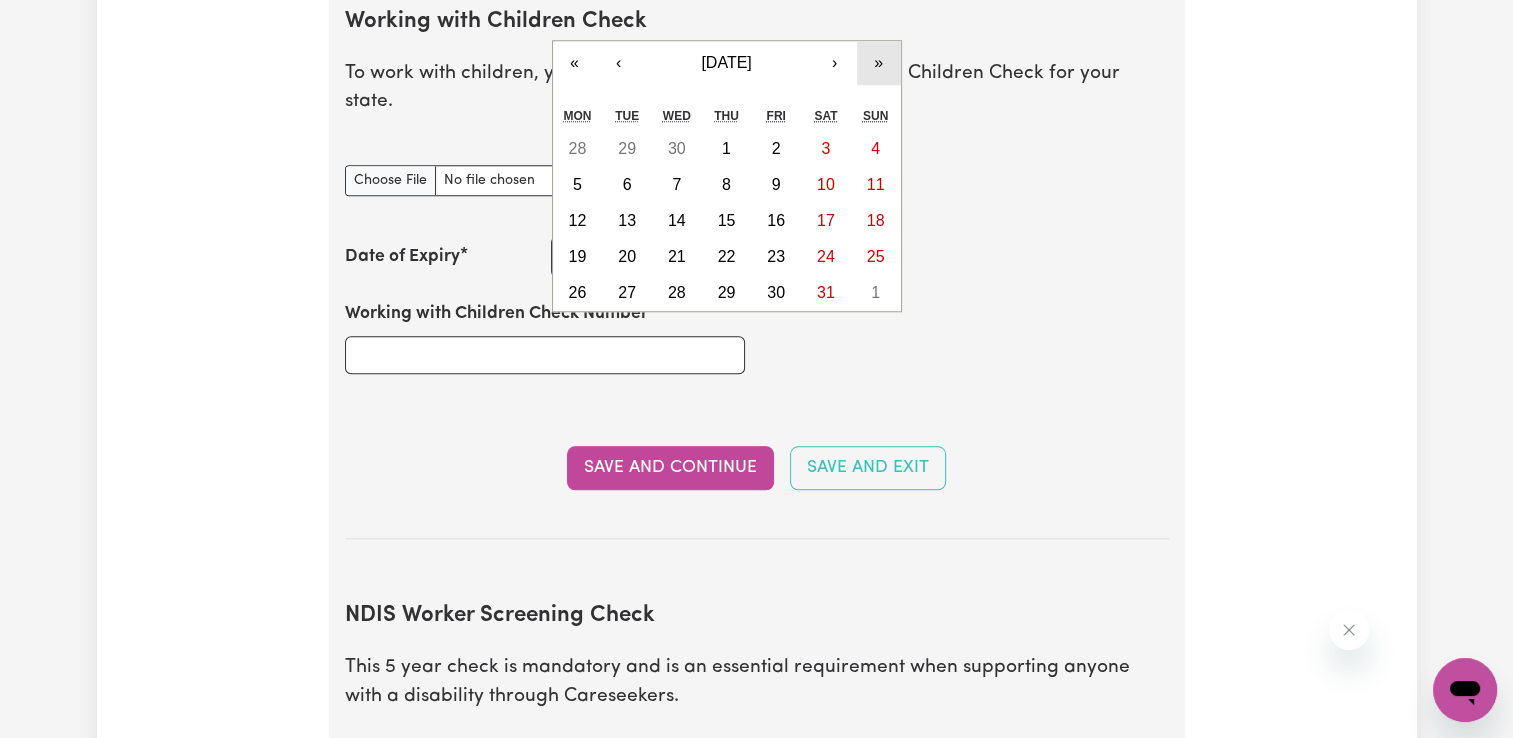 click on "»" at bounding box center [879, 63] 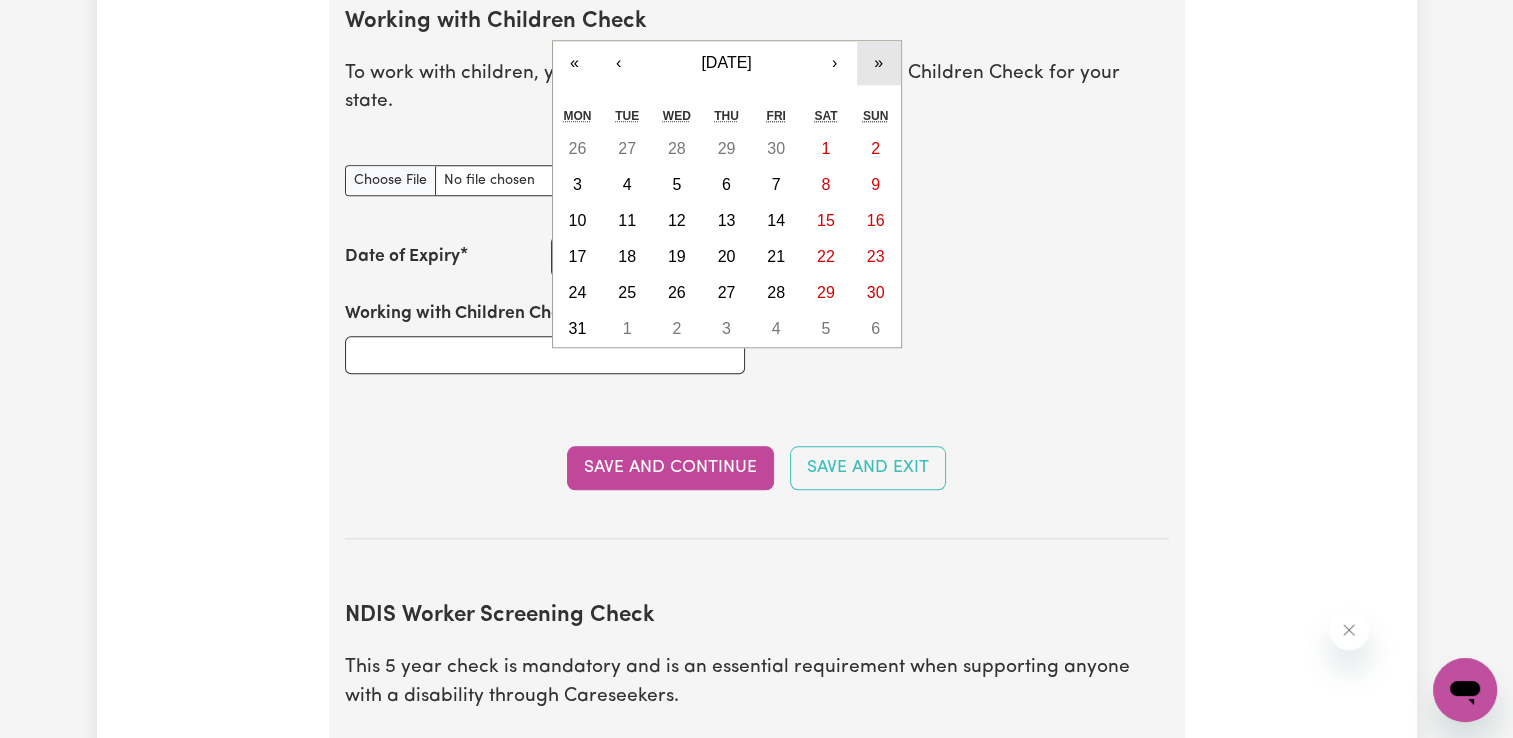 click on "»" at bounding box center [879, 63] 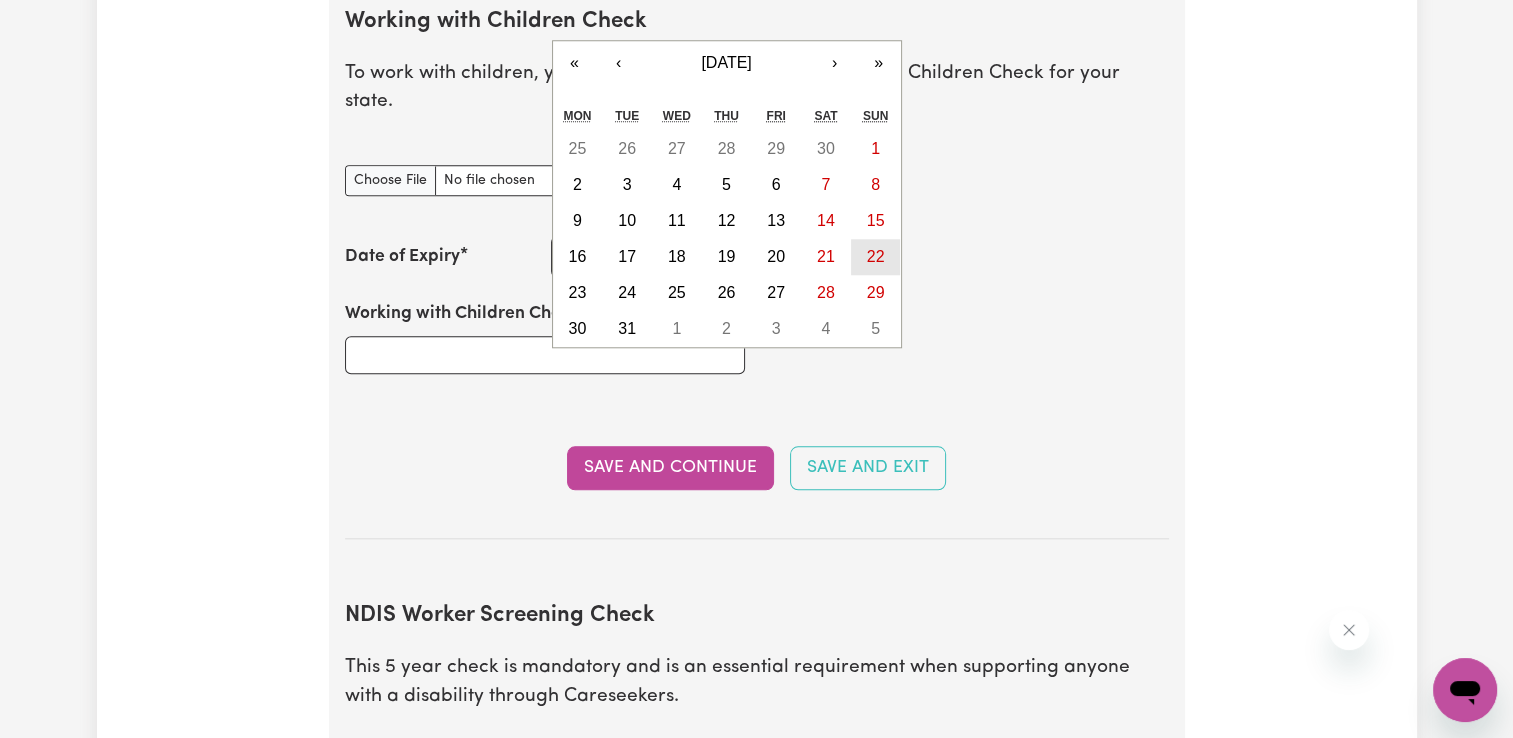 click on "22" at bounding box center (876, 257) 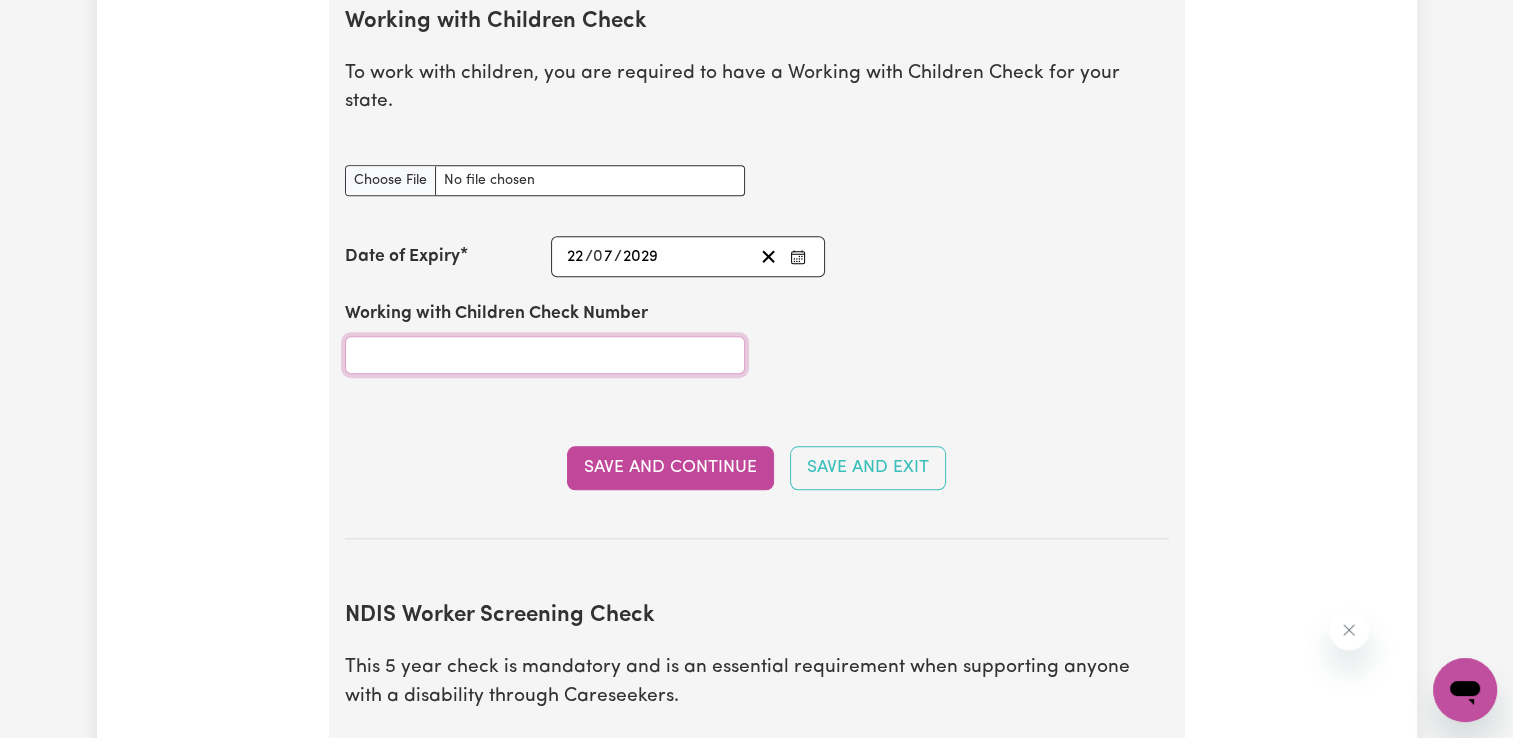 click on "Working with Children Check Number" at bounding box center (545, 355) 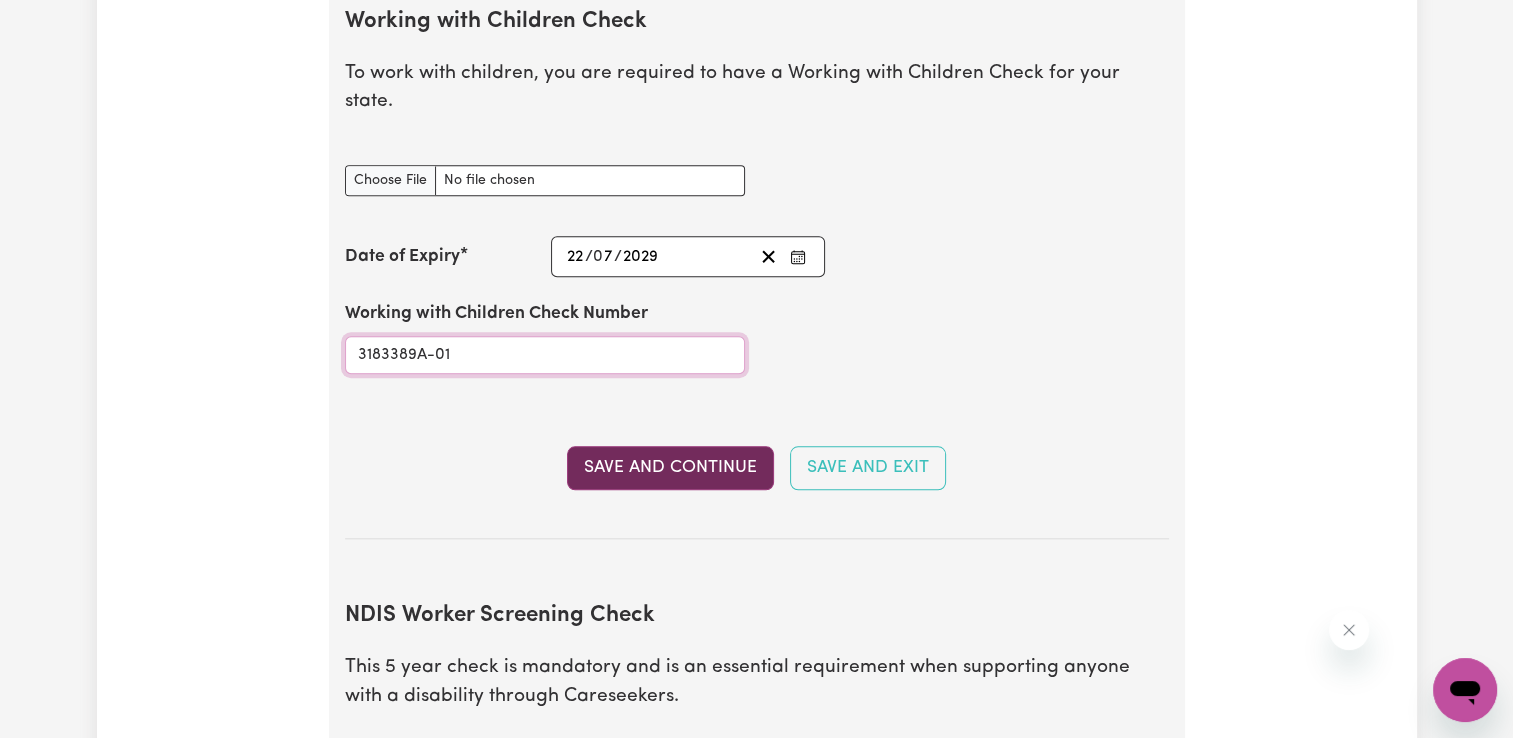 type on "3183389A-01" 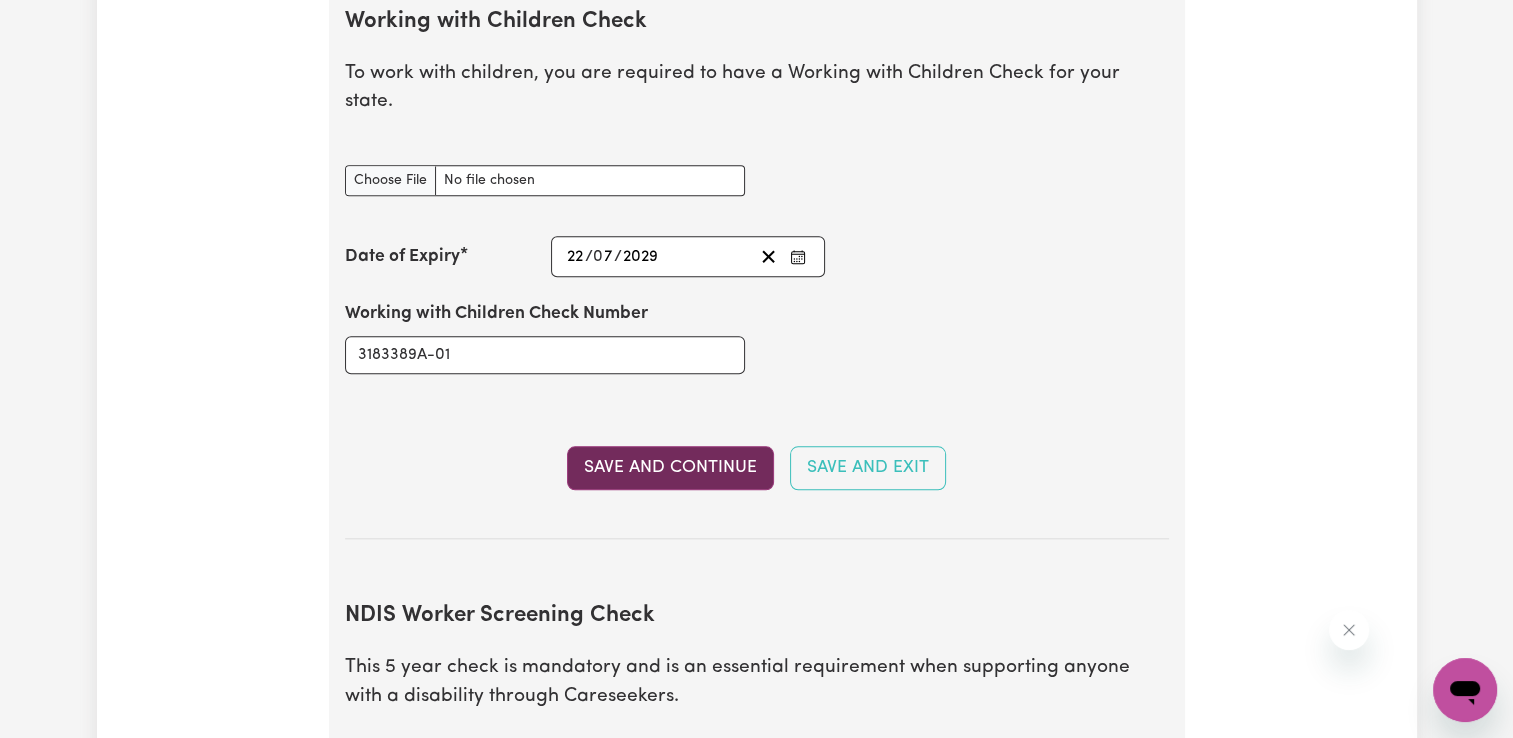 click on "Save and Continue" at bounding box center [670, 468] 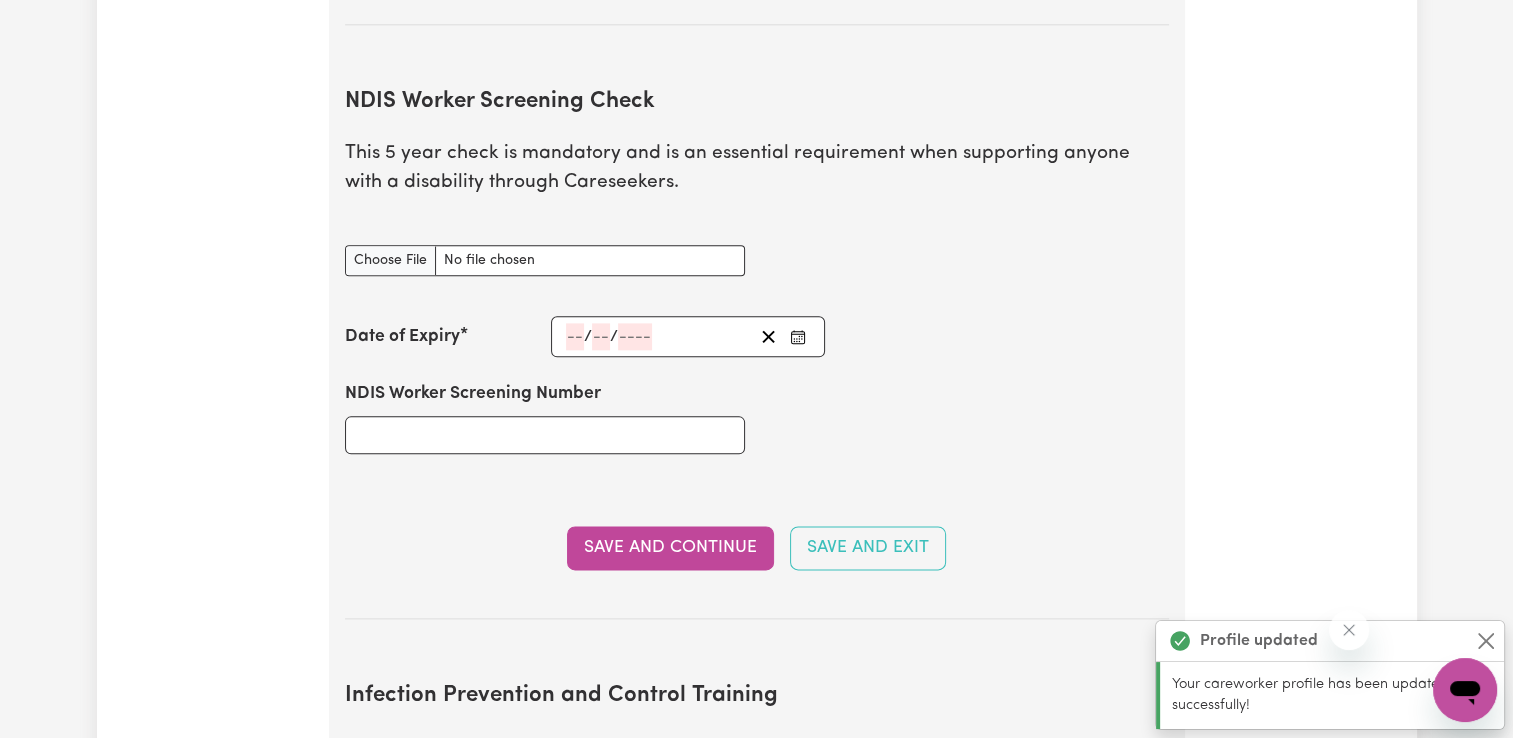 scroll, scrollTop: 2398, scrollLeft: 0, axis: vertical 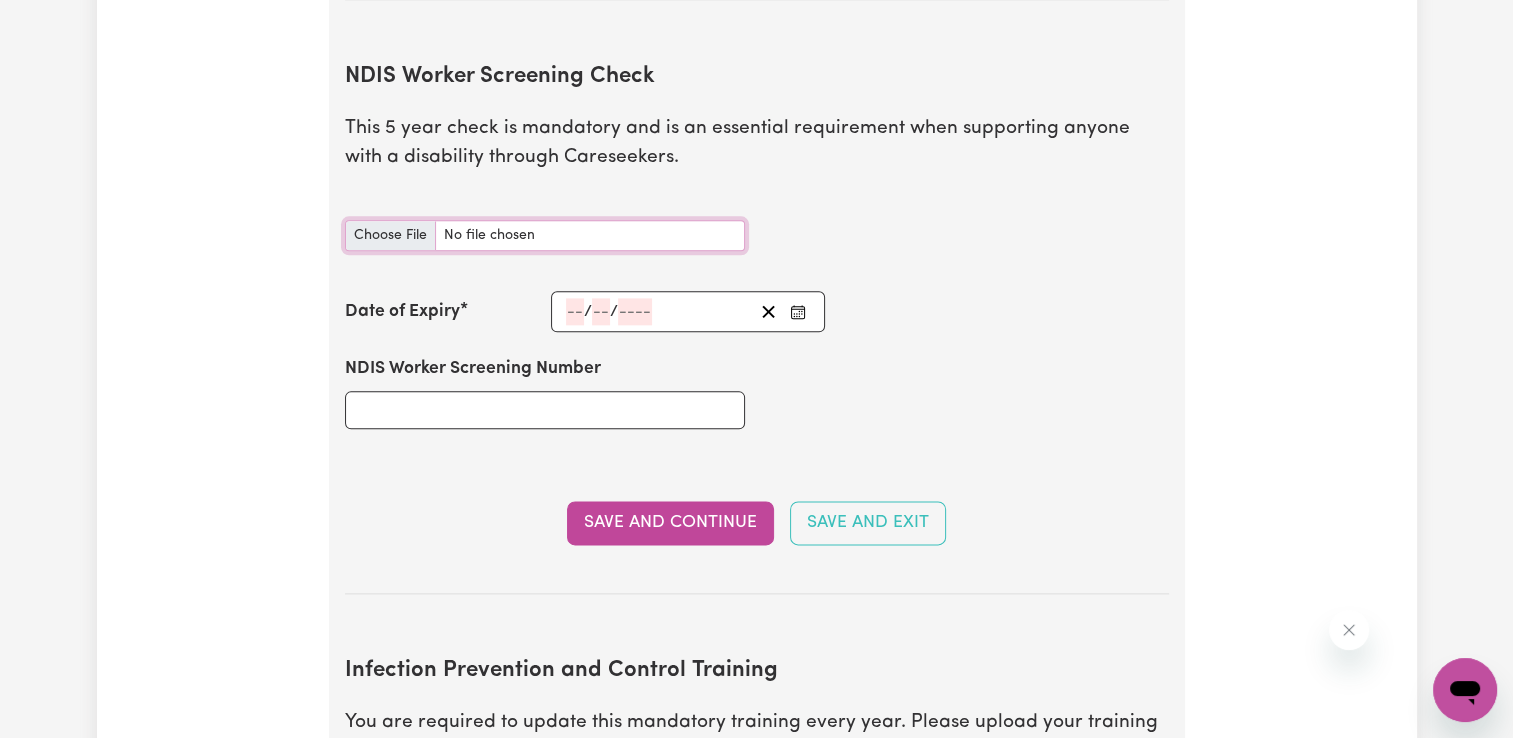 click on "NDIS Worker Screening Check  document" at bounding box center [545, 235] 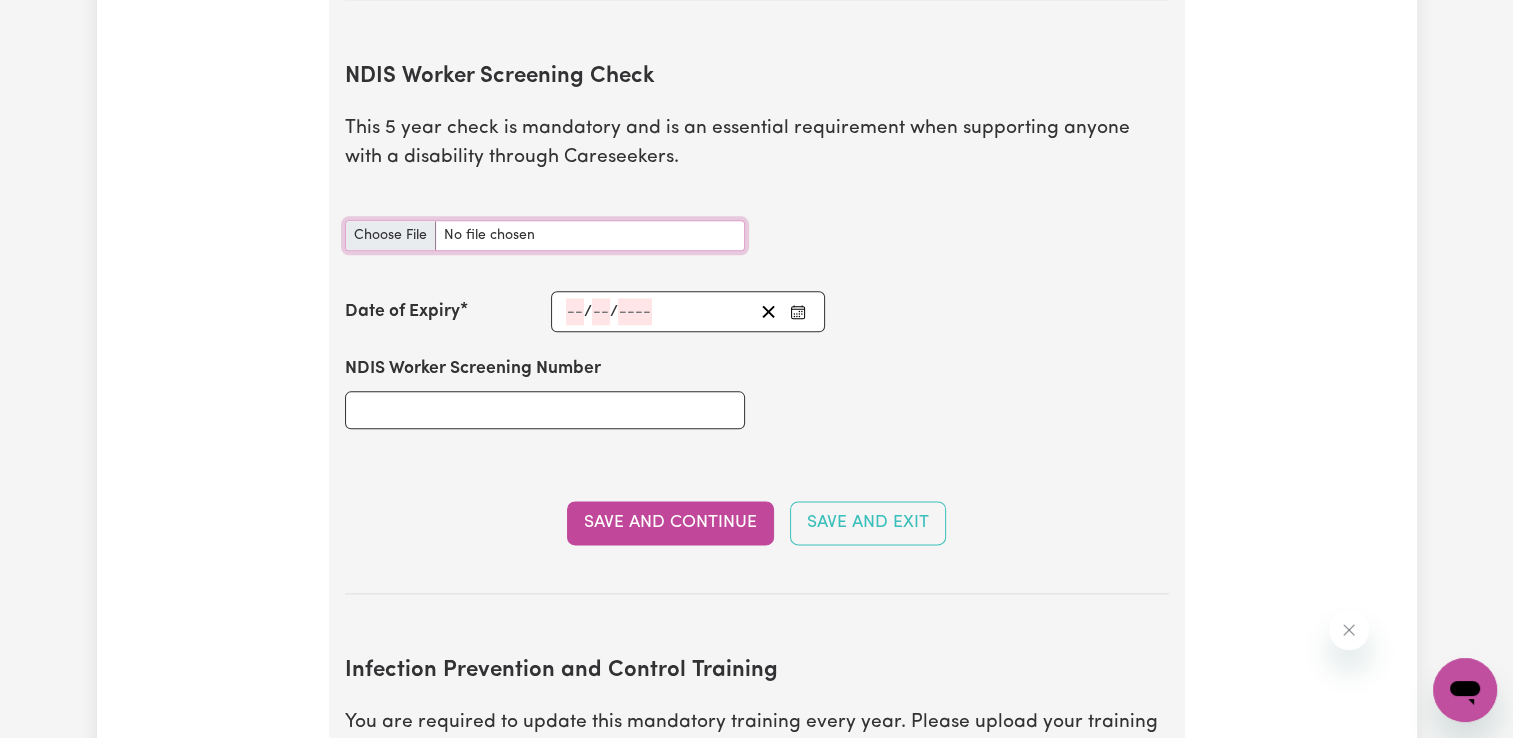 type on "C:\fakepath\ndiswsc.jpg" 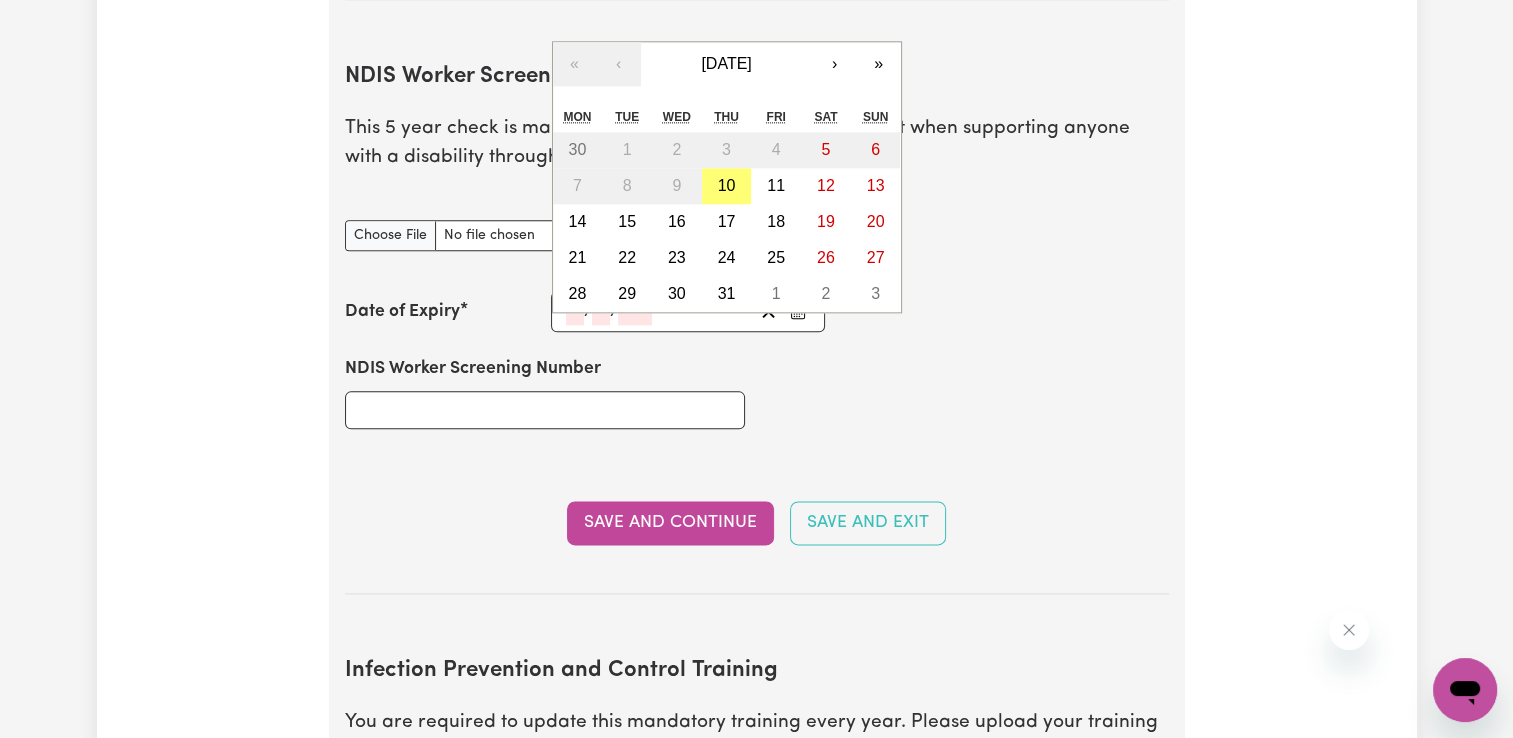 click 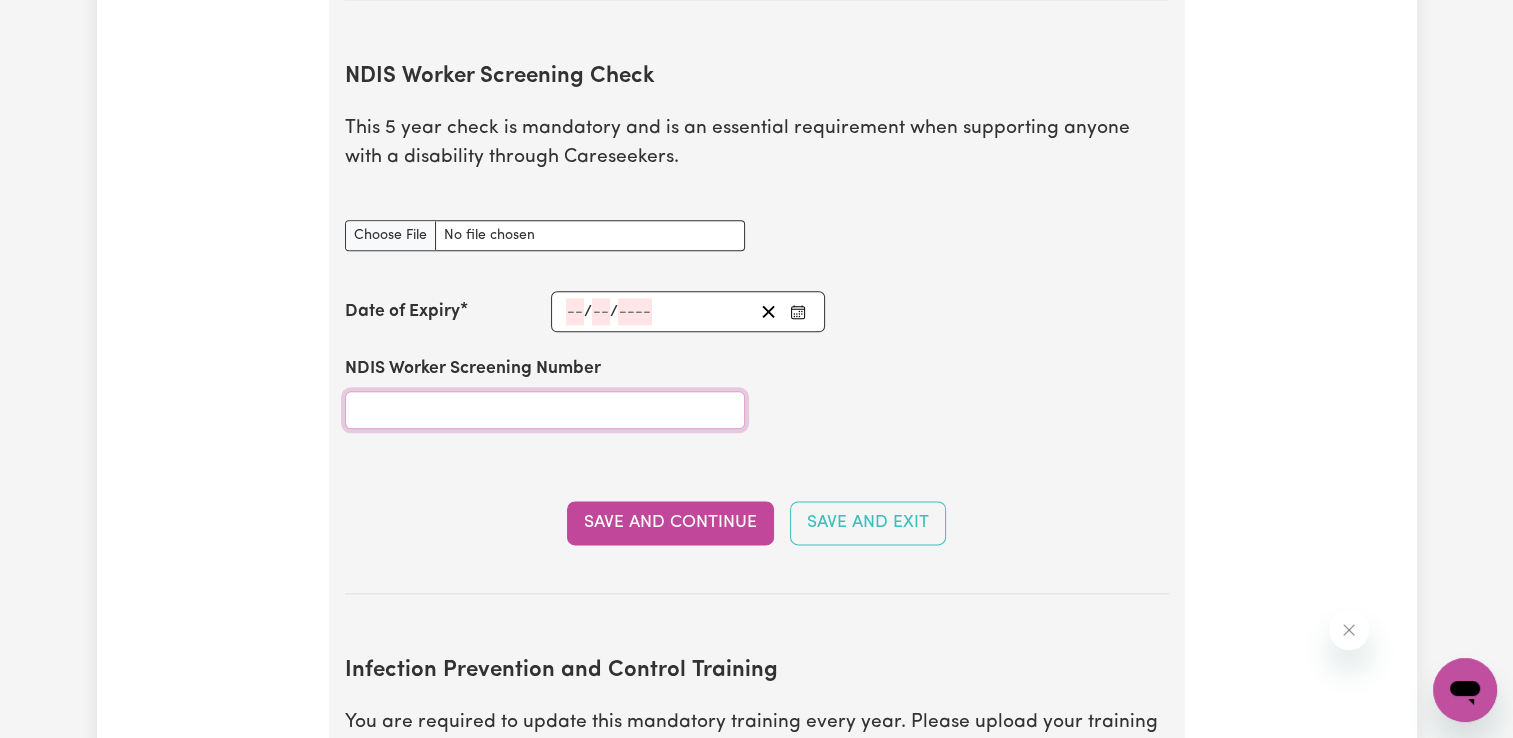 click on "NDIS Worker Screening Number" at bounding box center (545, 410) 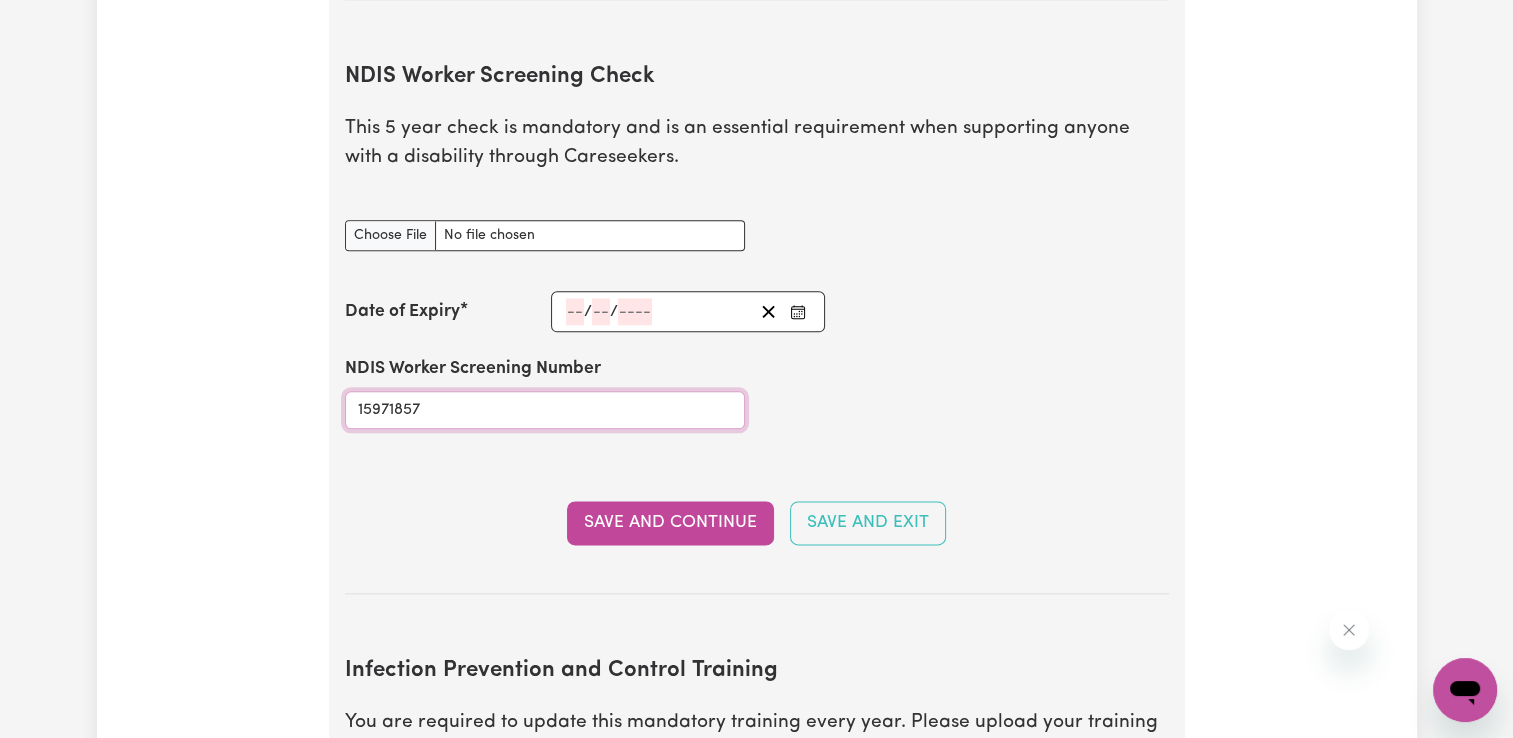 type on "15971857" 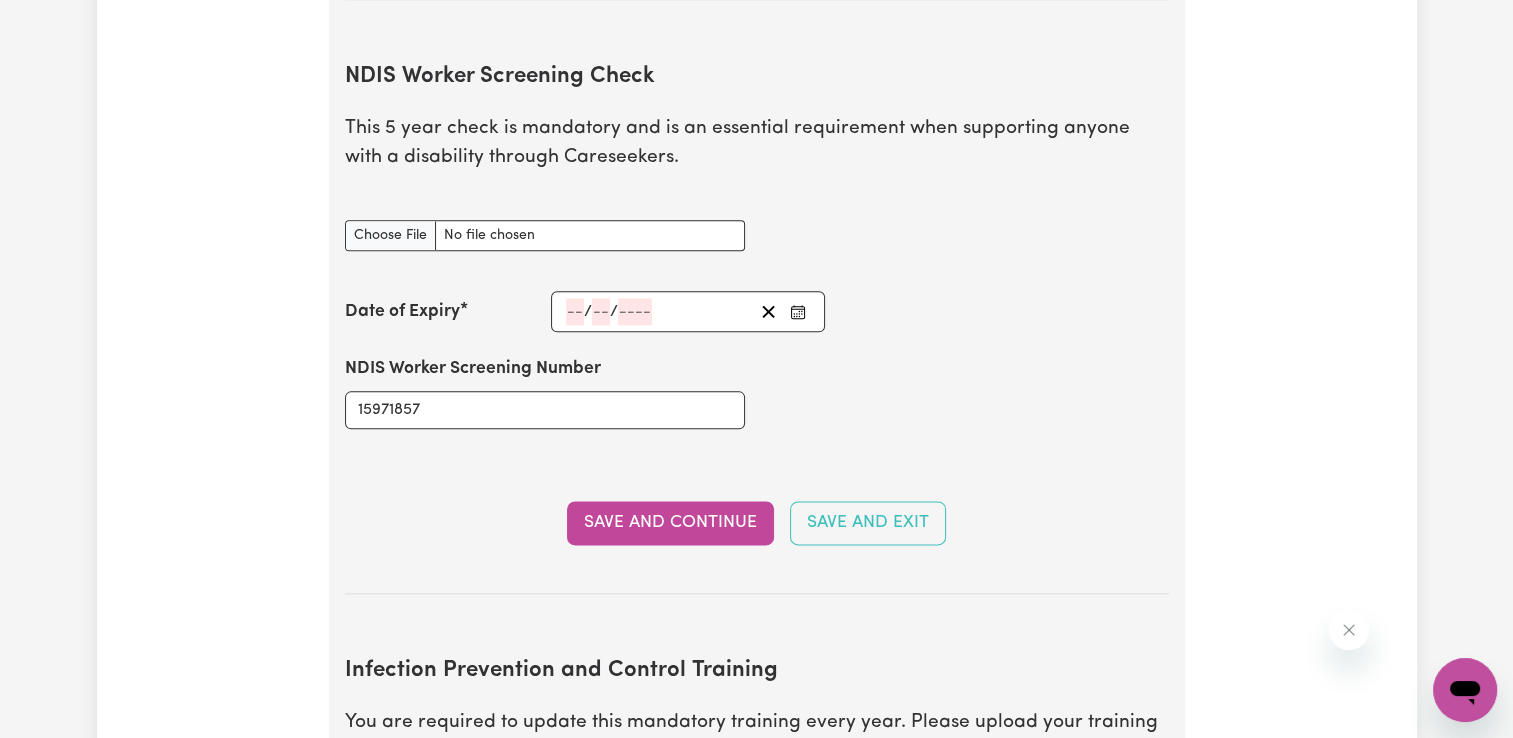 click on "/" 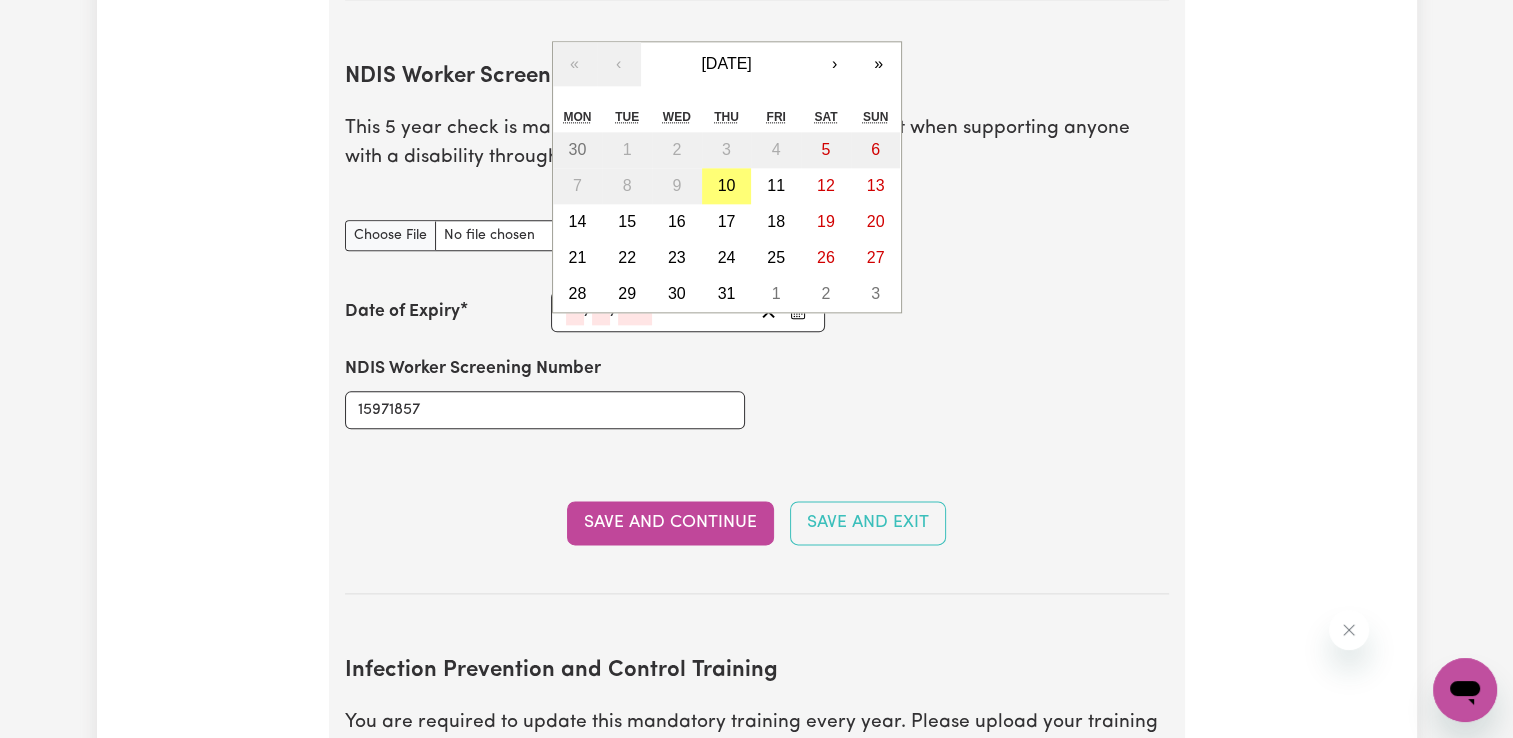 click 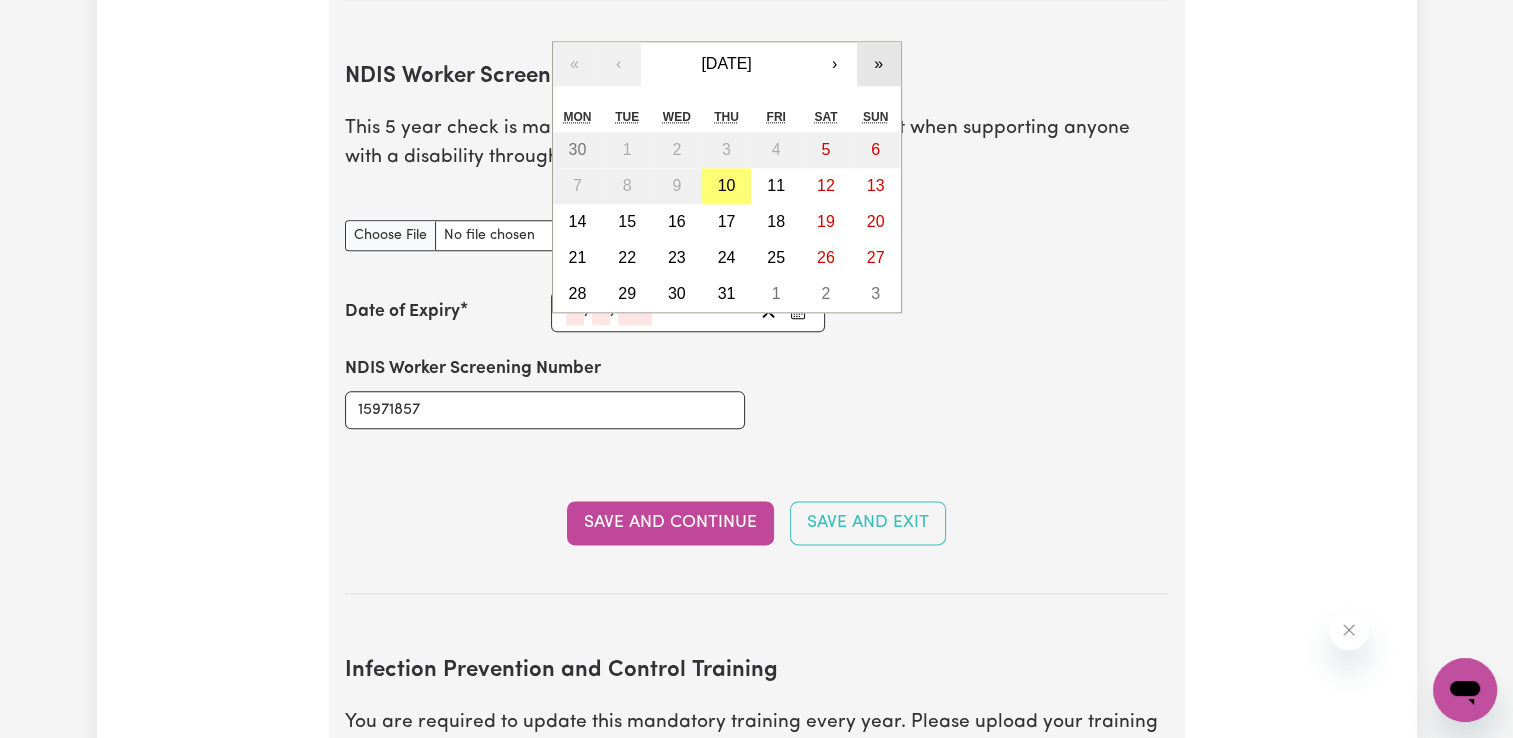 click on "»" at bounding box center (879, 64) 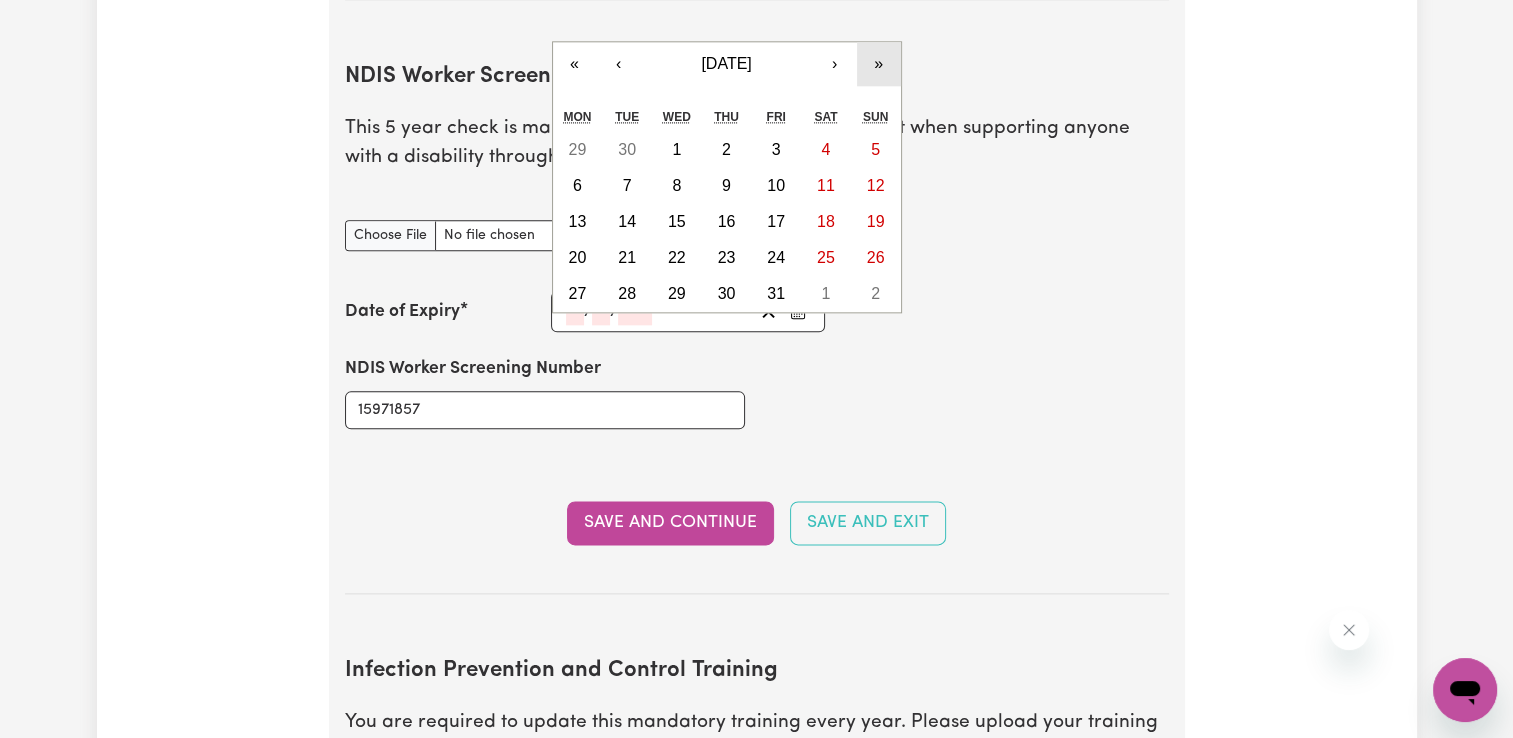 click on "»" at bounding box center [879, 64] 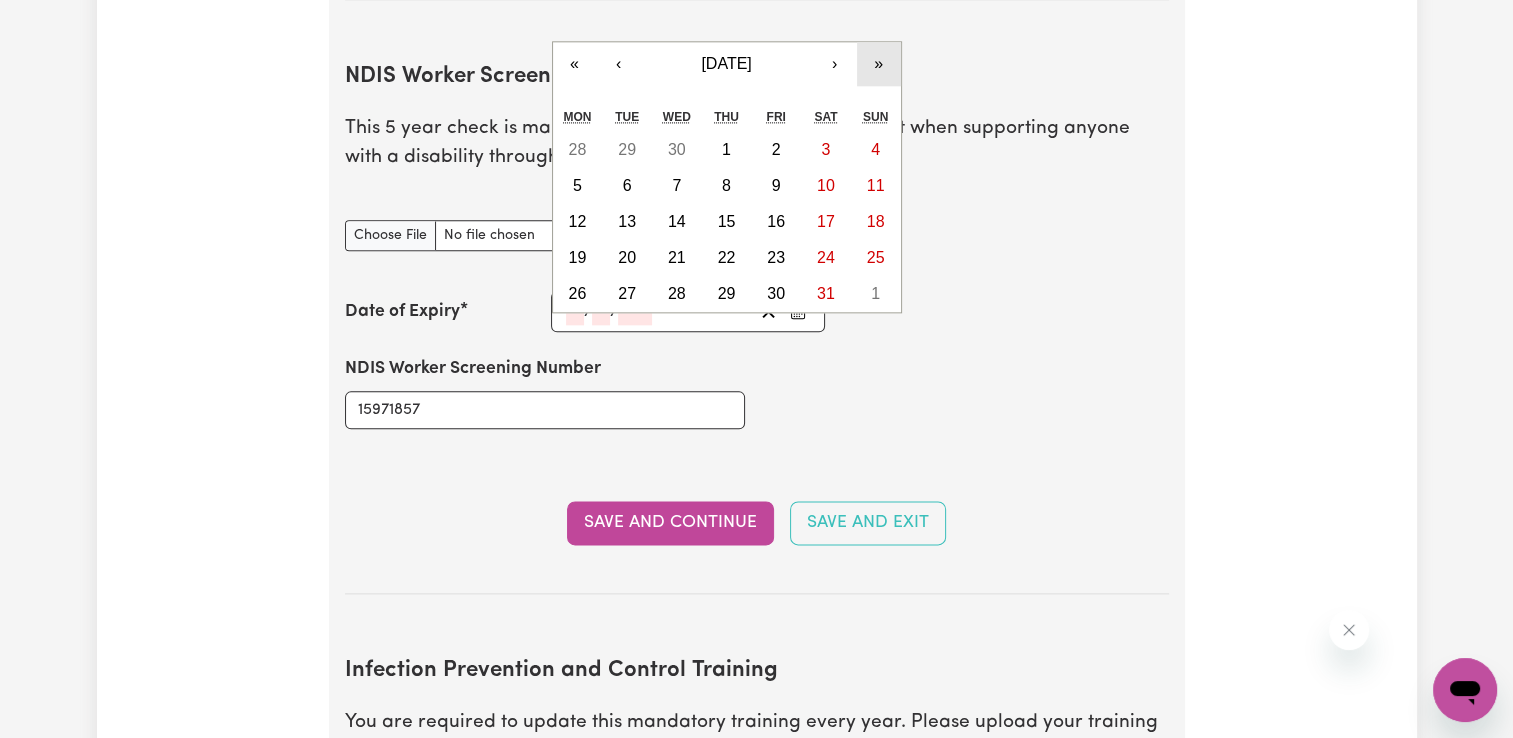 click on "»" at bounding box center (879, 64) 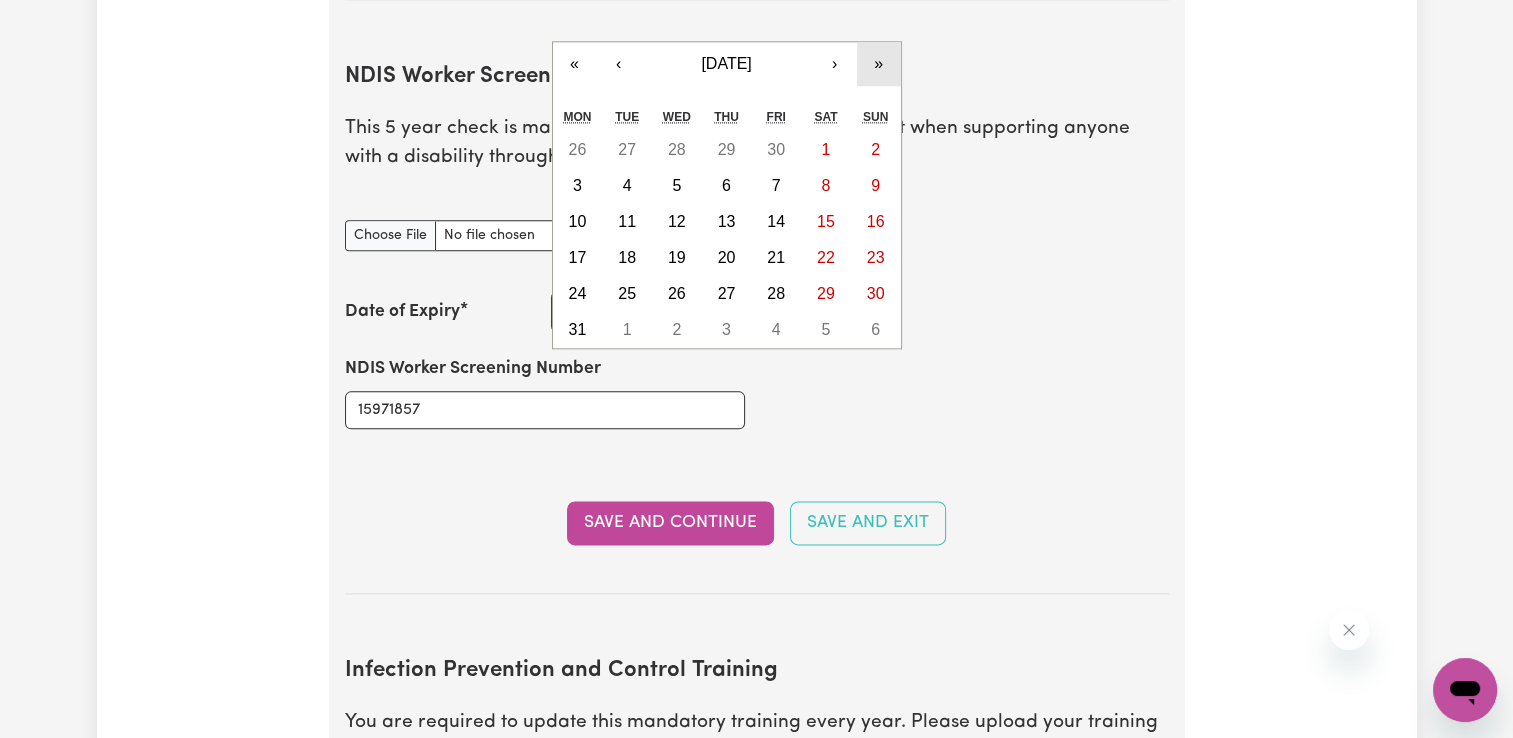 click on "»" at bounding box center [879, 64] 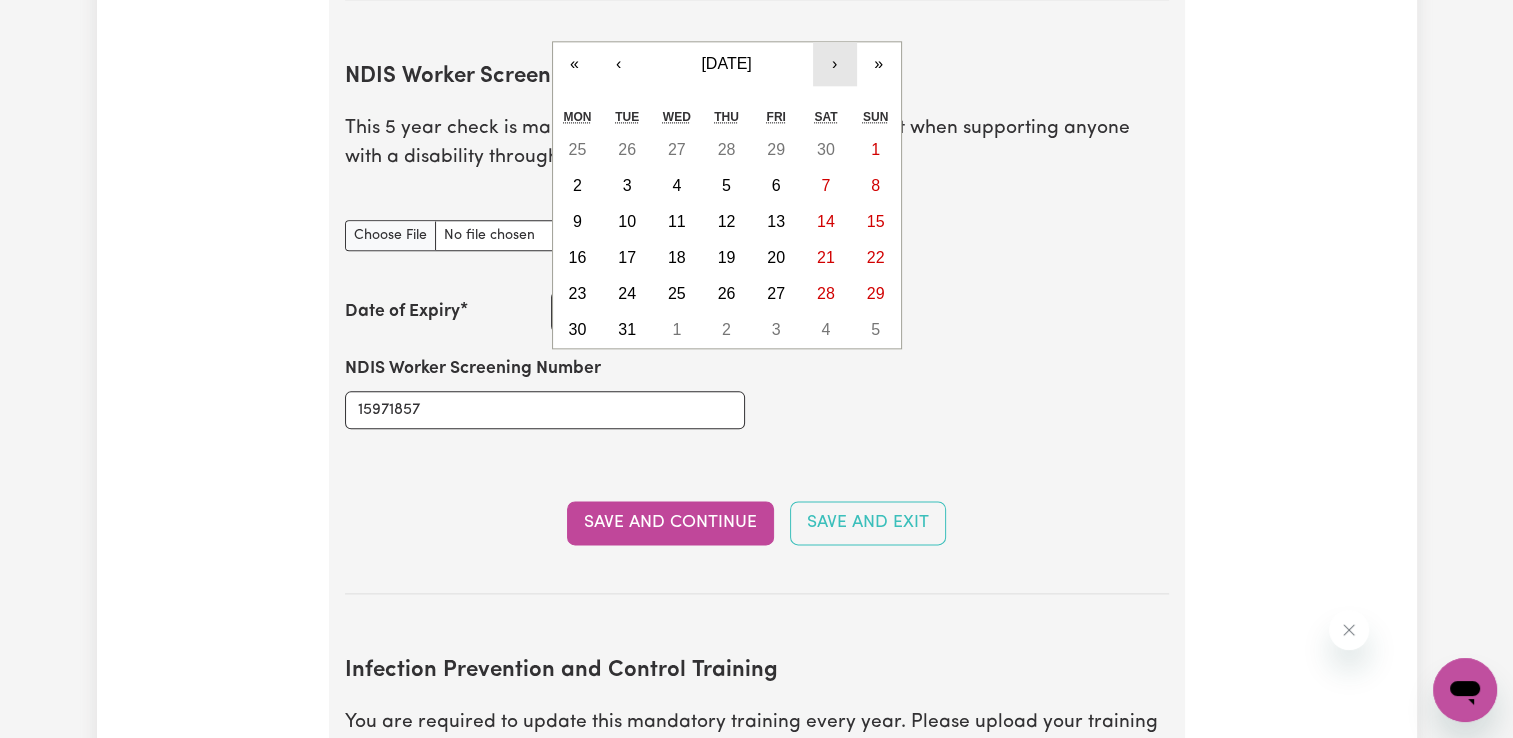 click on "›" at bounding box center [835, 64] 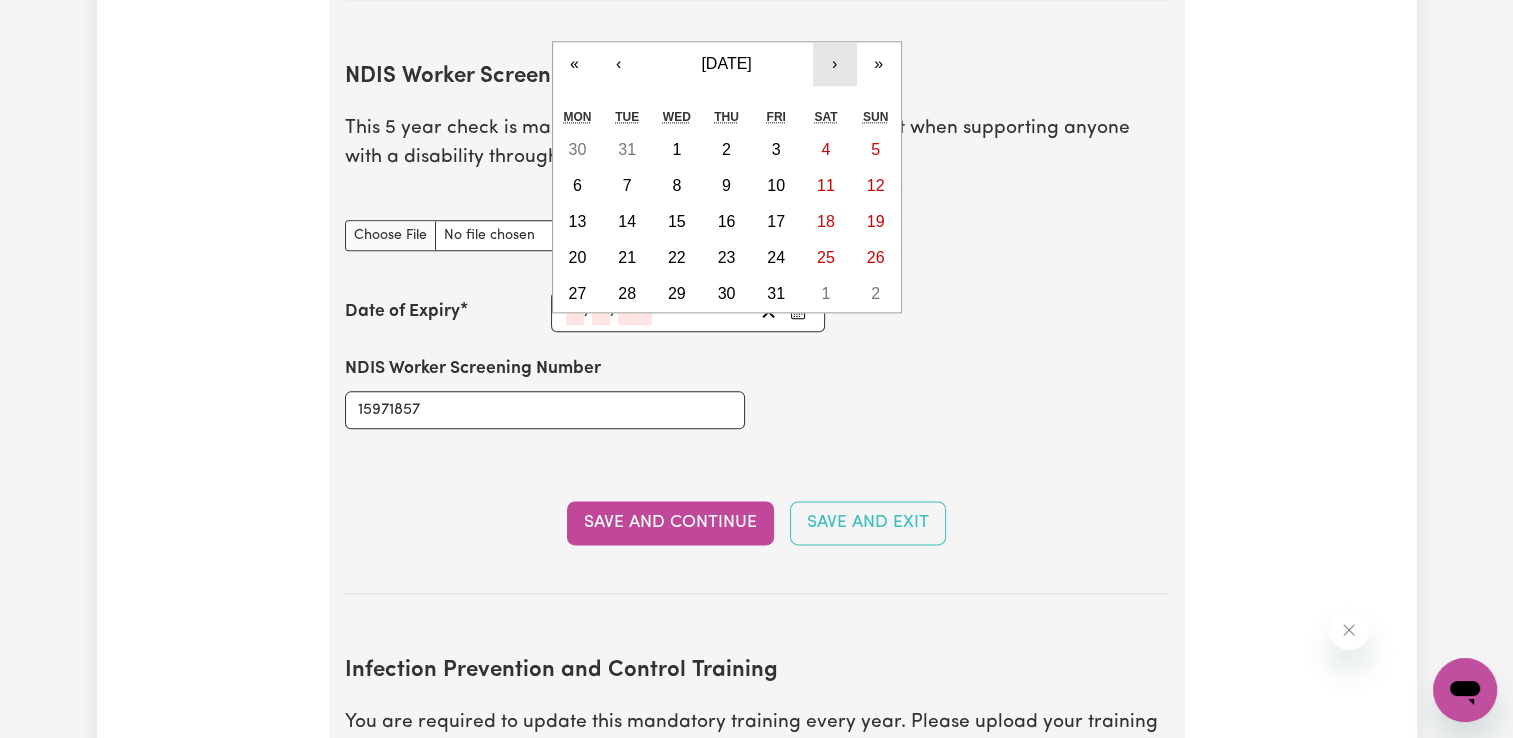 click on "›" at bounding box center (835, 64) 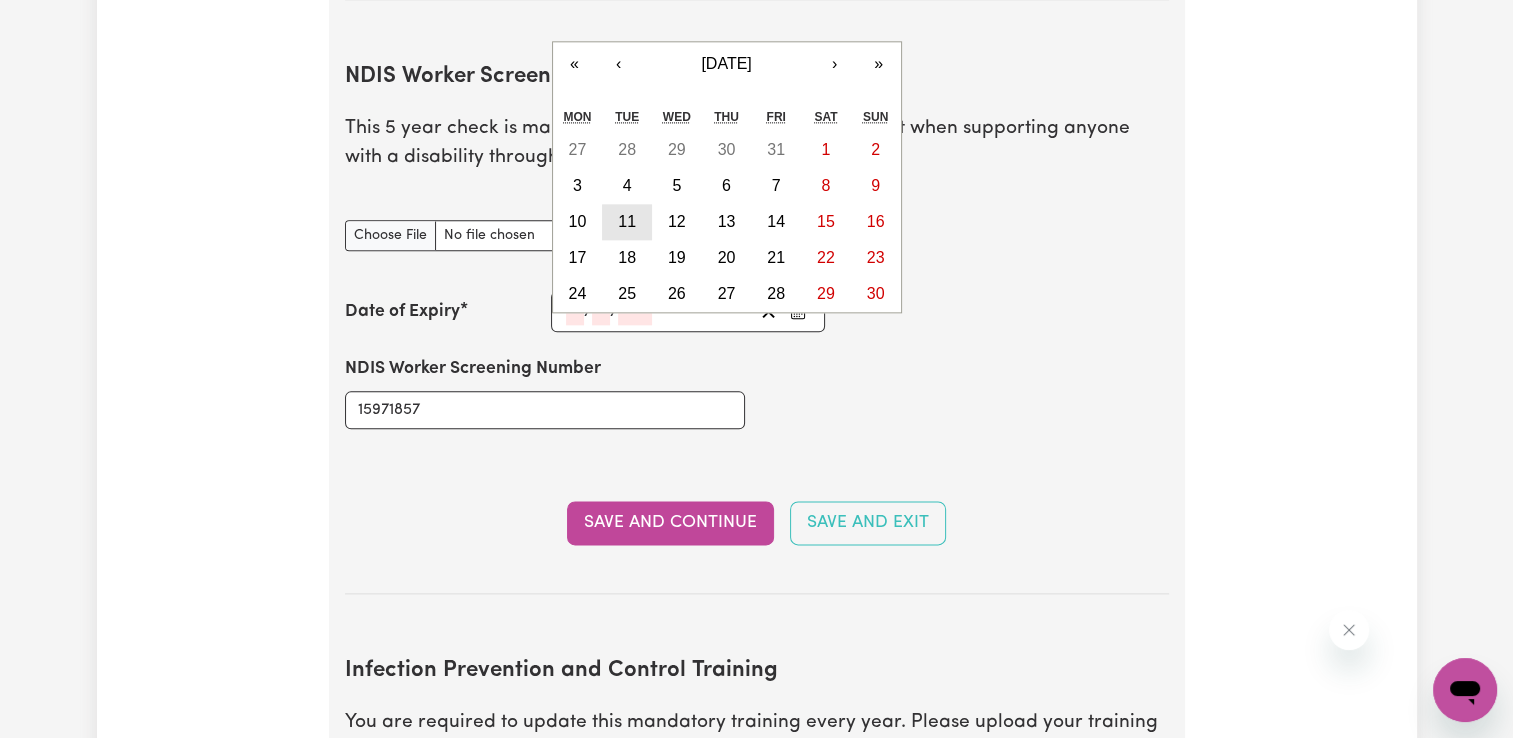 click on "11" at bounding box center [627, 222] 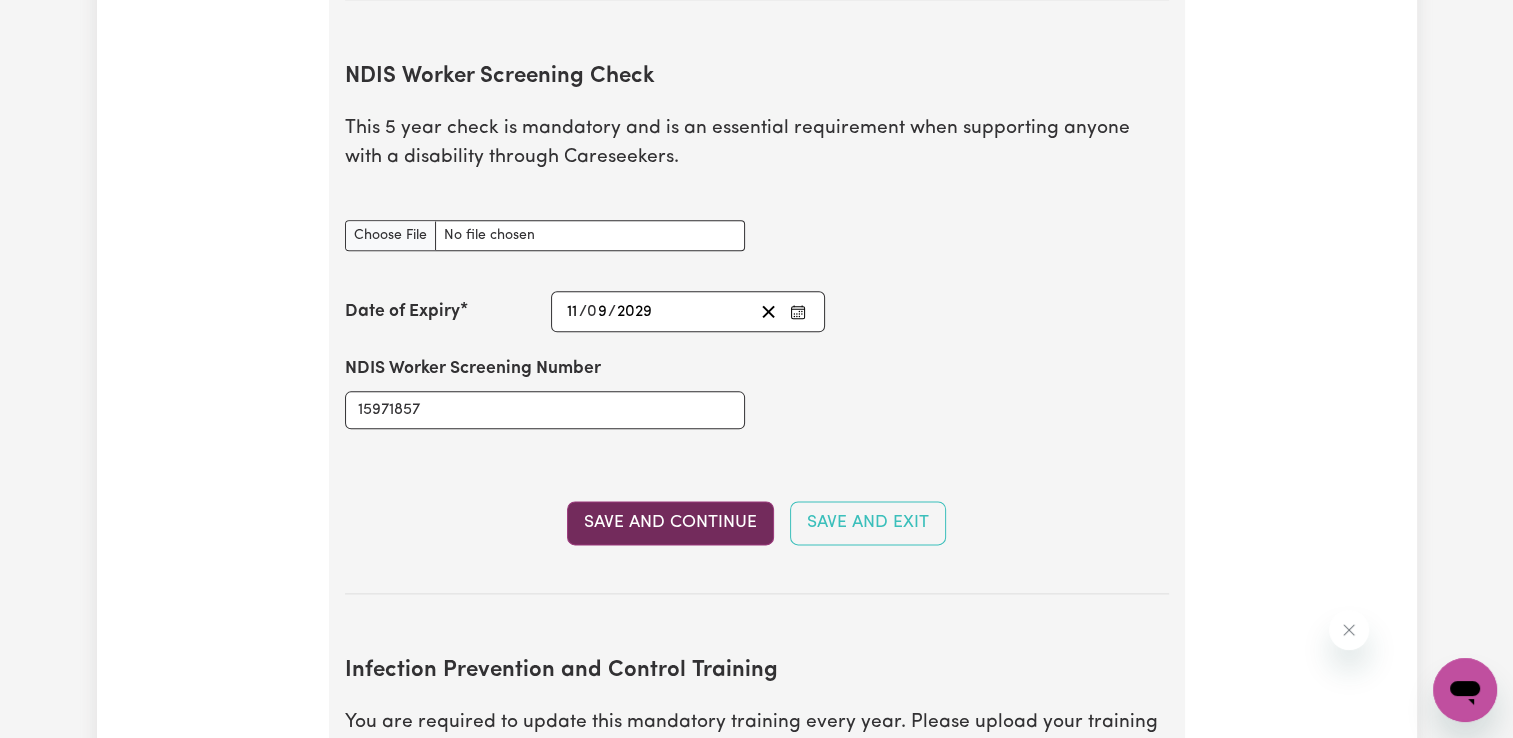 click on "Save and Continue" at bounding box center (670, 523) 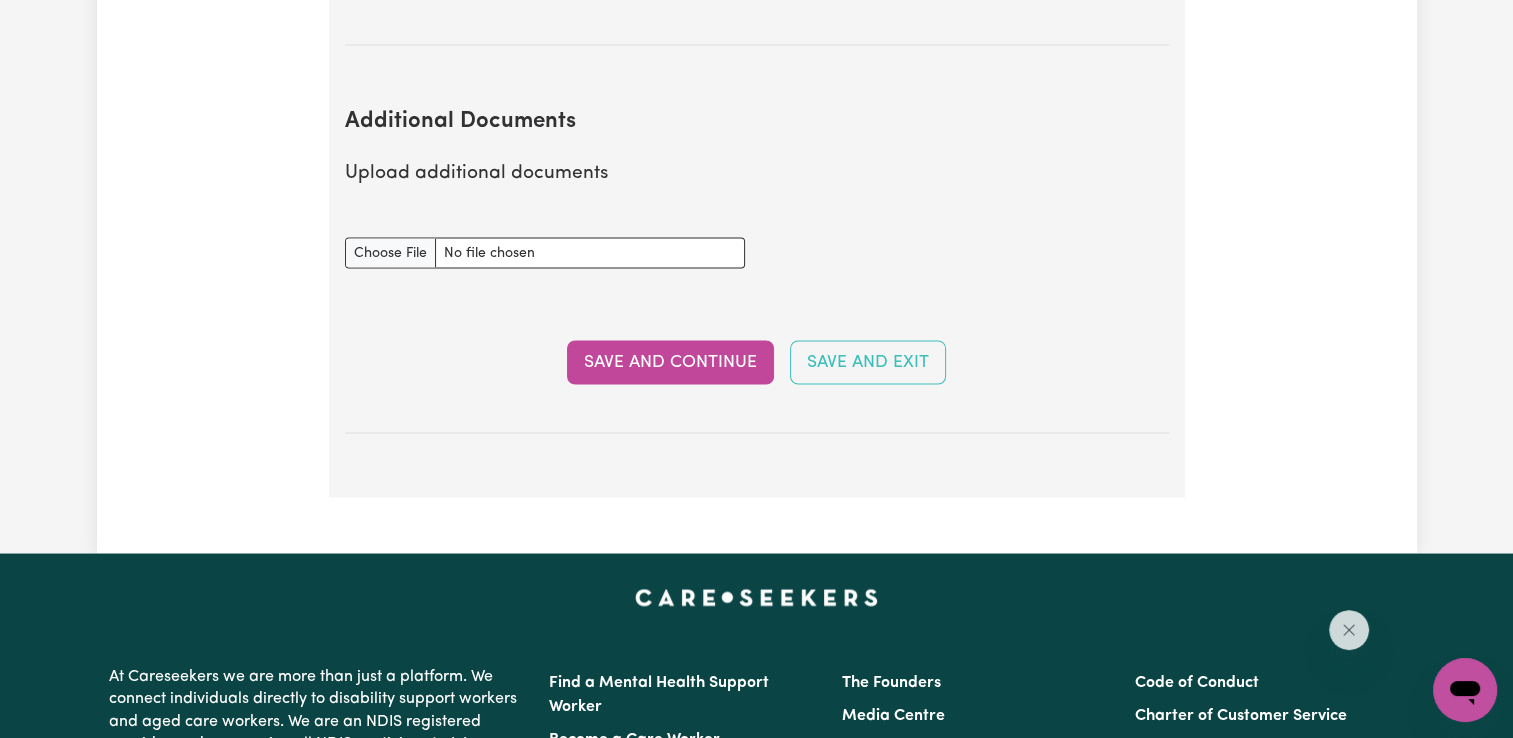 scroll, scrollTop: 3564, scrollLeft: 0, axis: vertical 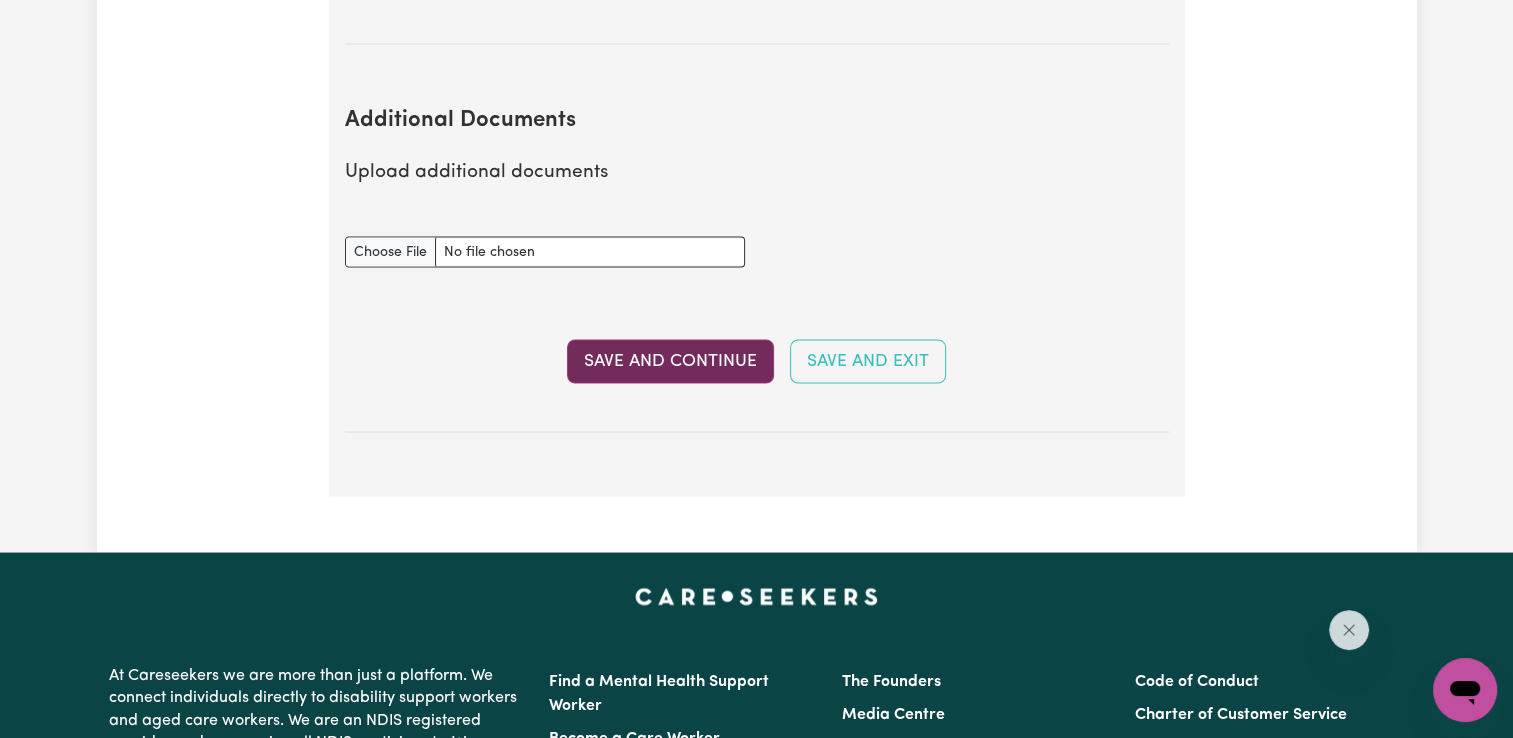 click on "Save and Continue" at bounding box center (670, 361) 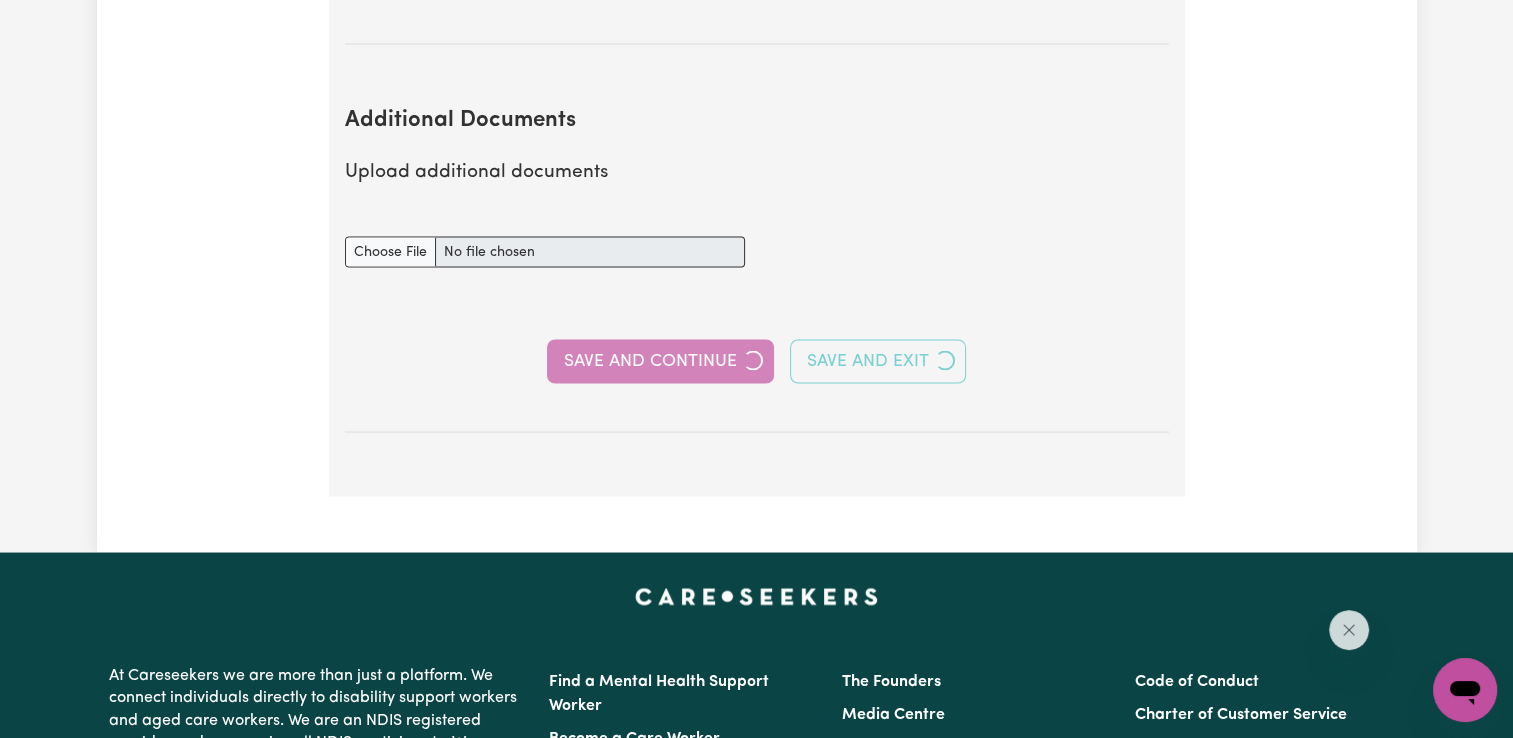 select on "Certificate III (Individual Support)" 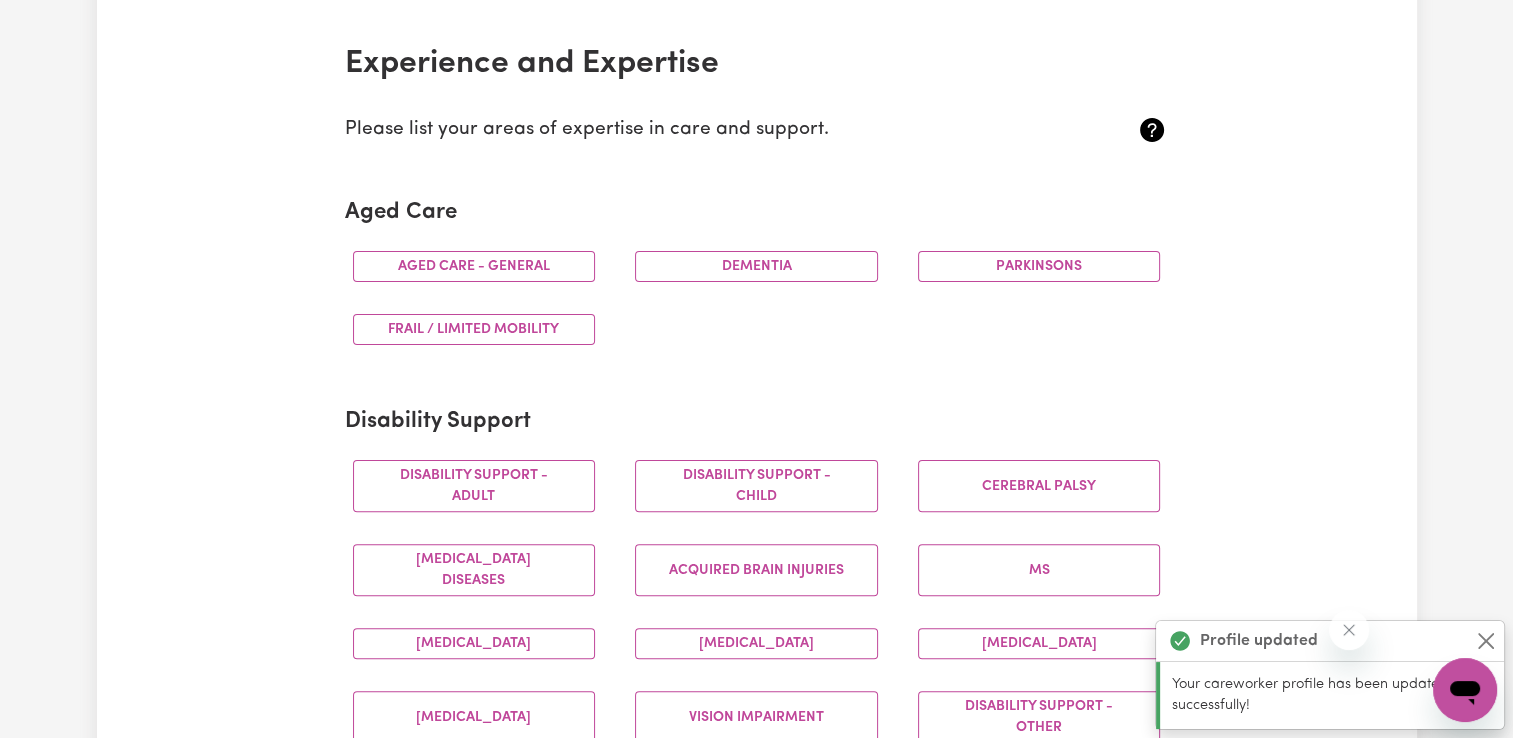 scroll, scrollTop: 464, scrollLeft: 0, axis: vertical 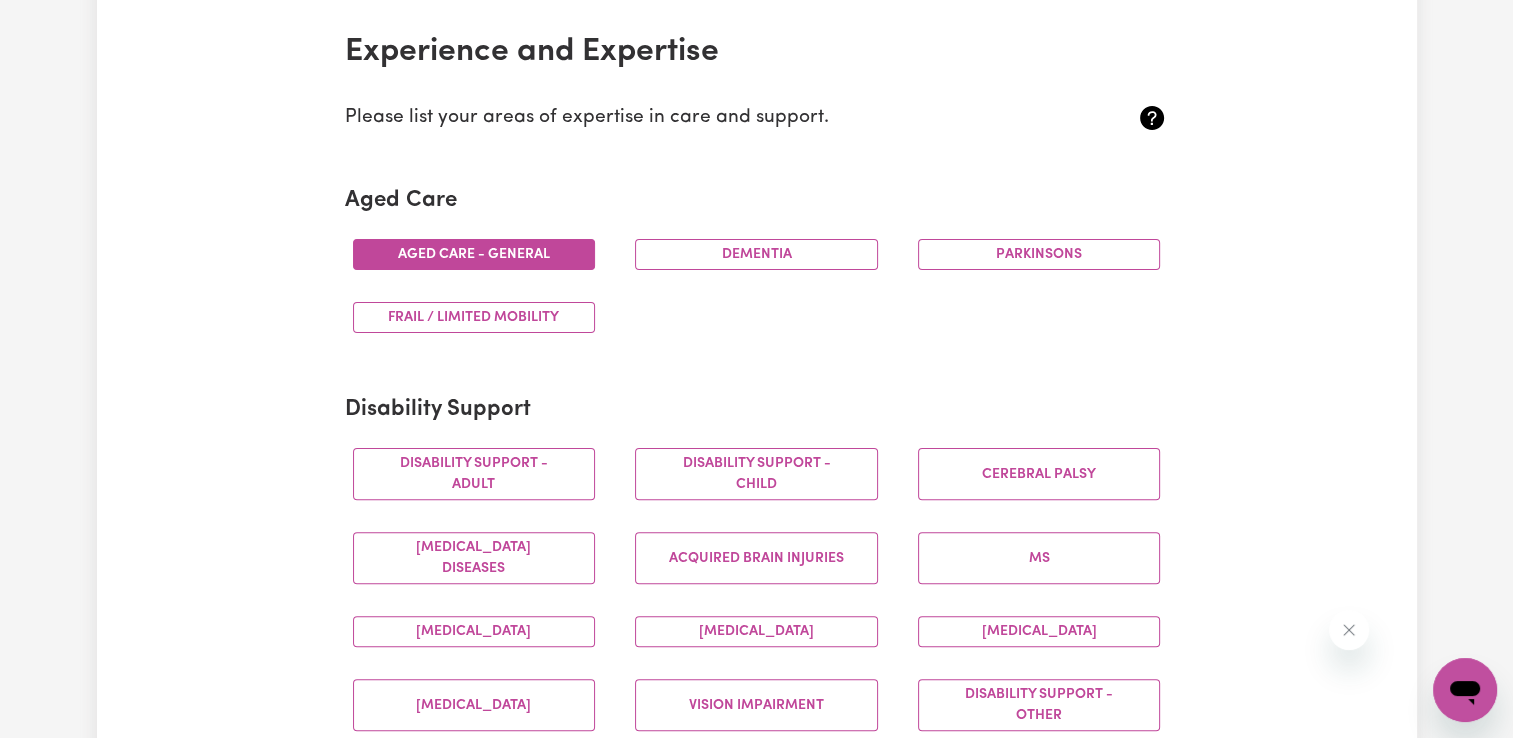 click on "Aged care - General" at bounding box center (474, 254) 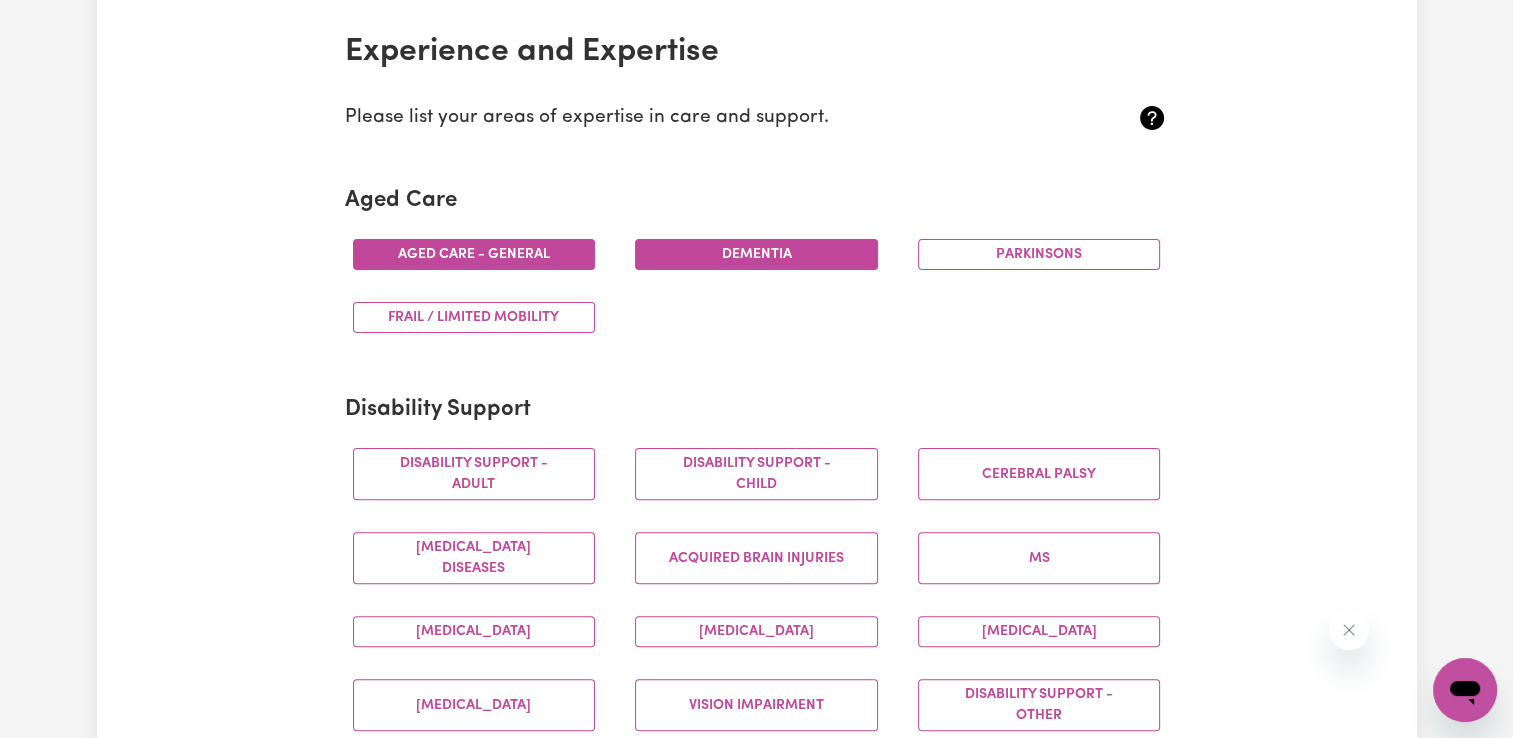 click on "Dementia" at bounding box center [756, 254] 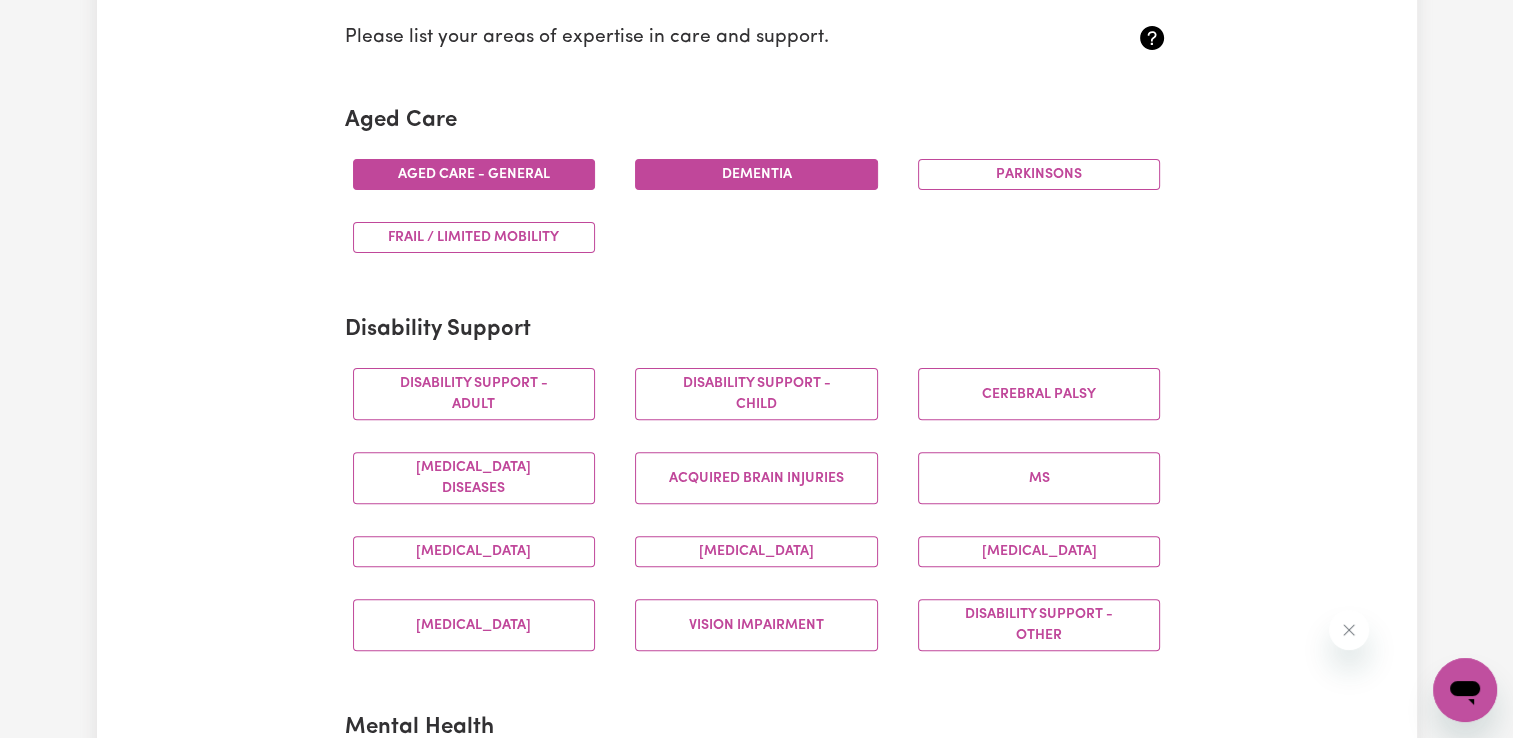 scroll, scrollTop: 575, scrollLeft: 0, axis: vertical 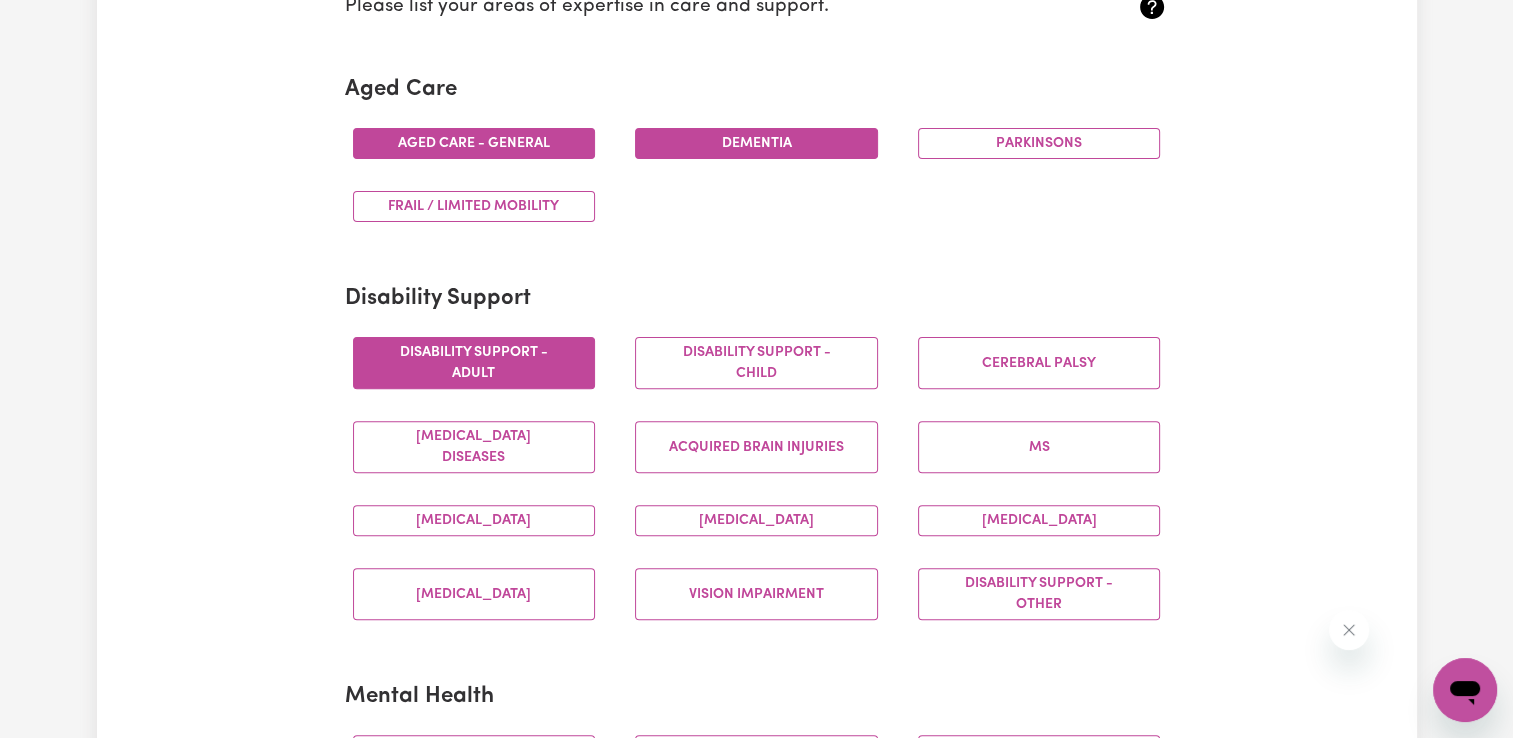 click on "Disability support - Adult" at bounding box center [474, 363] 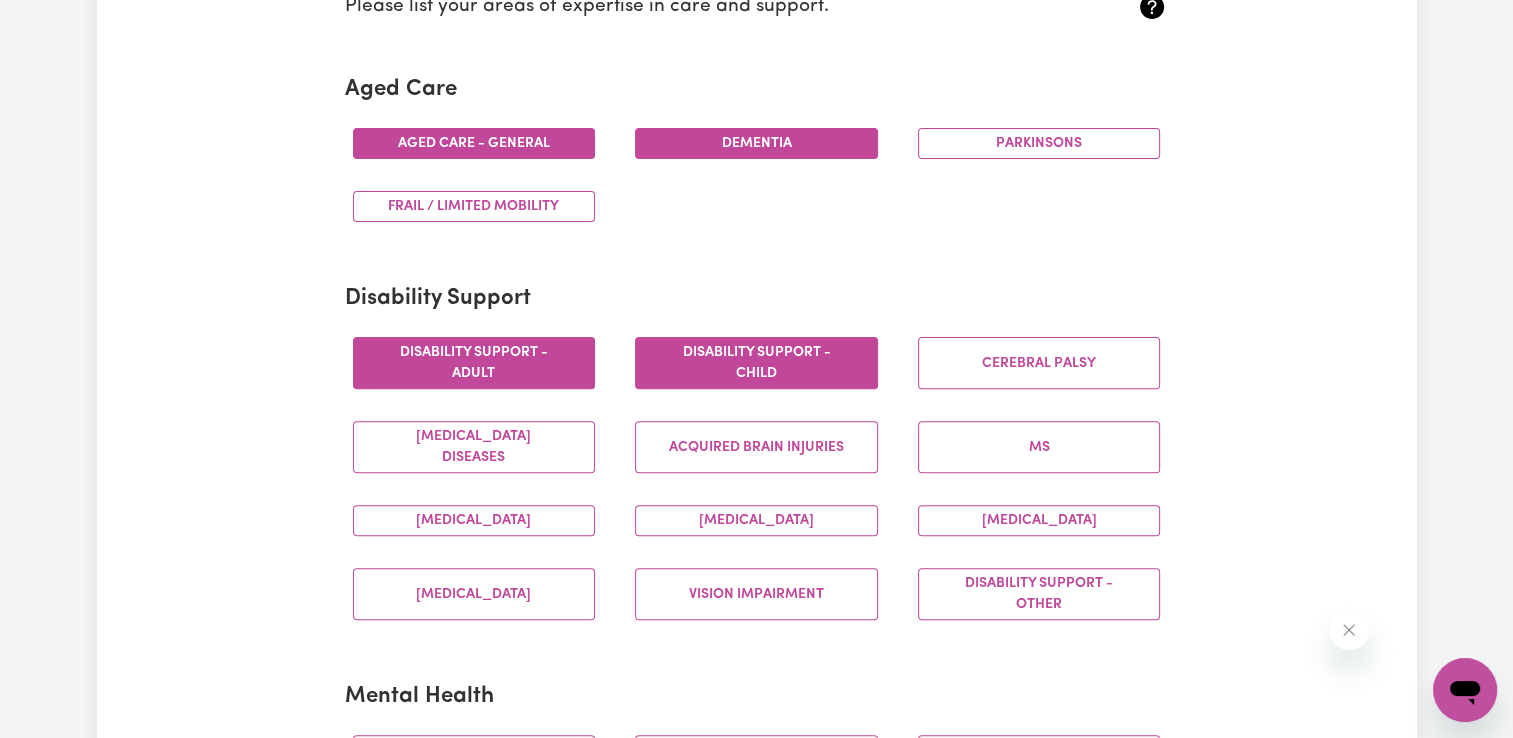 click on "Disability support - Child" at bounding box center (756, 363) 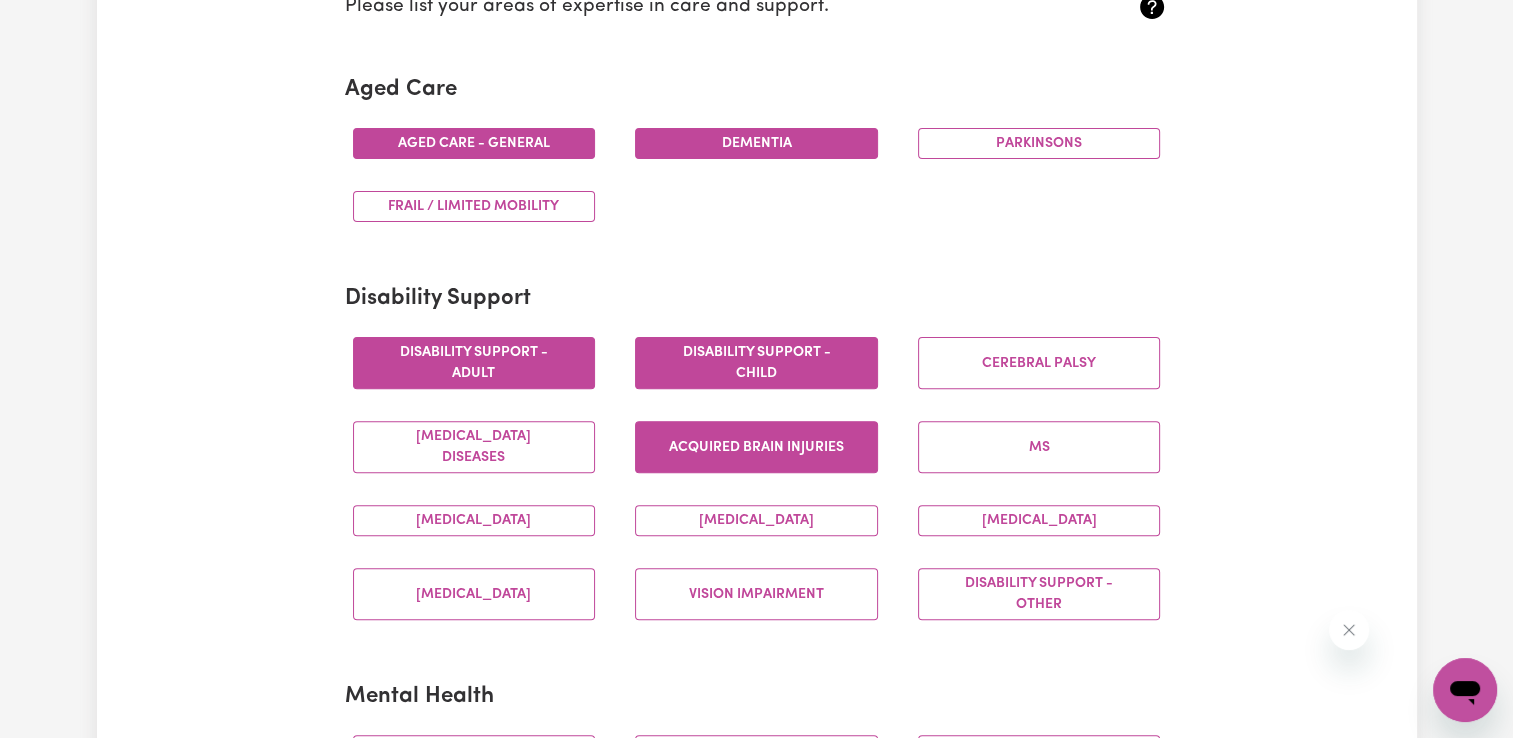 click on "Acquired Brain Injuries" at bounding box center (756, 447) 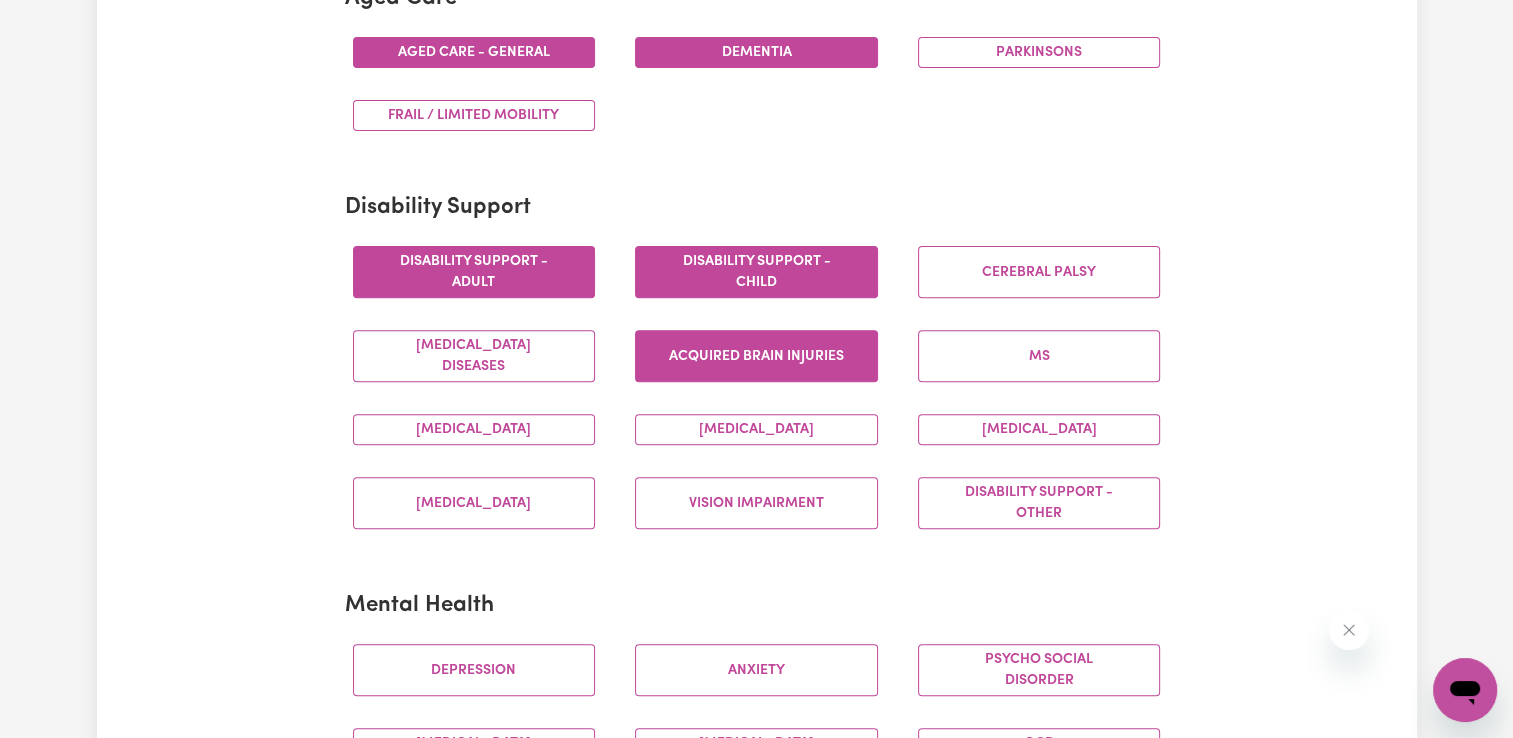scroll, scrollTop: 667, scrollLeft: 0, axis: vertical 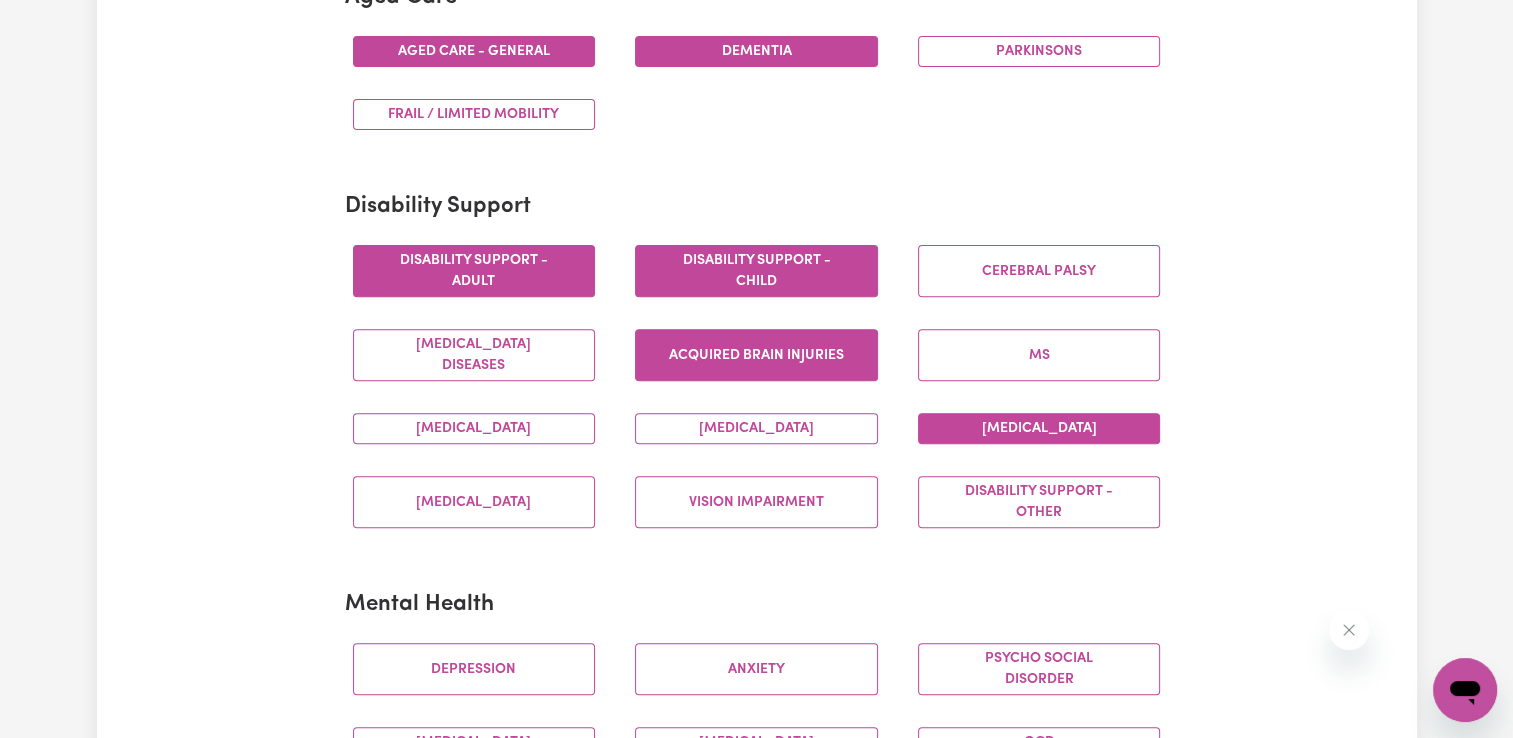 click on "[MEDICAL_DATA]" at bounding box center (1039, 428) 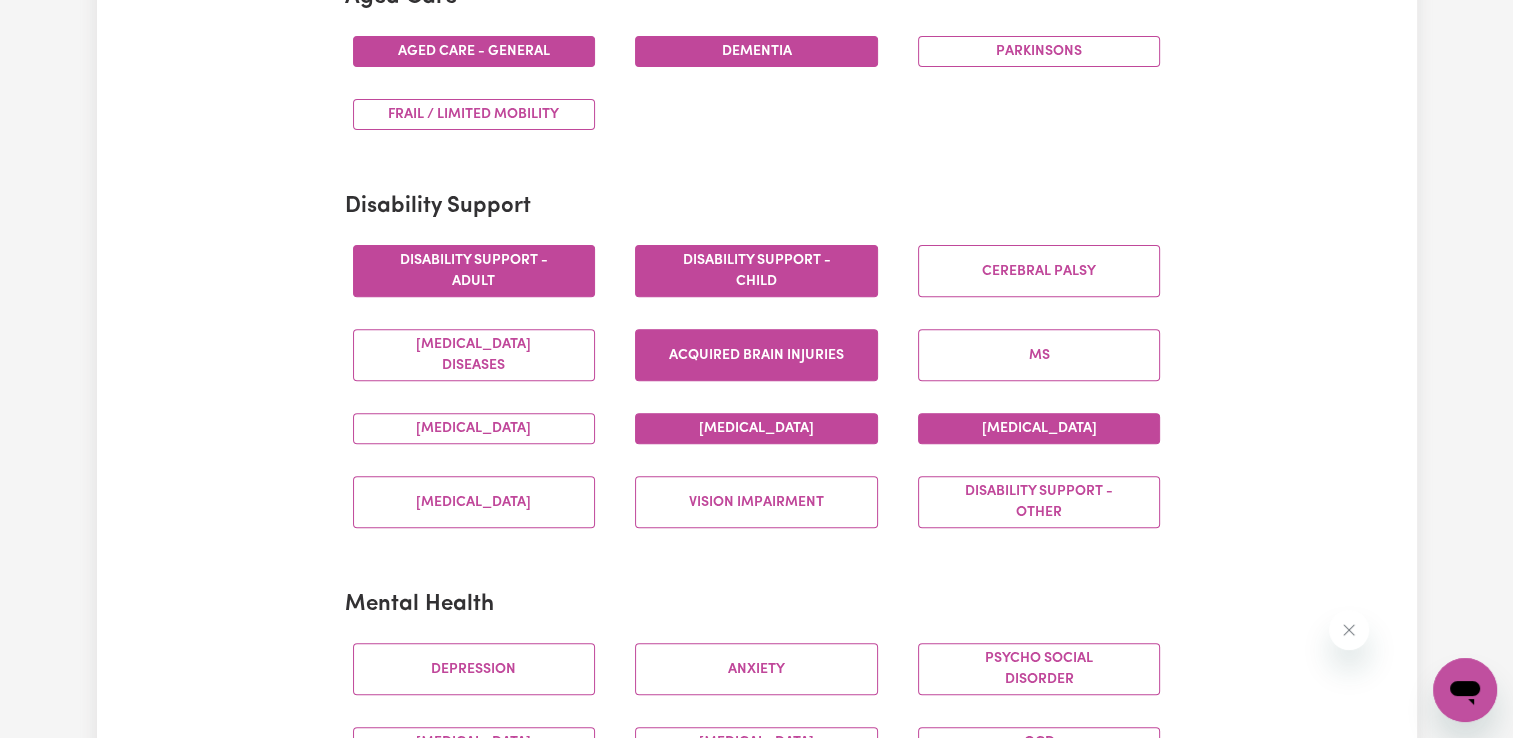 click on "[MEDICAL_DATA]" at bounding box center [756, 428] 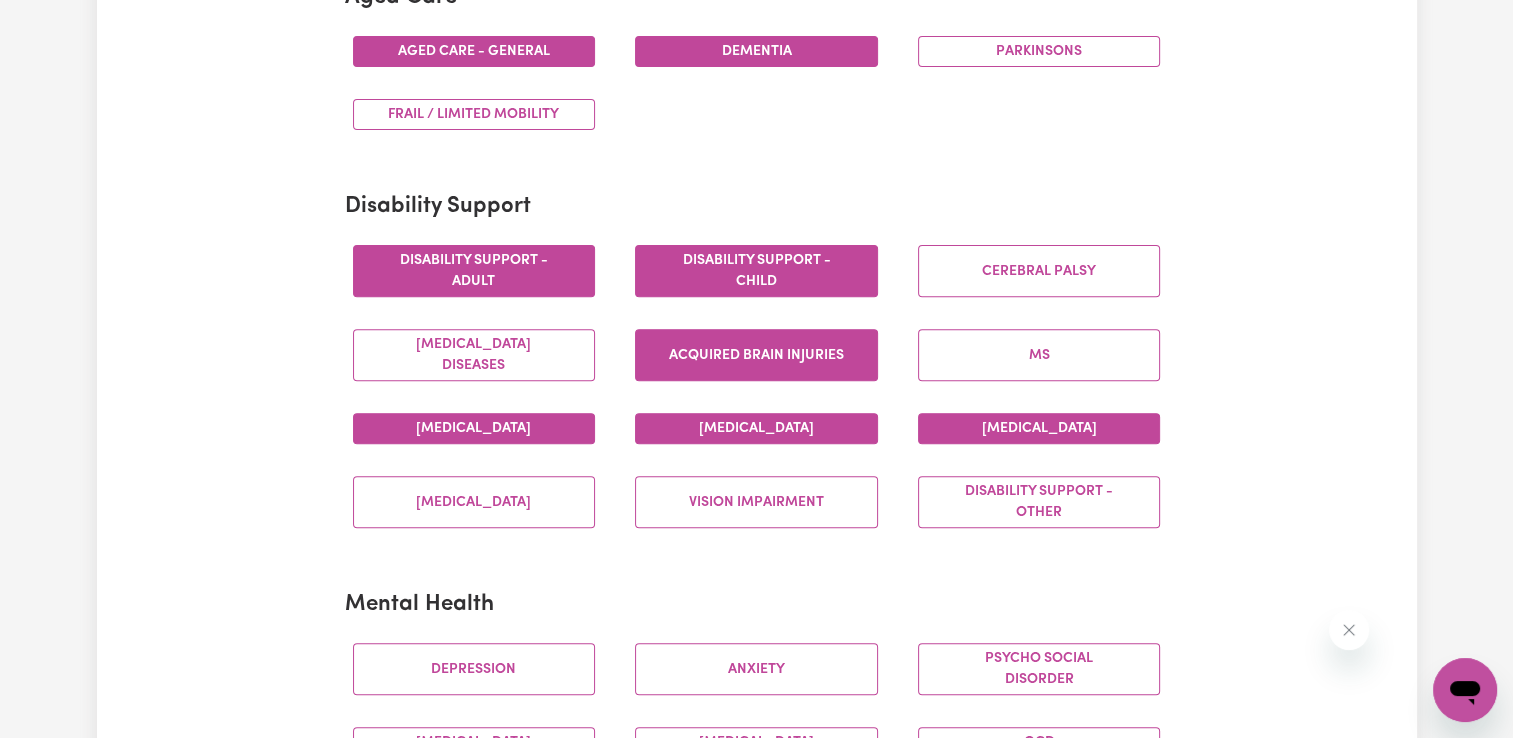 click on "[MEDICAL_DATA]" at bounding box center [474, 428] 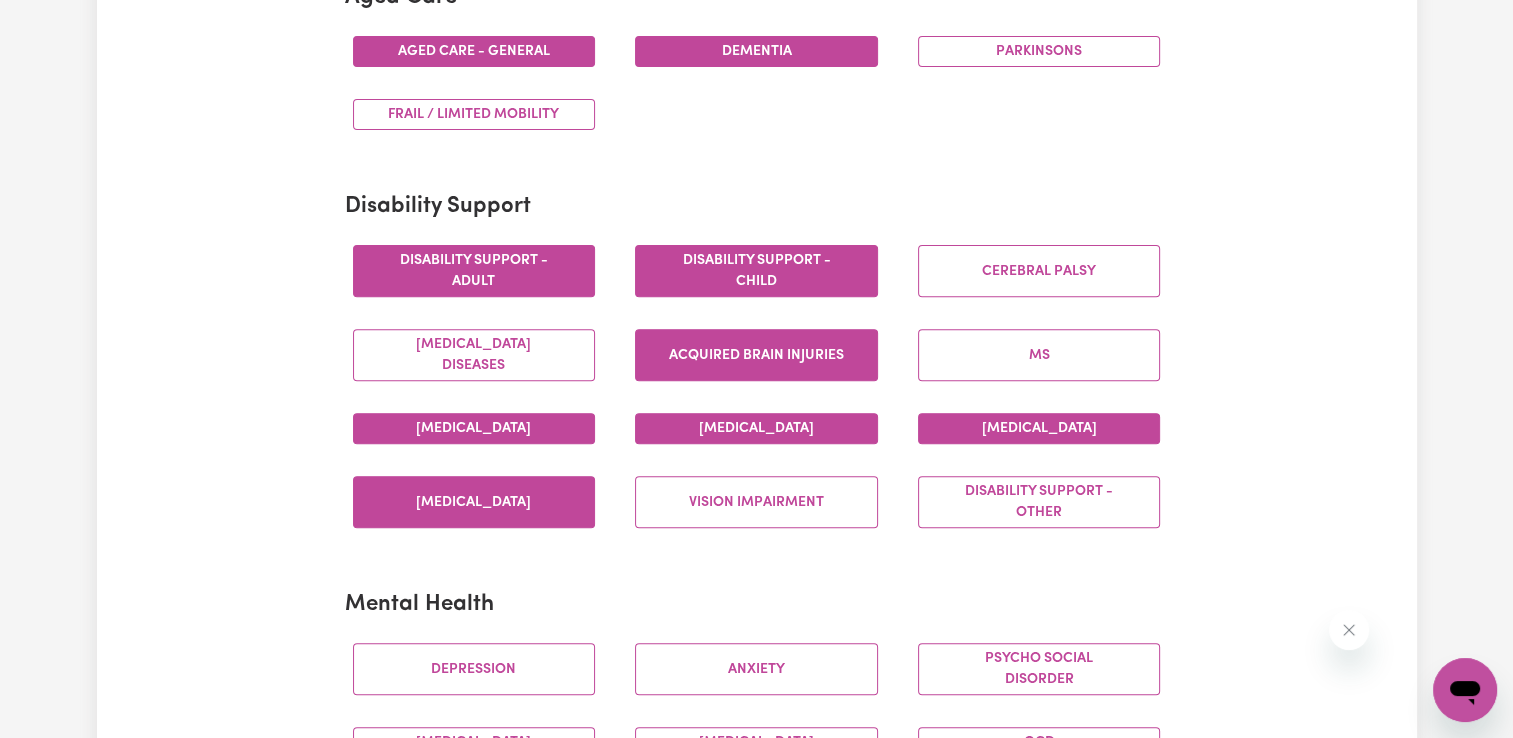click on "[MEDICAL_DATA]" at bounding box center (474, 502) 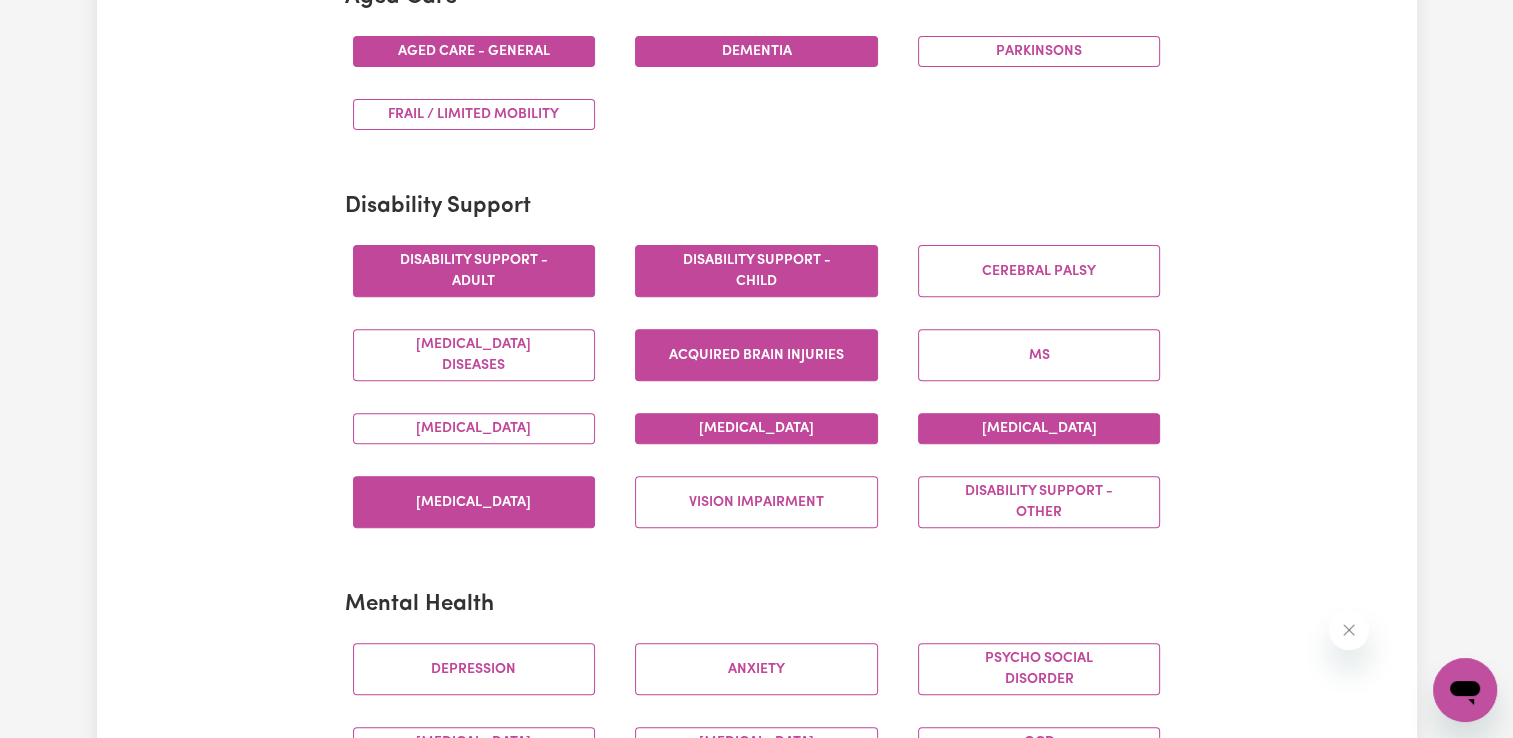 scroll, scrollTop: 784, scrollLeft: 0, axis: vertical 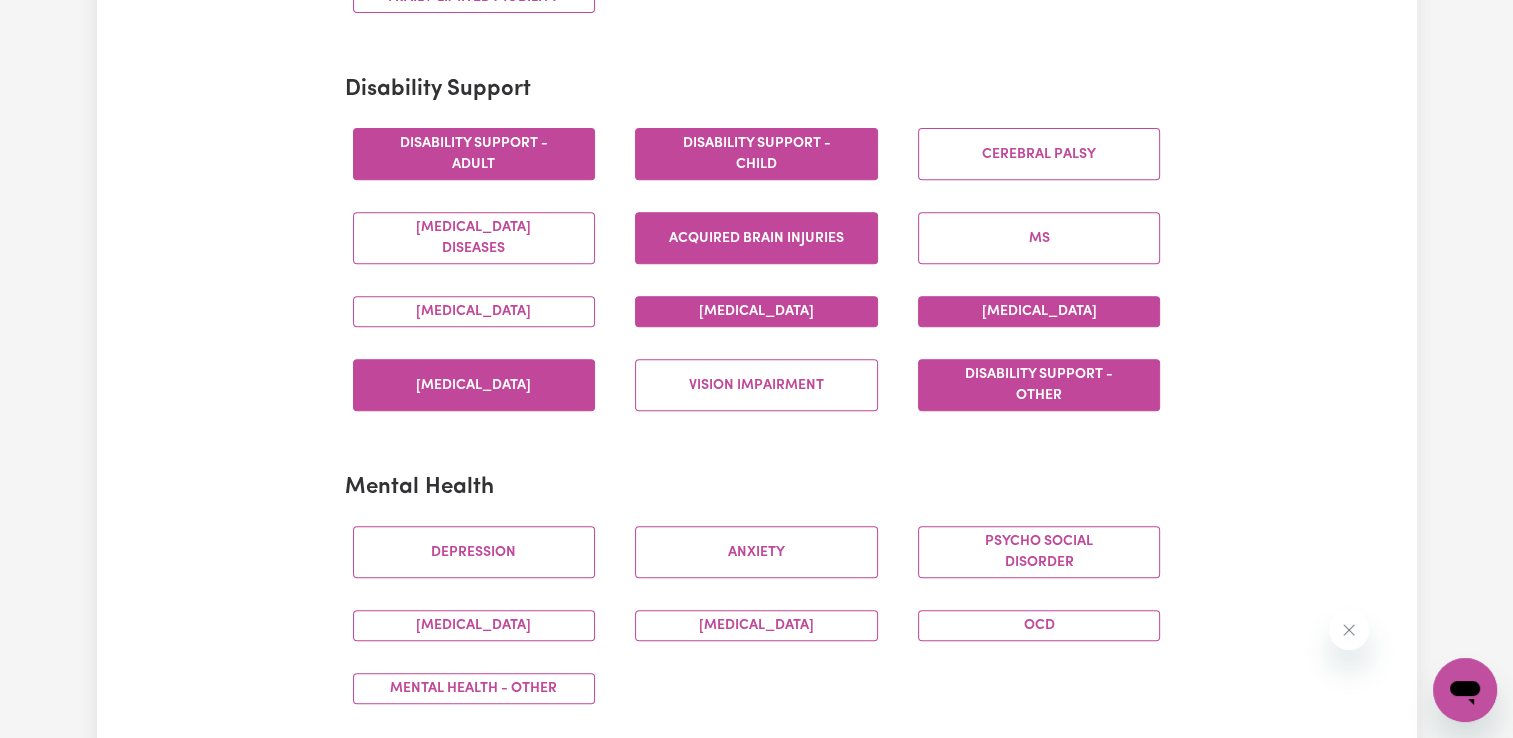 click on "Disability support - Other" at bounding box center [1039, 385] 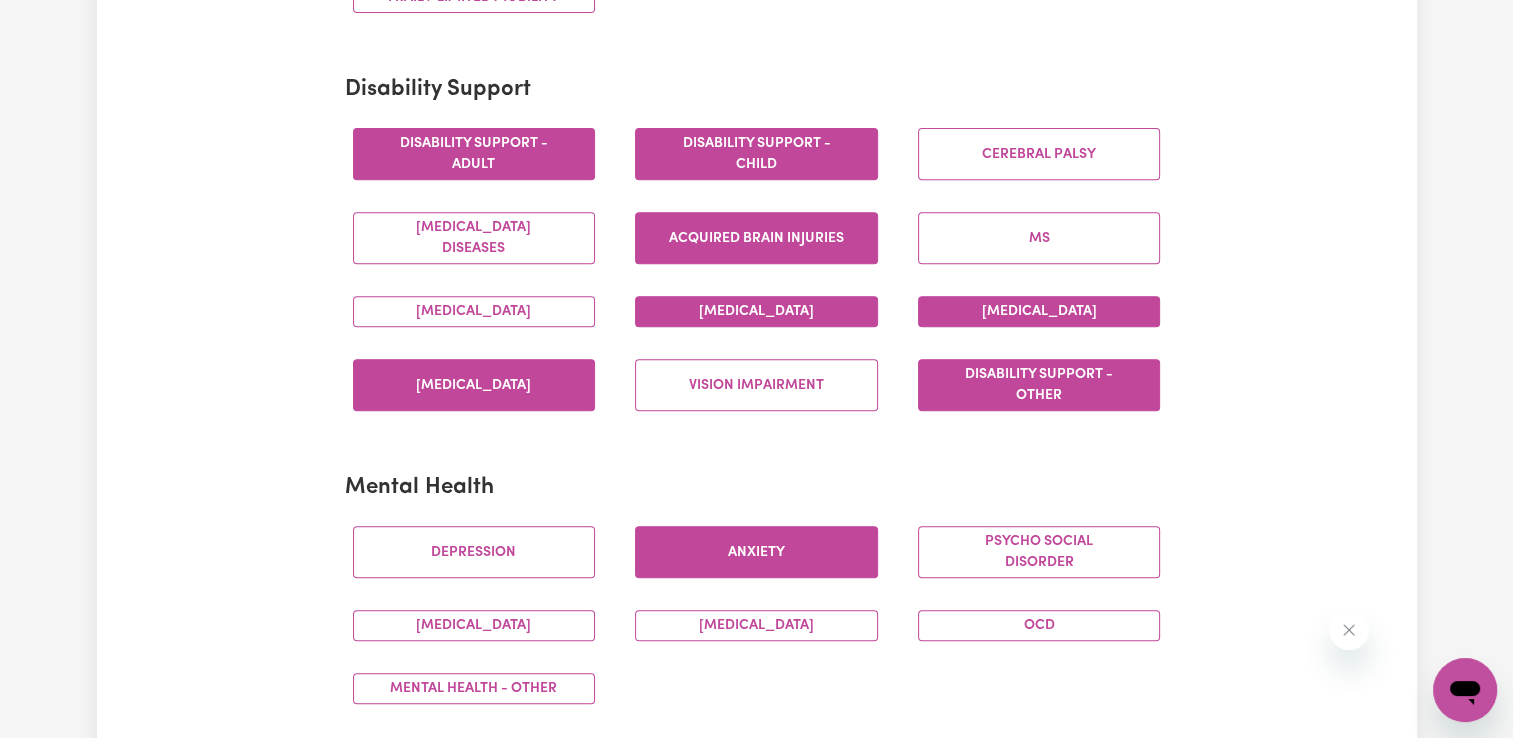 drag, startPoint x: 549, startPoint y: 549, endPoint x: 741, endPoint y: 558, distance: 192.21082 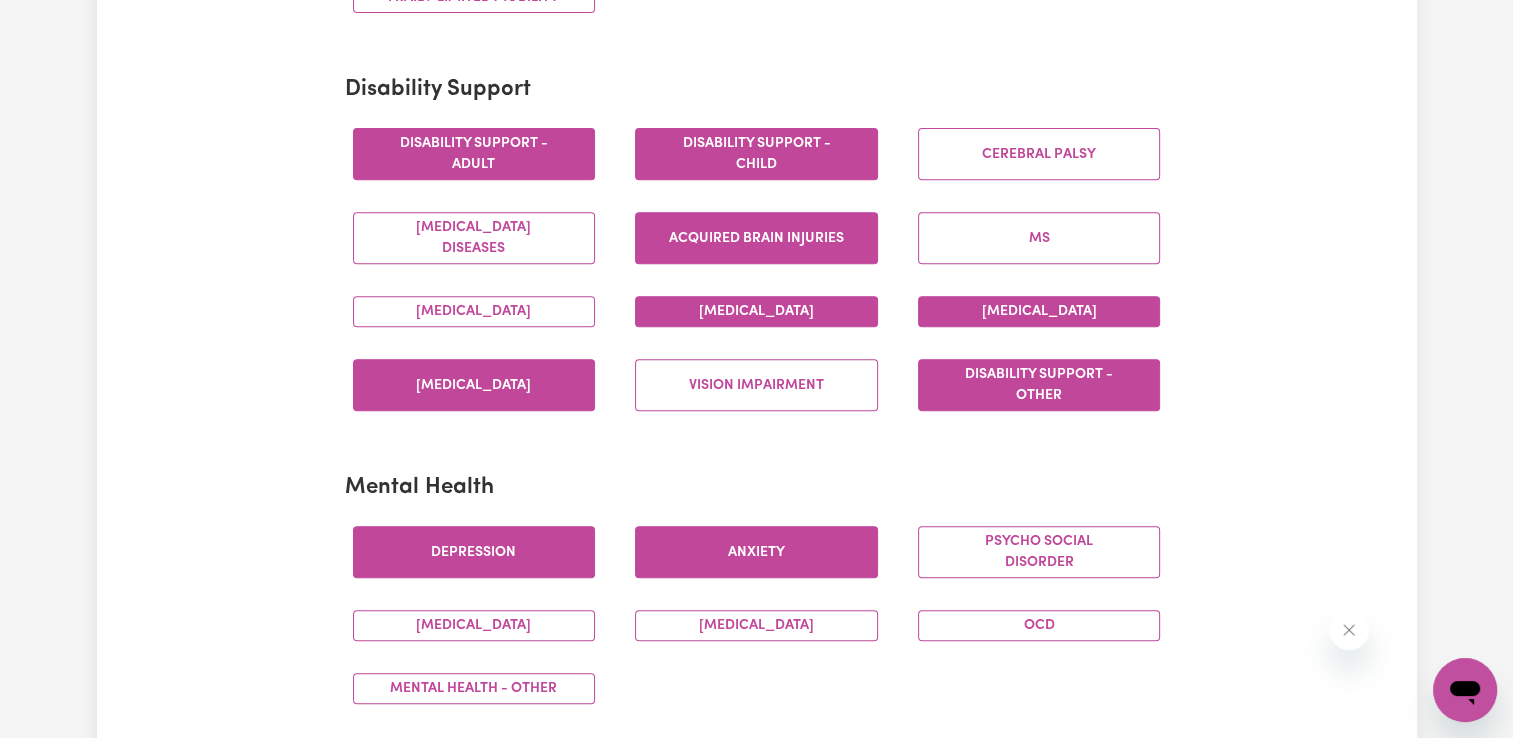 click on "Depression" at bounding box center (474, 552) 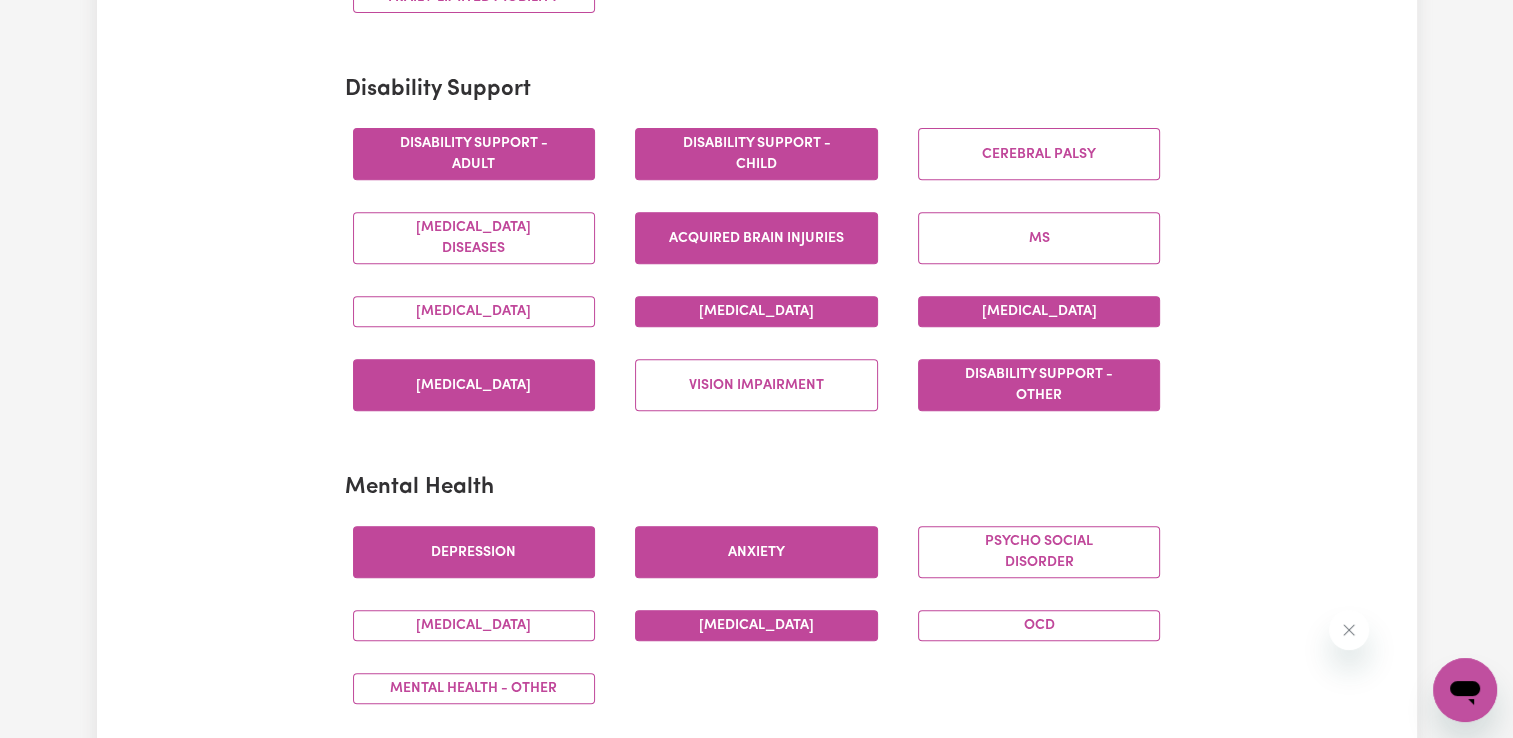 click on "[MEDICAL_DATA]" at bounding box center [756, 625] 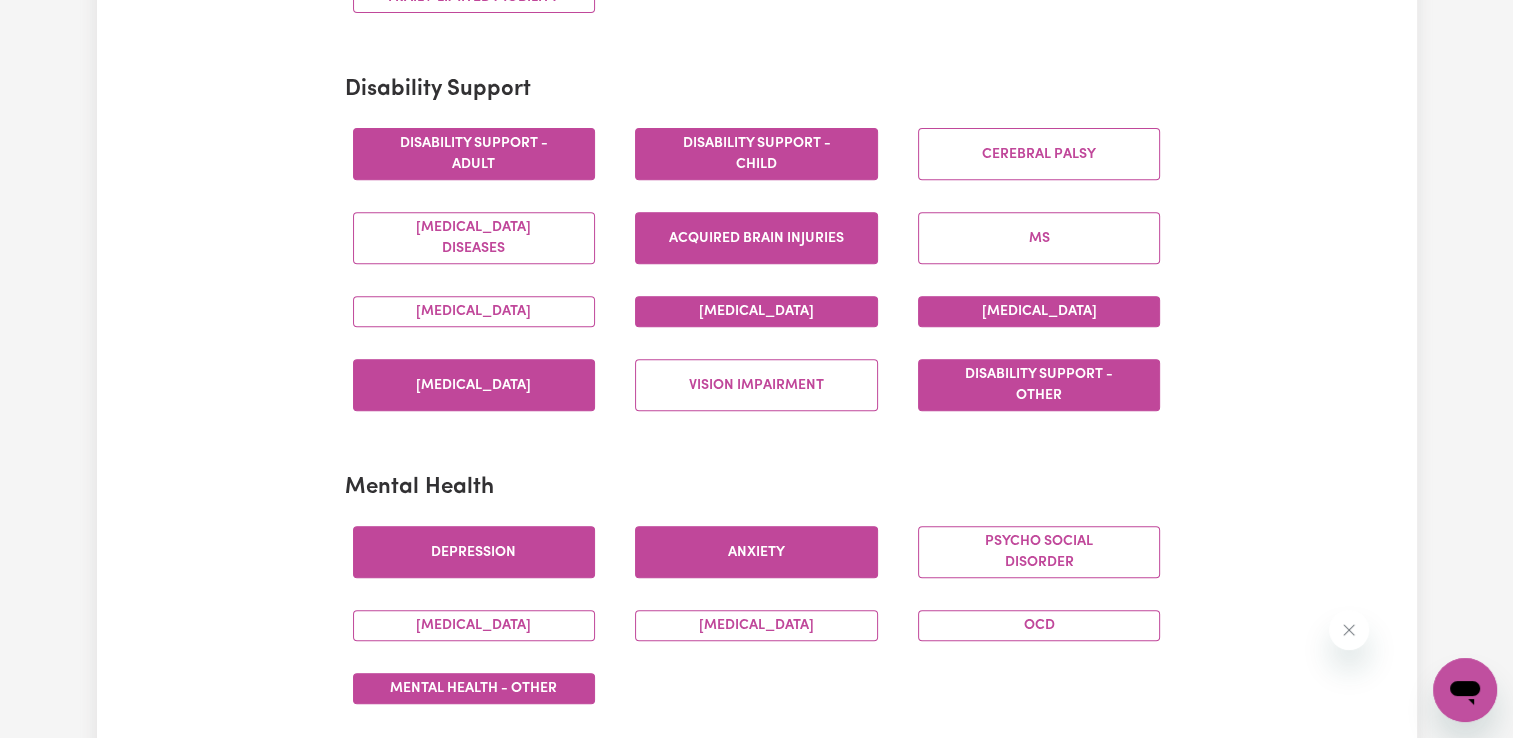 click on "Mental Health - Other" at bounding box center (474, 688) 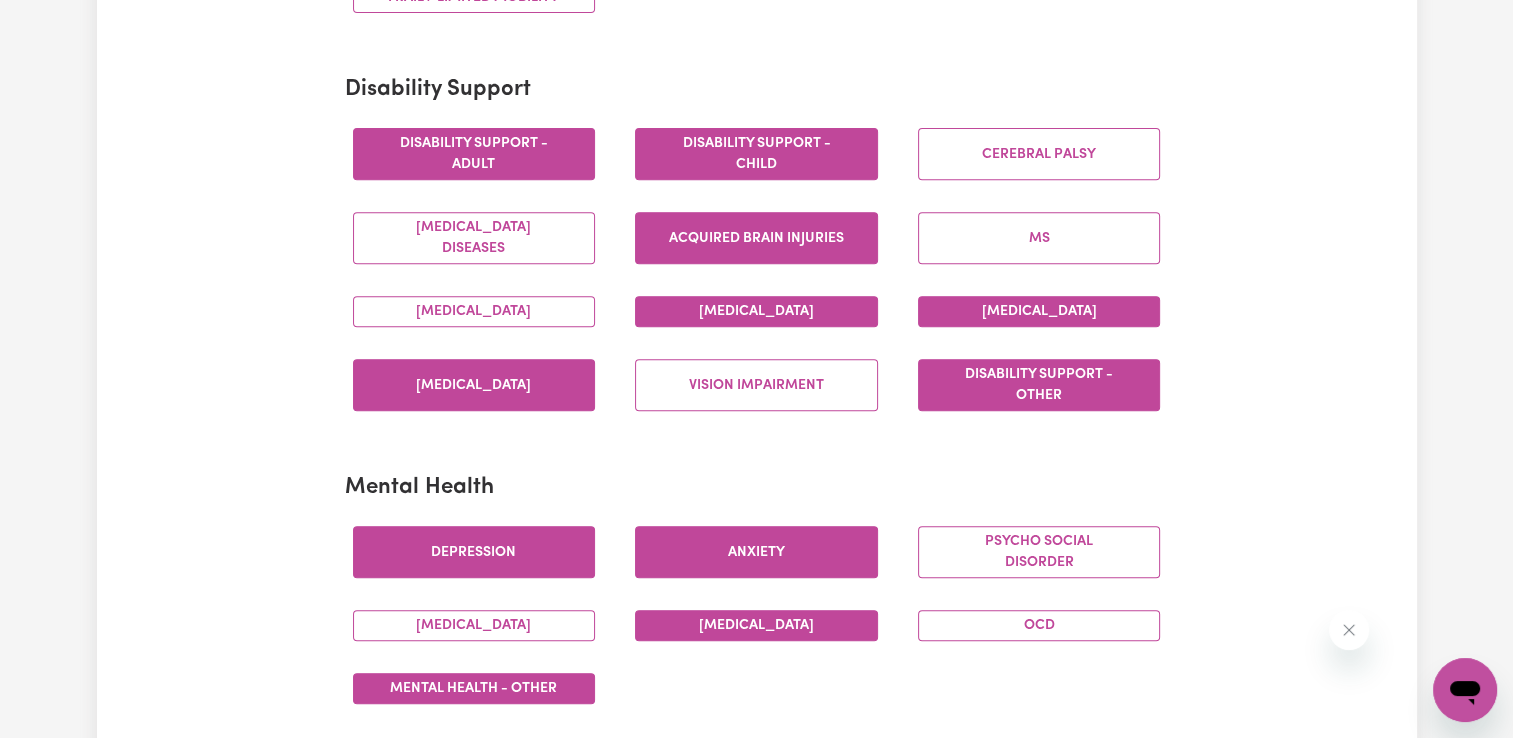click on "[MEDICAL_DATA]" at bounding box center [756, 625] 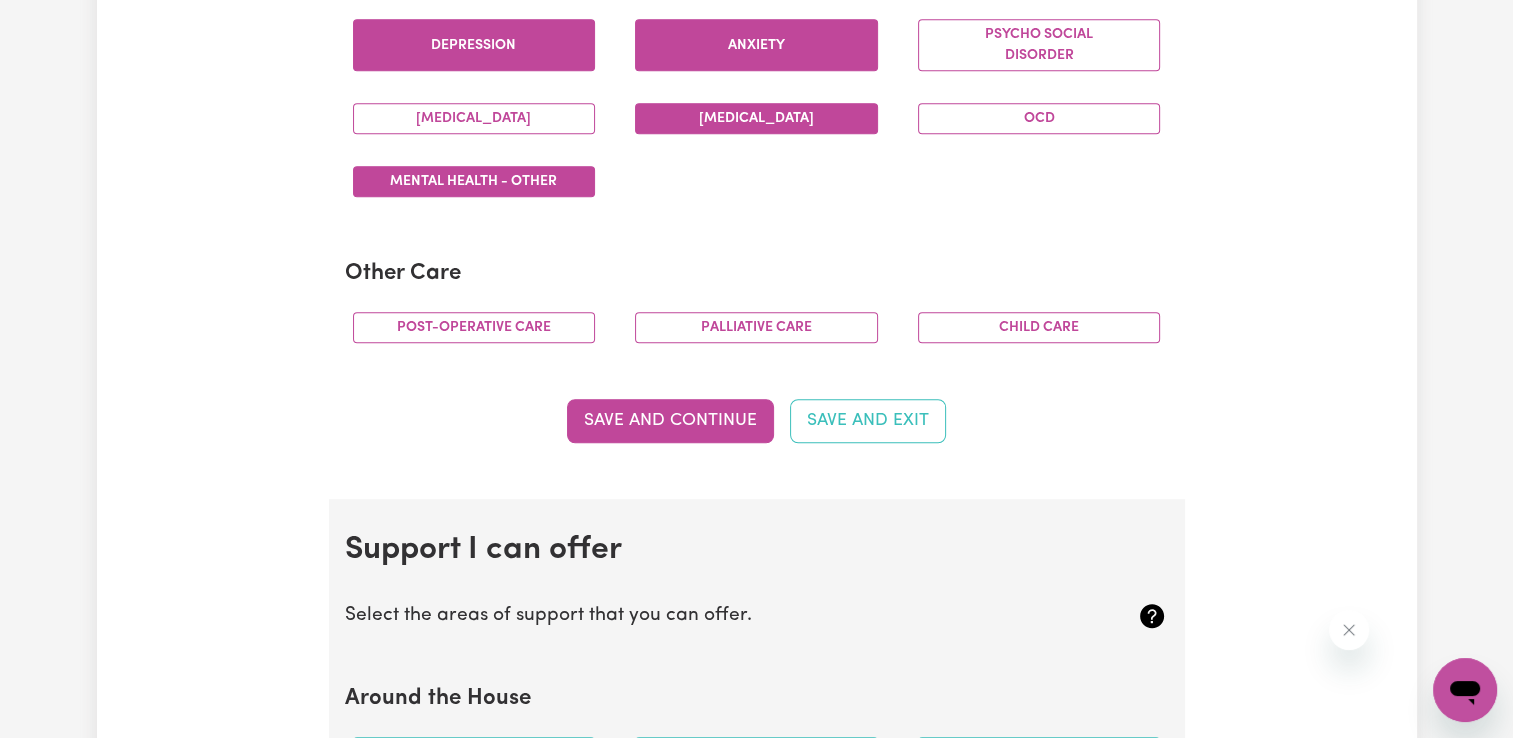 scroll, scrollTop: 1292, scrollLeft: 0, axis: vertical 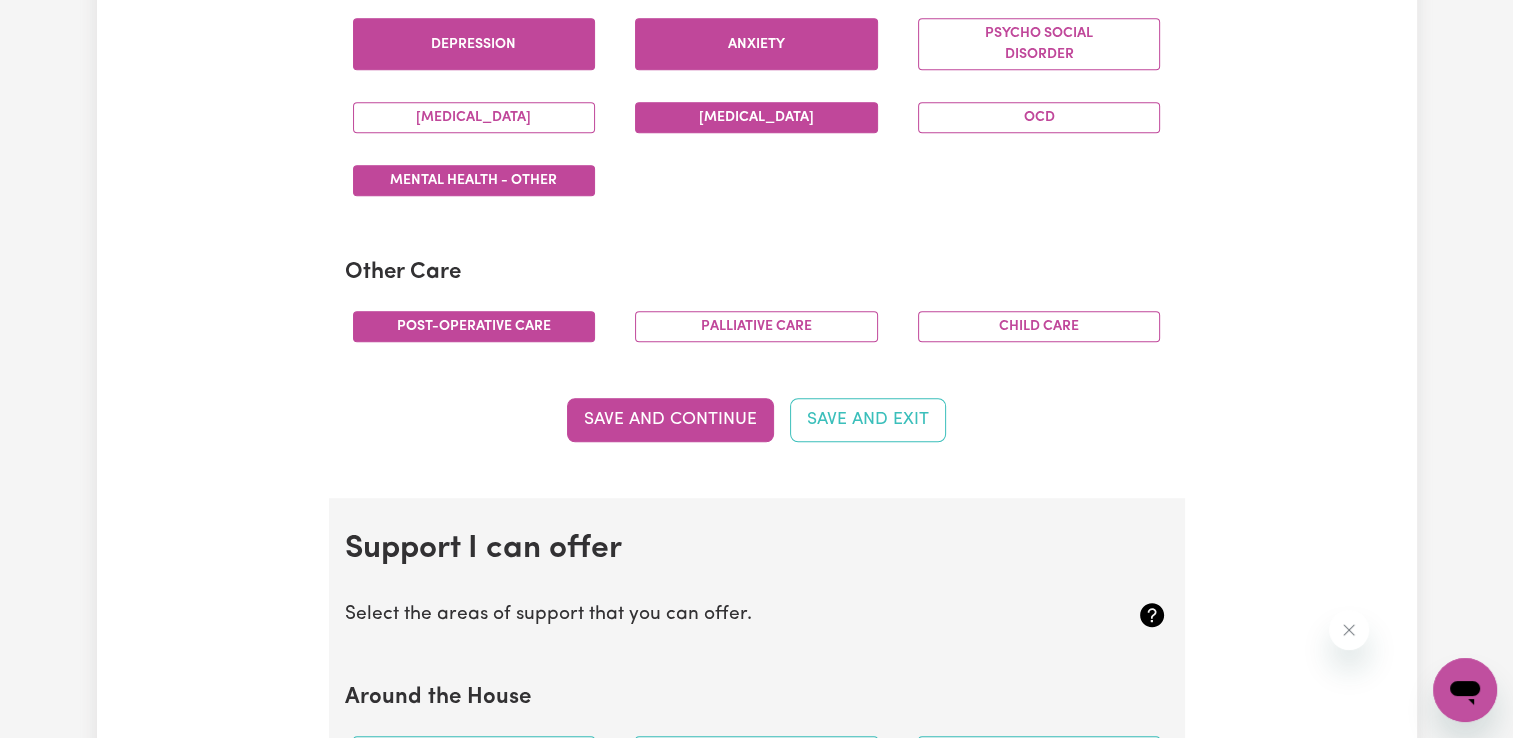 click on "Post-operative care" at bounding box center (474, 326) 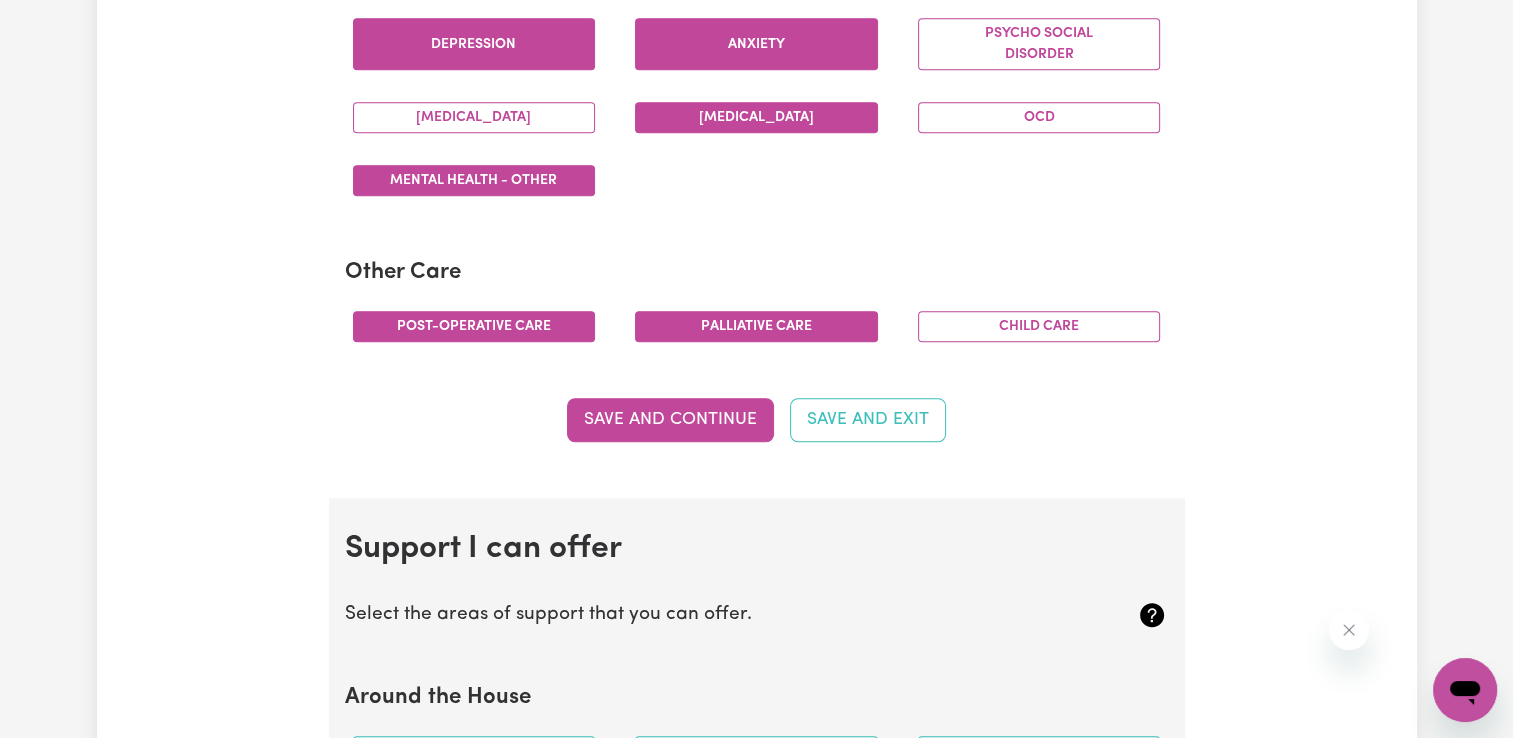 click on "Palliative care" at bounding box center [756, 326] 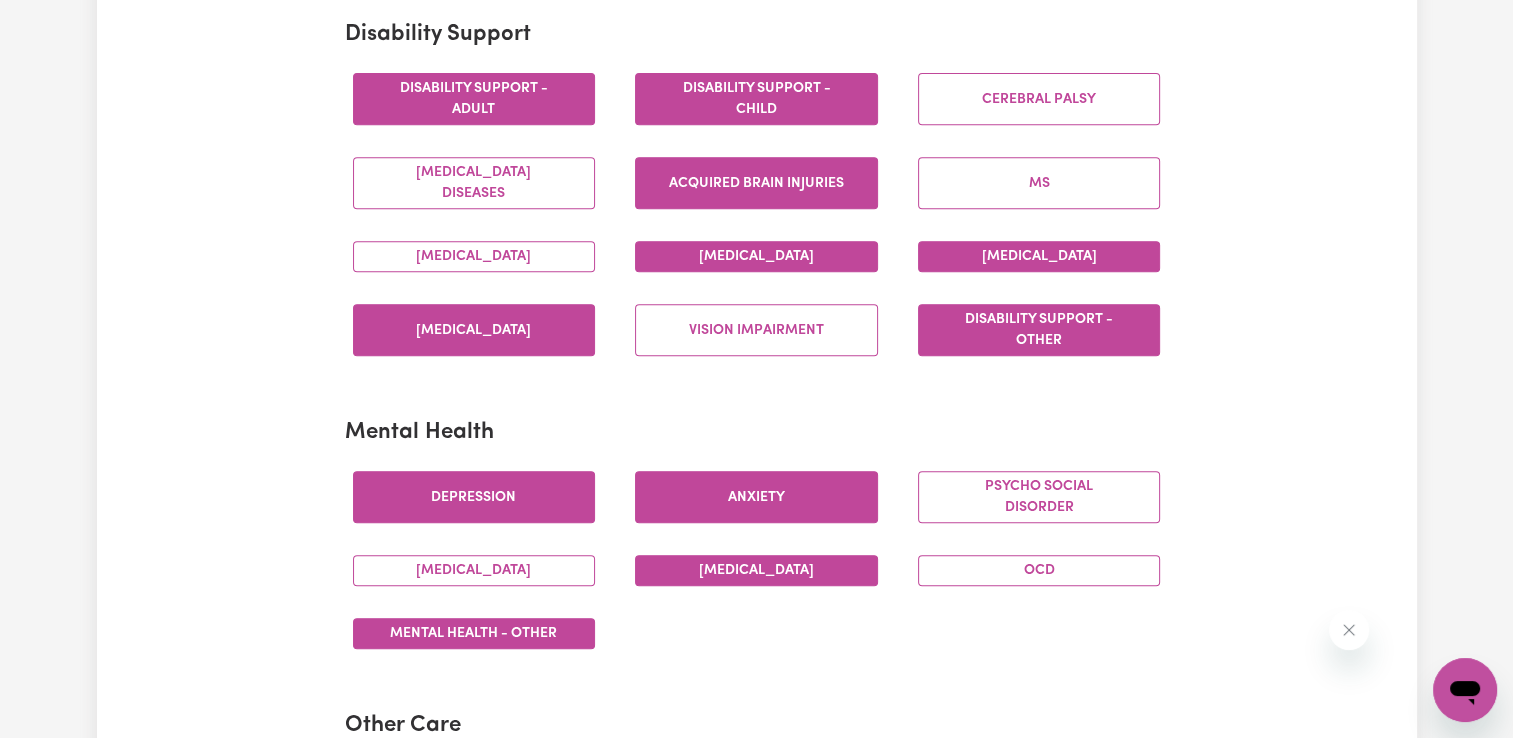 scroll, scrollTop: 836, scrollLeft: 0, axis: vertical 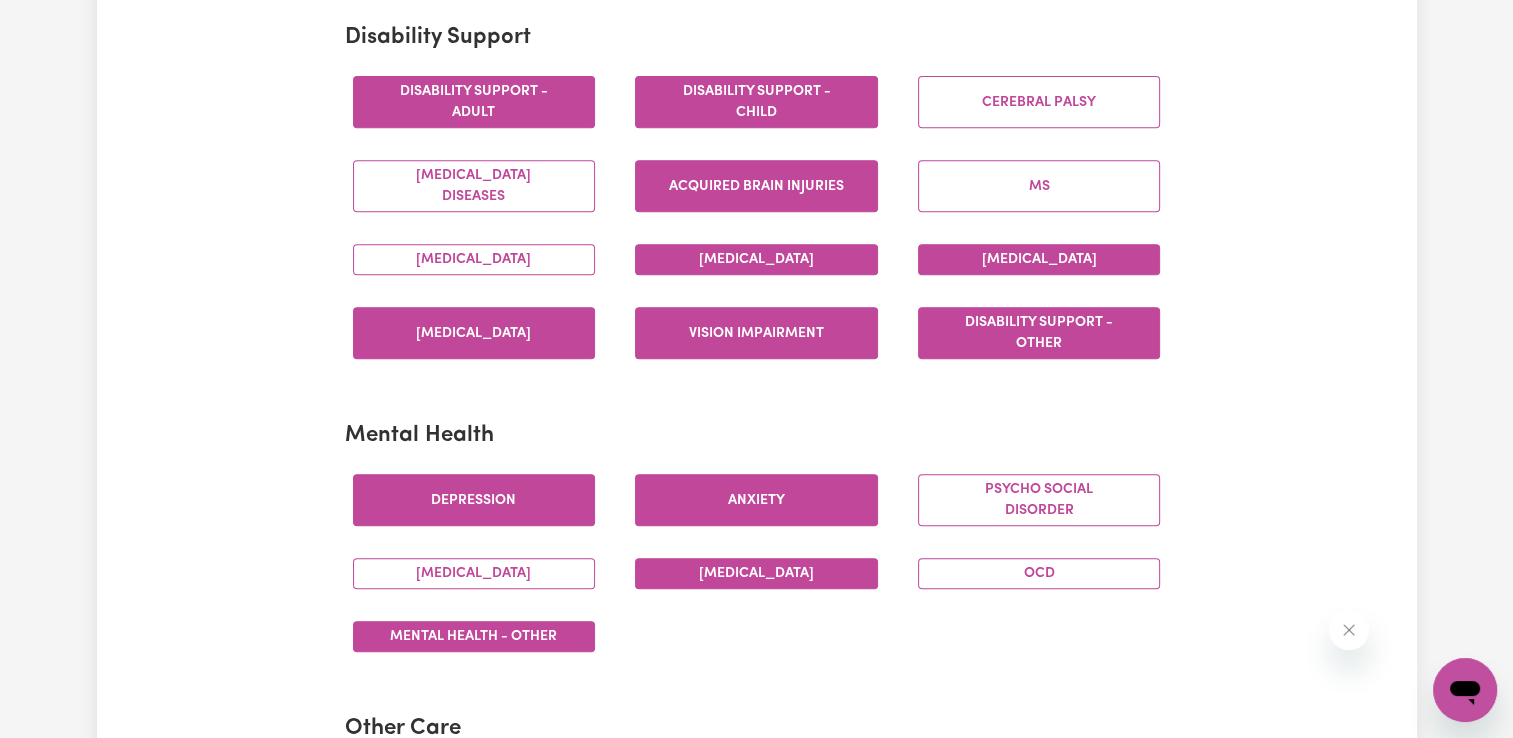 click on "Vision impairment" at bounding box center [756, 333] 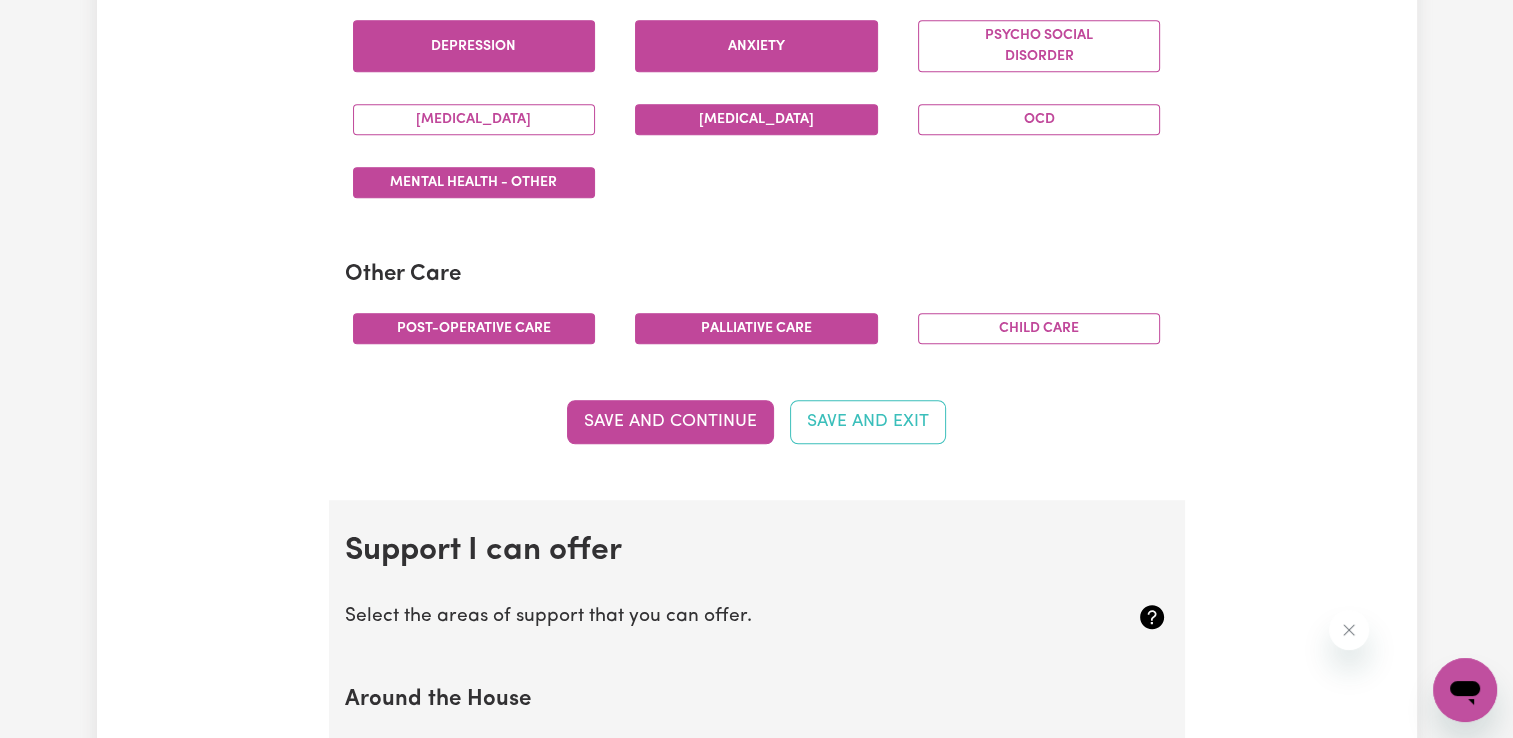 scroll, scrollTop: 1324, scrollLeft: 0, axis: vertical 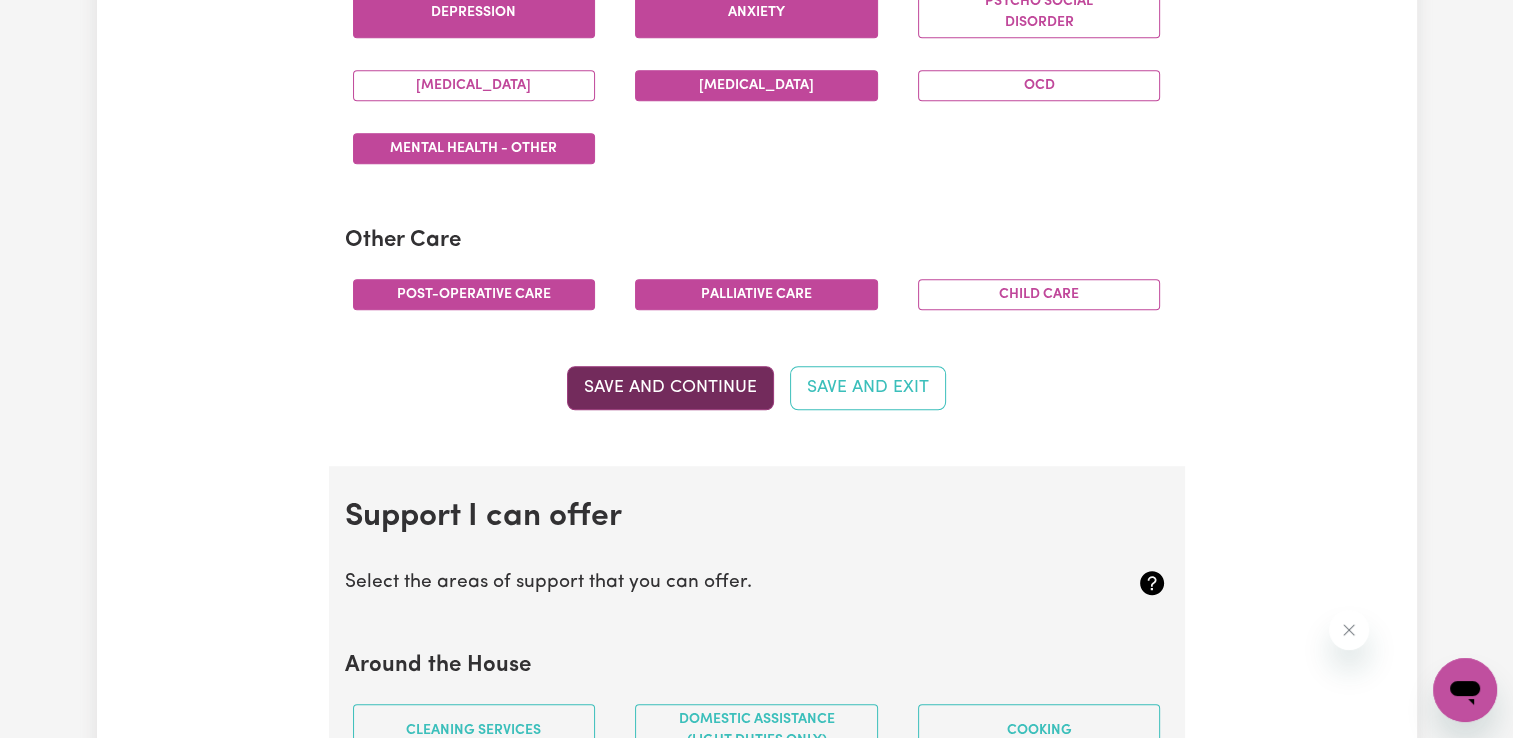 click on "Save and Continue" at bounding box center [670, 388] 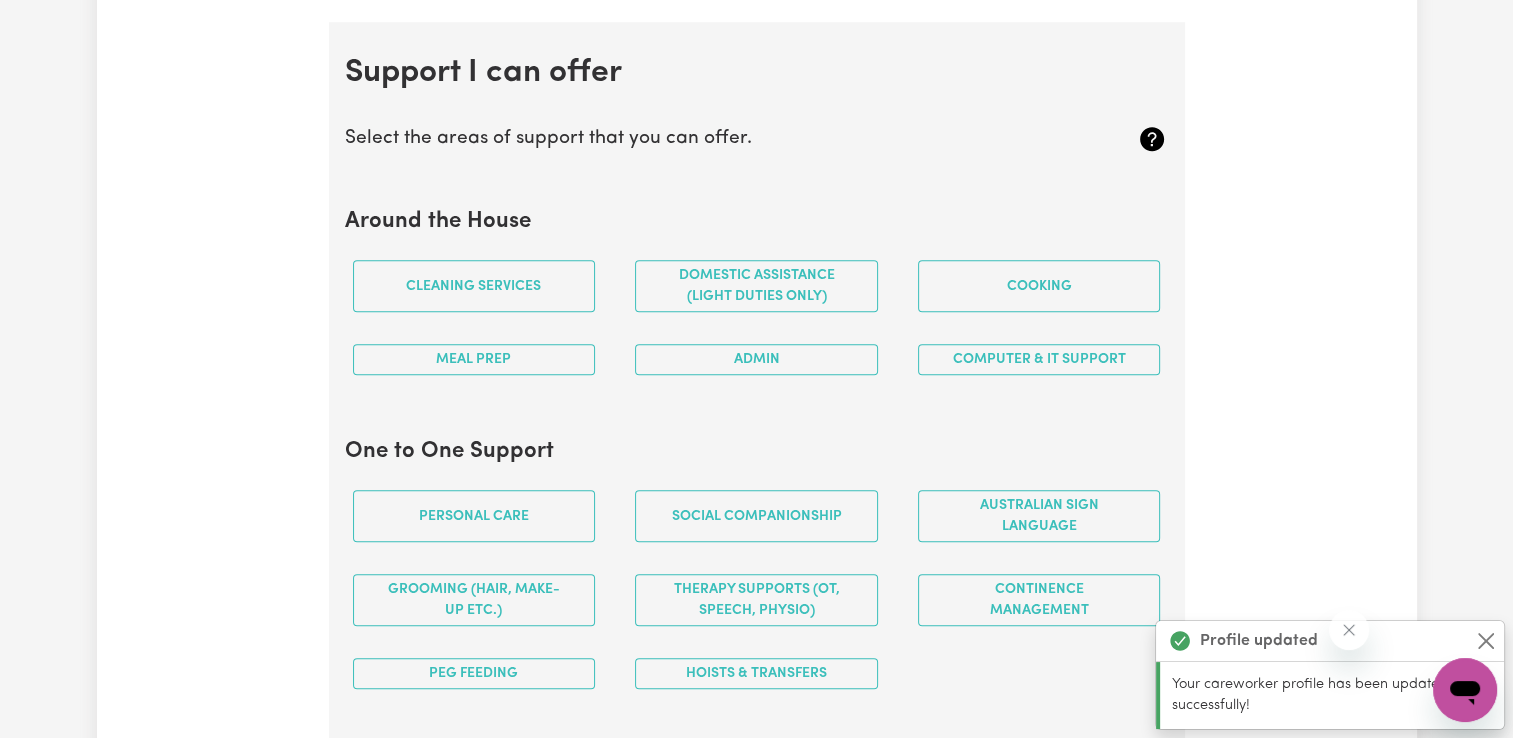 scroll, scrollTop: 1786, scrollLeft: 0, axis: vertical 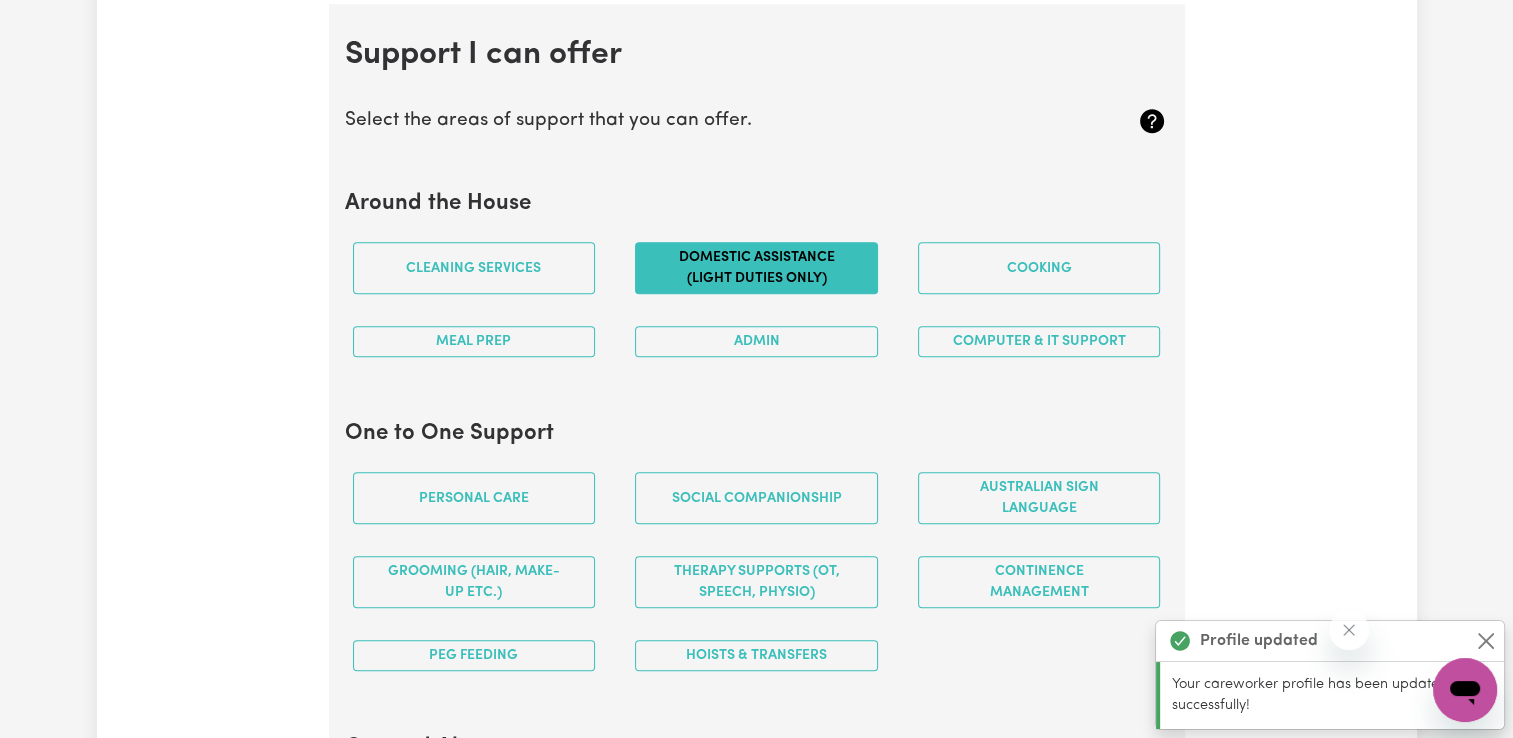 click on "Domestic assistance (light duties only)" at bounding box center (756, 268) 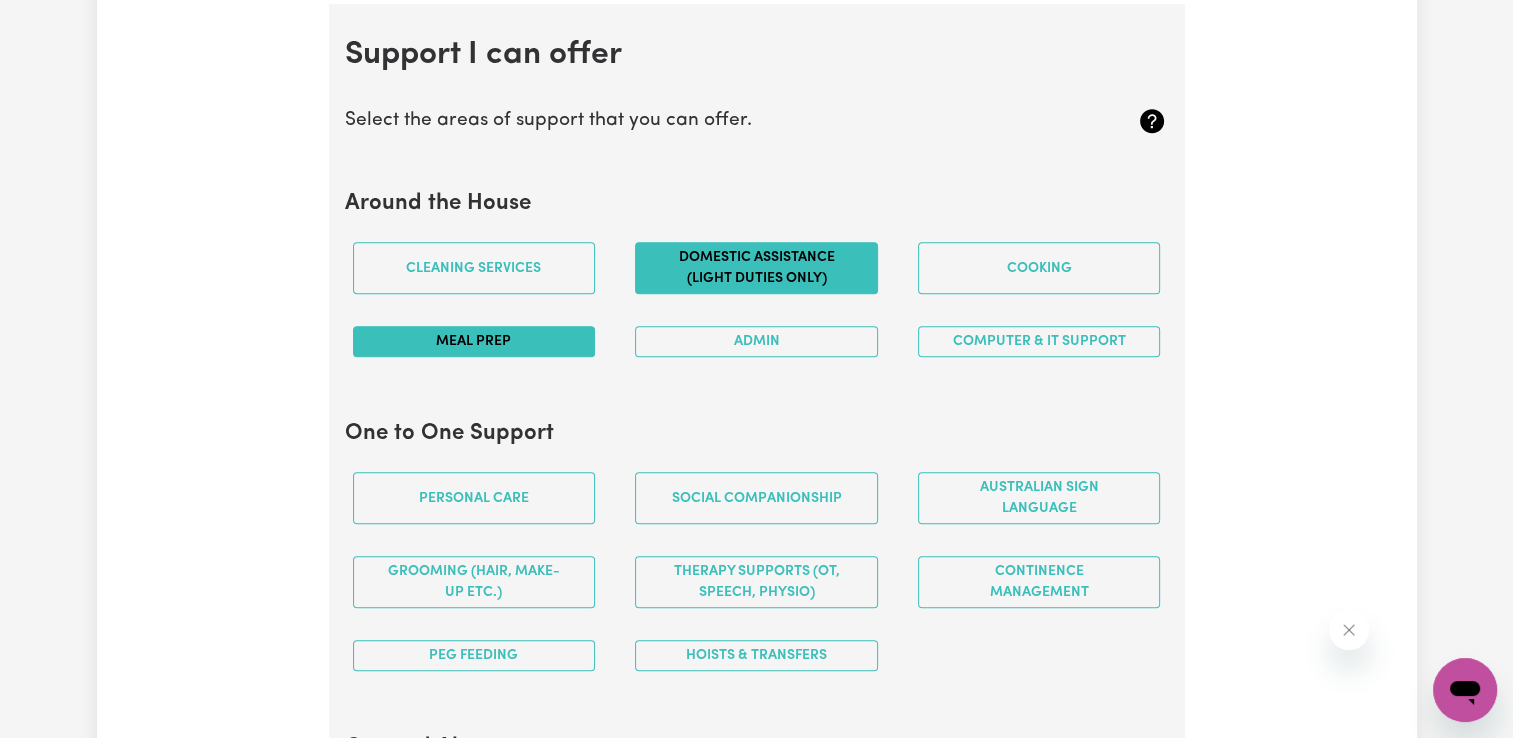 click on "Meal prep" at bounding box center (474, 341) 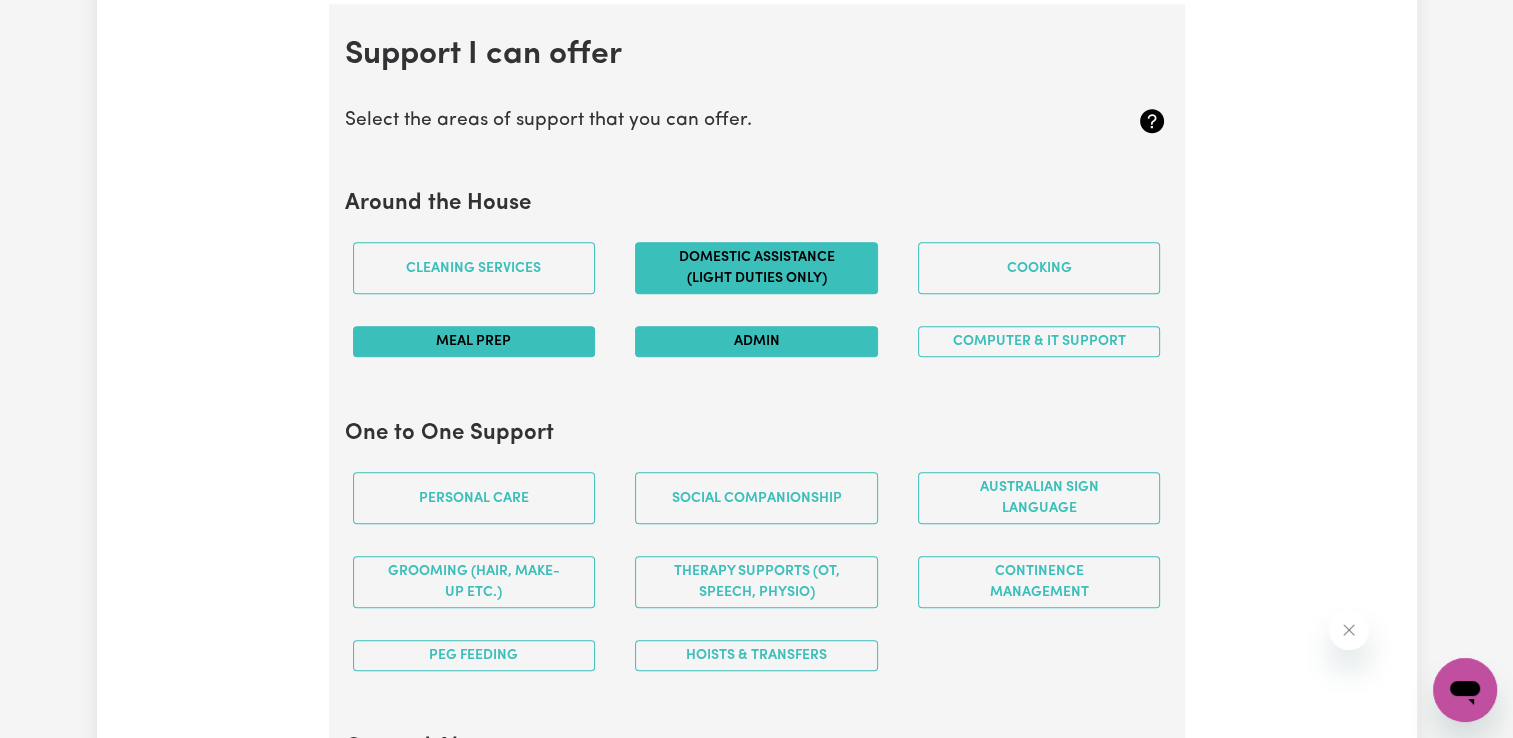 click on "Admin" at bounding box center [756, 341] 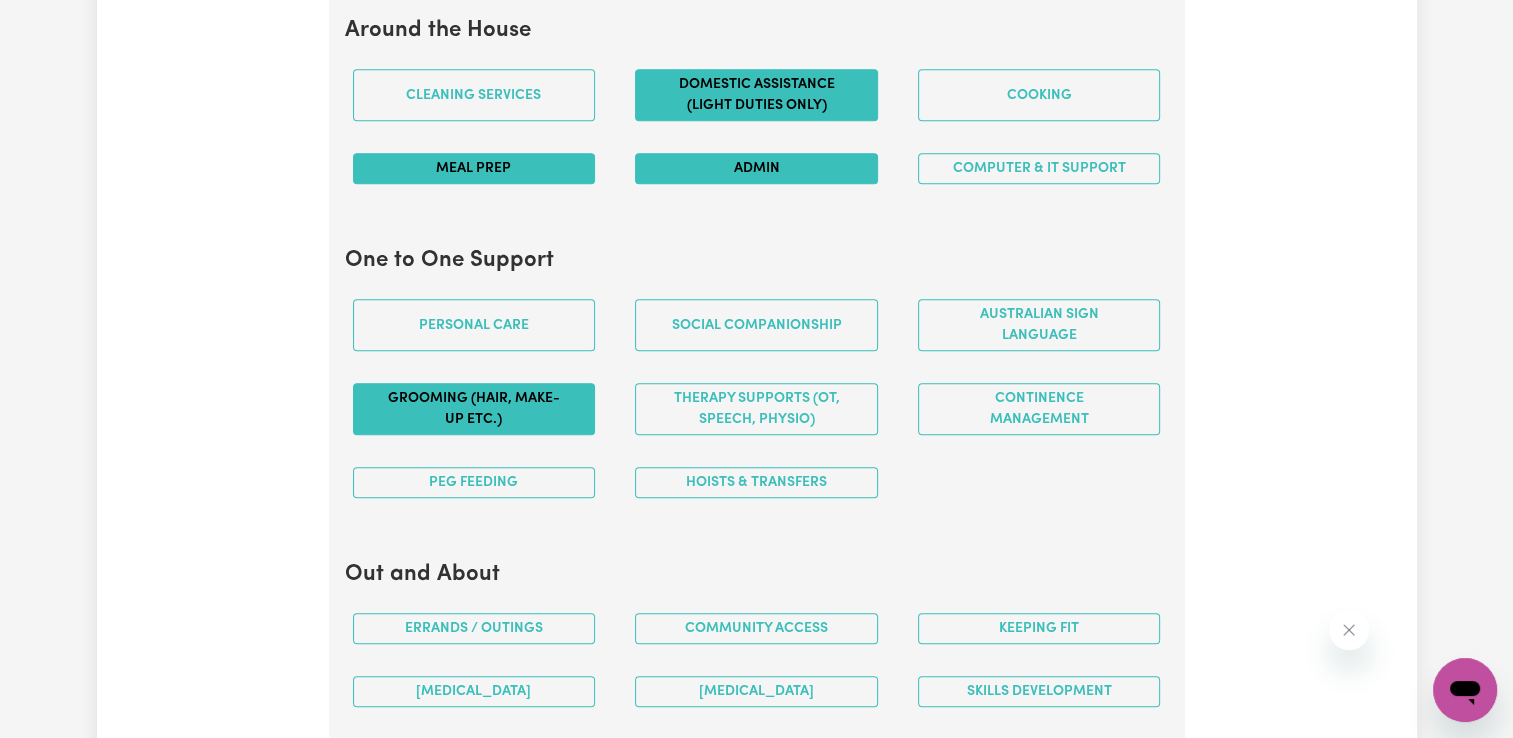 scroll, scrollTop: 1960, scrollLeft: 0, axis: vertical 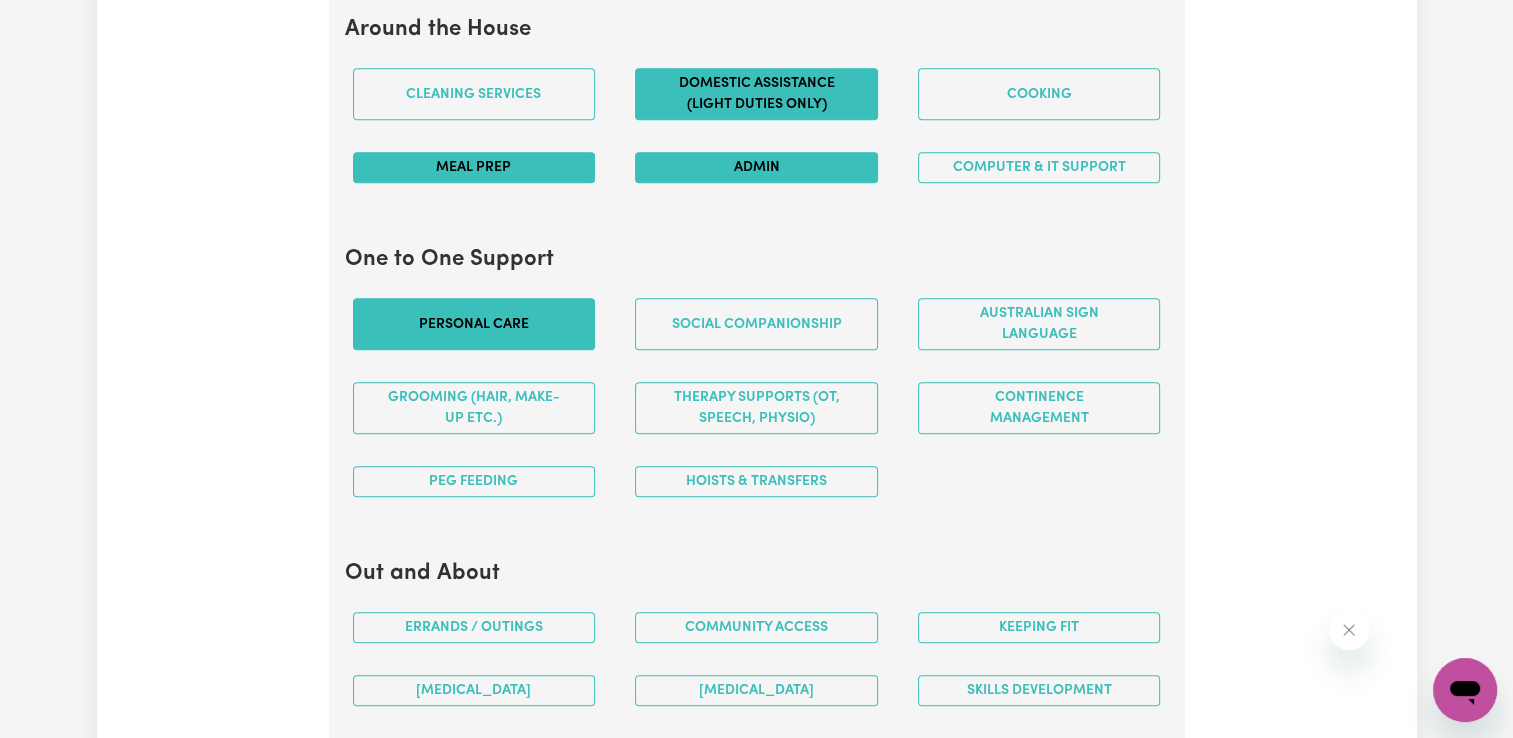 click on "Personal care" at bounding box center [474, 324] 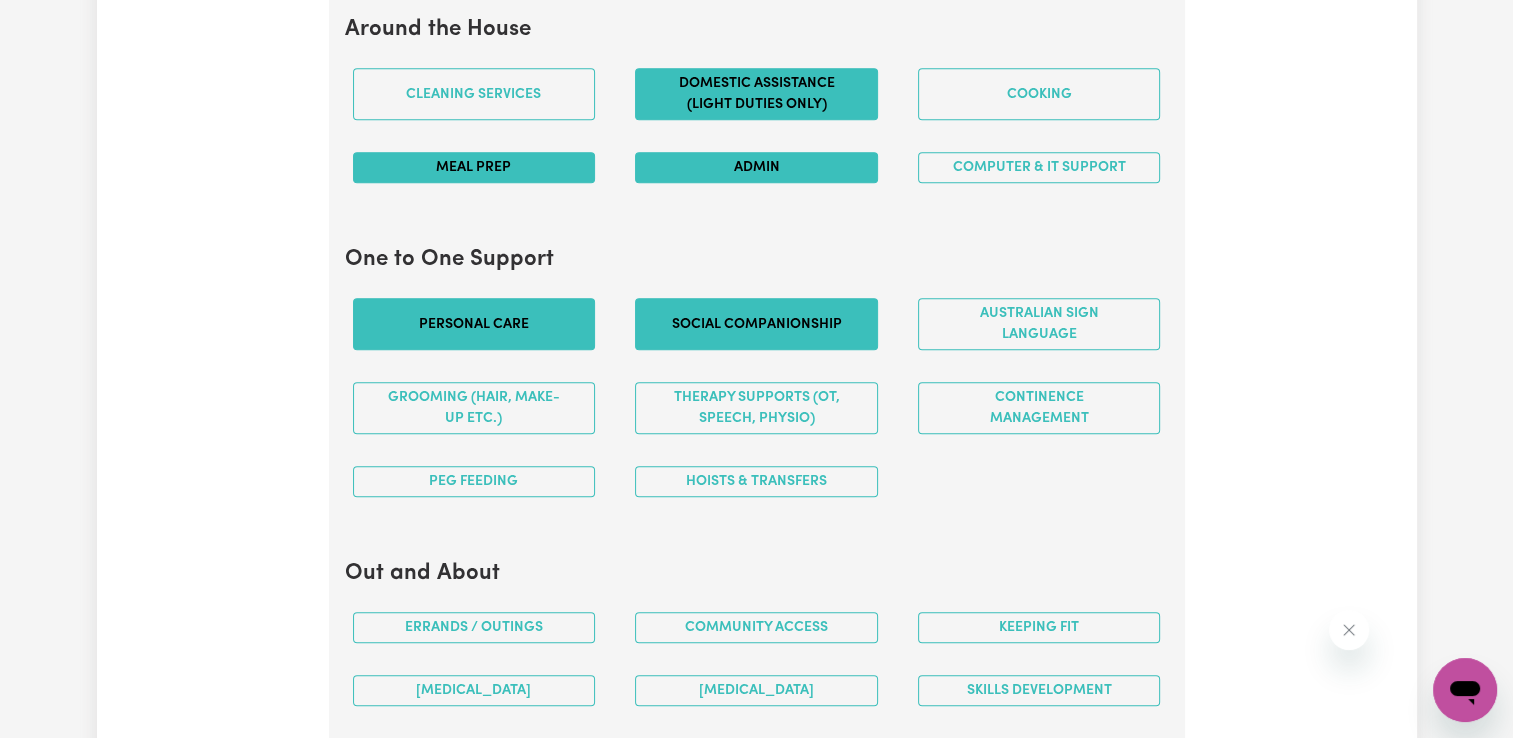 click on "Social companionship" at bounding box center [756, 324] 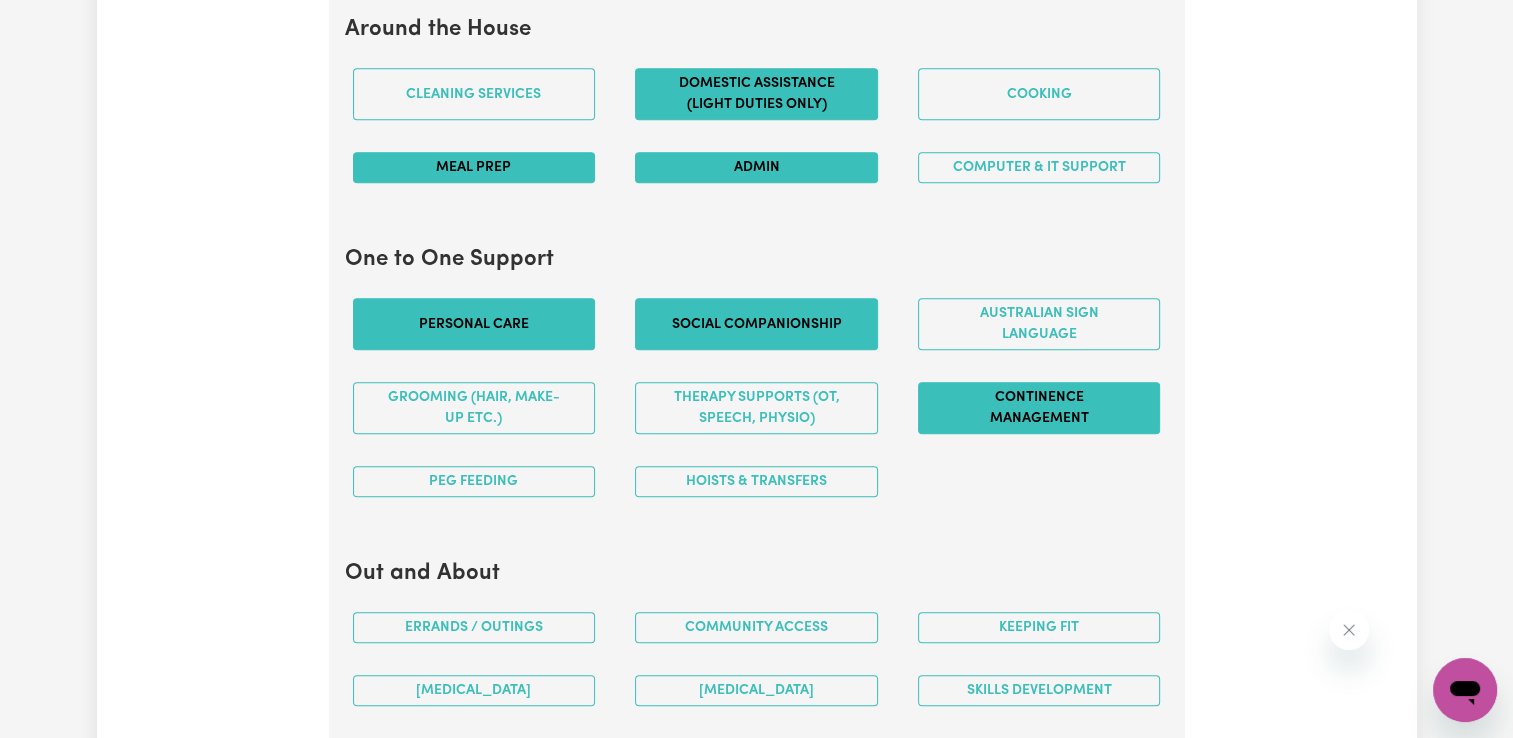click on "Continence management" at bounding box center [1039, 408] 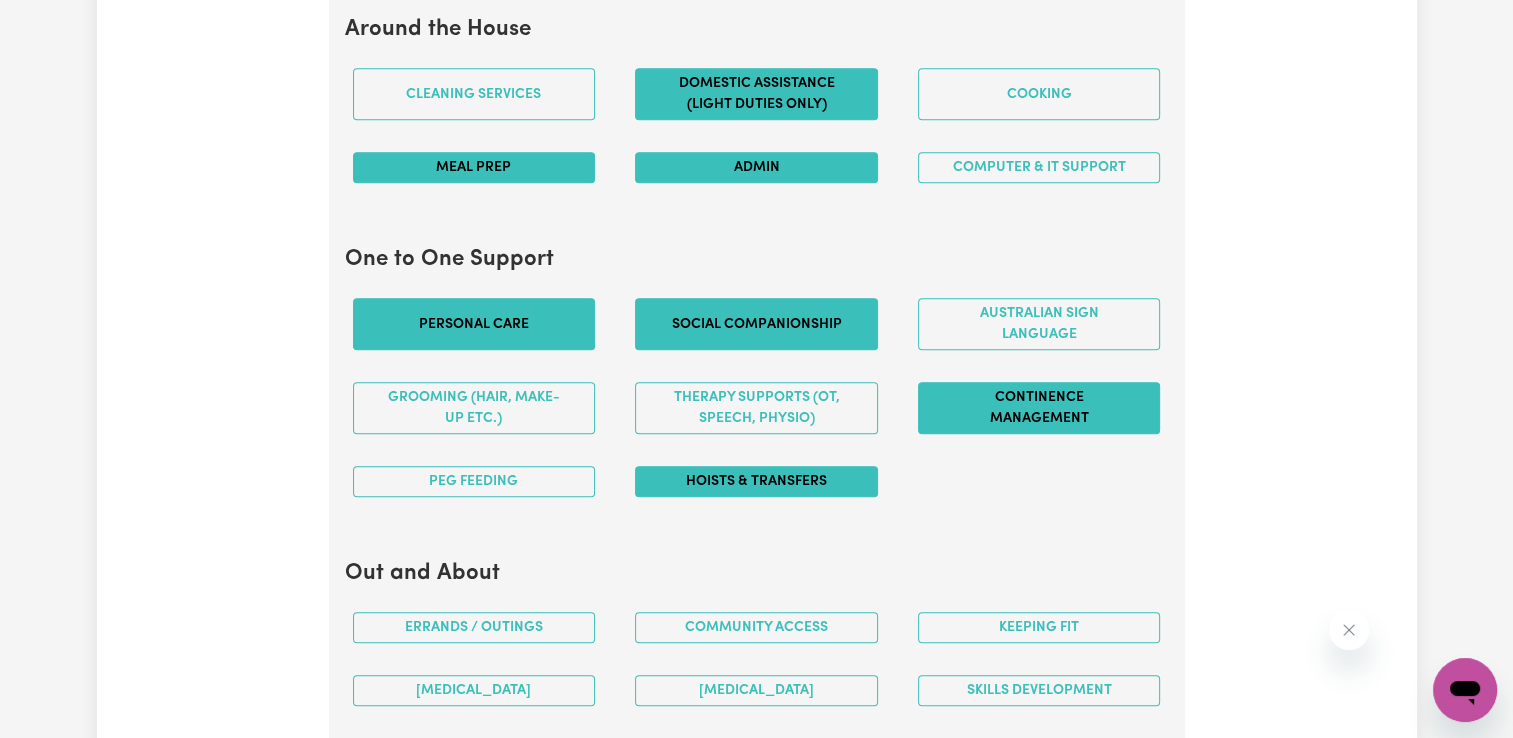 click on "Hoists & transfers" at bounding box center (756, 481) 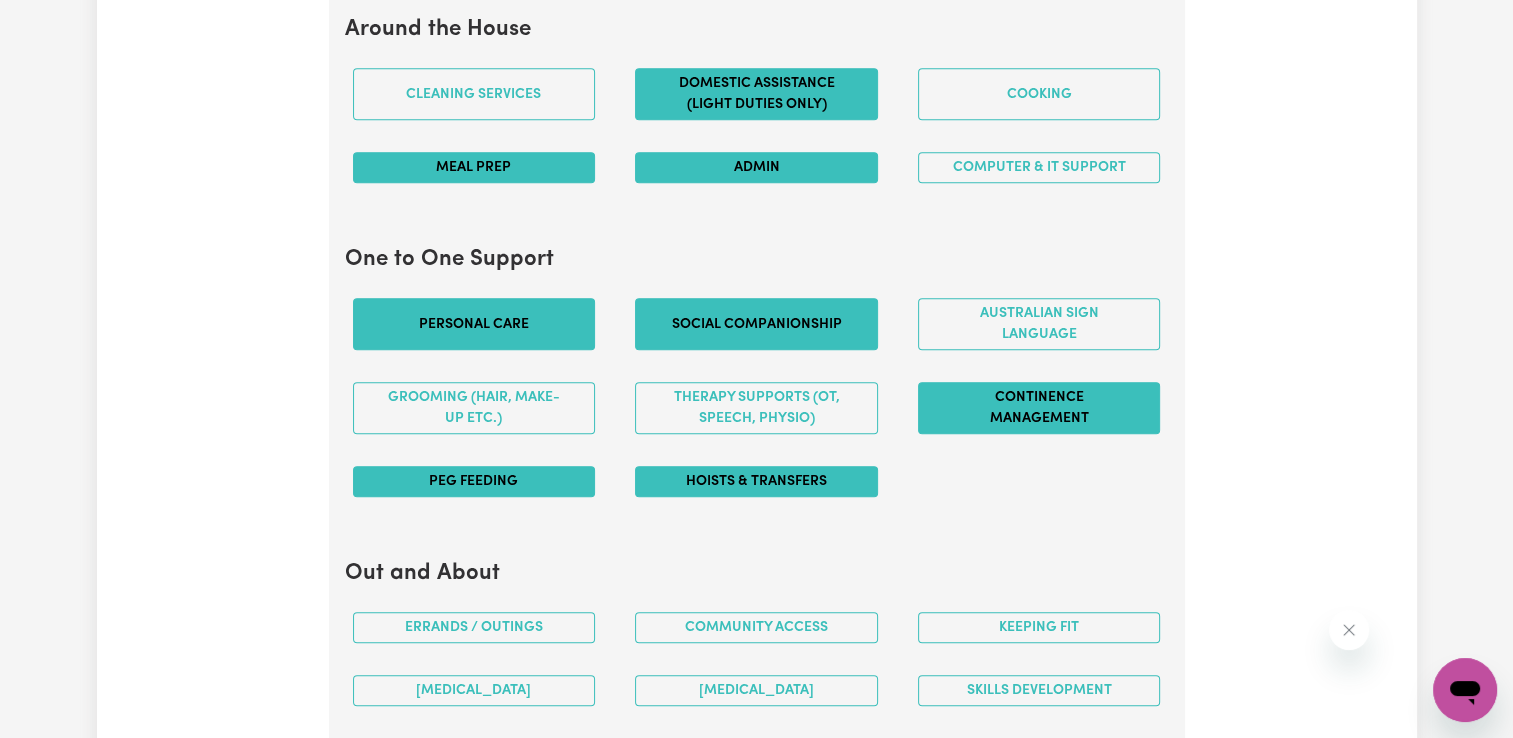 click on "PEG feeding" at bounding box center [474, 481] 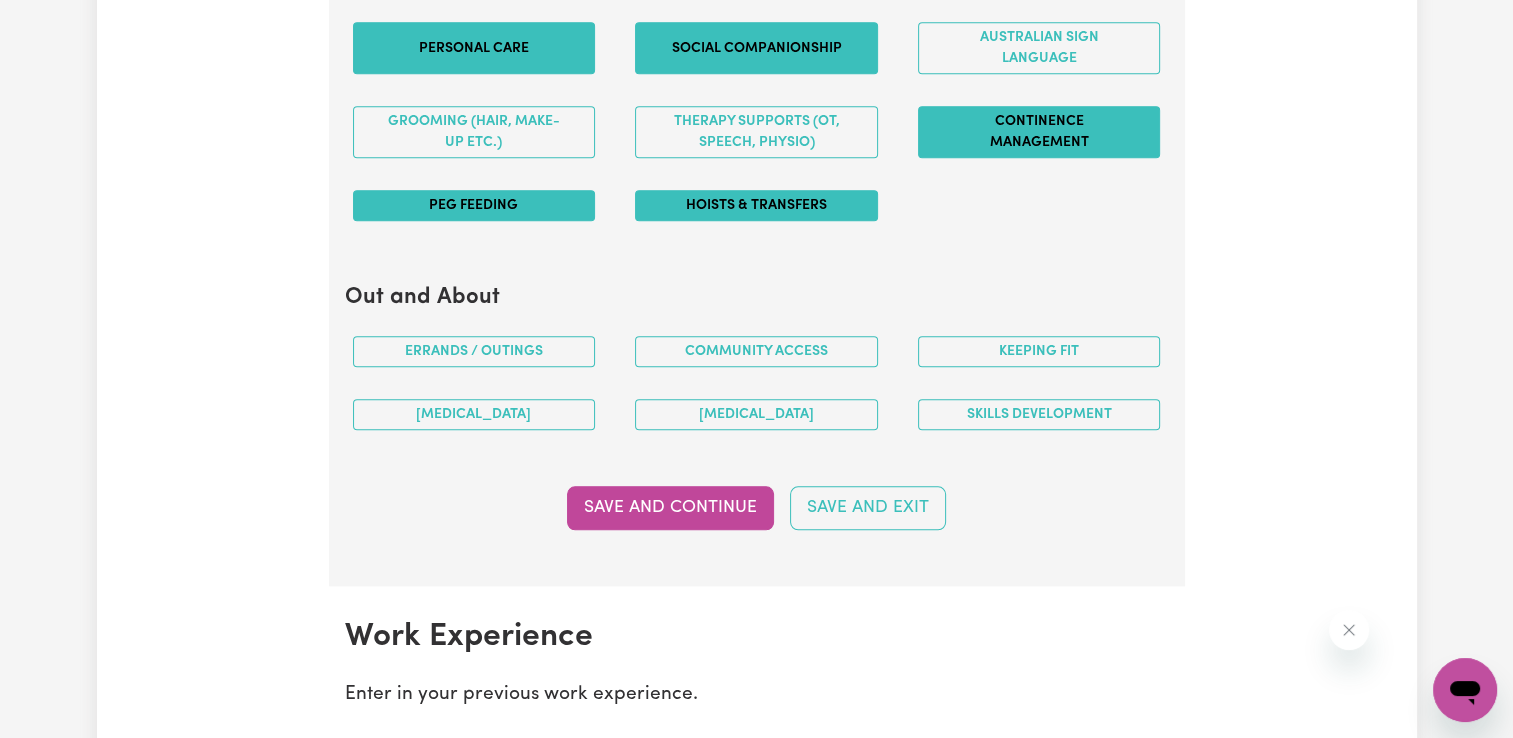 scroll, scrollTop: 2239, scrollLeft: 0, axis: vertical 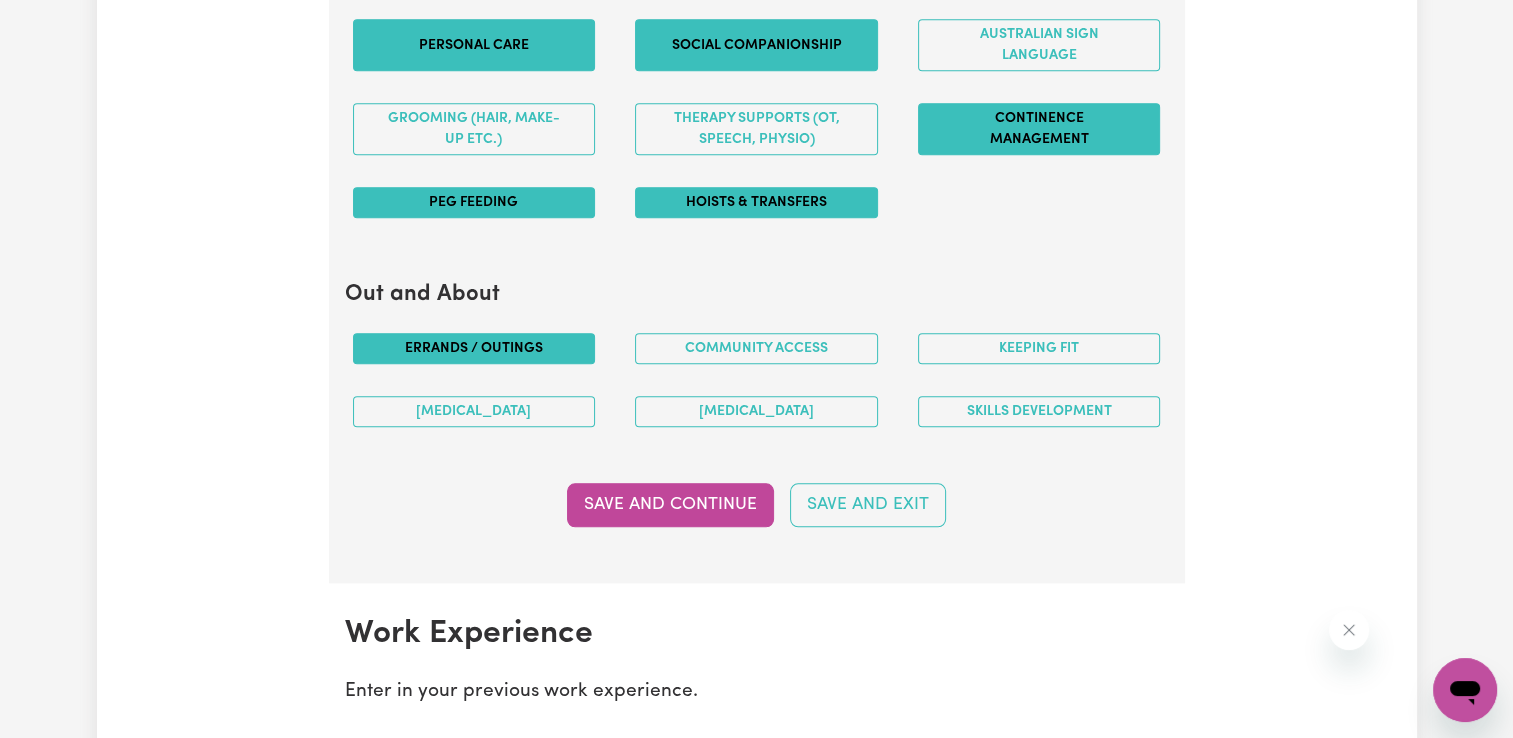click on "Errands / Outings" at bounding box center (474, 348) 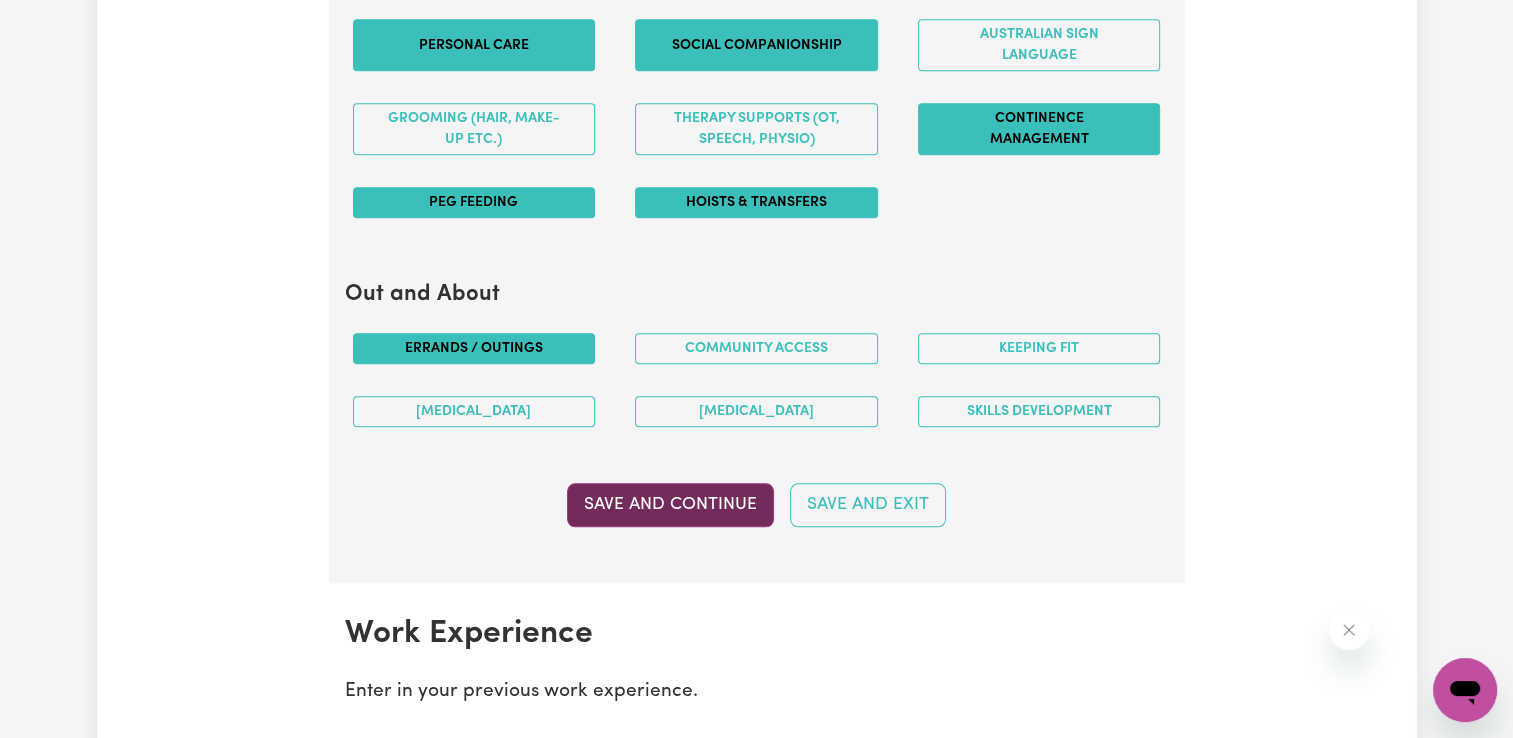 click on "Save and Continue" at bounding box center (670, 505) 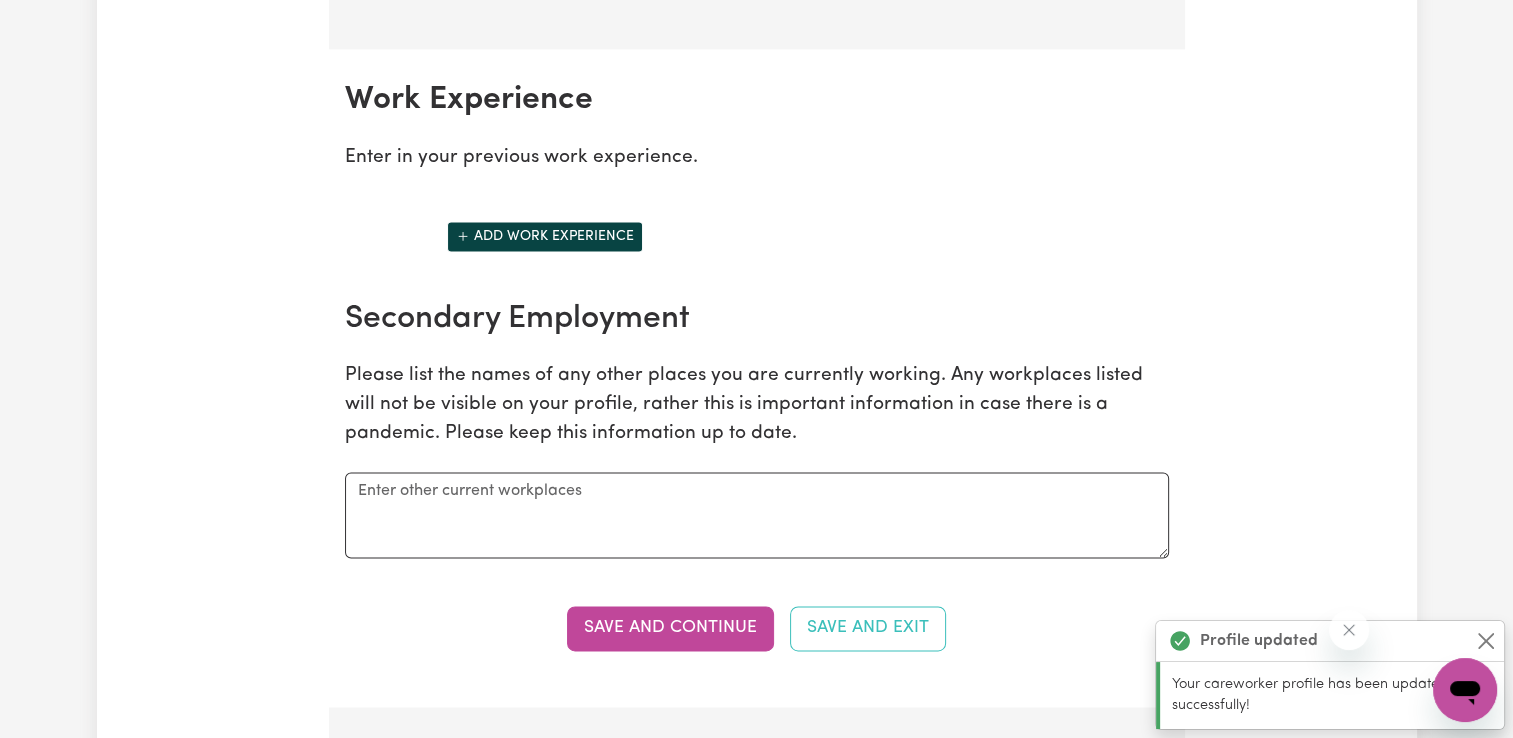 scroll, scrollTop: 2815, scrollLeft: 0, axis: vertical 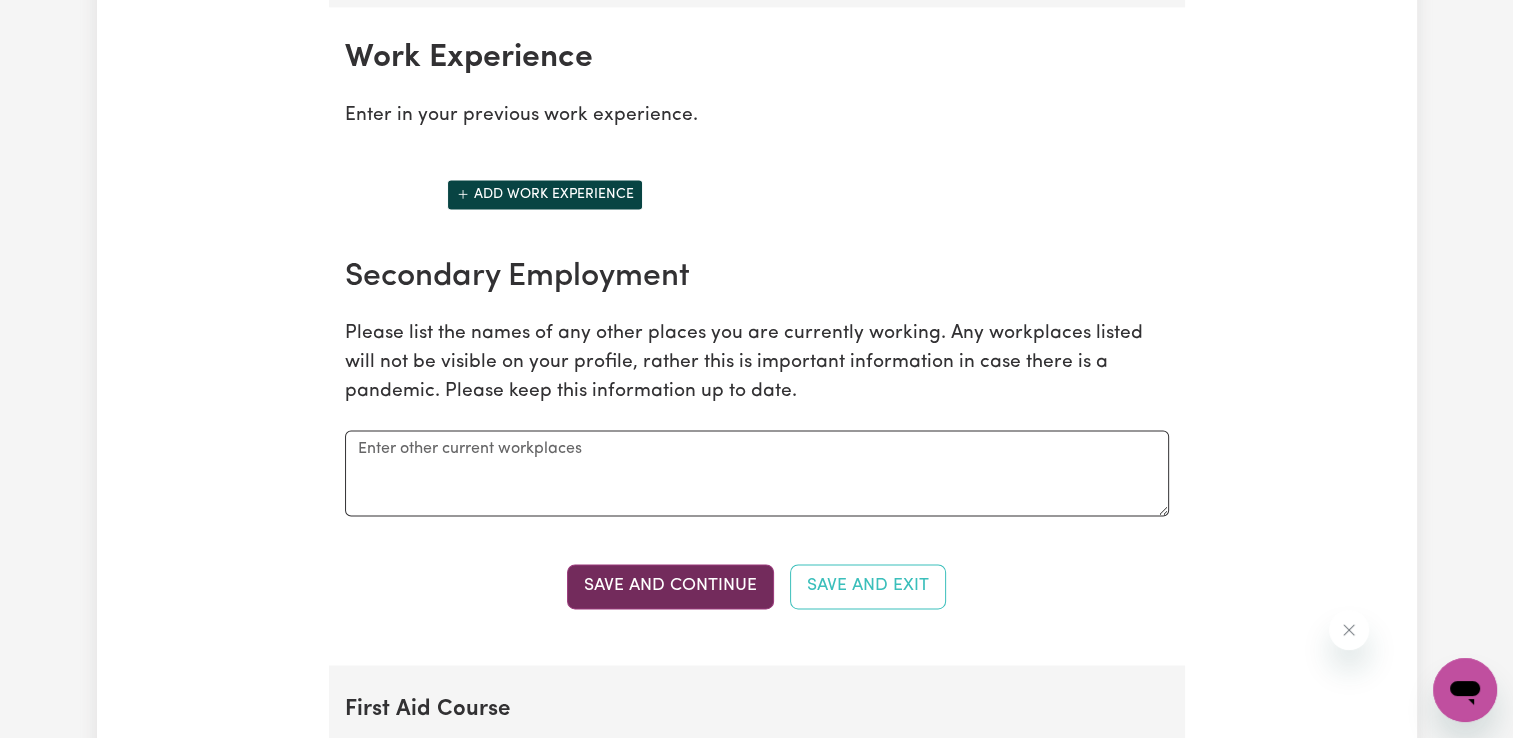 click on "Save and Continue" at bounding box center (670, 586) 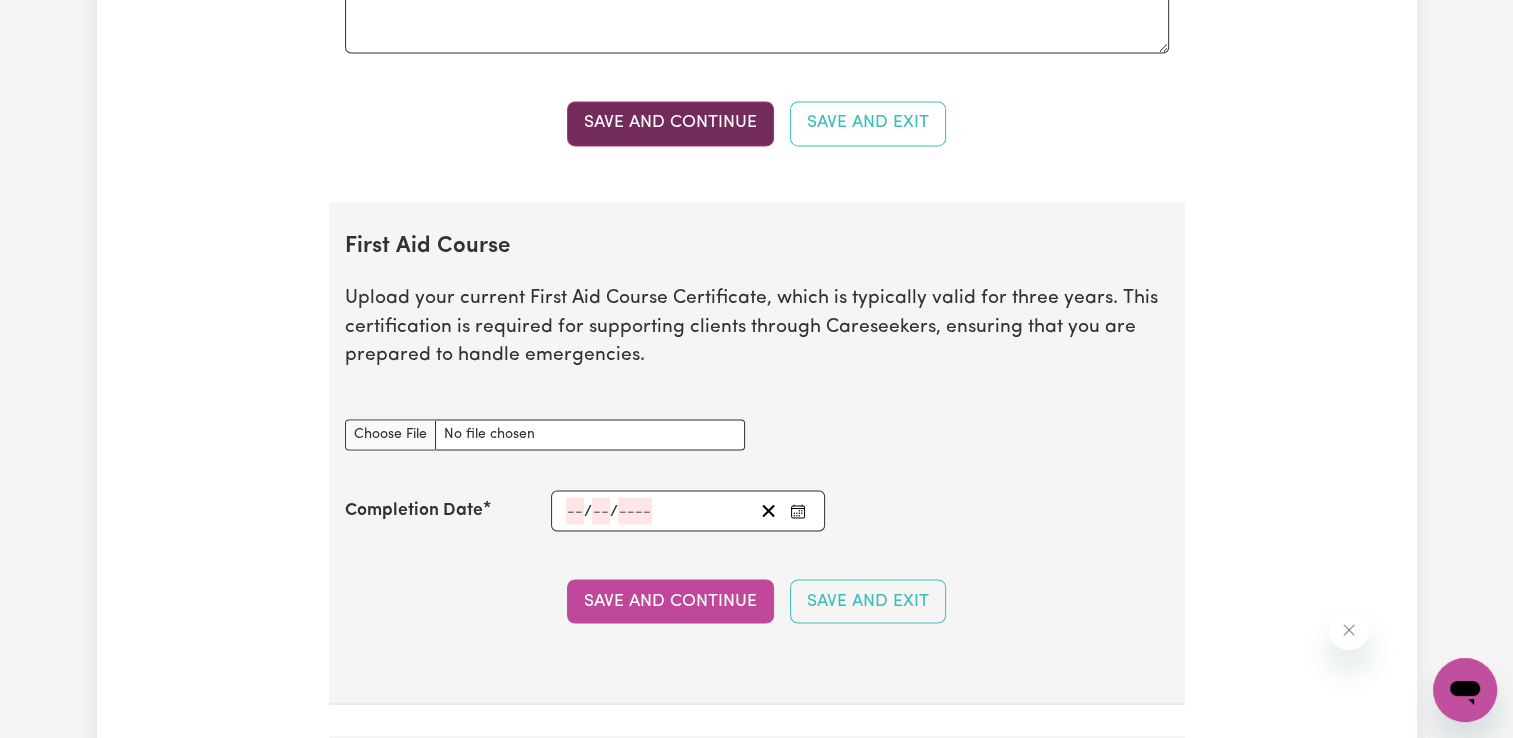 scroll, scrollTop: 3279, scrollLeft: 0, axis: vertical 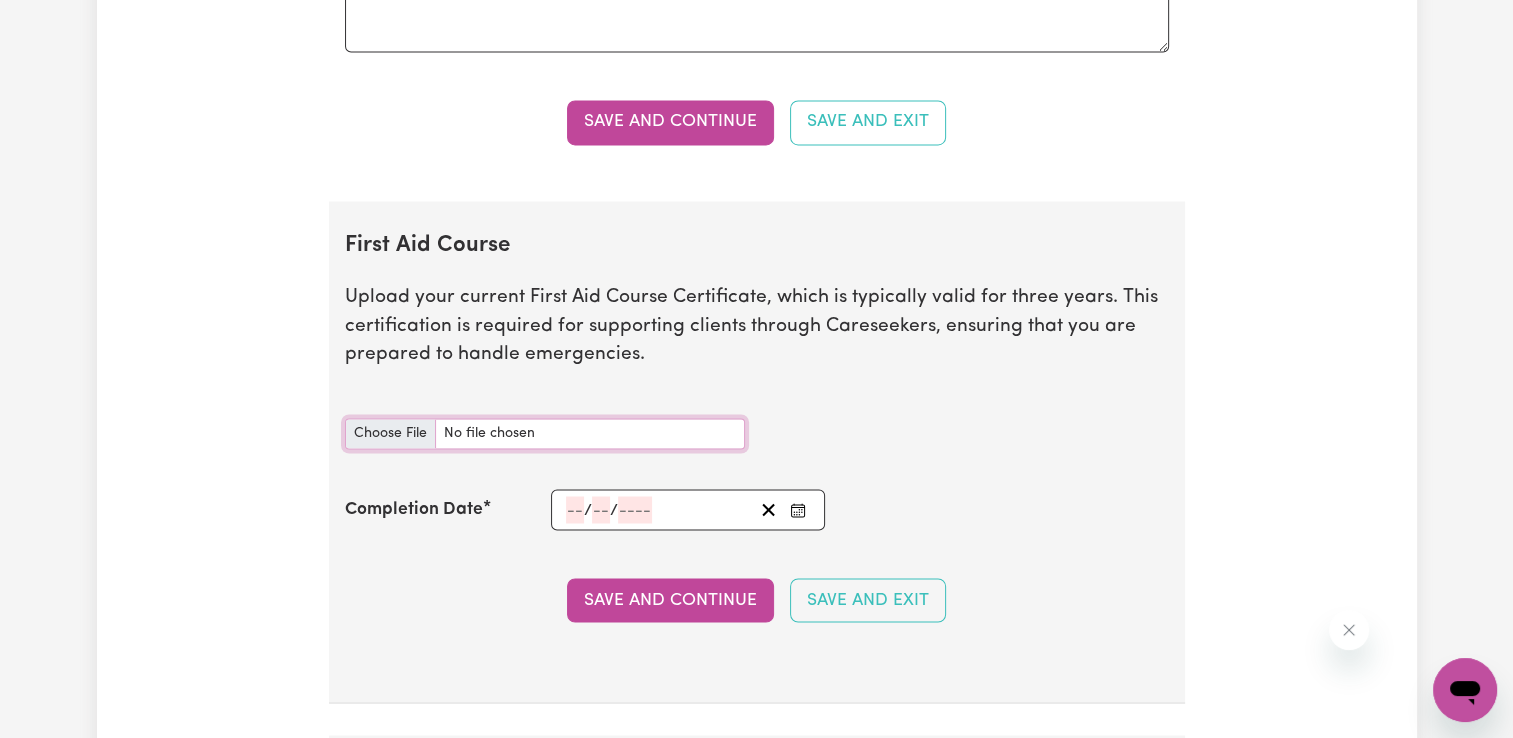 click on "First Aid Course  document" at bounding box center [545, 433] 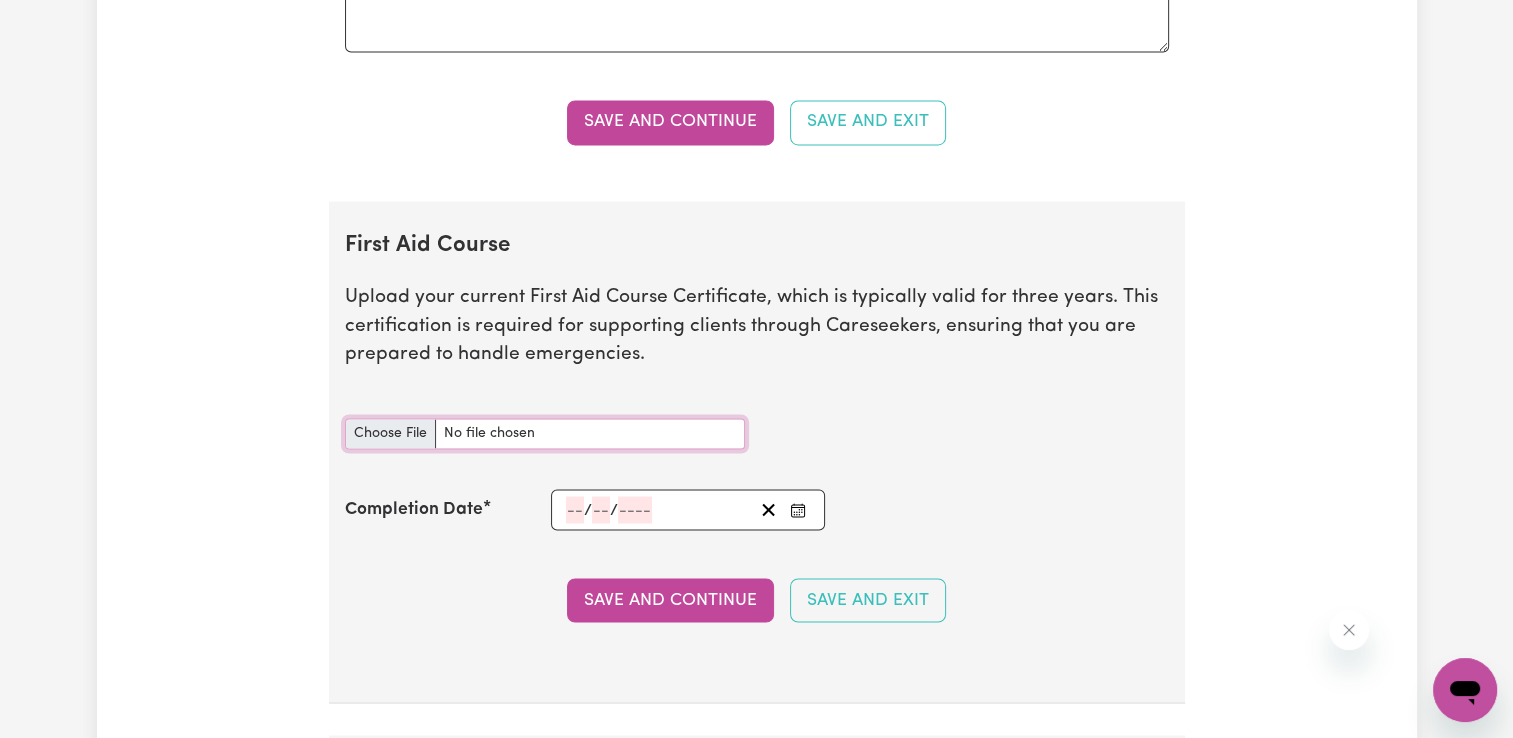 type on "C:\fakepath\first aid and CPR.pdf" 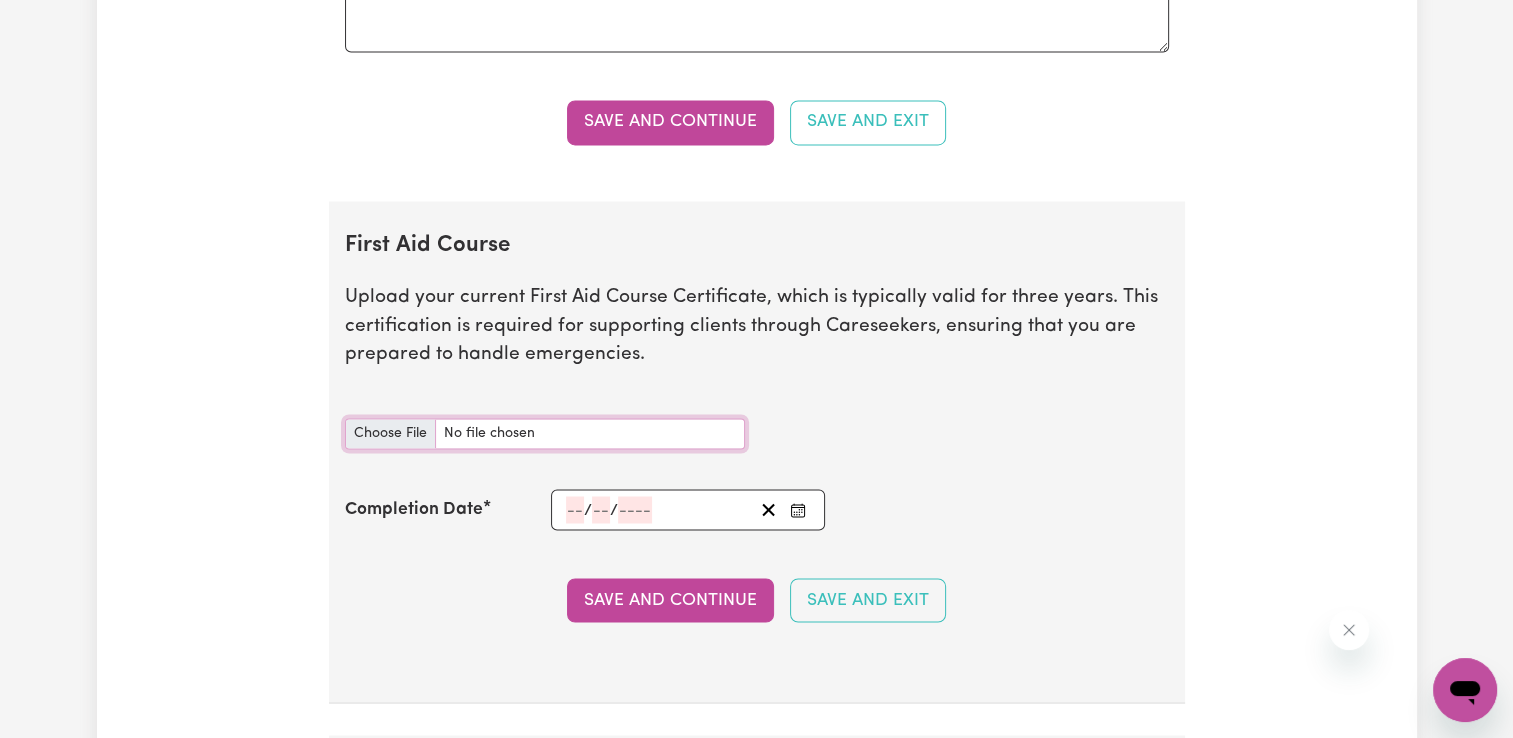 click on "First Aid Course  document" at bounding box center (545, 433) 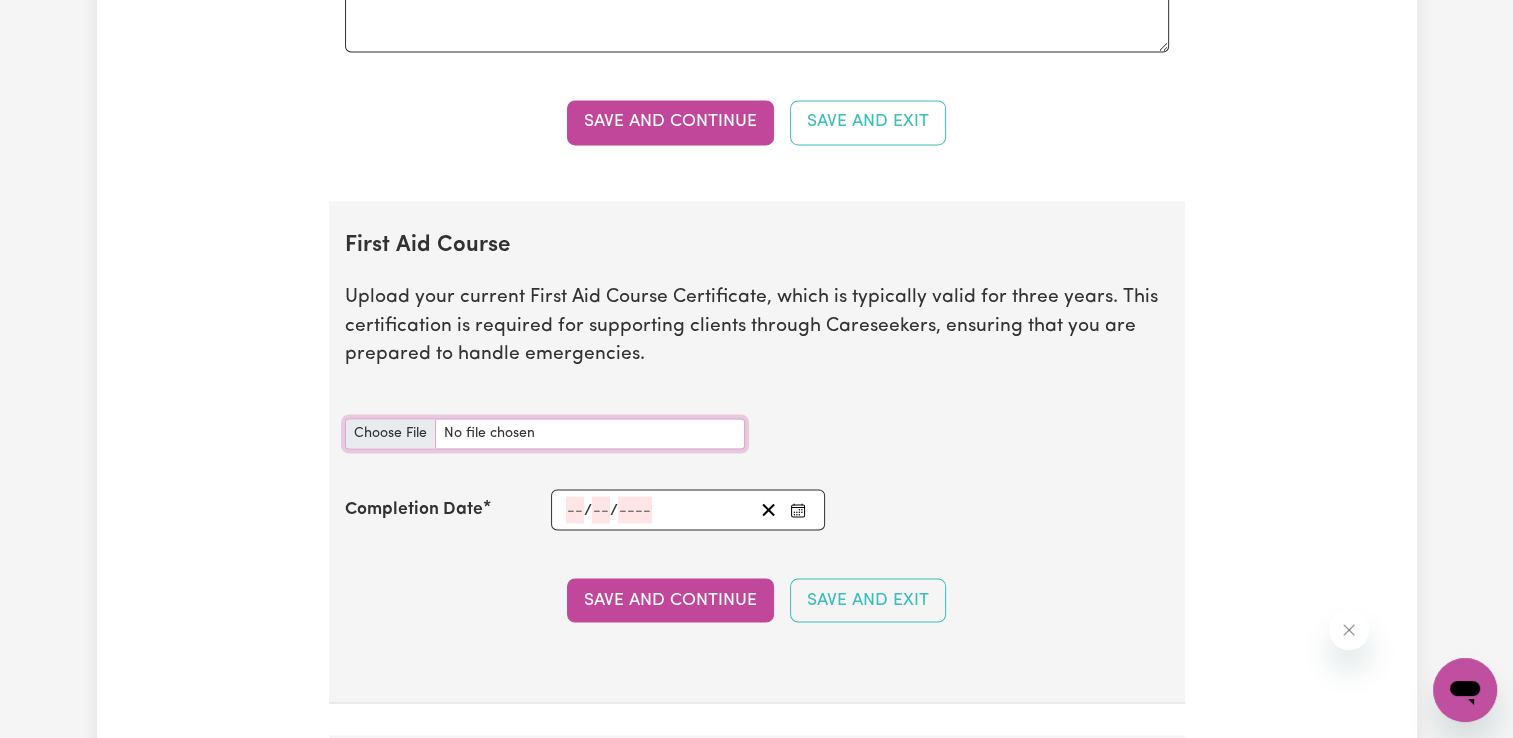 click on "First Aid Course  document" at bounding box center [545, 433] 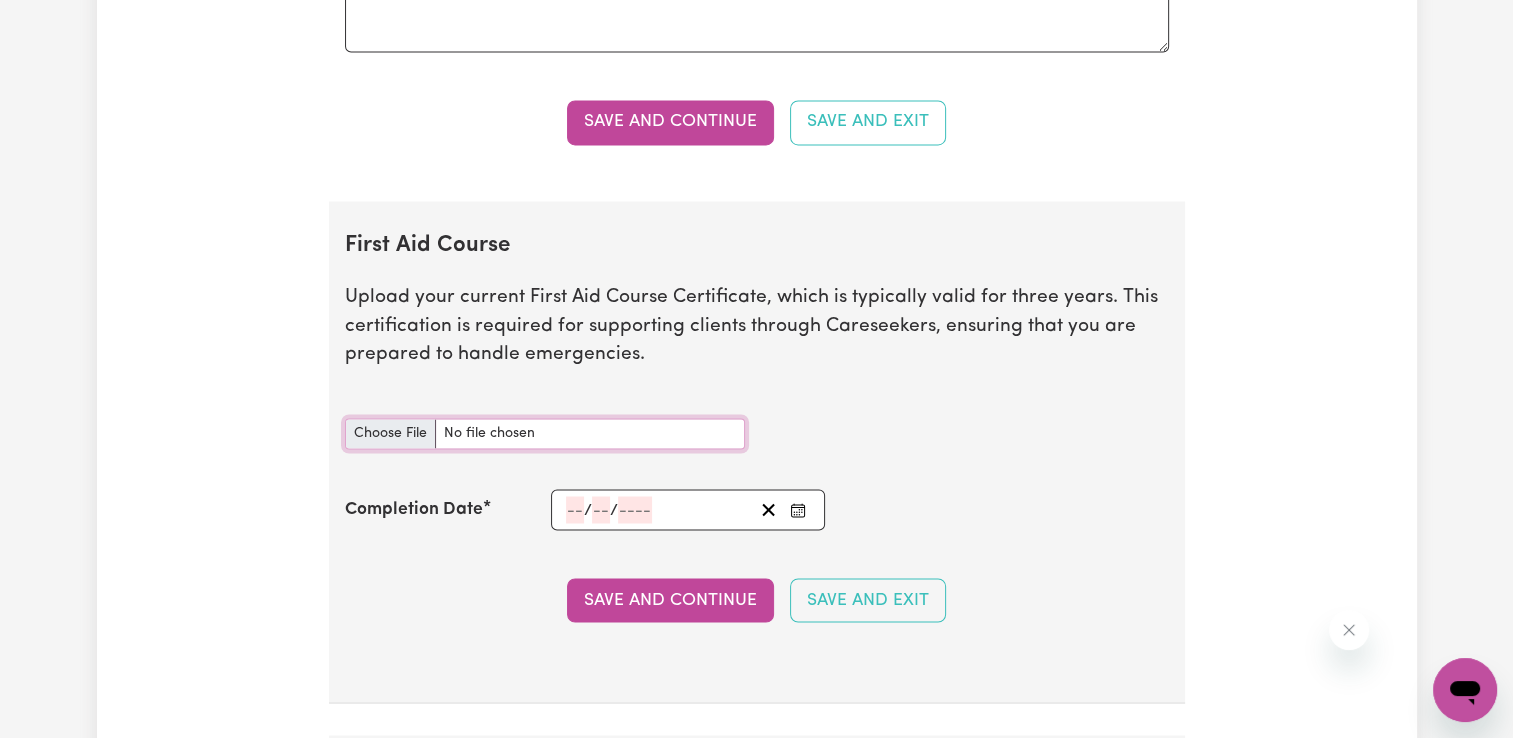 type on "C:\fakepath\first aid and CPR.pdf" 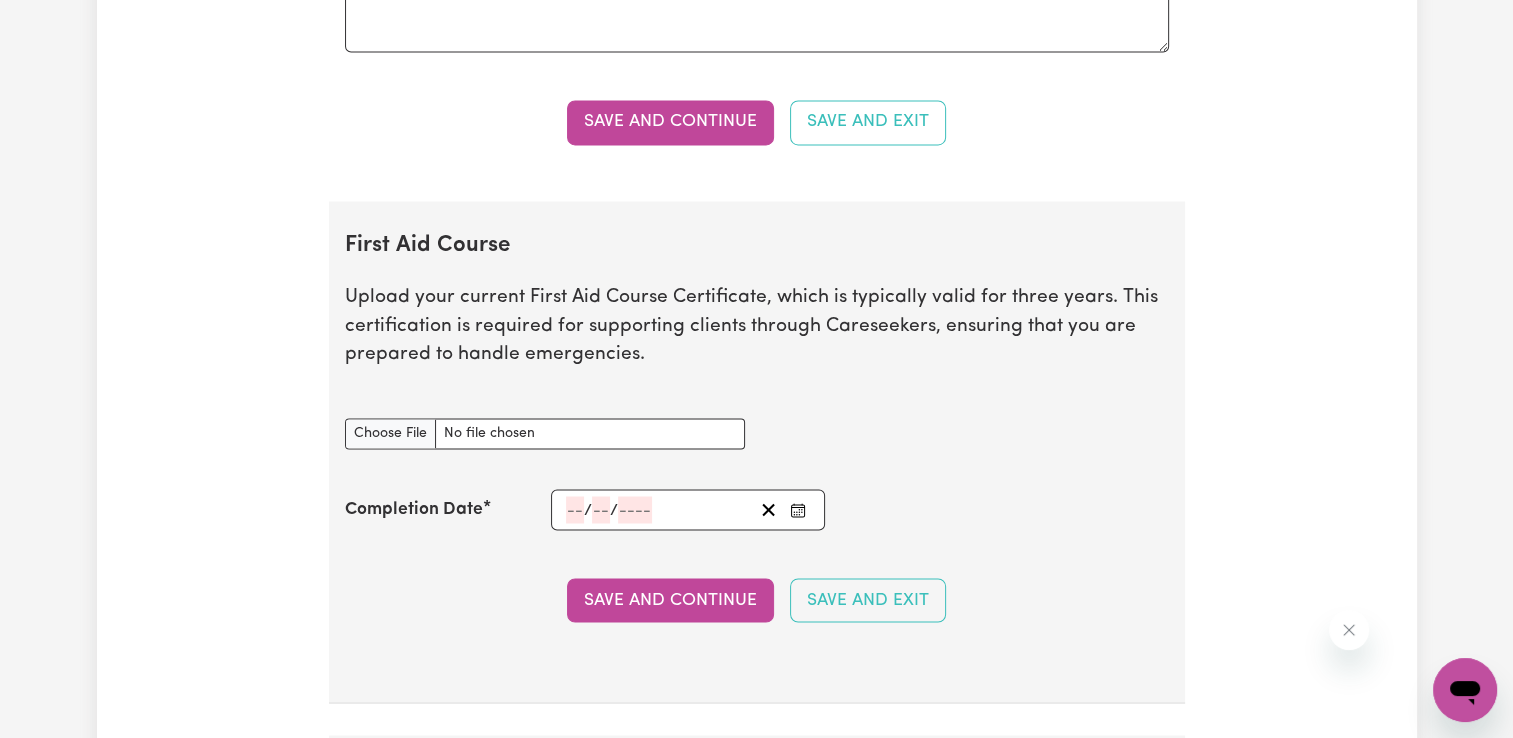 click 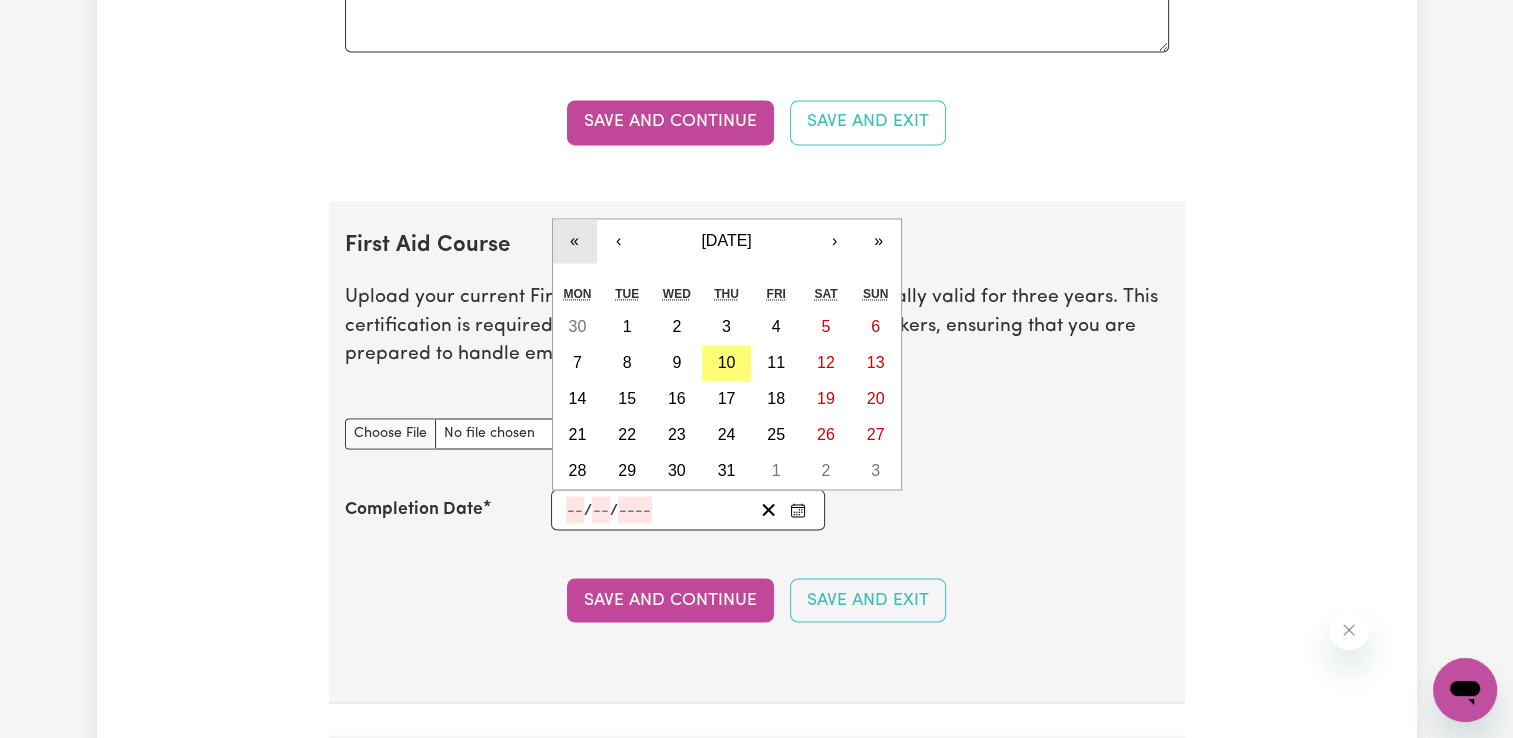 click on "«" at bounding box center [575, 241] 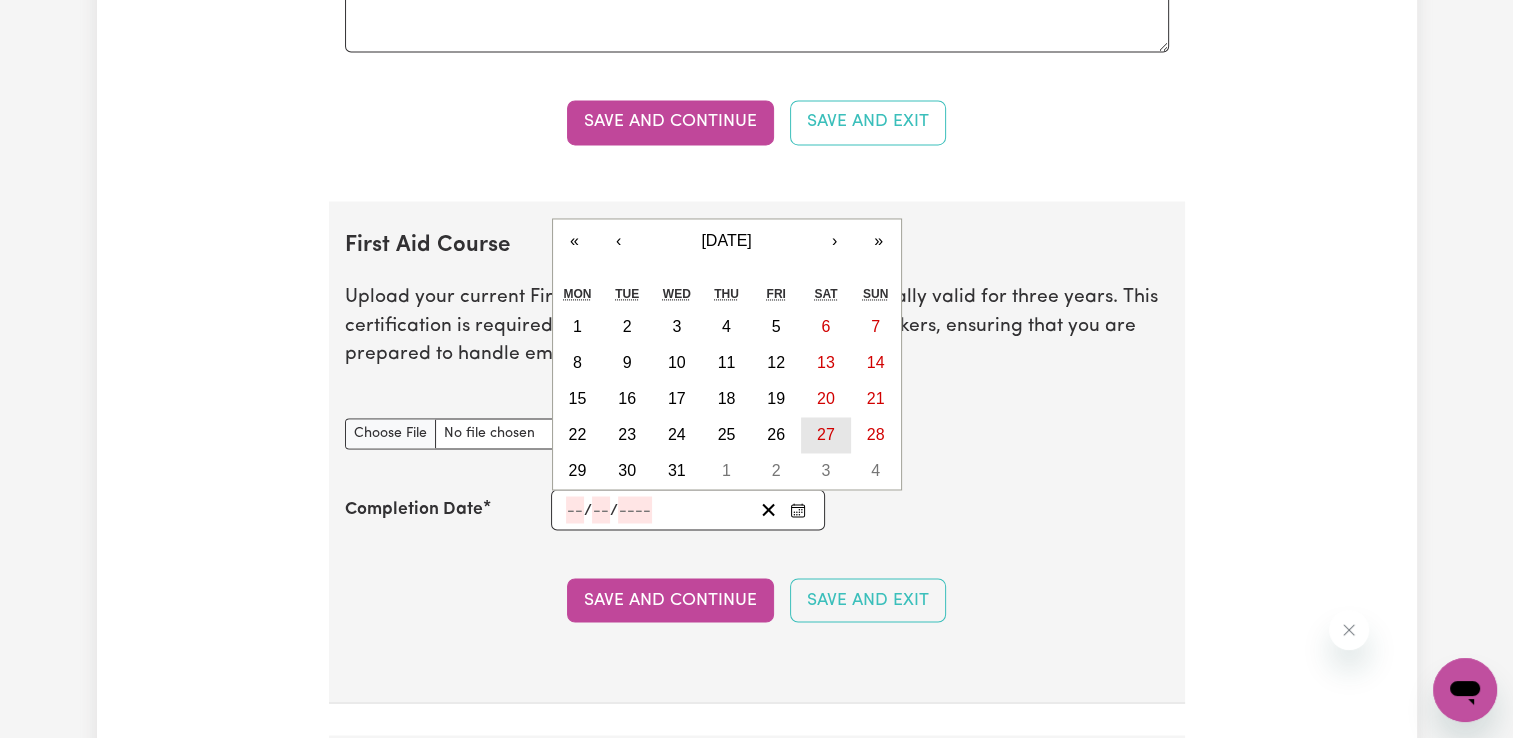 click on "27" at bounding box center (826, 434) 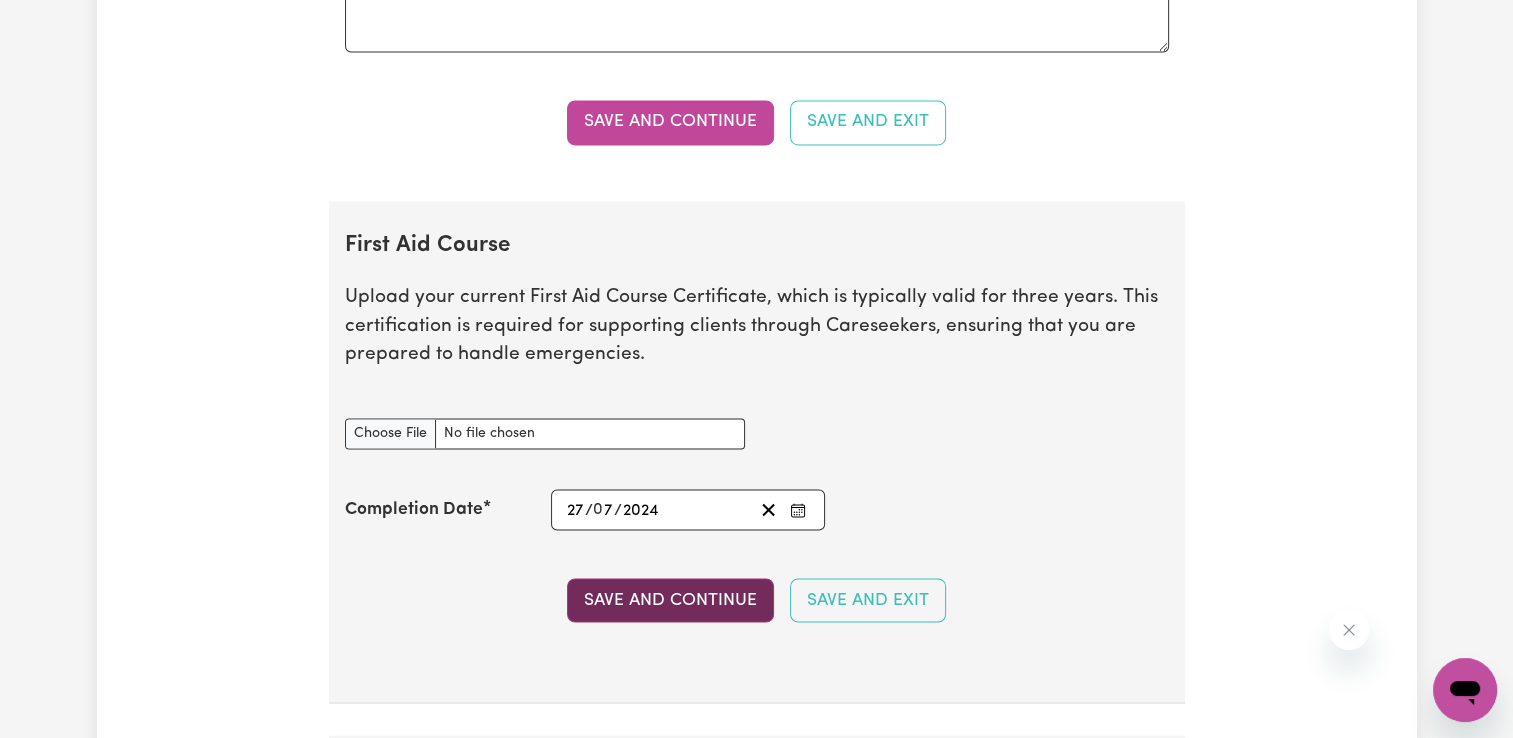 click on "Save and Continue" at bounding box center [670, 600] 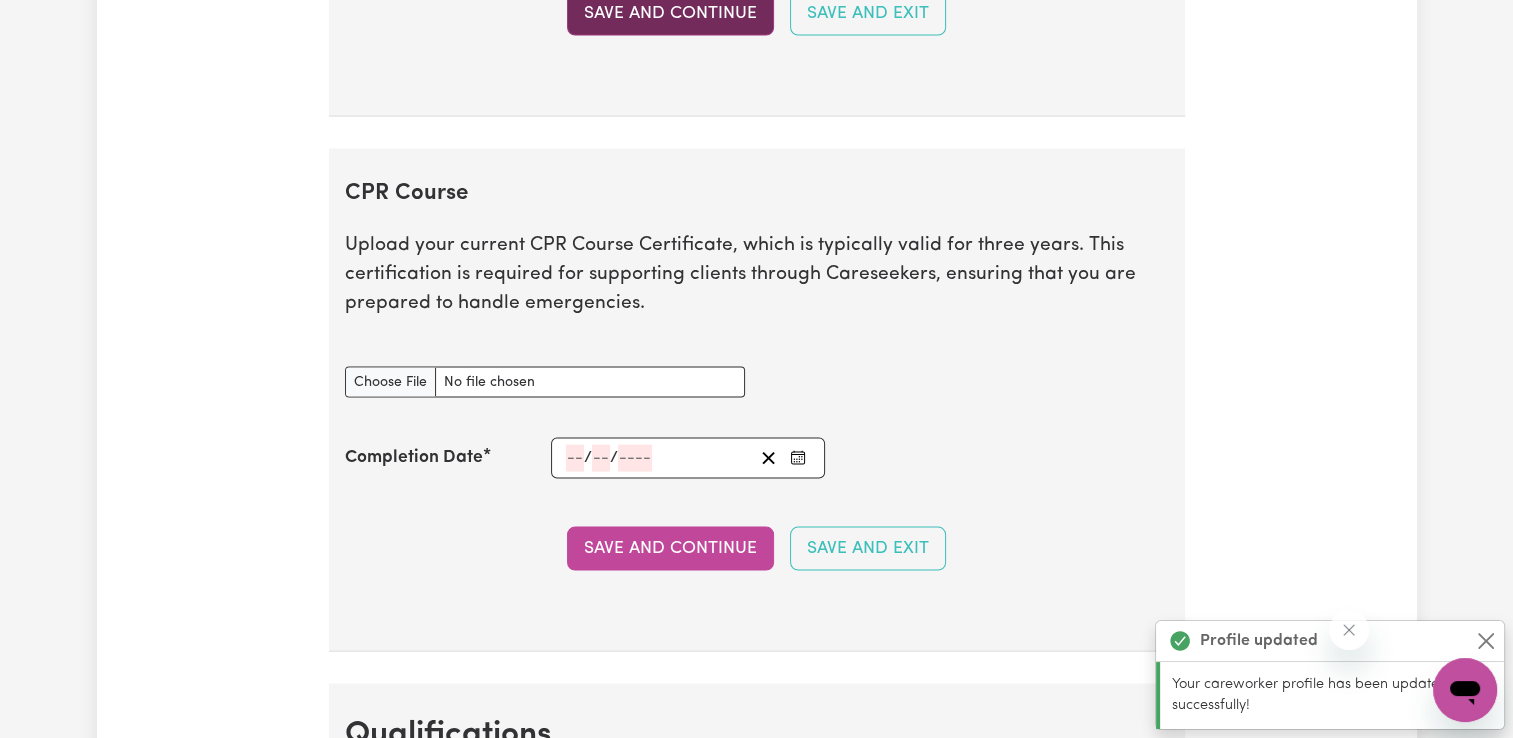 scroll, scrollTop: 4005, scrollLeft: 0, axis: vertical 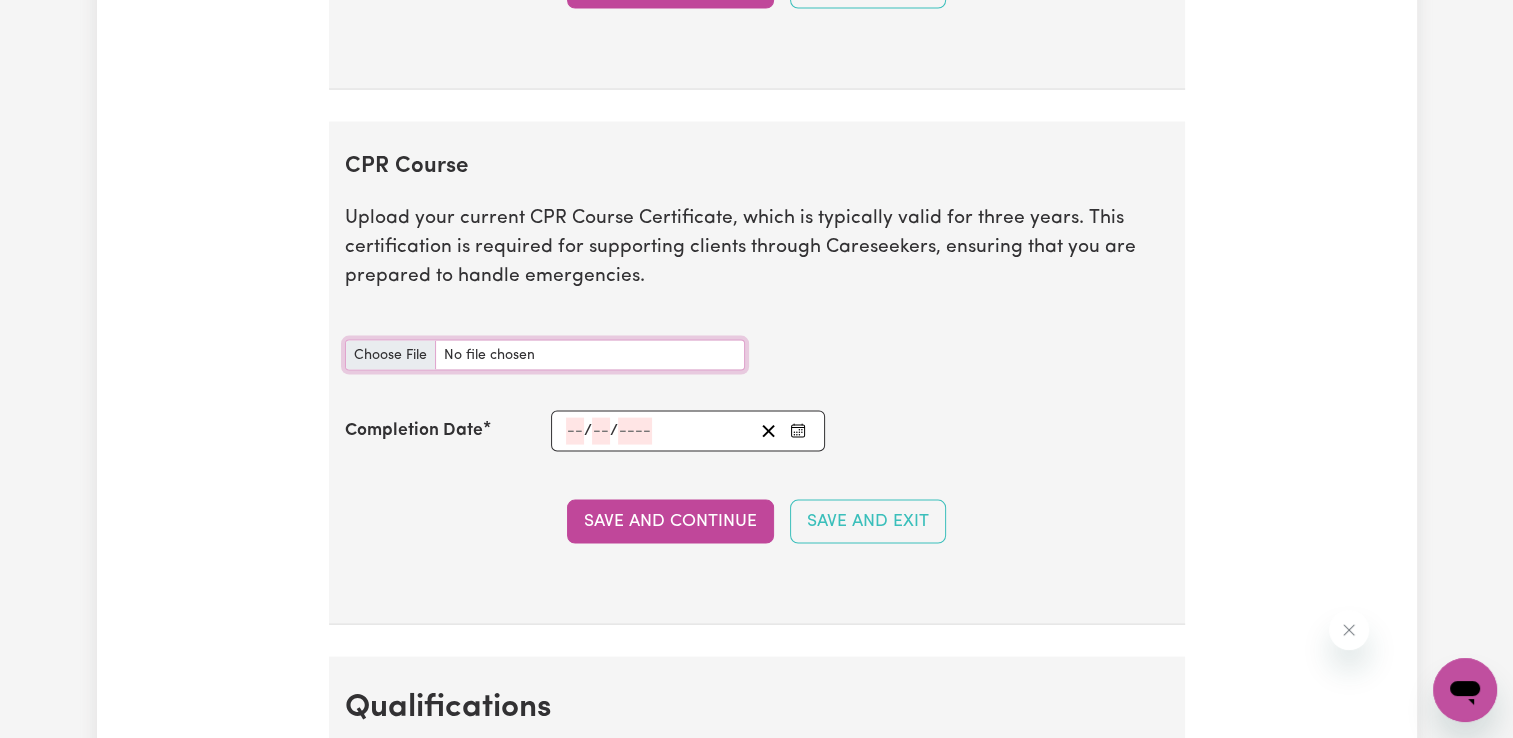 click on "CPR Course  document" at bounding box center (545, 355) 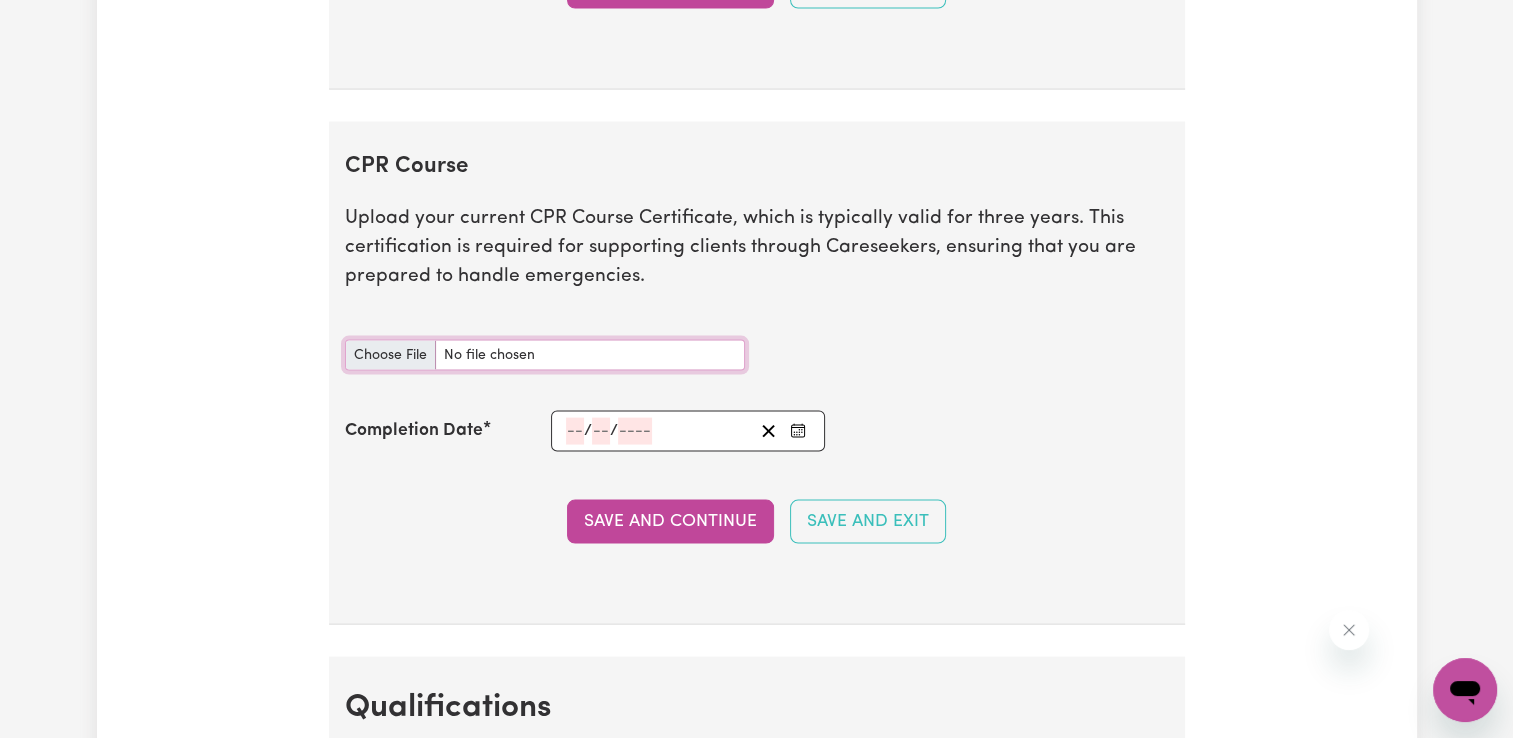 type on "C:\fakepath\first aid and CPR.pdf" 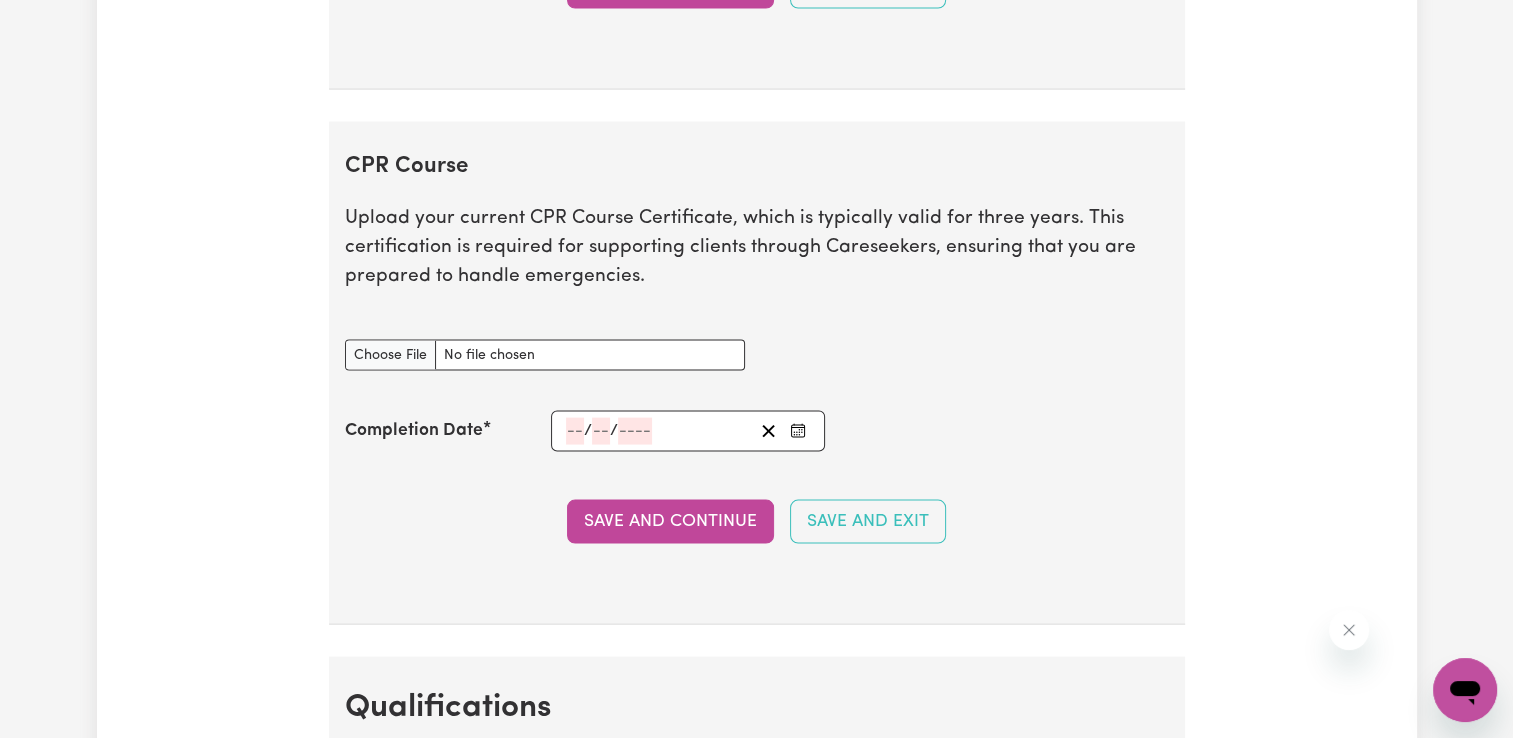 click 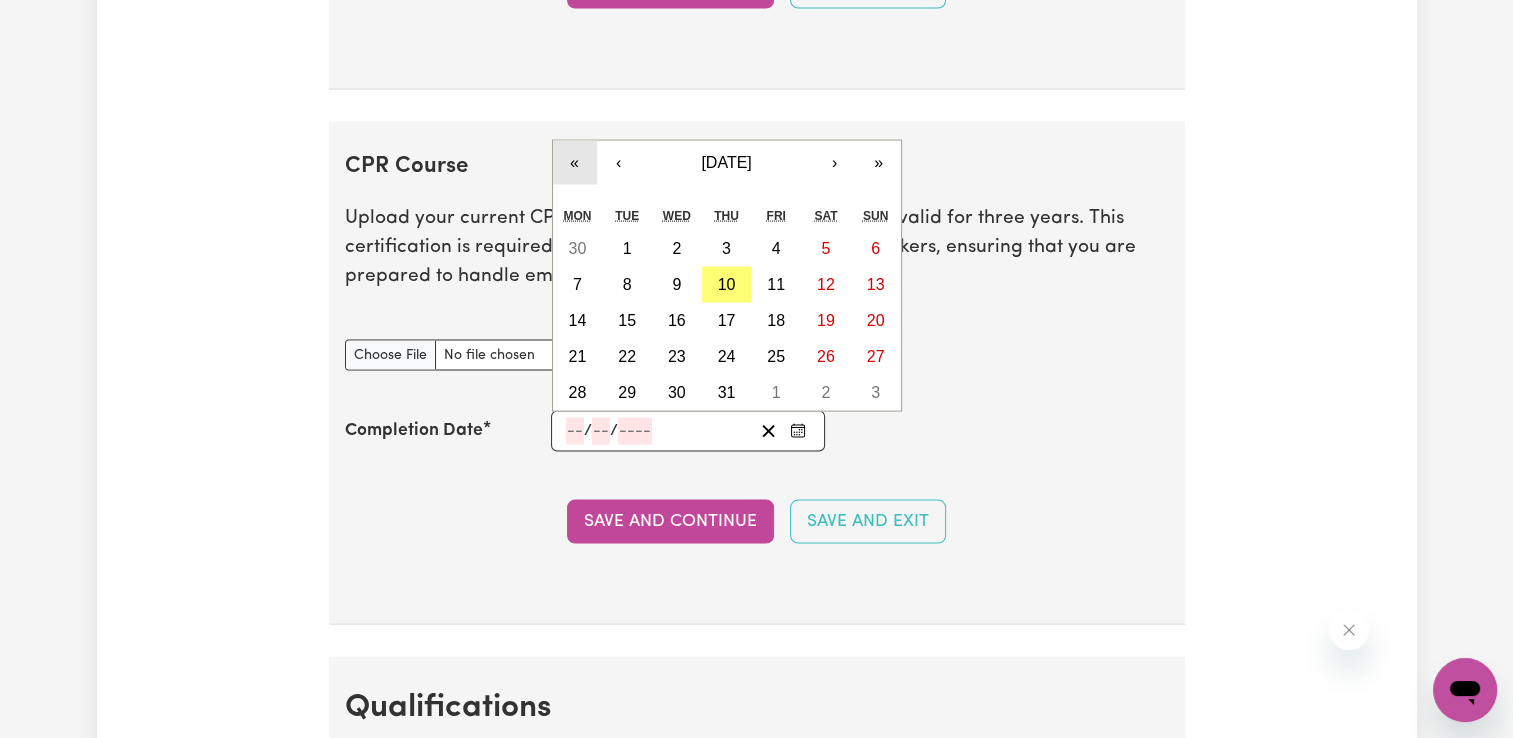 click on "«" at bounding box center (575, 163) 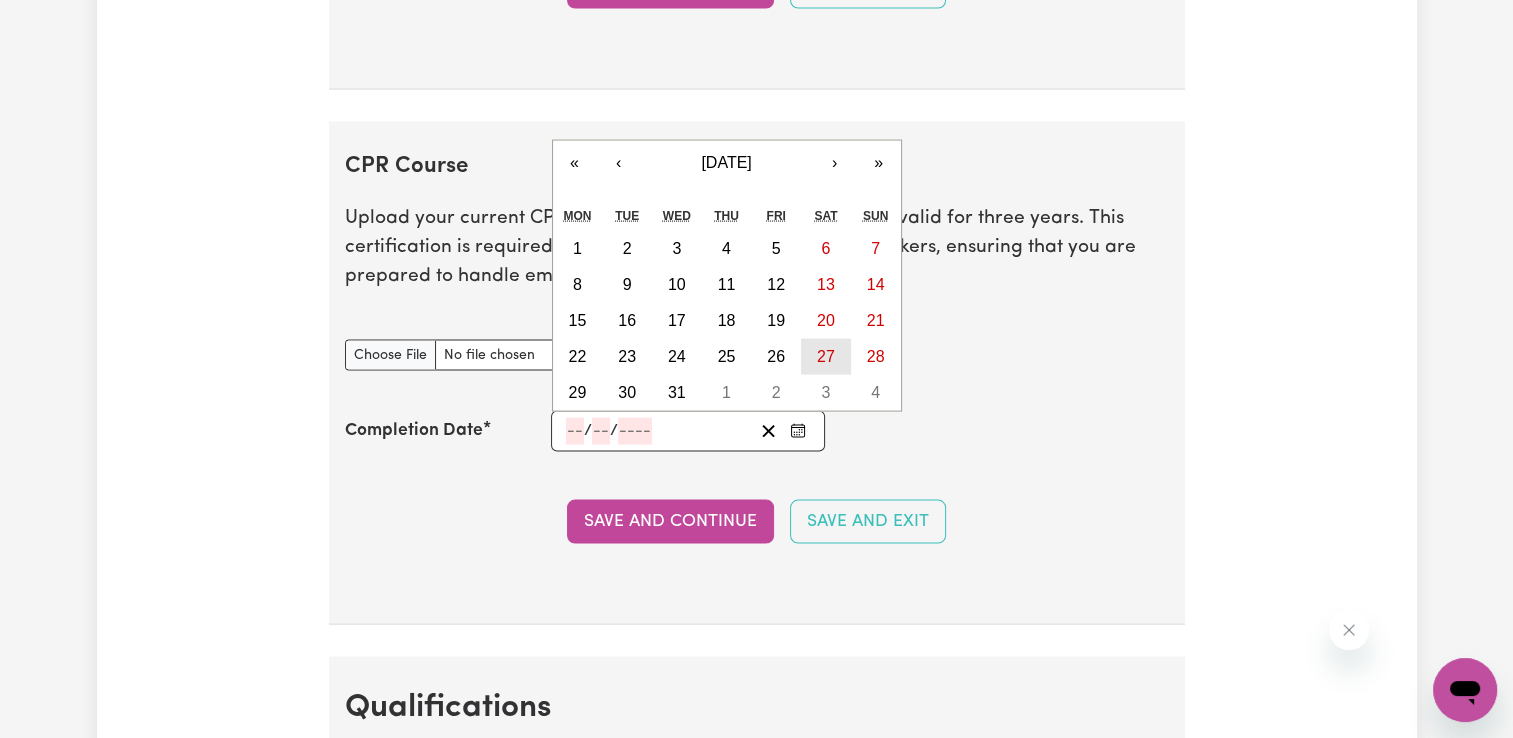 click on "27" at bounding box center (826, 356) 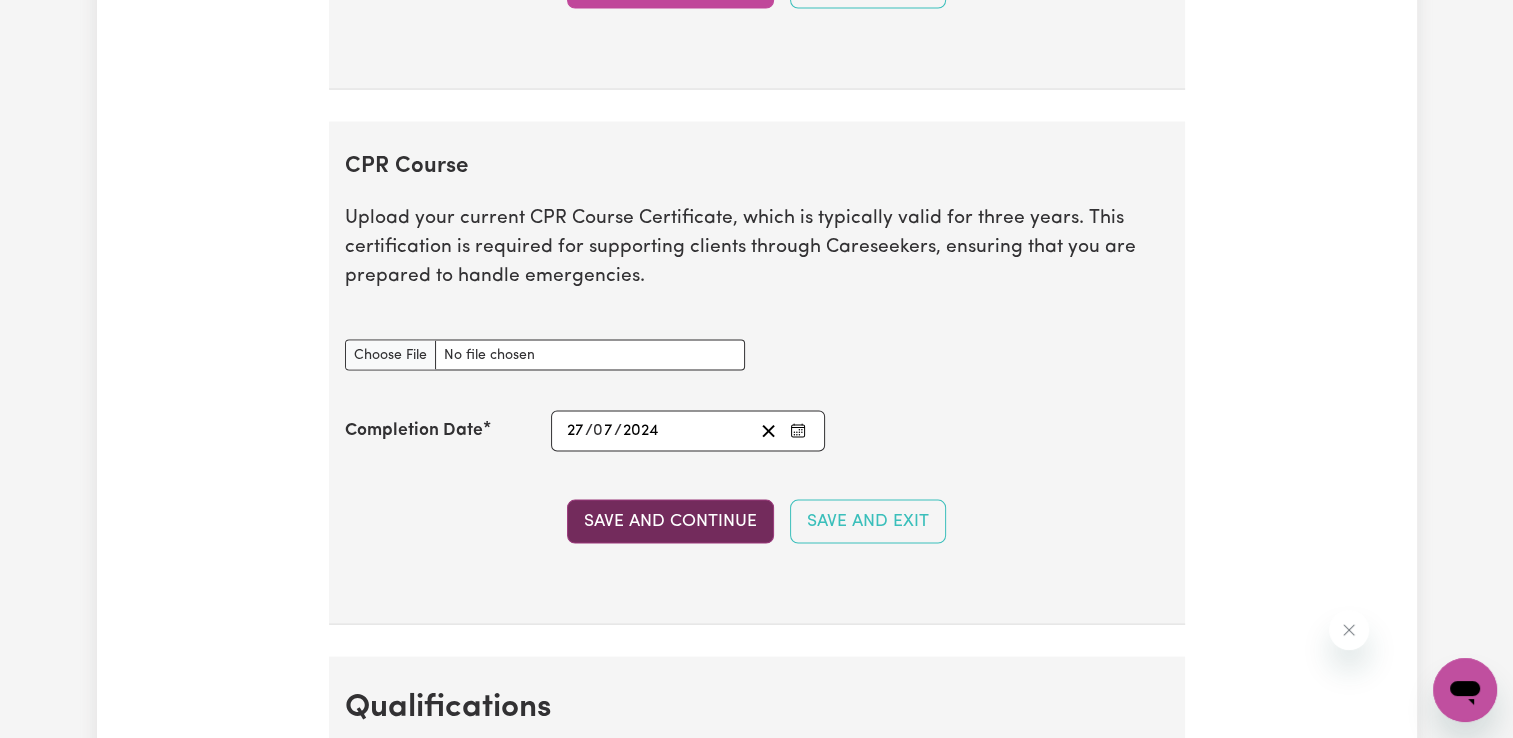 click on "Save and Continue" at bounding box center (670, 522) 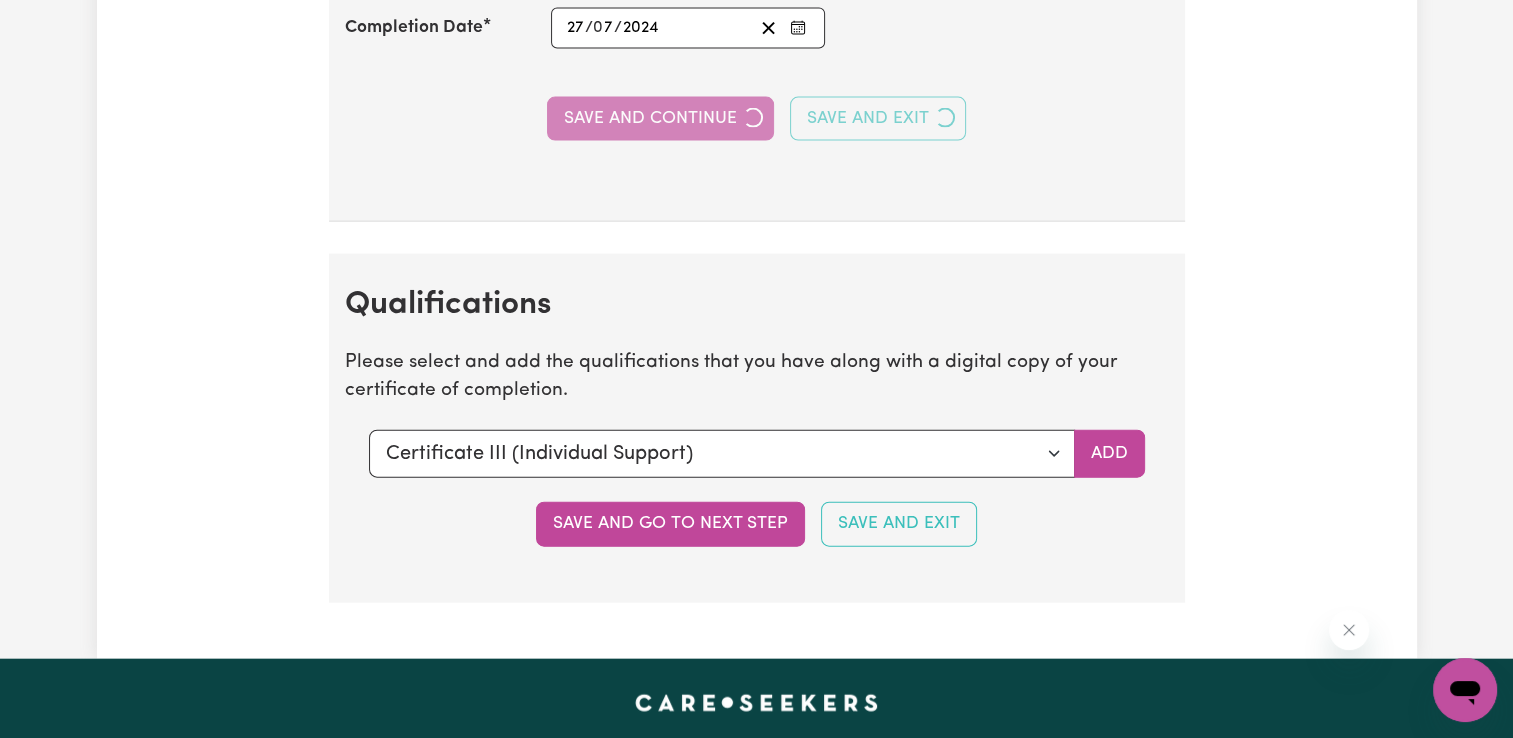 scroll, scrollTop: 4425, scrollLeft: 0, axis: vertical 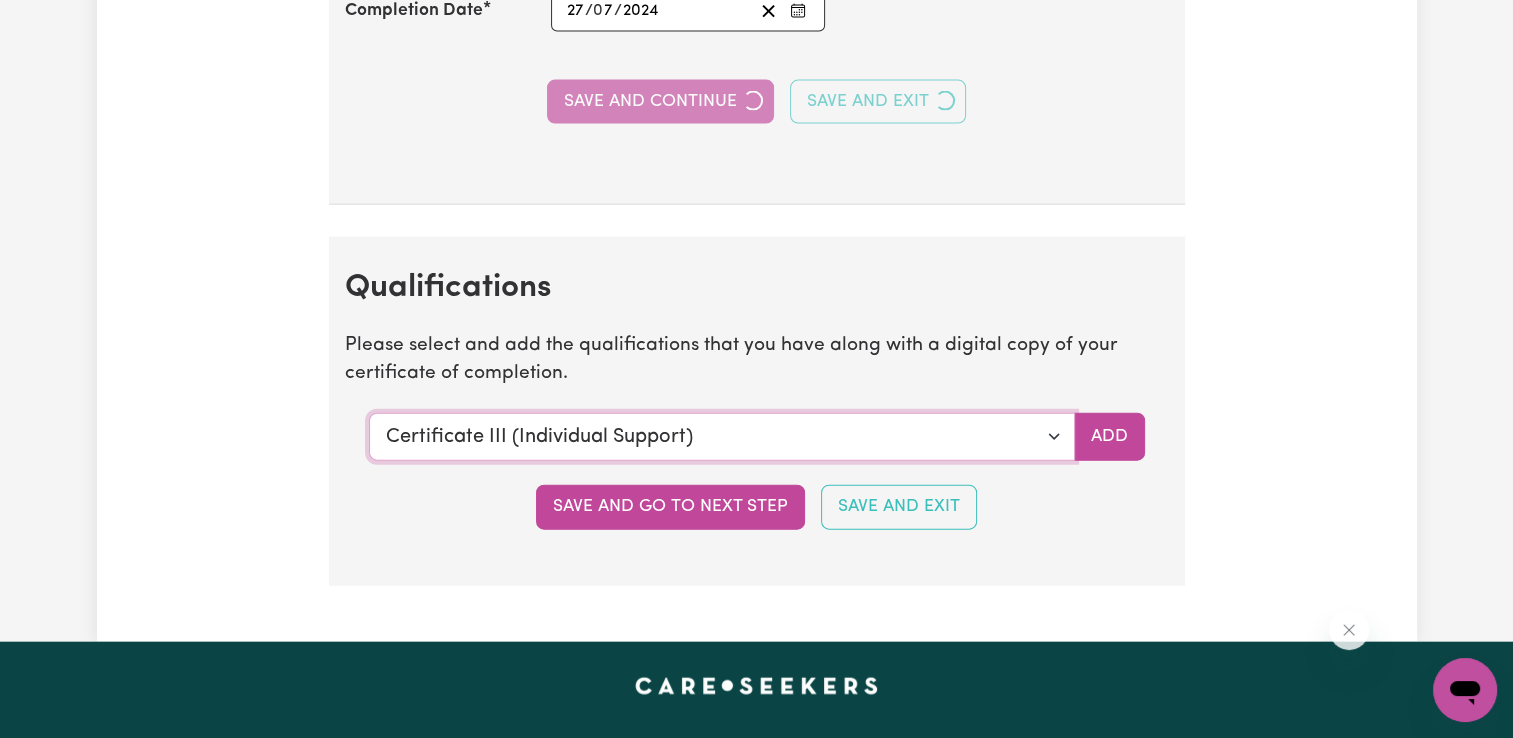 click on "Select a qualification to add... Certificate III (Individual Support) Certificate III in Community Services [CHC32015] Certificate IV (Disability Support) Certificate IV (Ageing Support) Certificate IV in Community Services [CHC42015] Certificate IV (Mental Health) Diploma of Nursing Diploma of Nursing (EEN) Diploma of Community Services Diploma Mental Health Master of Science (Dementia Care) Assist clients with medication [HLTHPS006] CPR Course [HLTAID009-12] Course in First Aid Management of [MEDICAL_DATA] [22300VIC] Course in the Management of [MEDICAL_DATA] Risks and Emergencies in the Workplace [22556VIC] [MEDICAL_DATA] Management Manual Handling [MEDICAL_DATA] Bachelor of Nursing - Australian registered nurse Bachelor of Nursing - Overseas qualification Bachelor of Nursing (Not Registered Under [PERSON_NAME]) Bachelor of social work Bachelor of social work - overseas qualification Bachelor of psychology Bachelor of psychology - overseas qualification Bachelor of applied science (OT, Speech, Physio)" at bounding box center [722, 437] 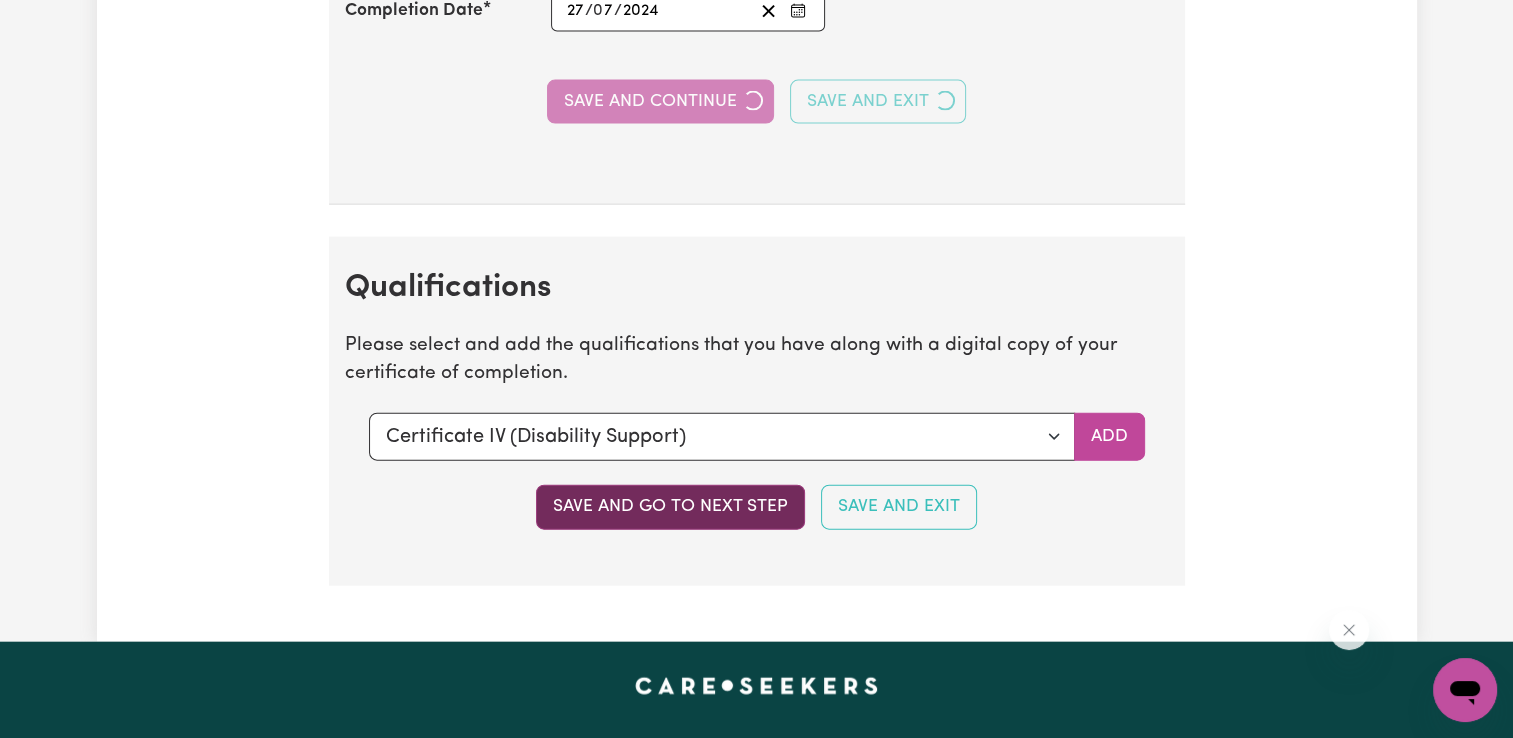 click on "Save and go to next step" at bounding box center [670, 507] 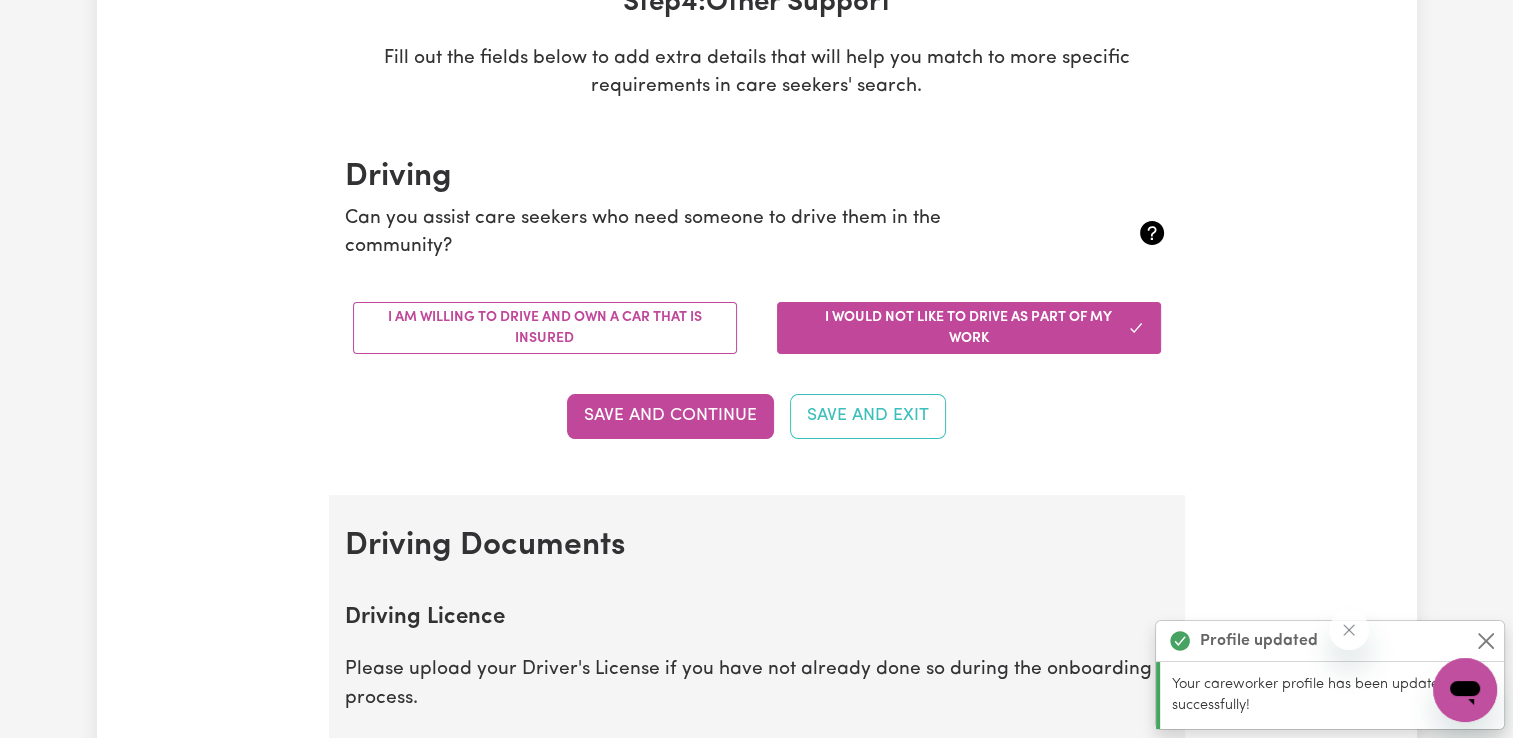 scroll, scrollTop: 342, scrollLeft: 0, axis: vertical 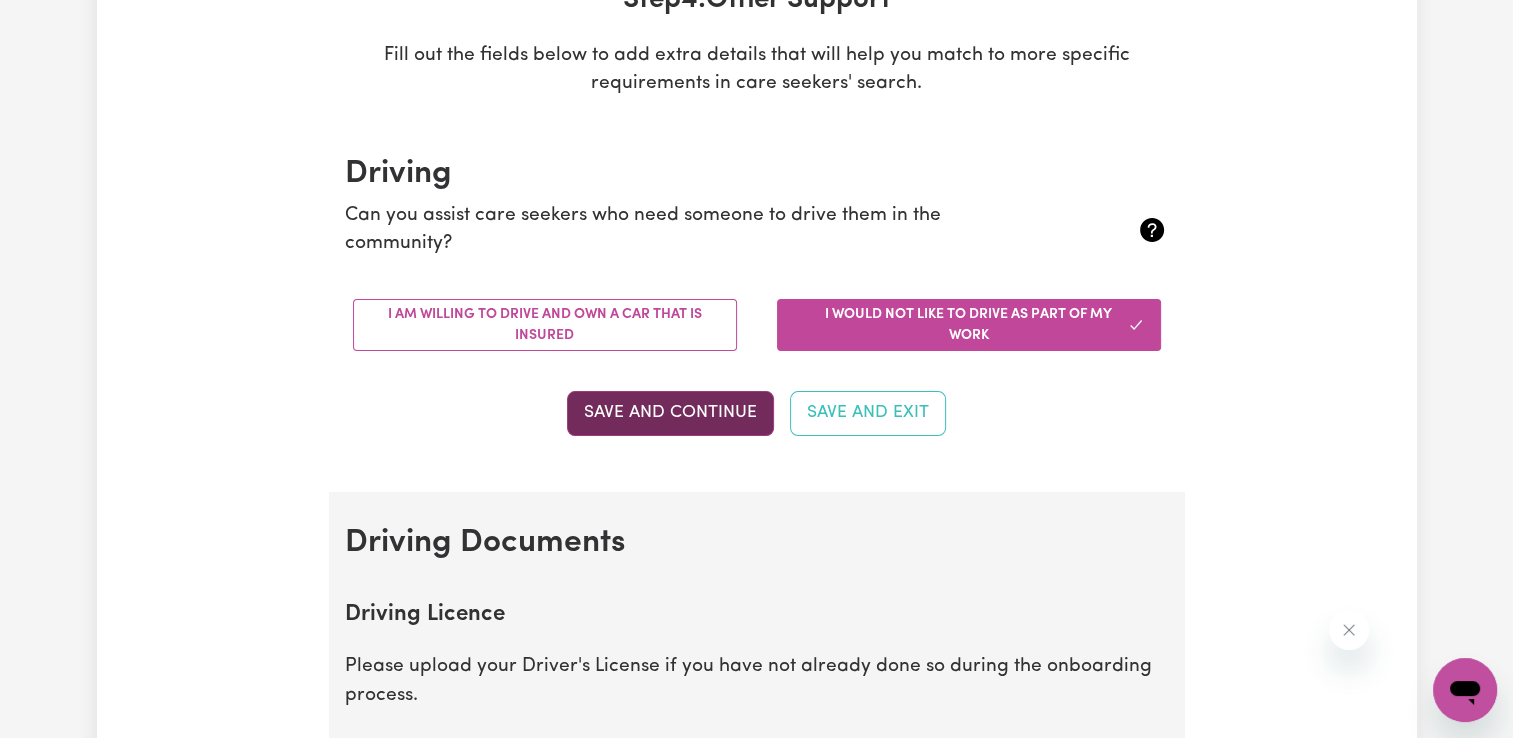 click on "Save and Continue" at bounding box center [670, 413] 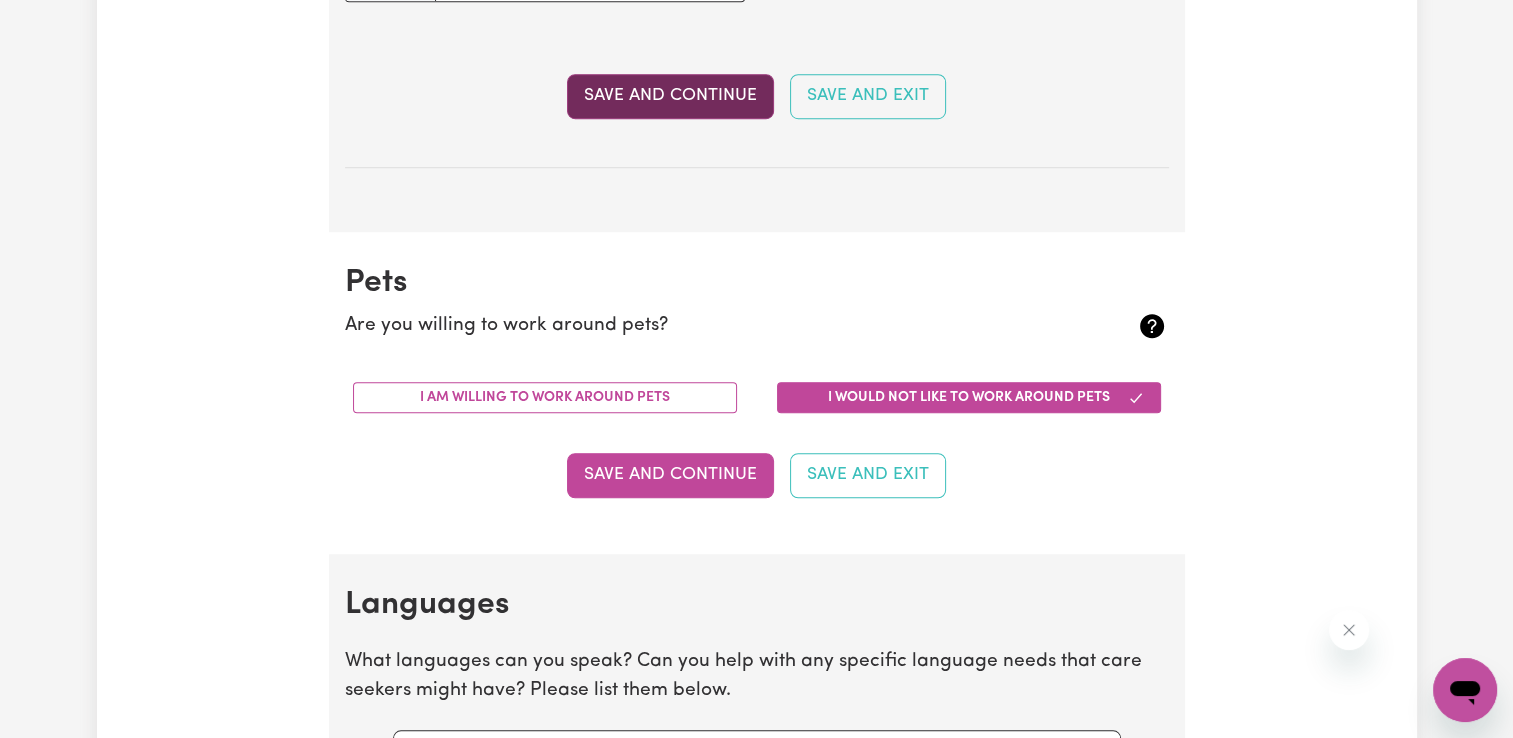 scroll, scrollTop: 1520, scrollLeft: 0, axis: vertical 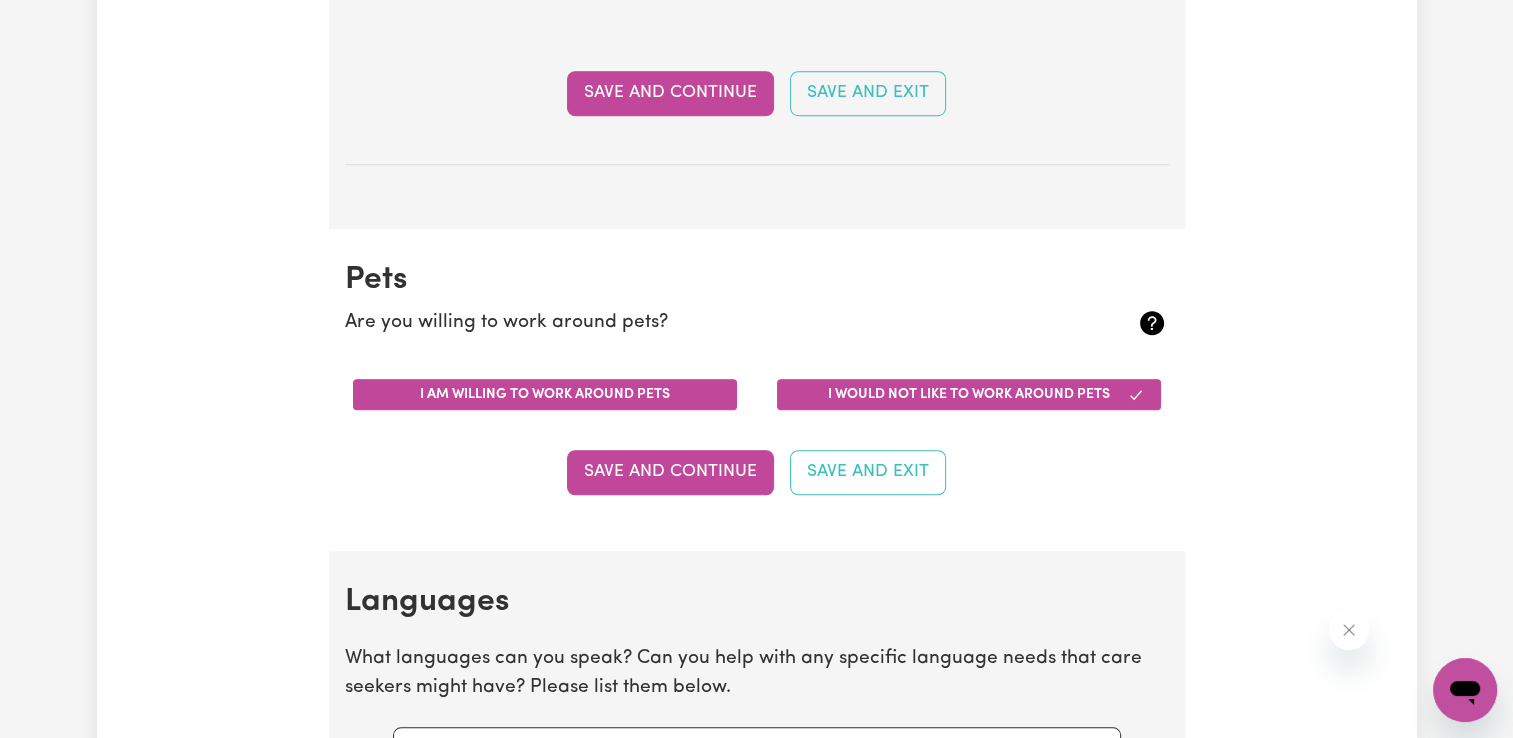 click on "I am willing to work around pets" at bounding box center [545, 394] 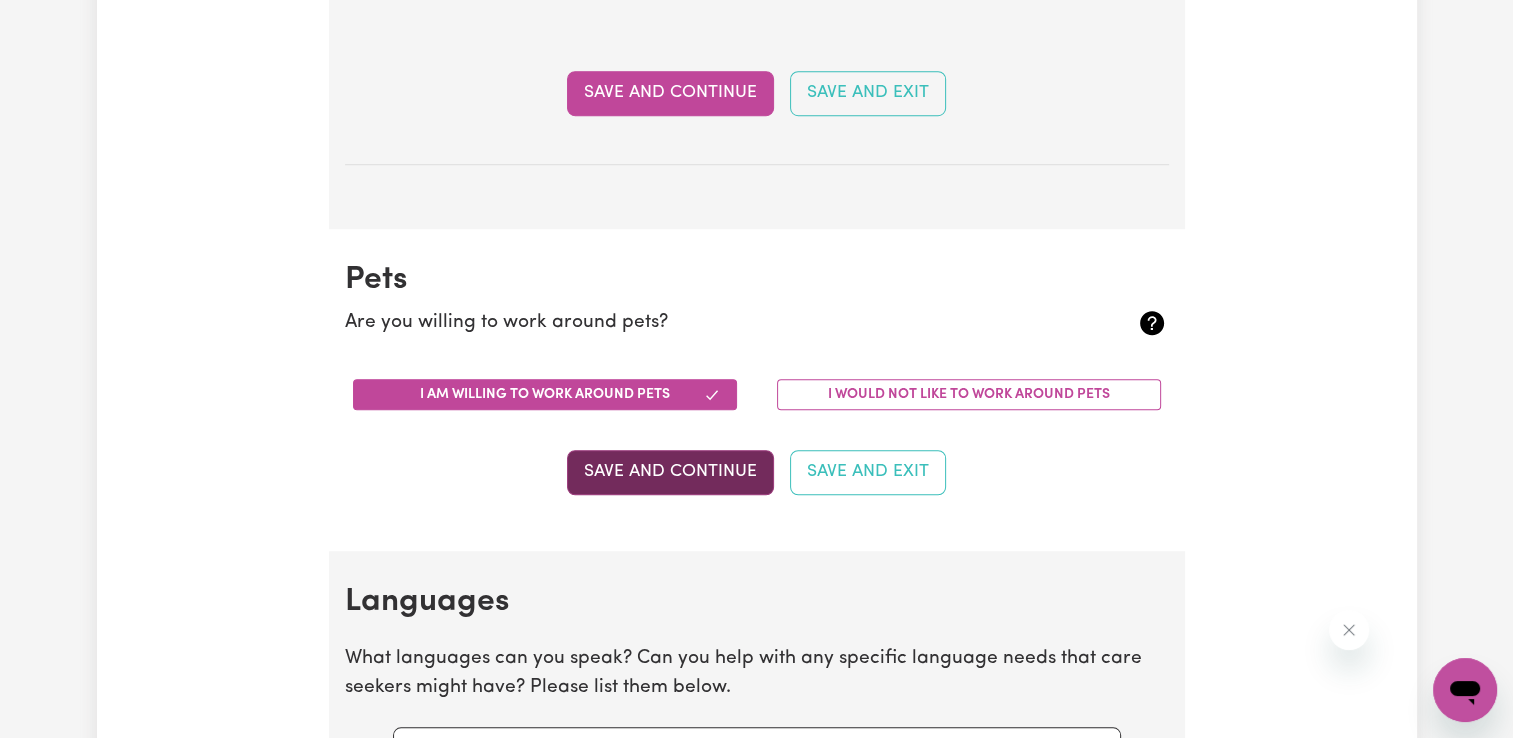 click on "Save and Continue" at bounding box center [670, 472] 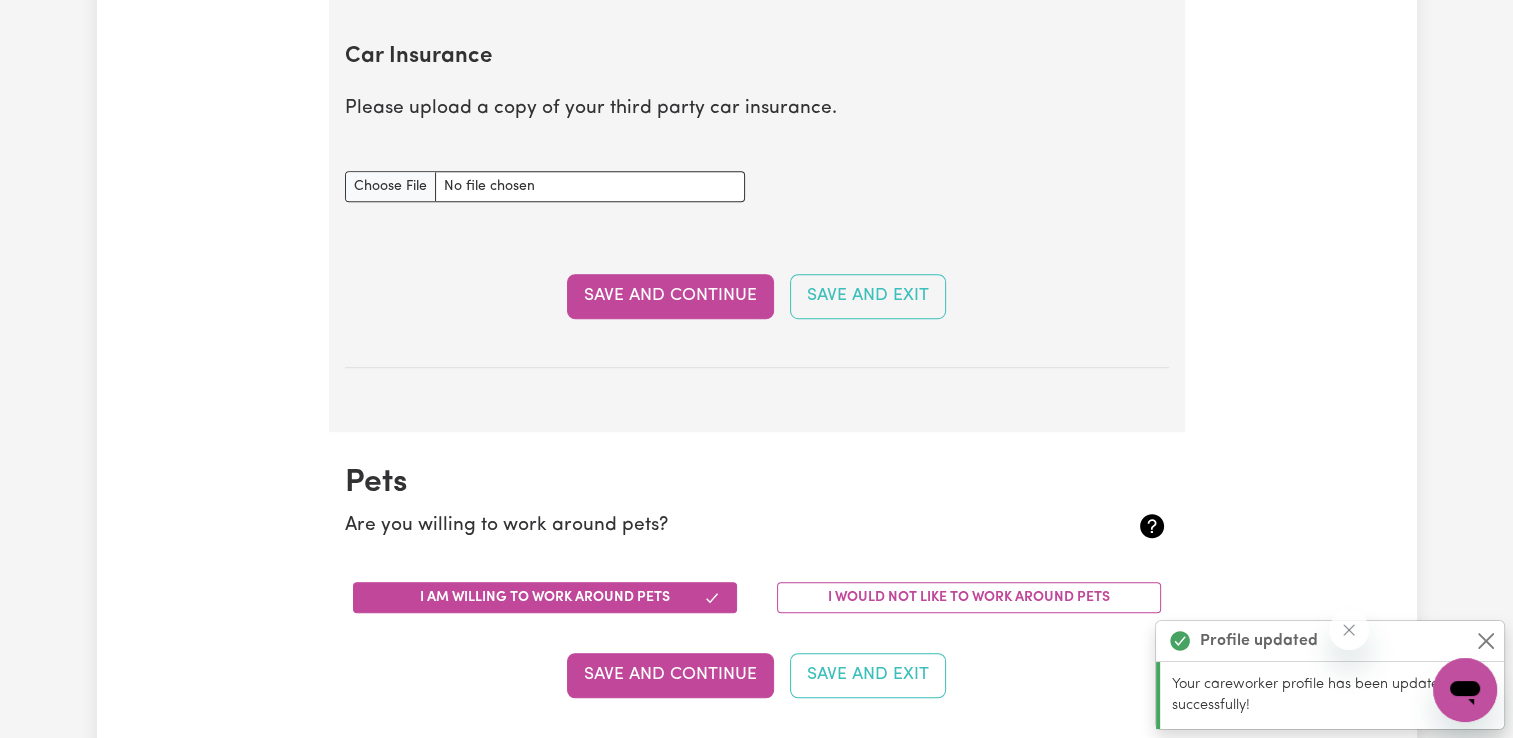 scroll, scrollTop: 1316, scrollLeft: 0, axis: vertical 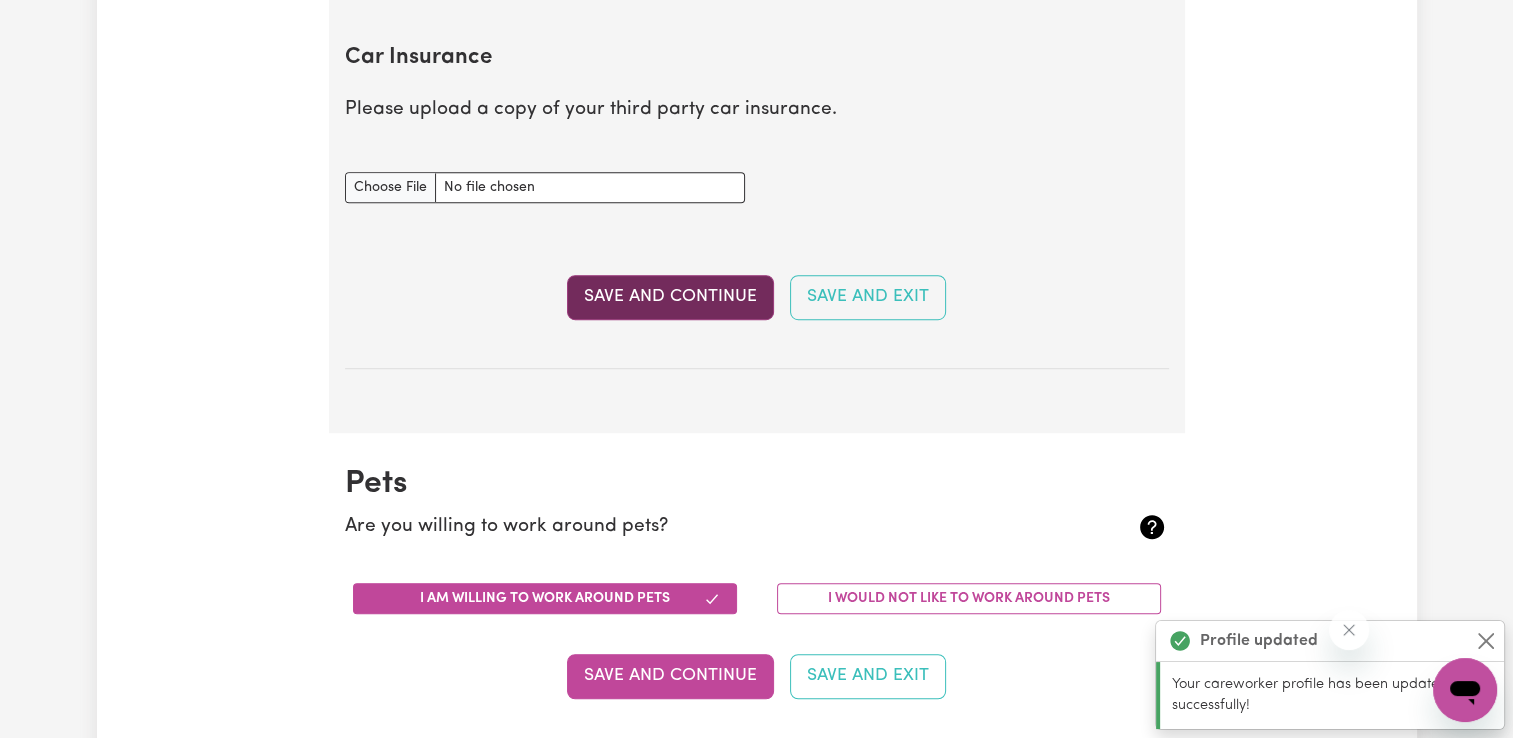 click on "Save and Continue" at bounding box center (670, 297) 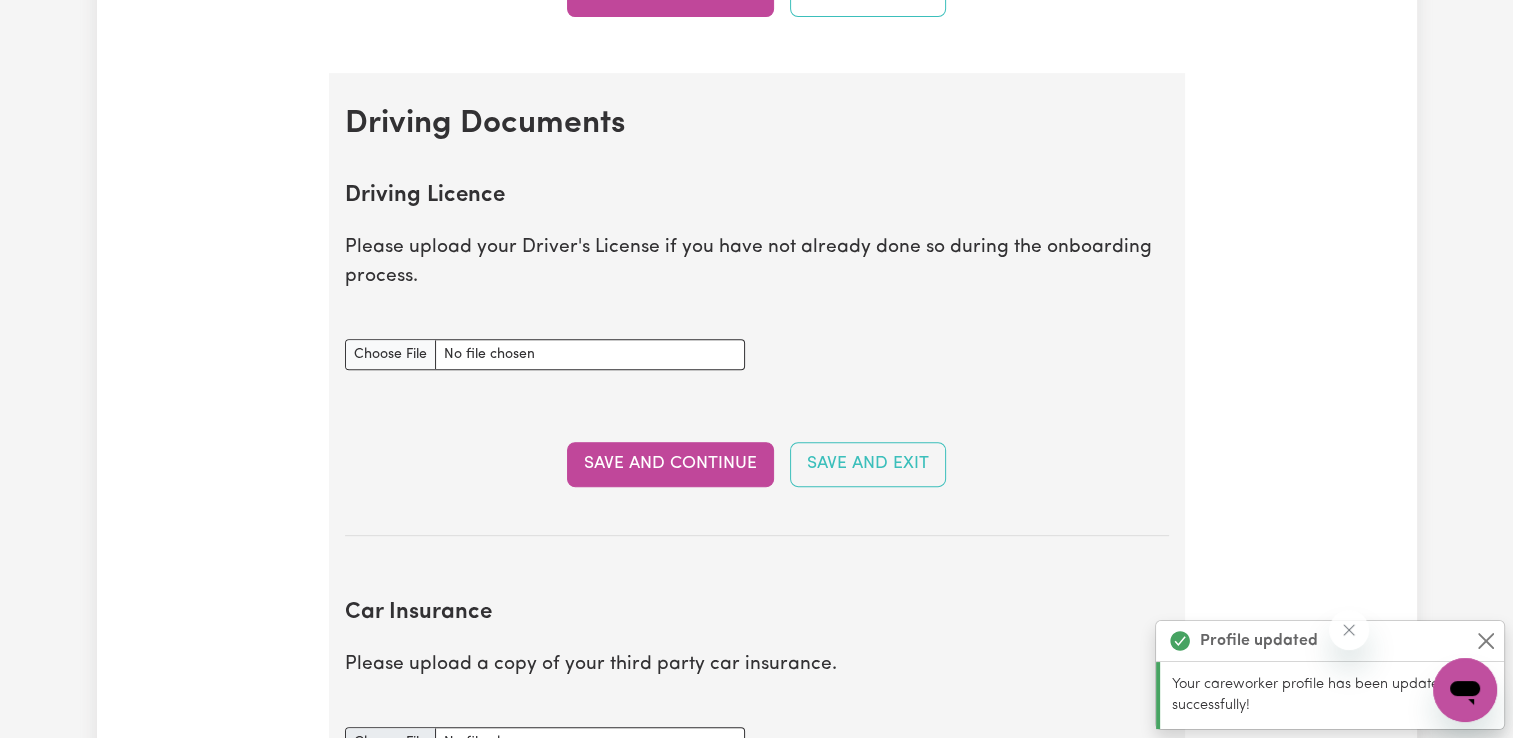 scroll, scrollTop: 740, scrollLeft: 0, axis: vertical 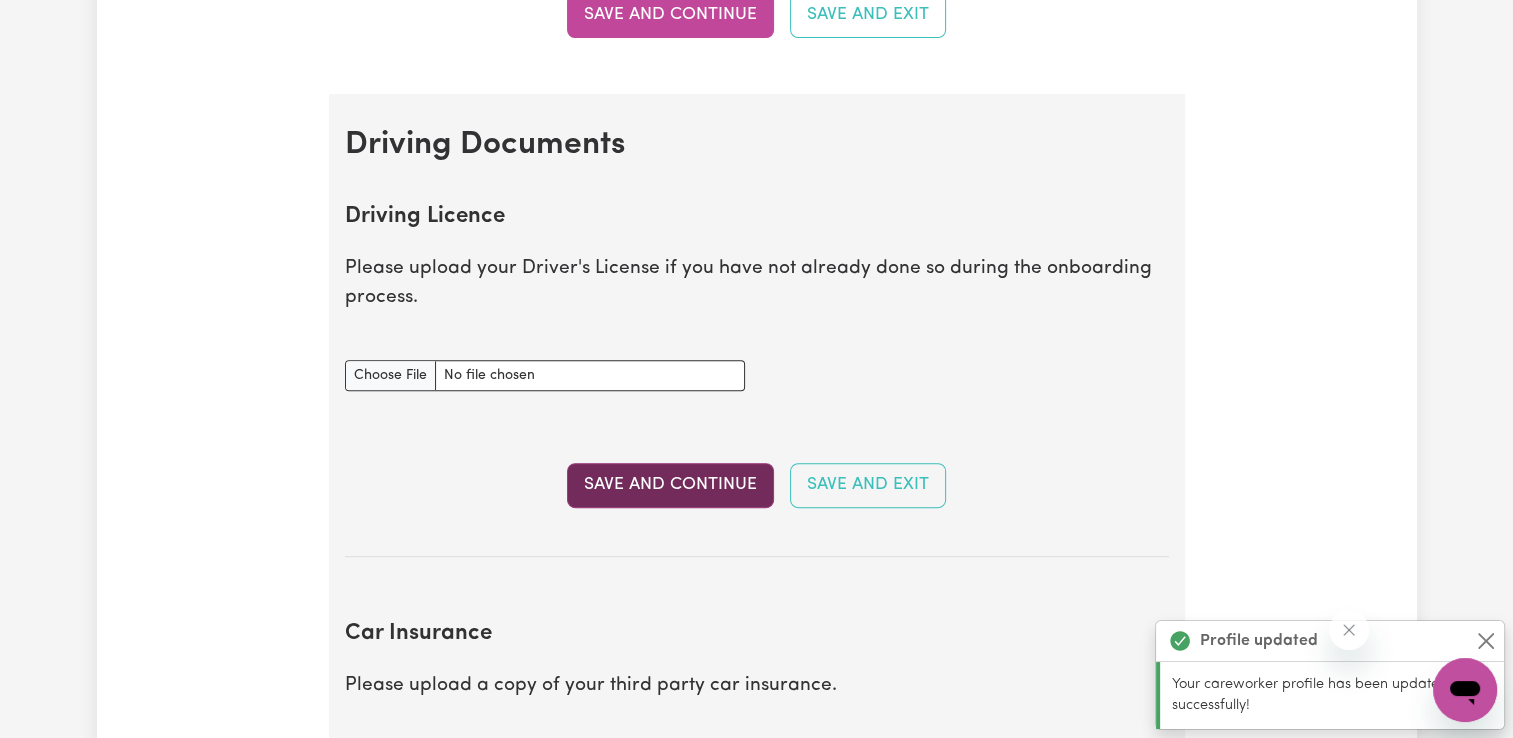click on "Save and Continue" at bounding box center (670, 485) 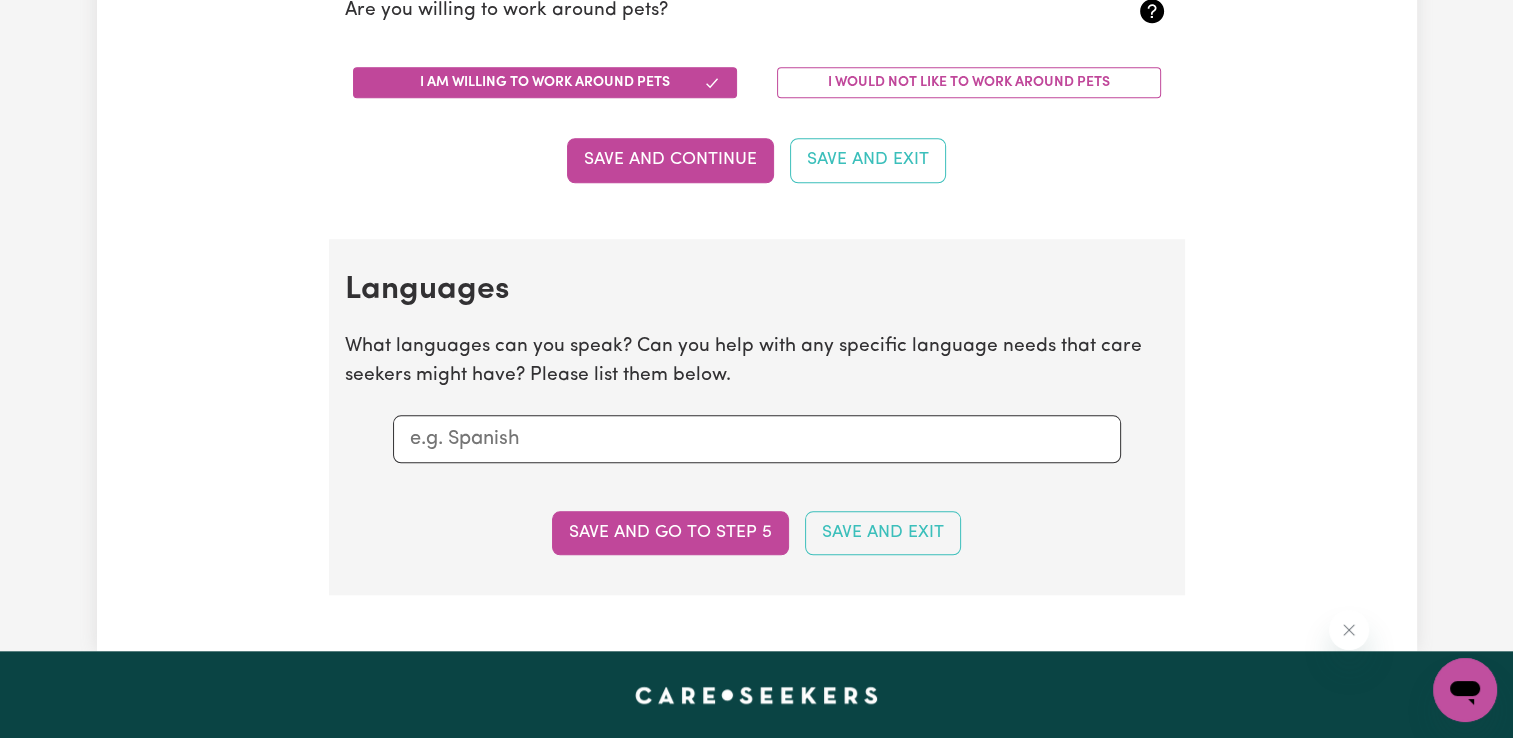 scroll, scrollTop: 1834, scrollLeft: 0, axis: vertical 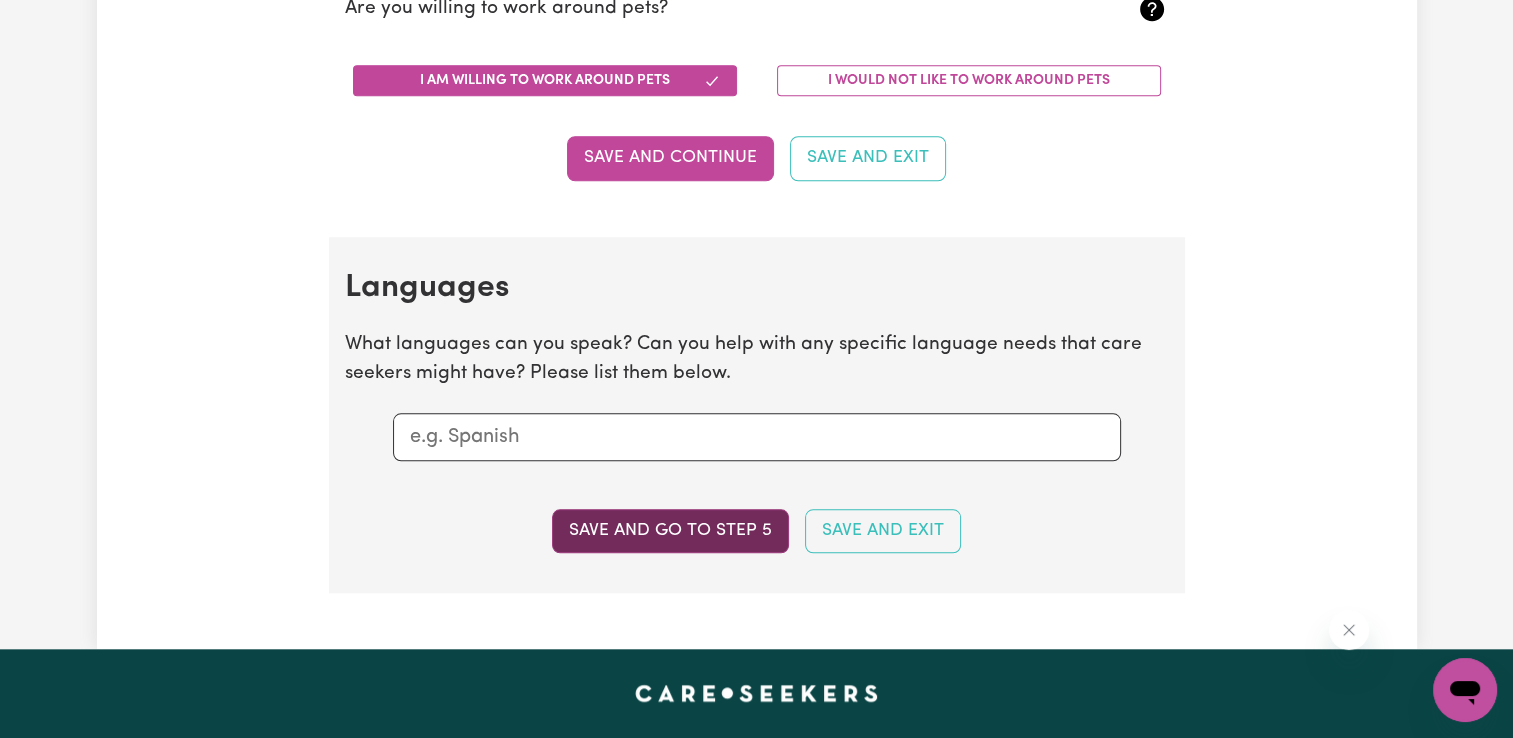 click on "Save and go to step 5" at bounding box center (670, 531) 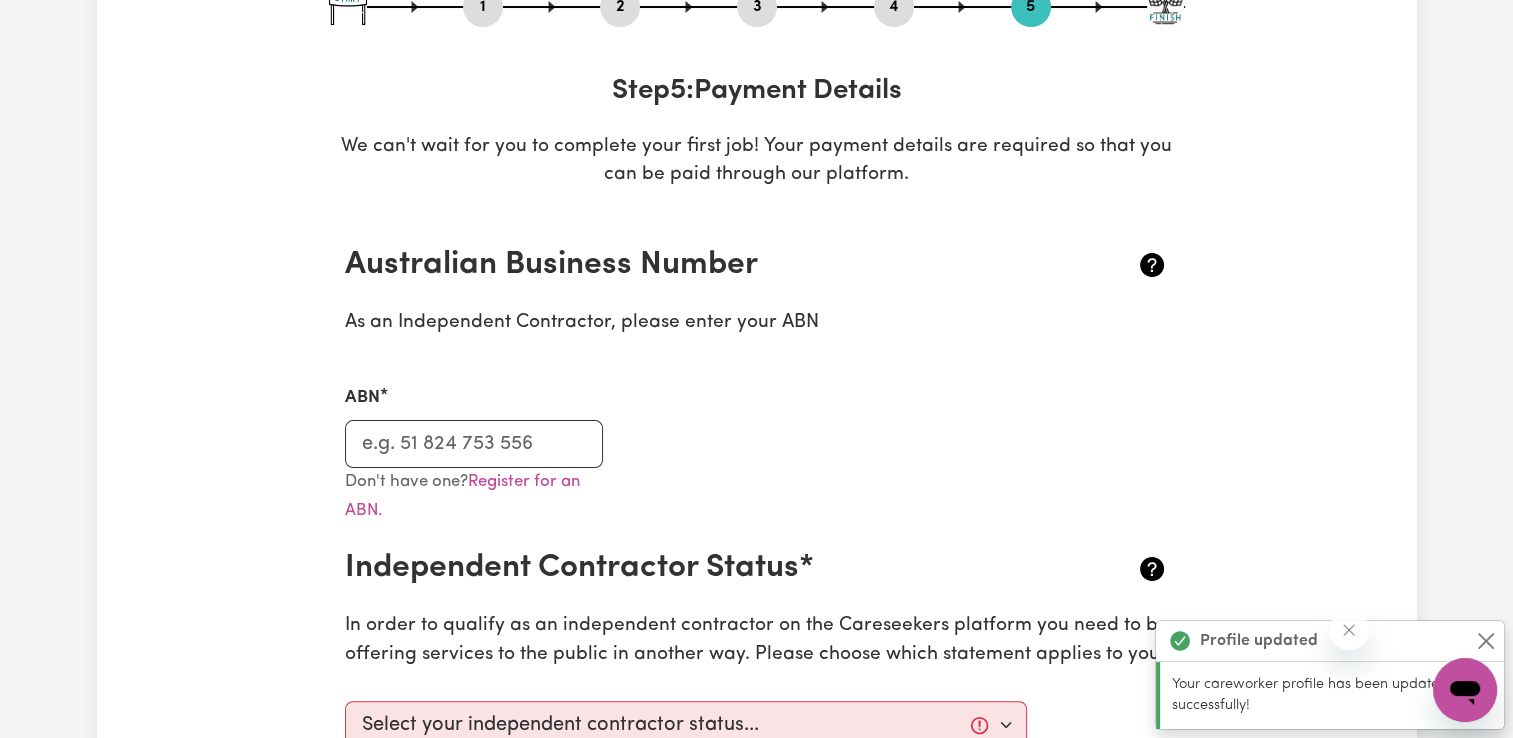 scroll, scrollTop: 252, scrollLeft: 0, axis: vertical 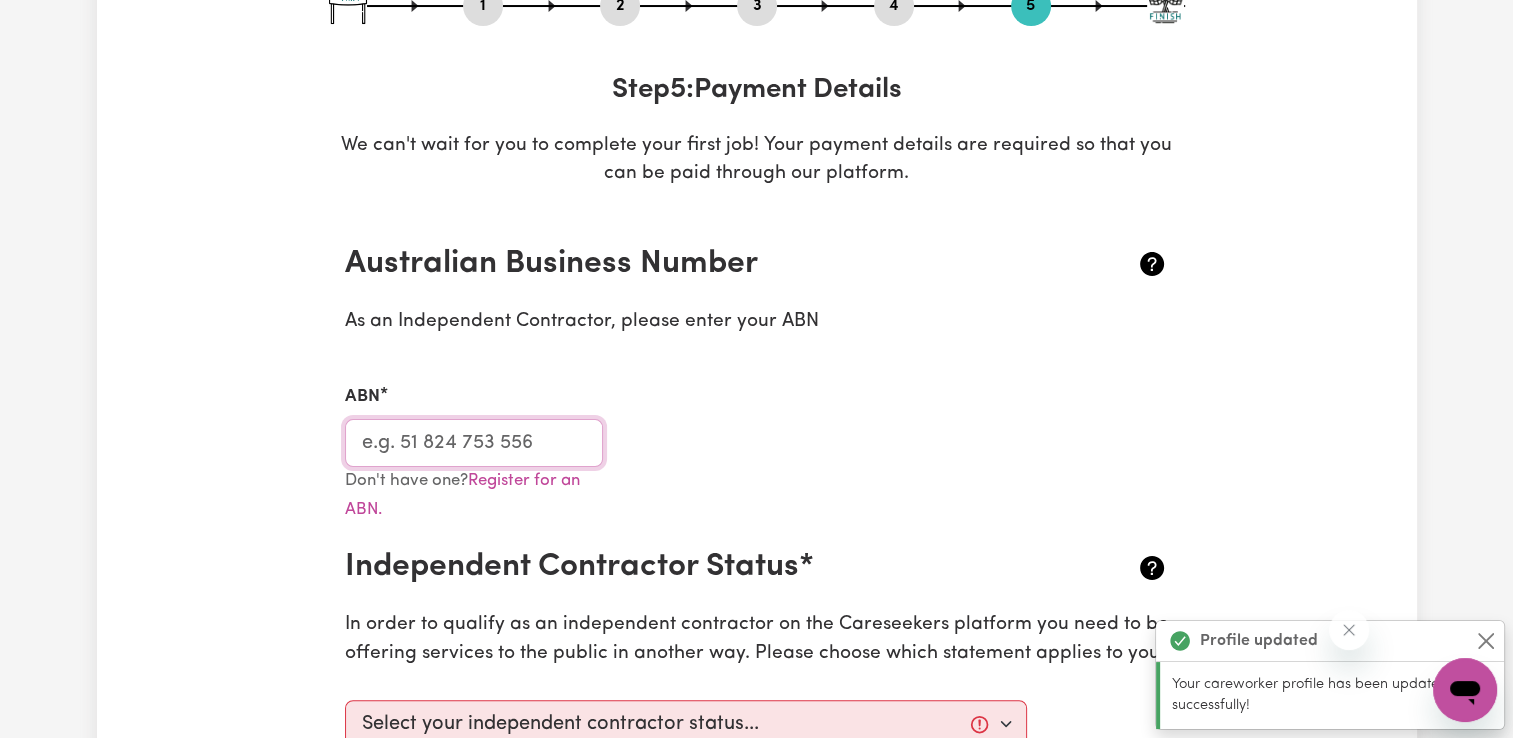click on "ABN" at bounding box center (474, 443) 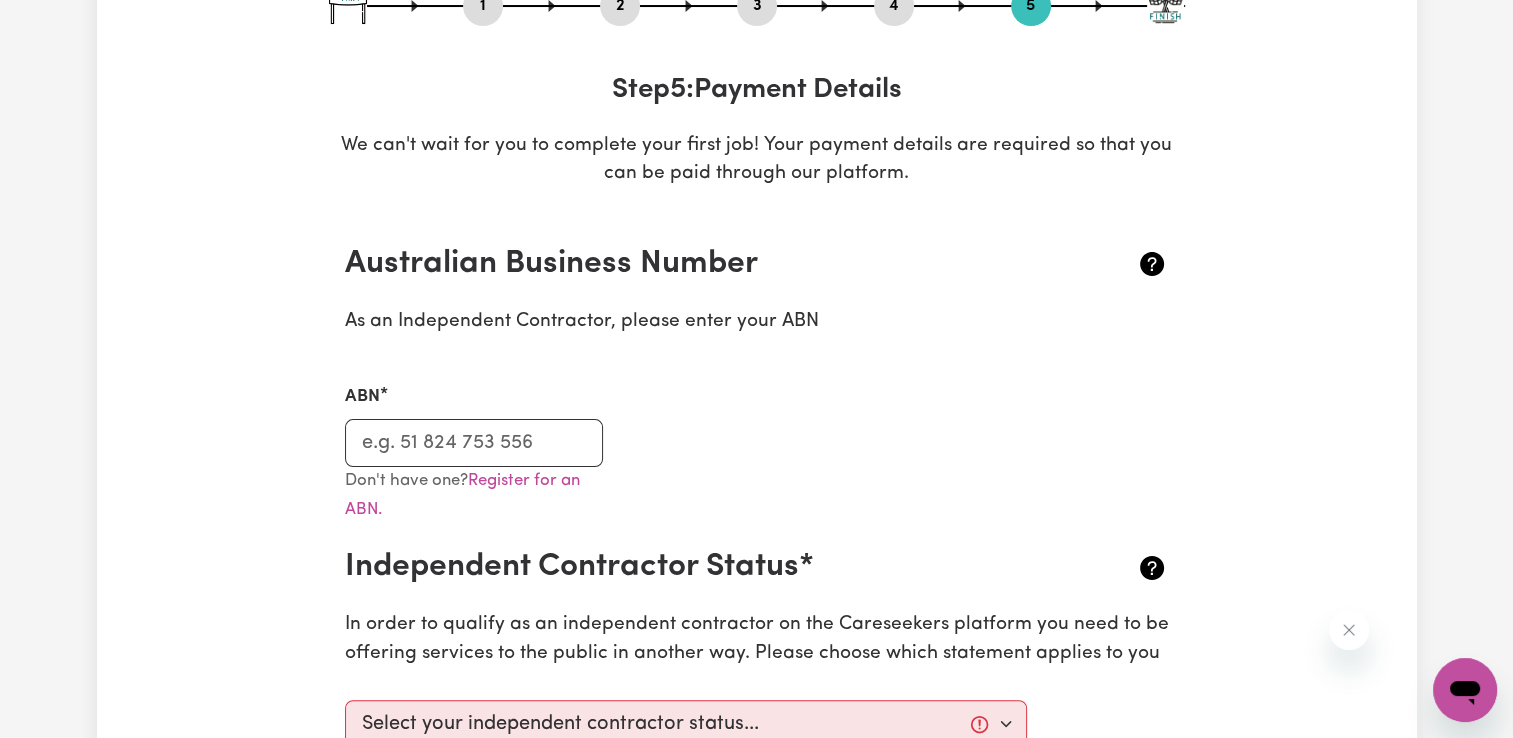 click on "ABN" at bounding box center [757, 413] 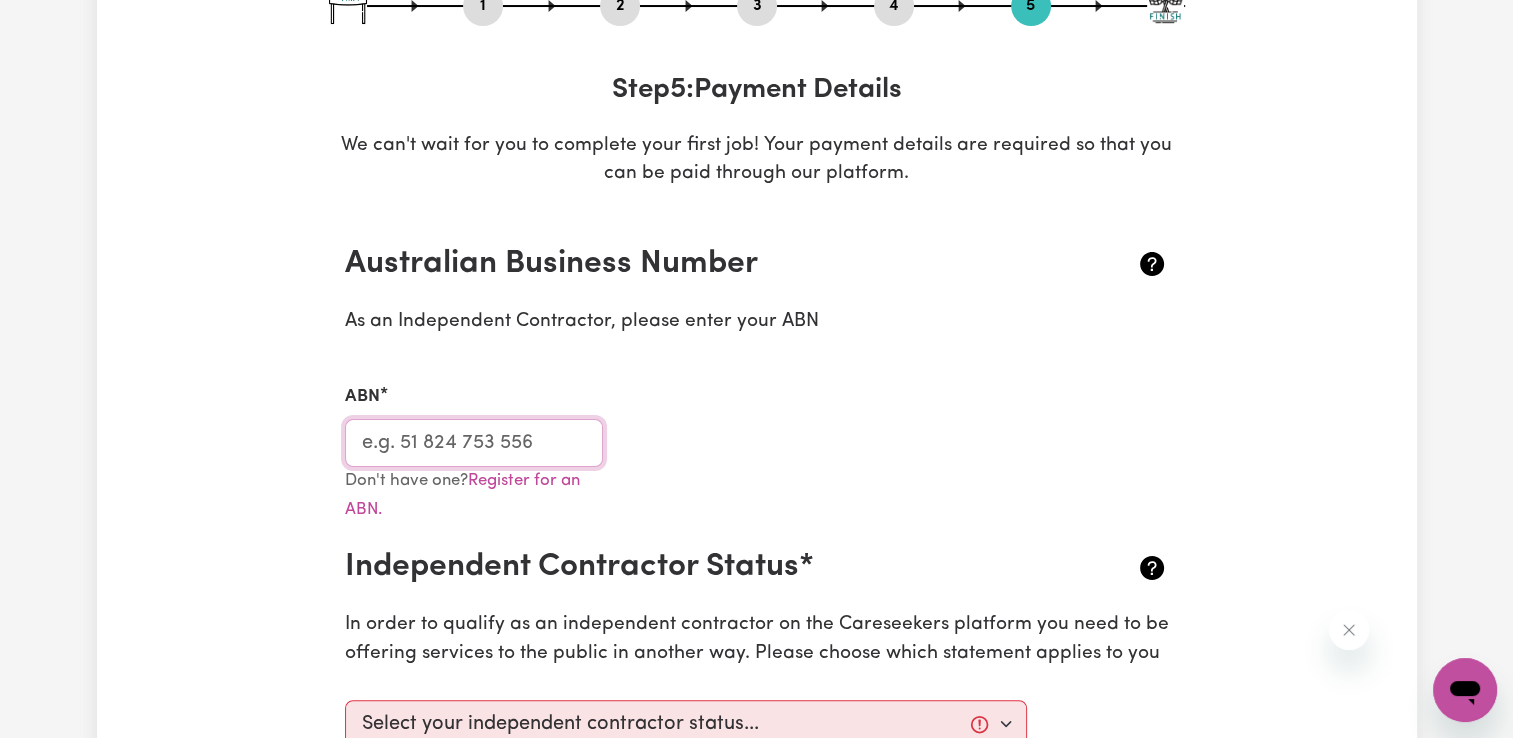 click on "ABN" at bounding box center [474, 443] 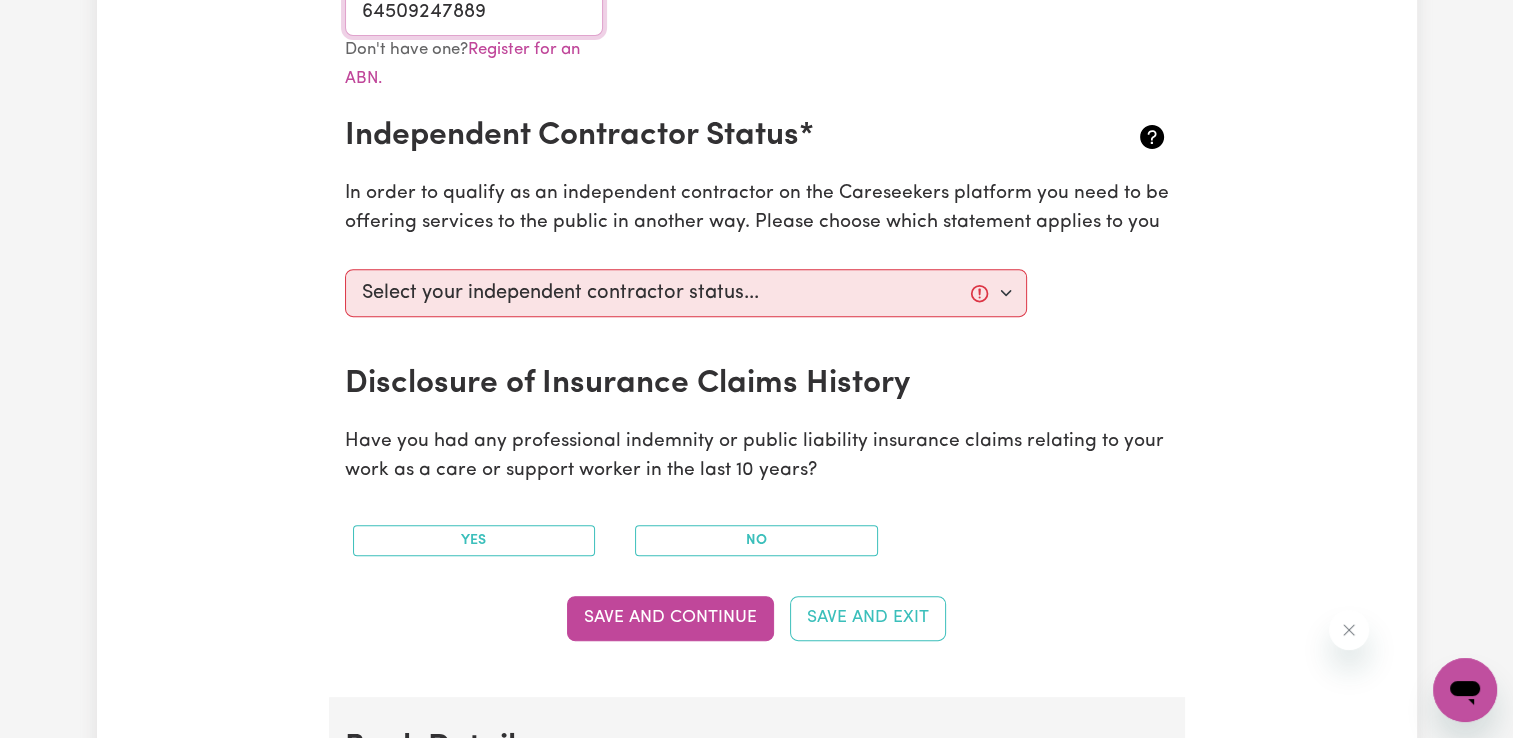 scroll, scrollTop: 684, scrollLeft: 0, axis: vertical 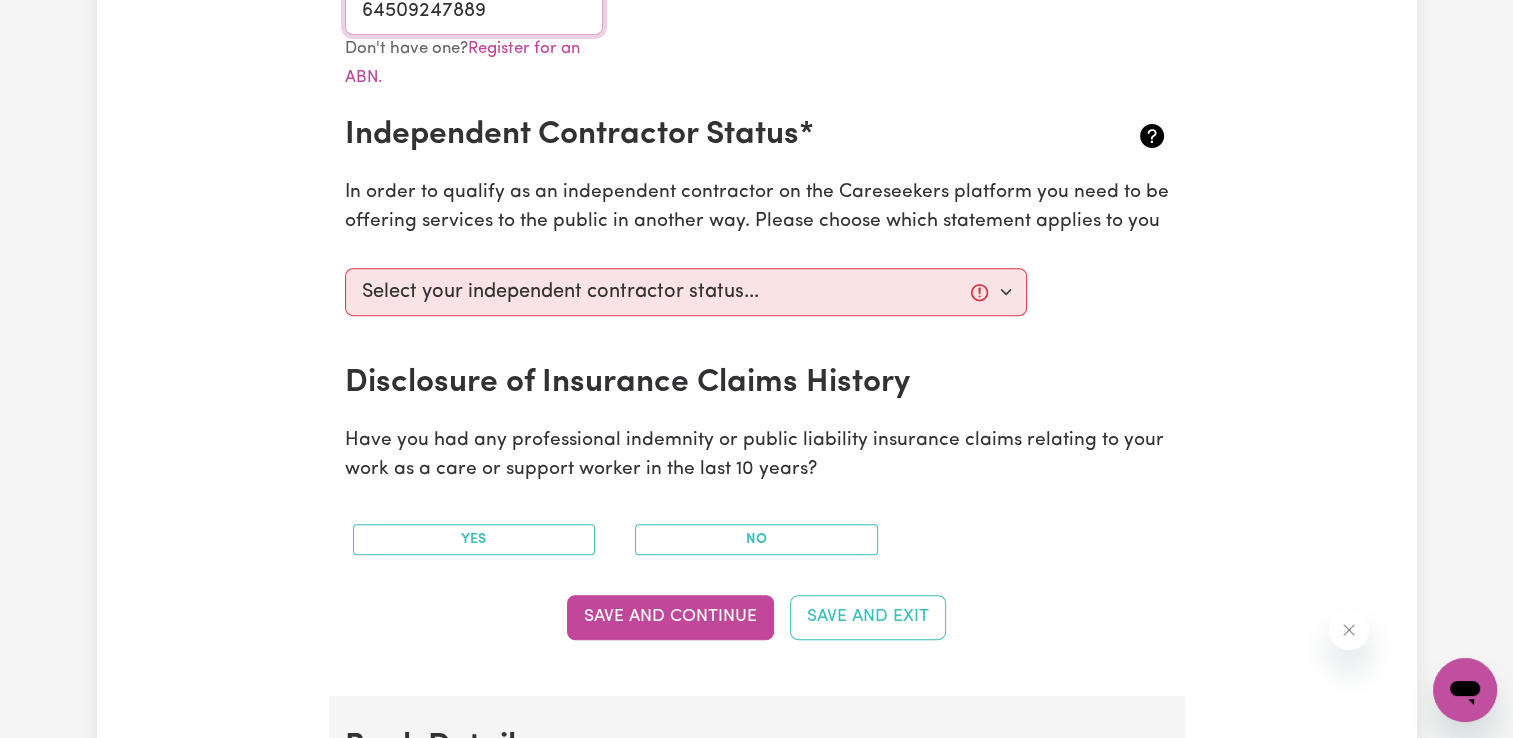 type on "64509247889" 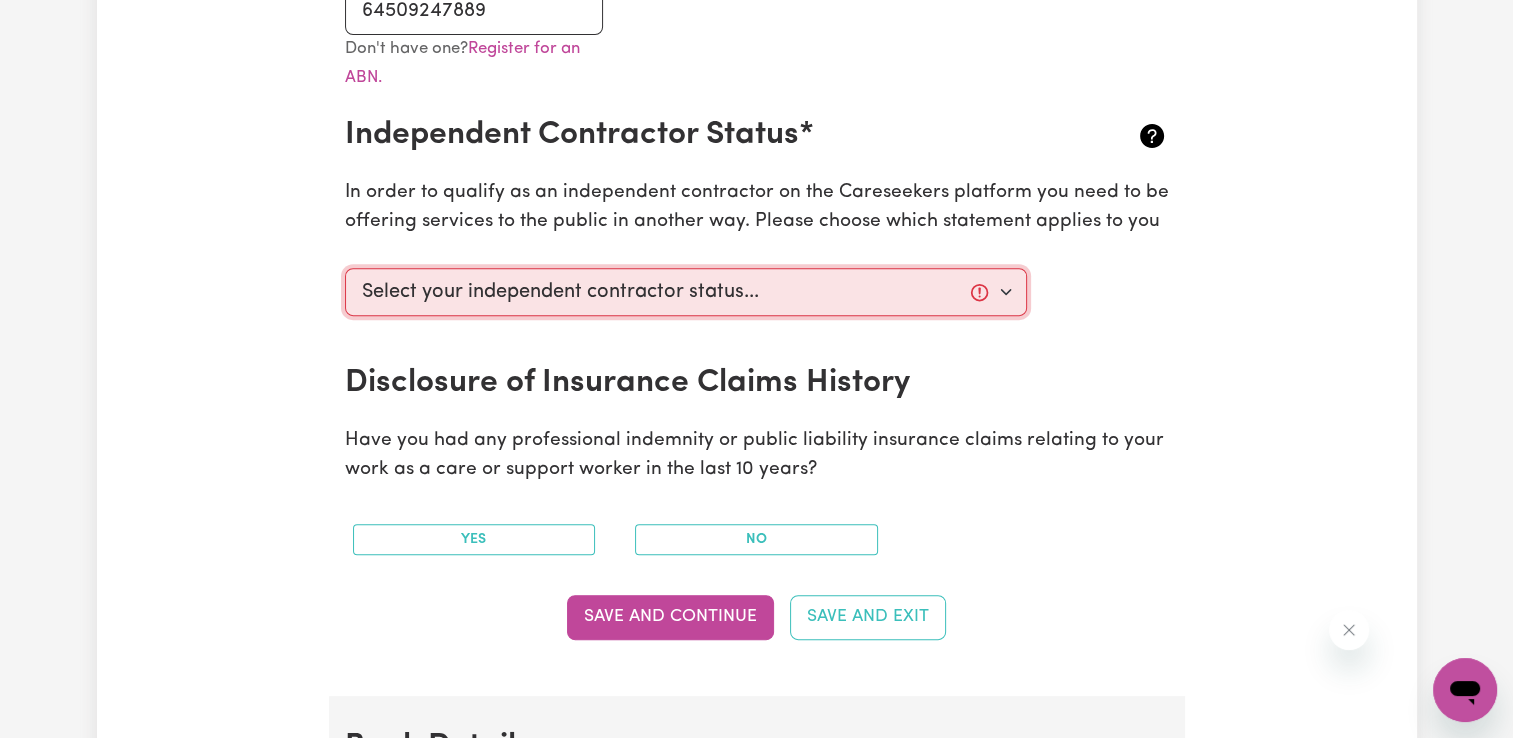 click on "Select your independent contractor status... I am providing services through another platform I am providing services privately on my own I am providing services by being employed by an organisation I am working in another industry" at bounding box center [686, 292] 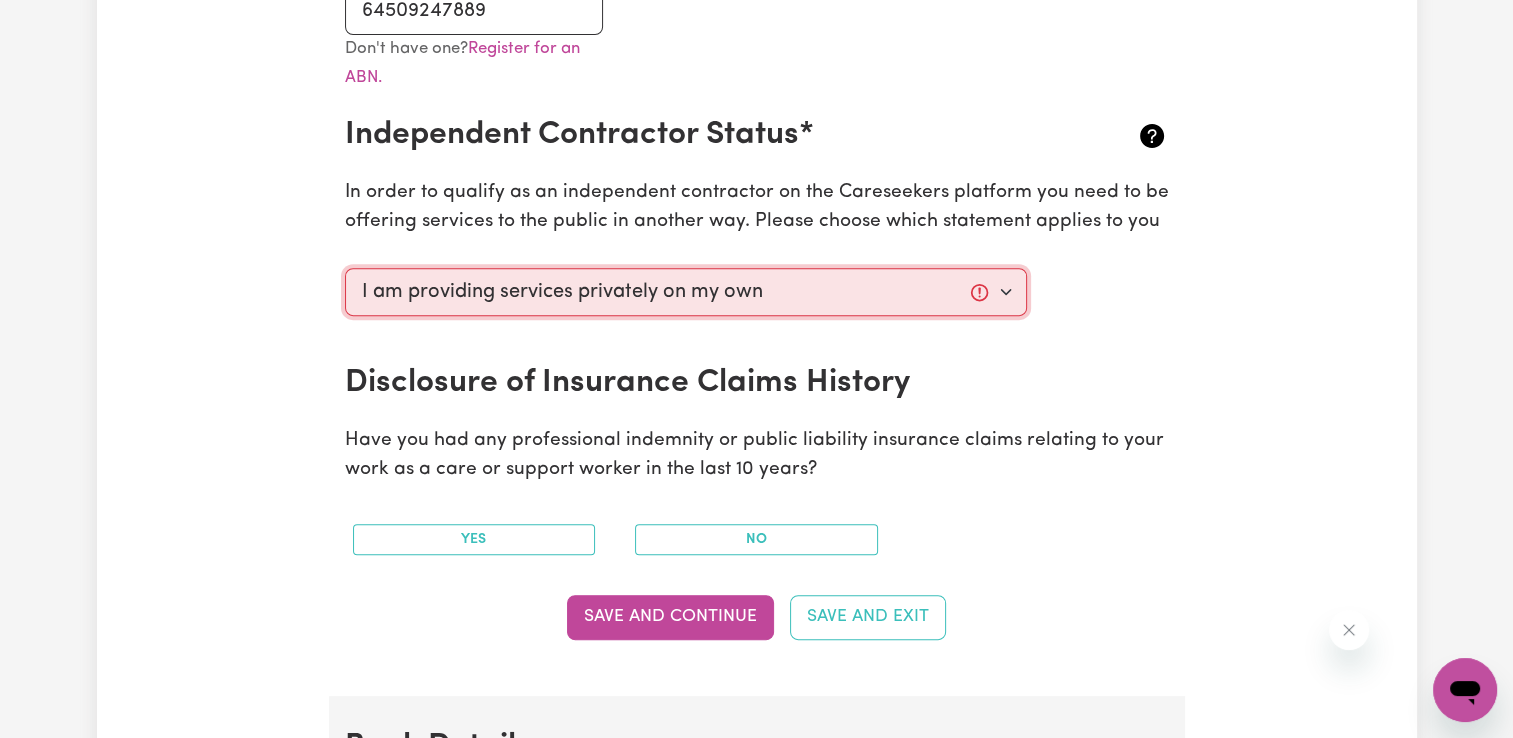 click on "Select your independent contractor status... I am providing services through another platform I am providing services privately on my own I am providing services by being employed by an organisation I am working in another industry" at bounding box center [686, 292] 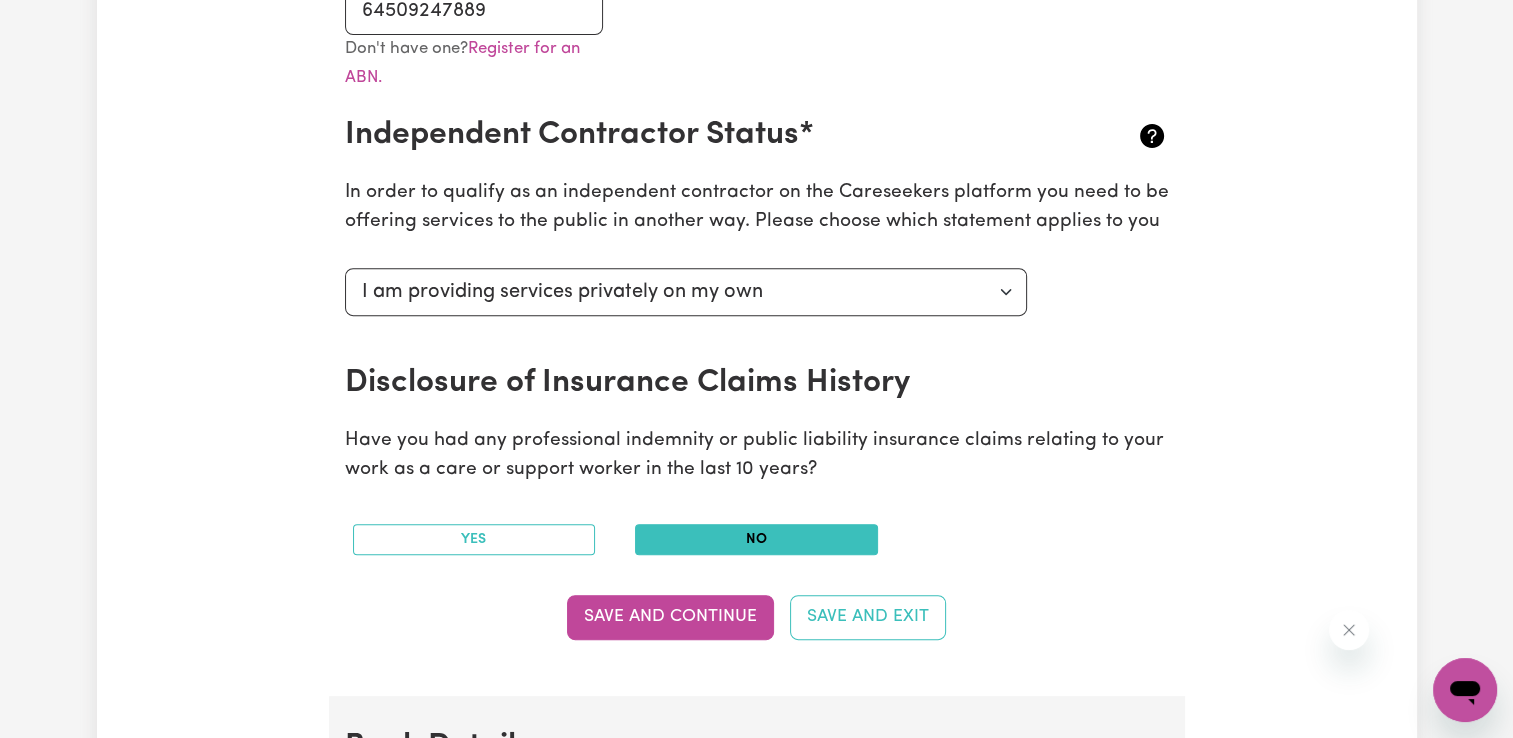 click on "No" at bounding box center [756, 539] 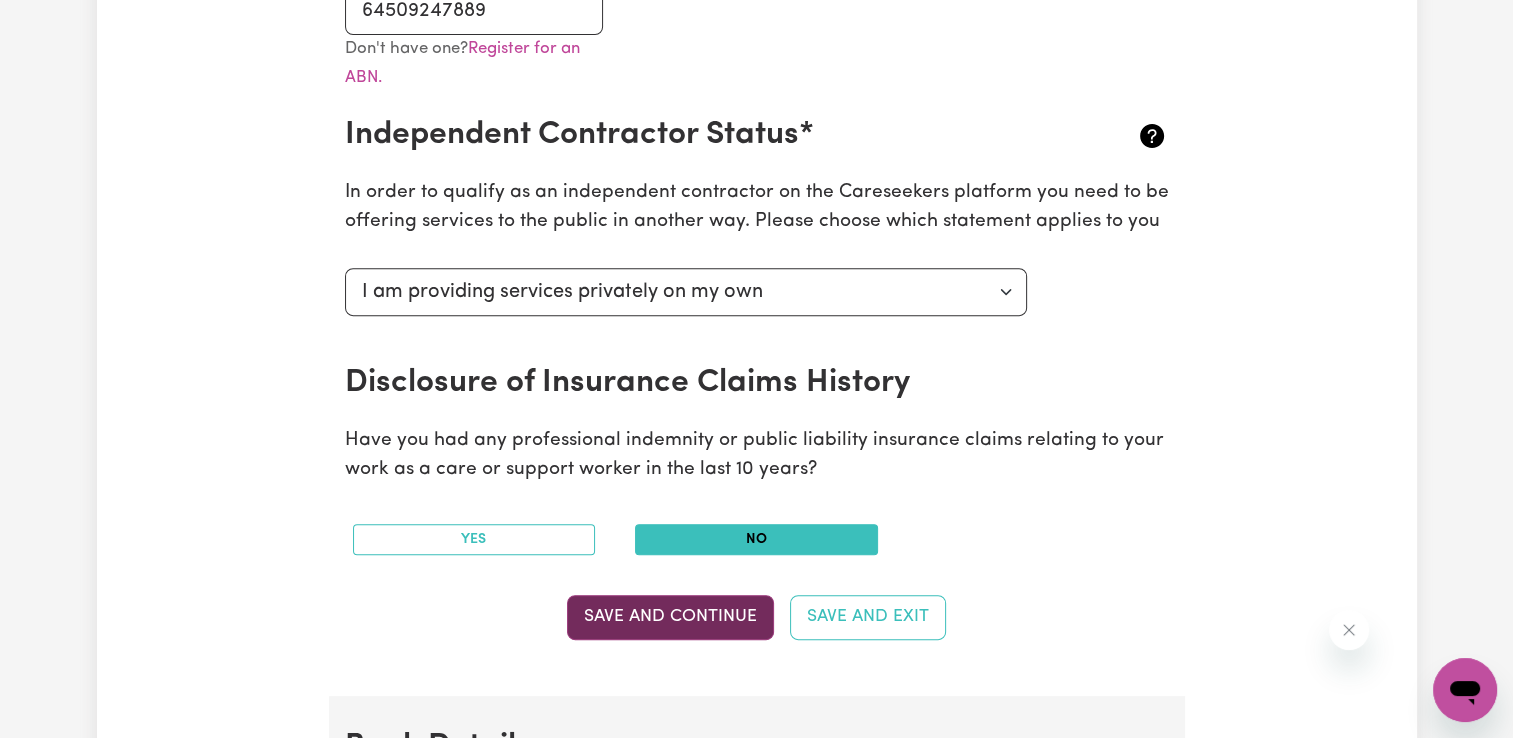 click on "Save and Continue" at bounding box center (670, 617) 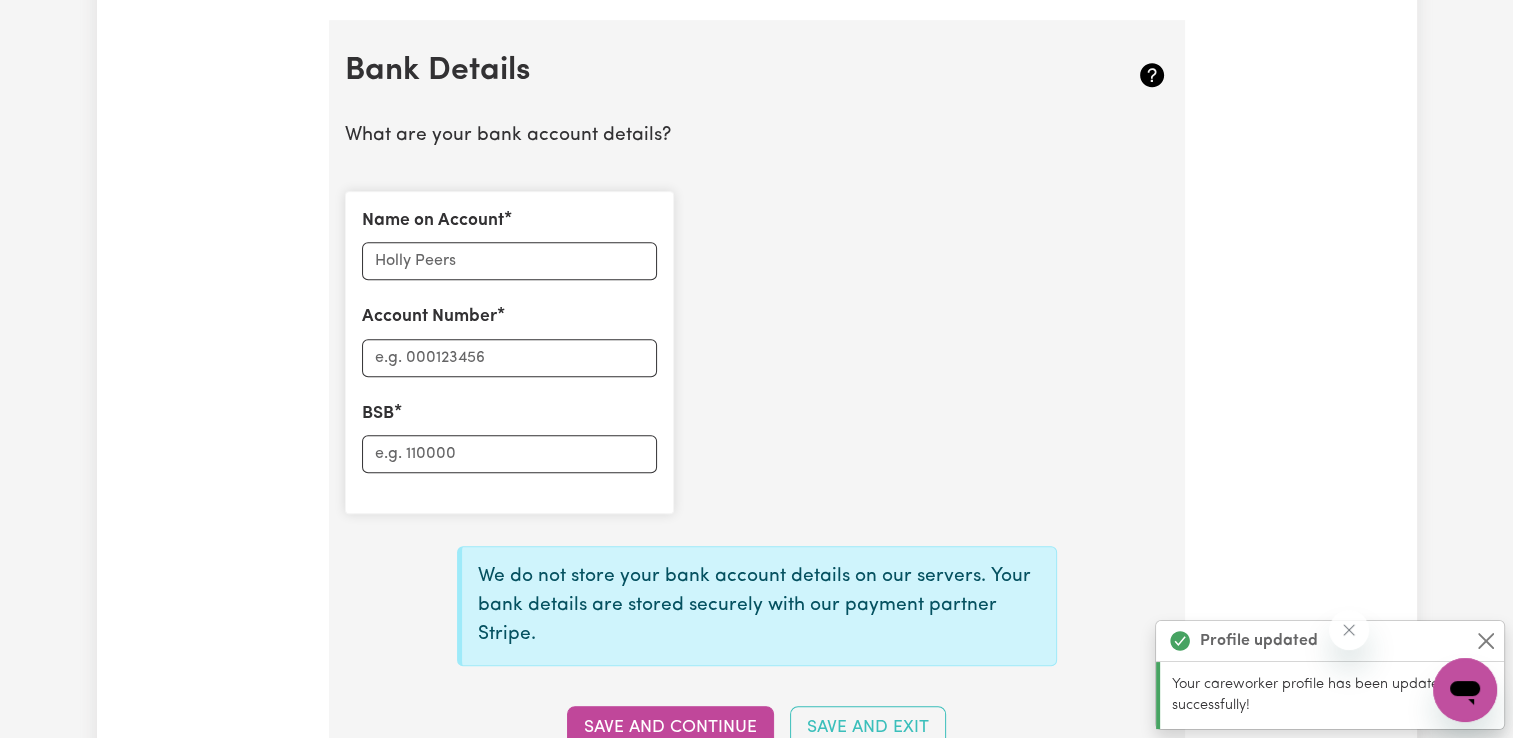scroll, scrollTop: 1379, scrollLeft: 0, axis: vertical 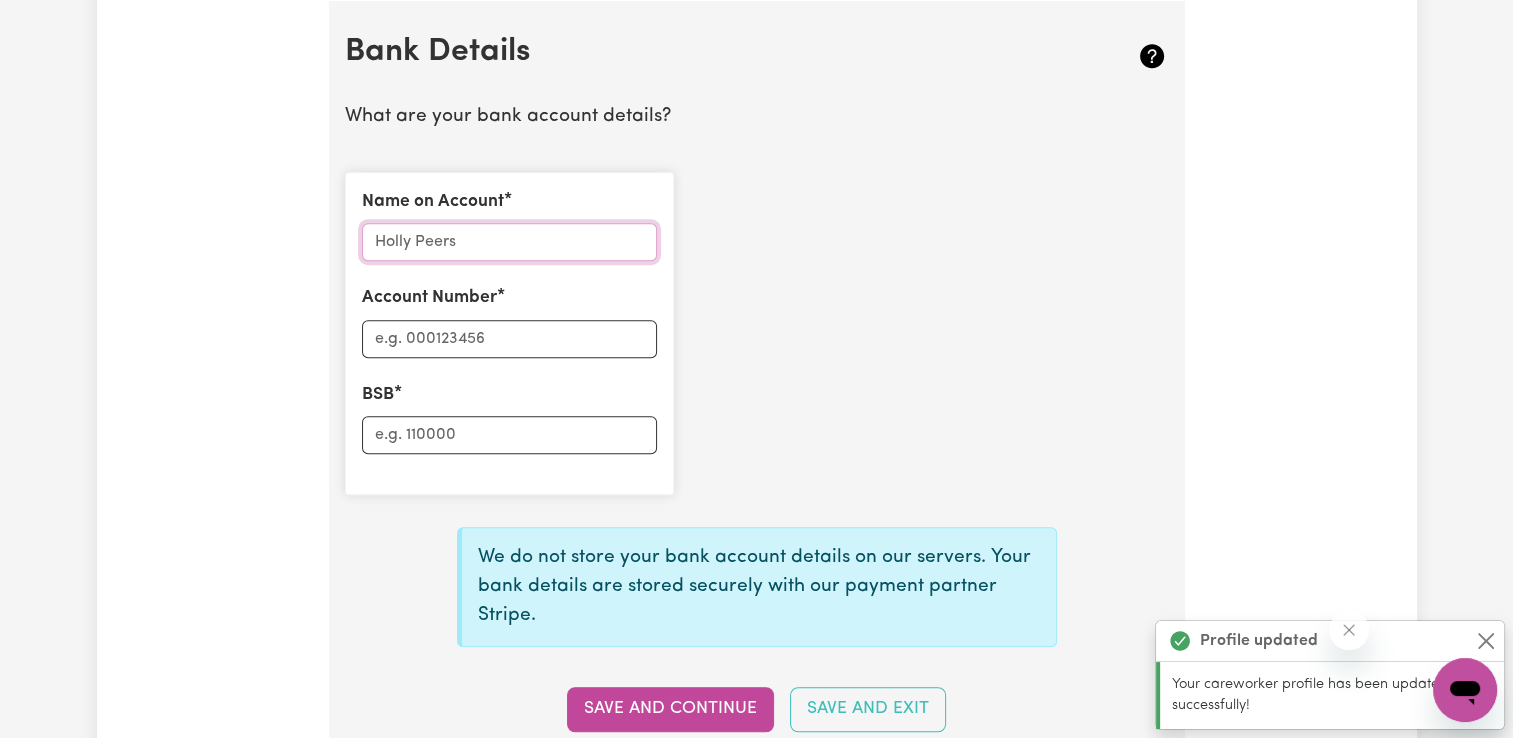 click on "Name on Account" at bounding box center (509, 242) 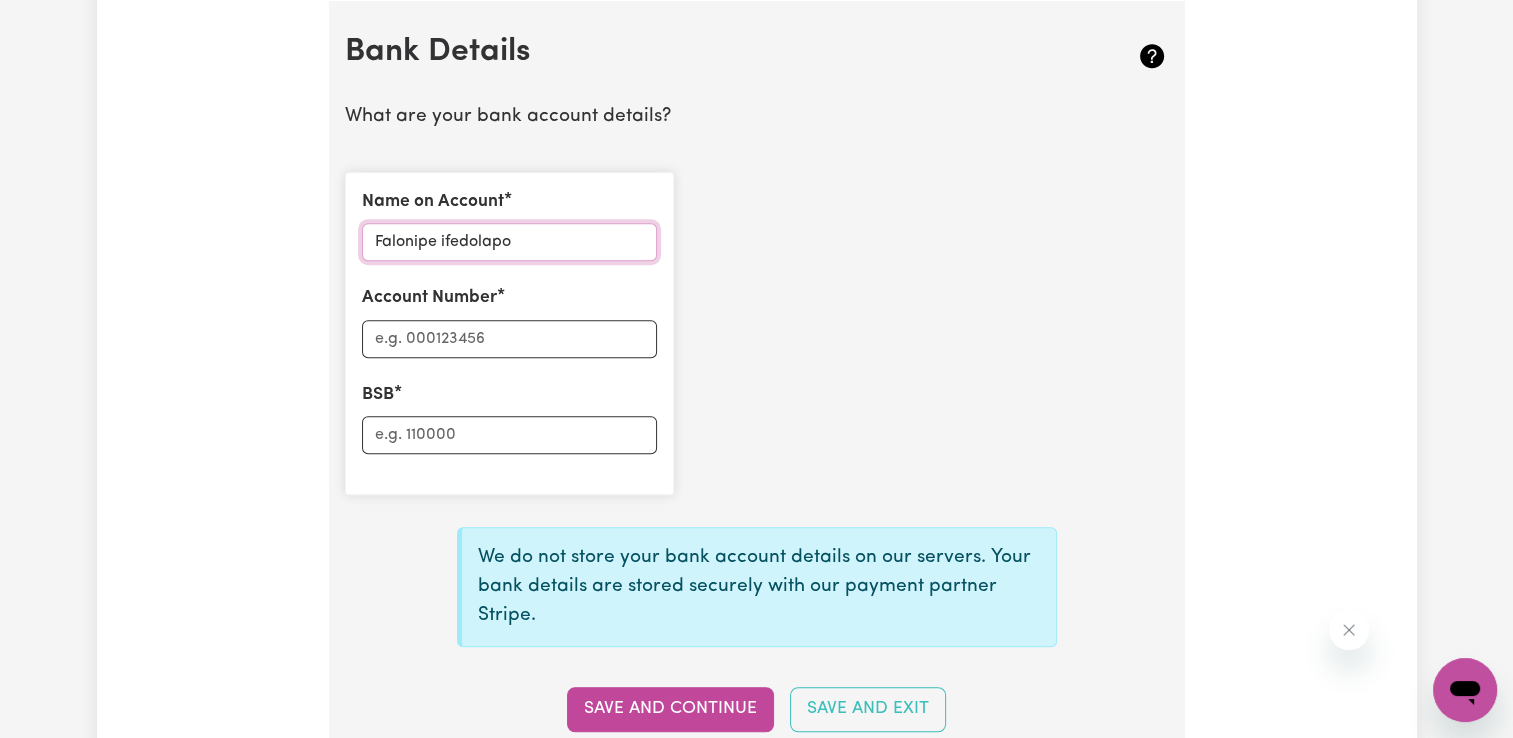 type on "Falonipe ifedolapo" 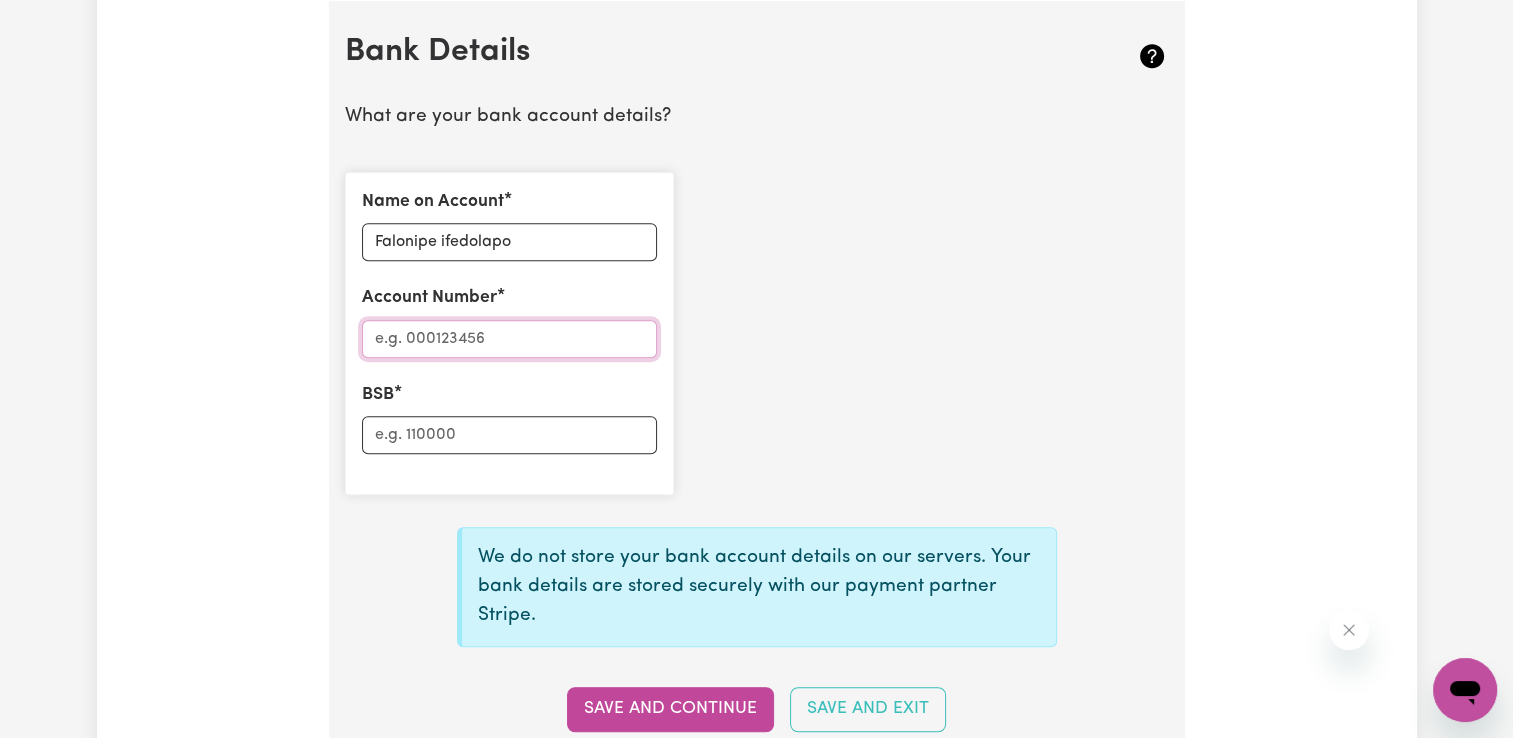 click on "Account Number" at bounding box center (509, 339) 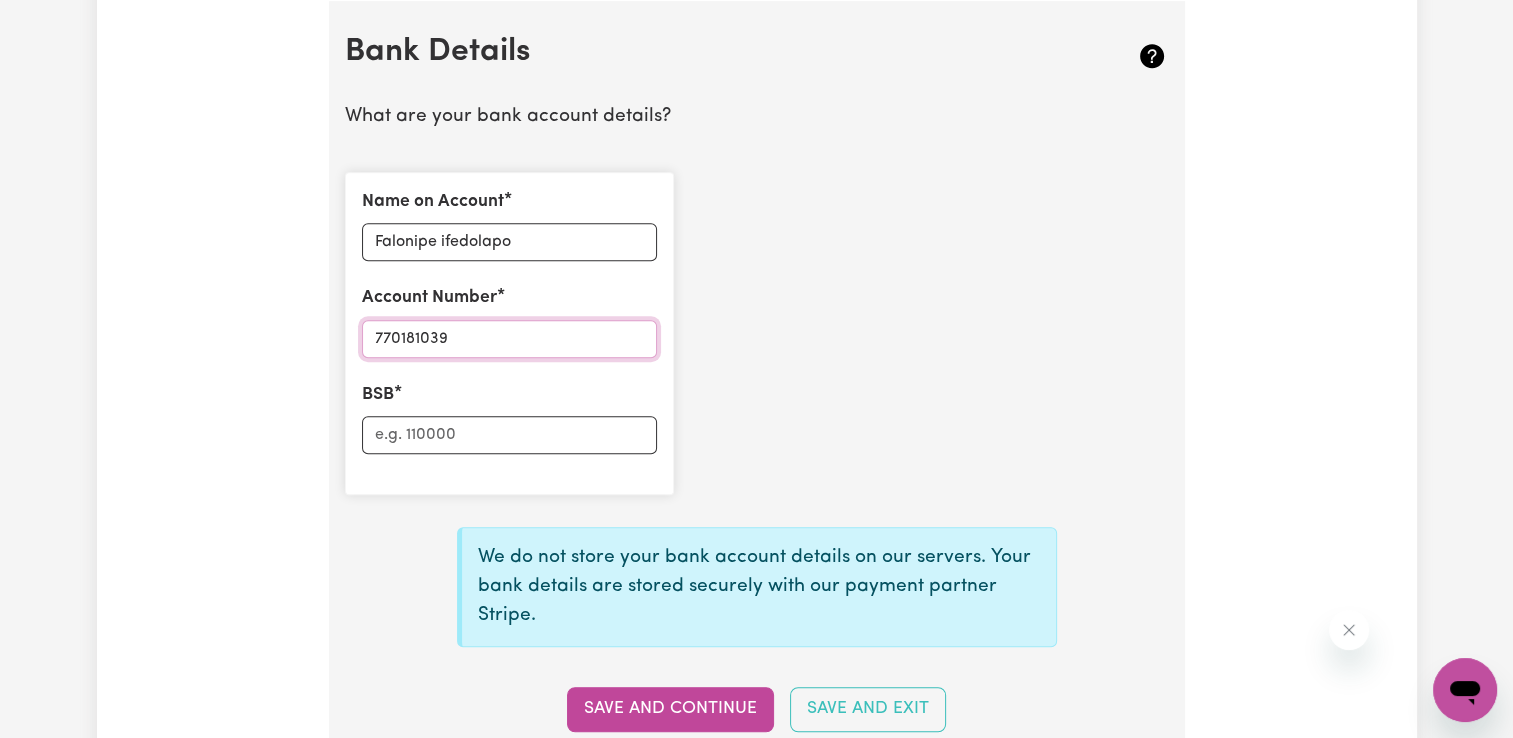 type on "770181039" 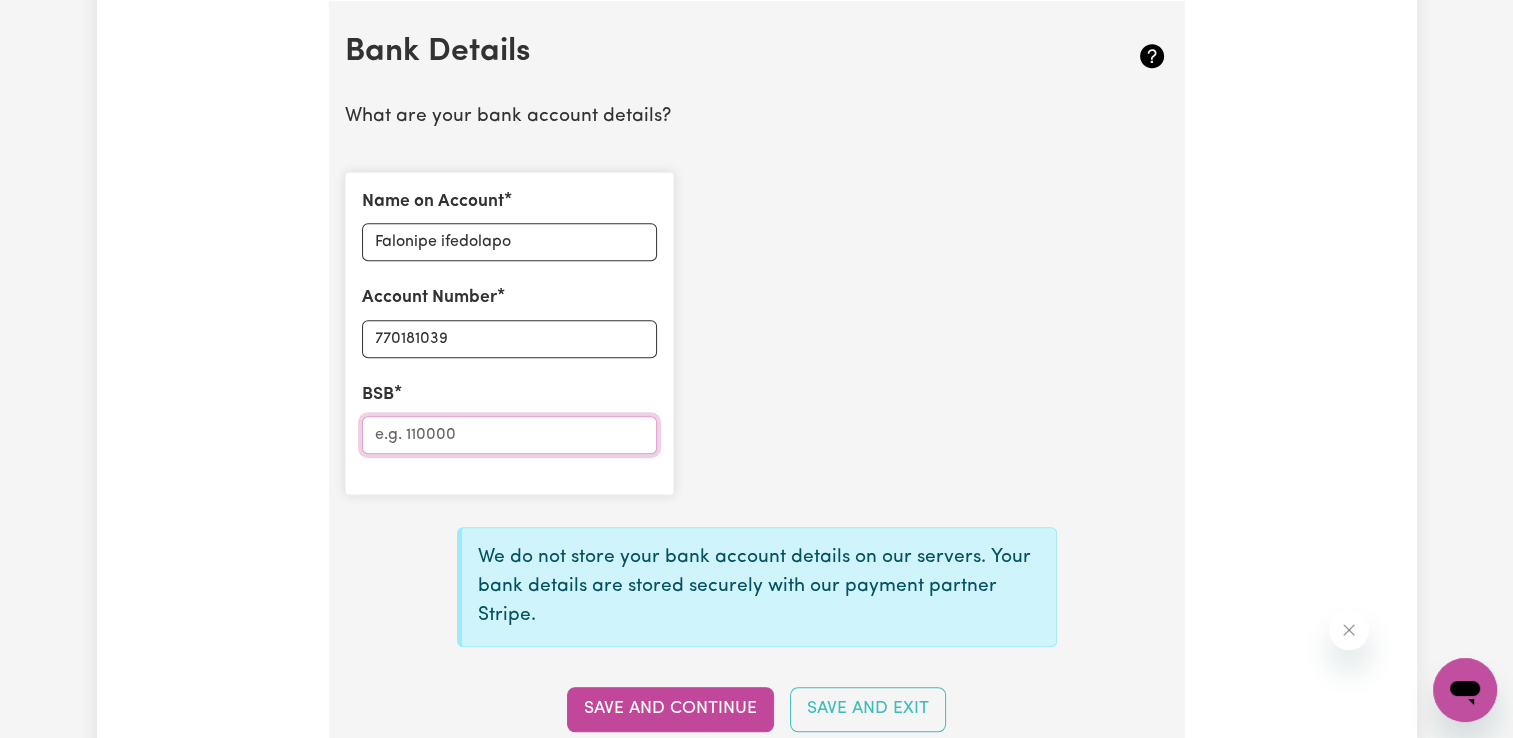 click on "BSB" at bounding box center [509, 435] 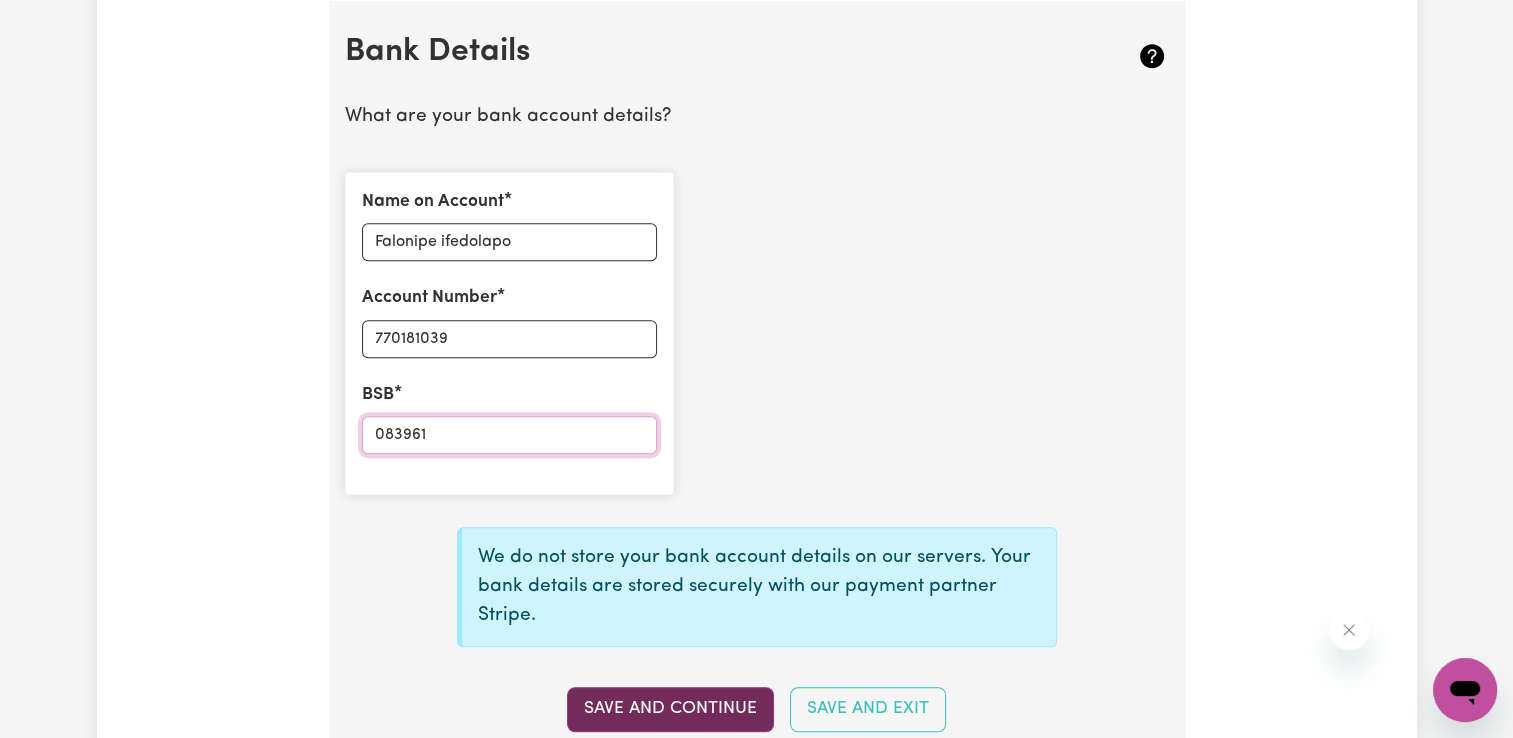 type on "083961" 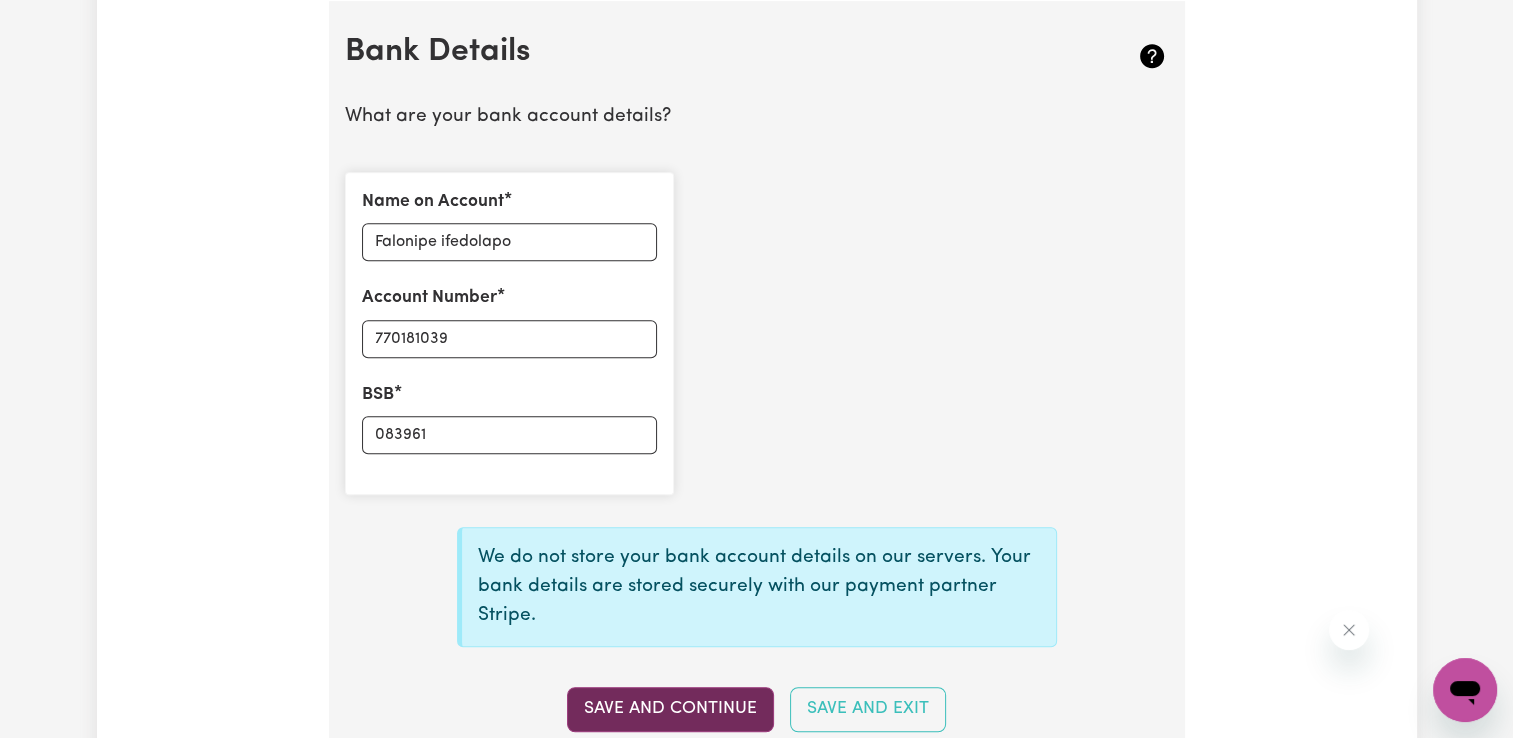 click on "Save and Continue" at bounding box center (670, 709) 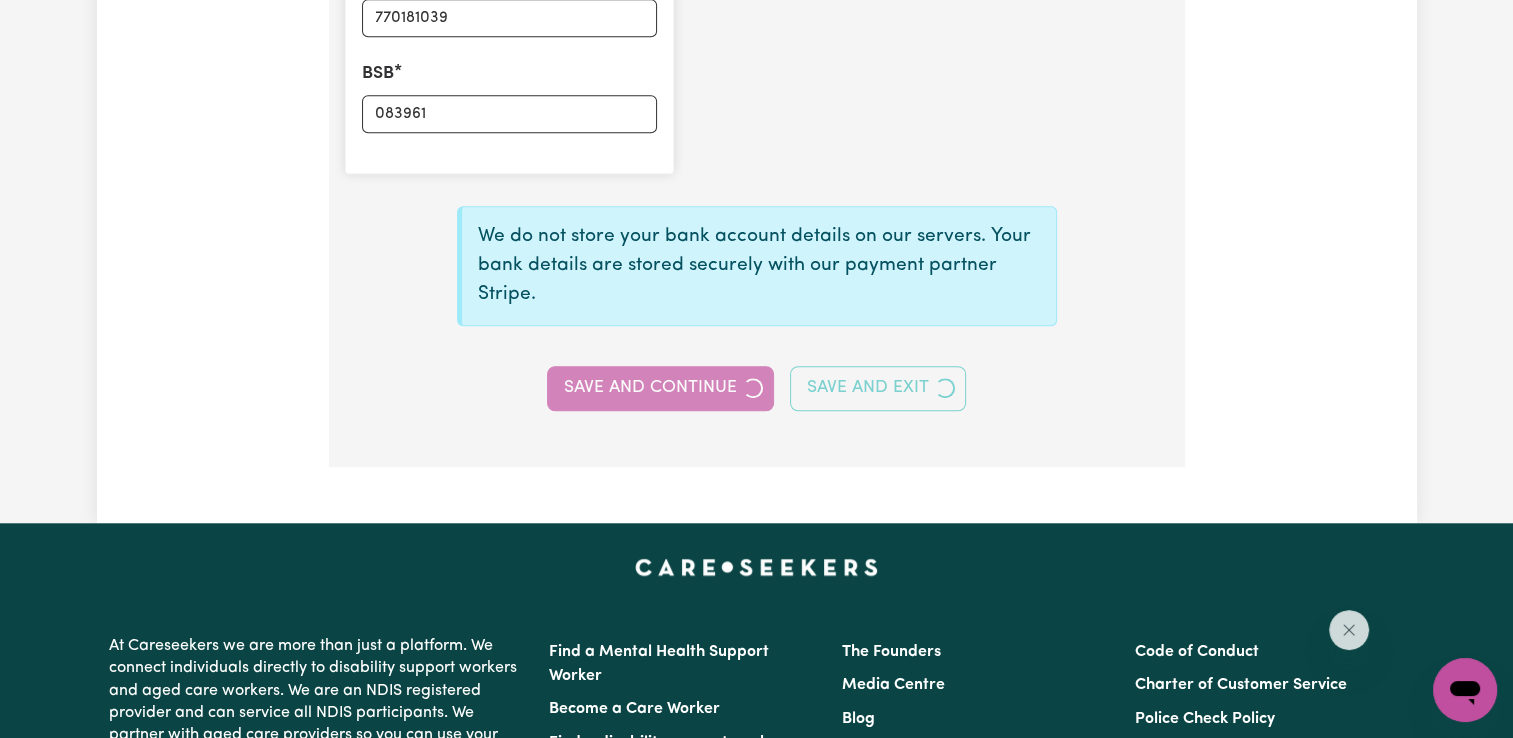 scroll, scrollTop: 1707, scrollLeft: 0, axis: vertical 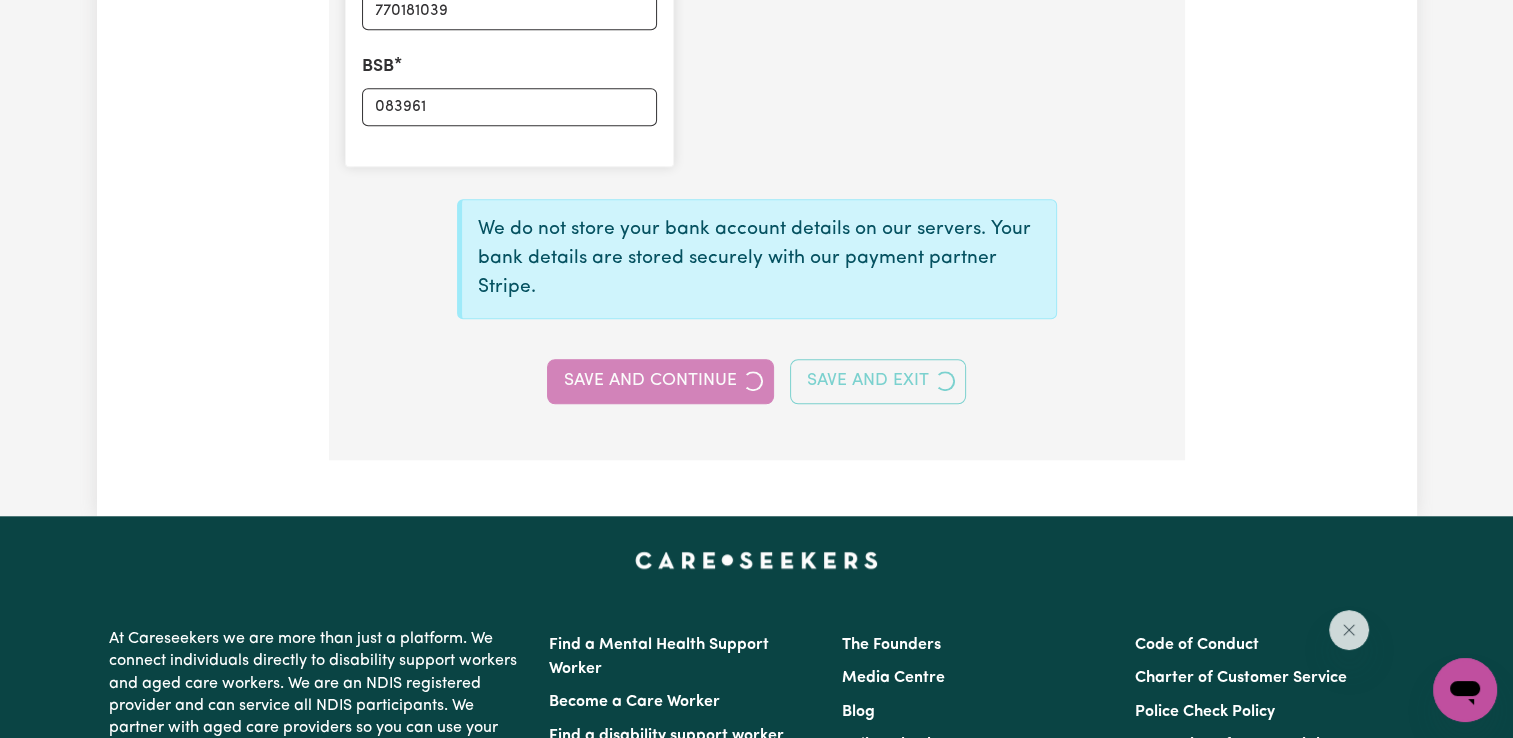 type on "****1039" 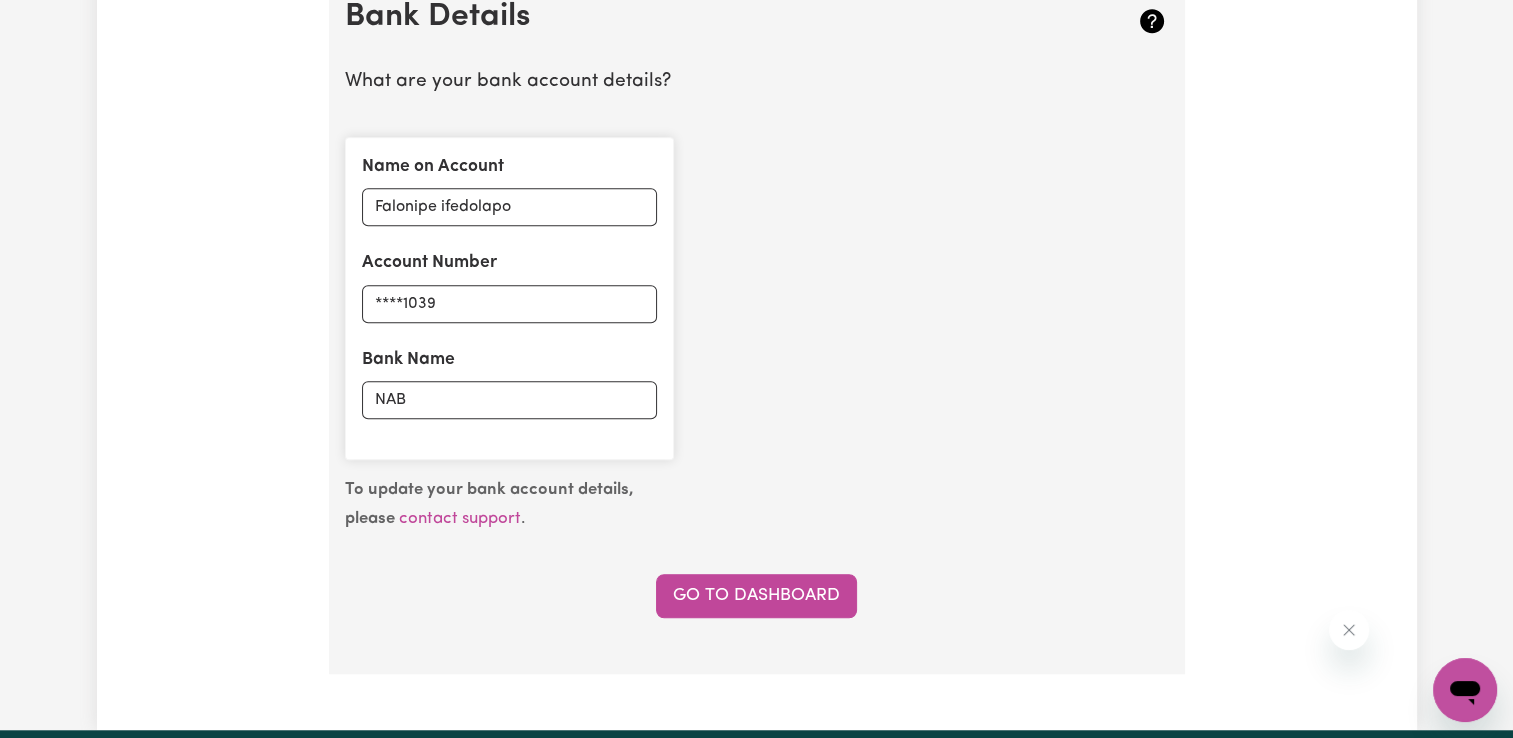scroll, scrollTop: 1413, scrollLeft: 0, axis: vertical 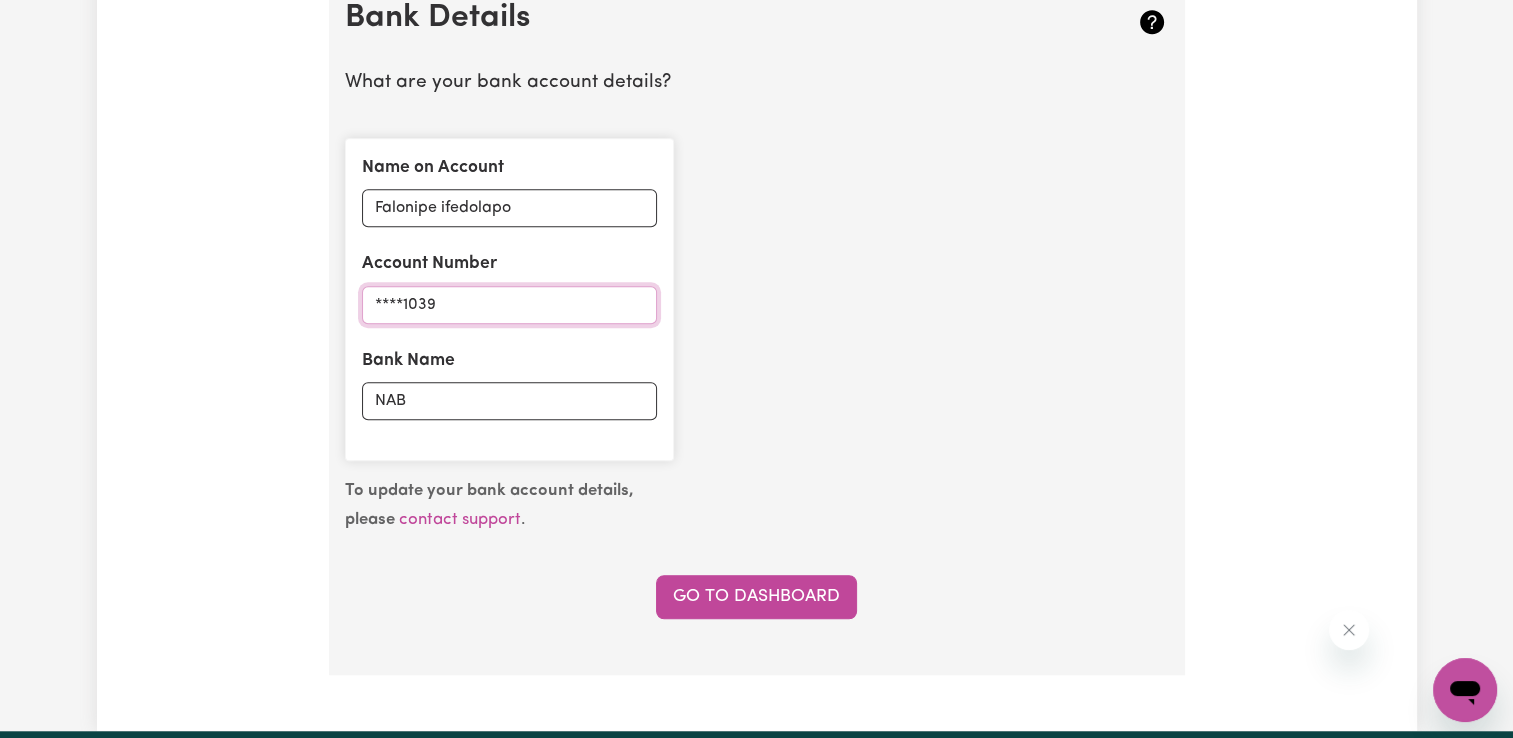 click on "****1039" at bounding box center [509, 305] 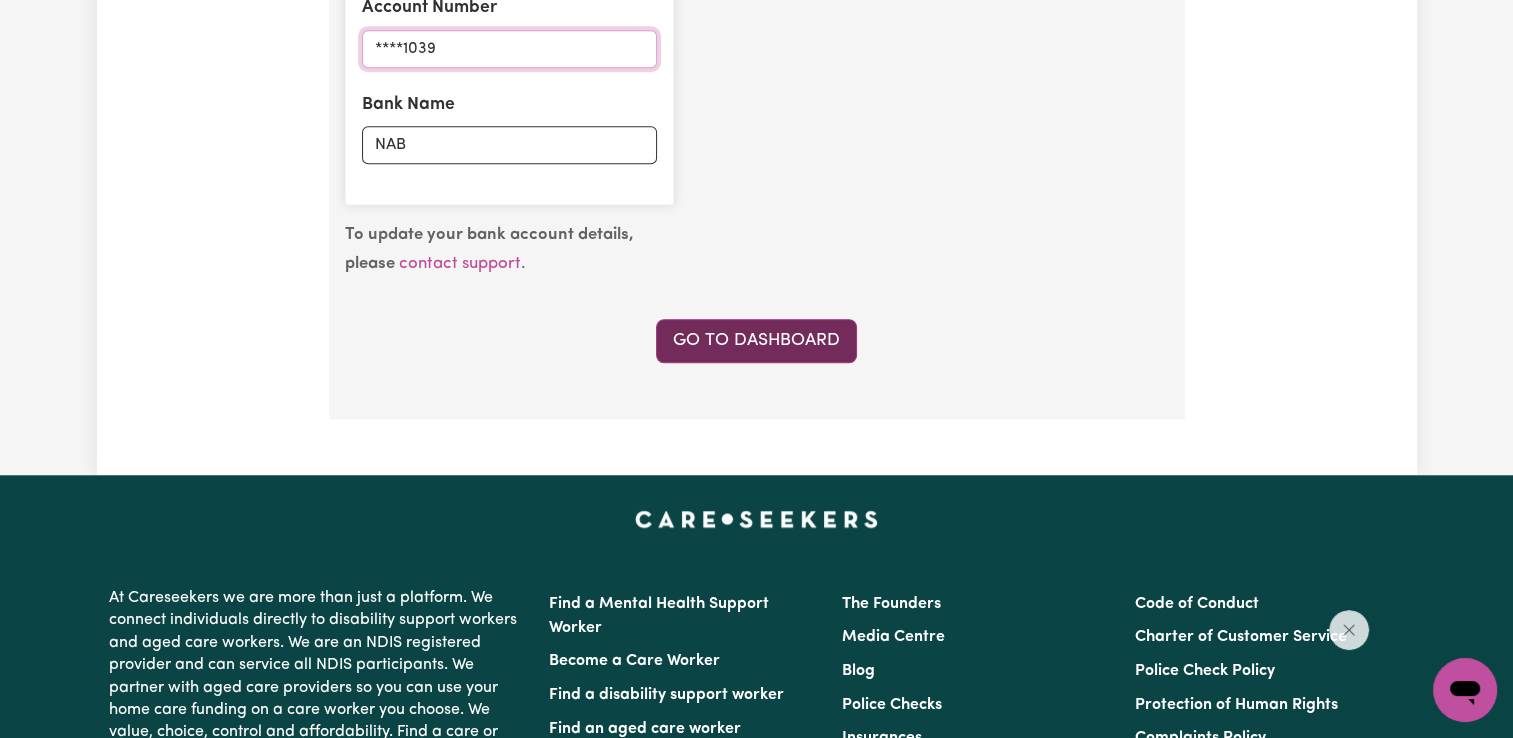 scroll, scrollTop: 1685, scrollLeft: 0, axis: vertical 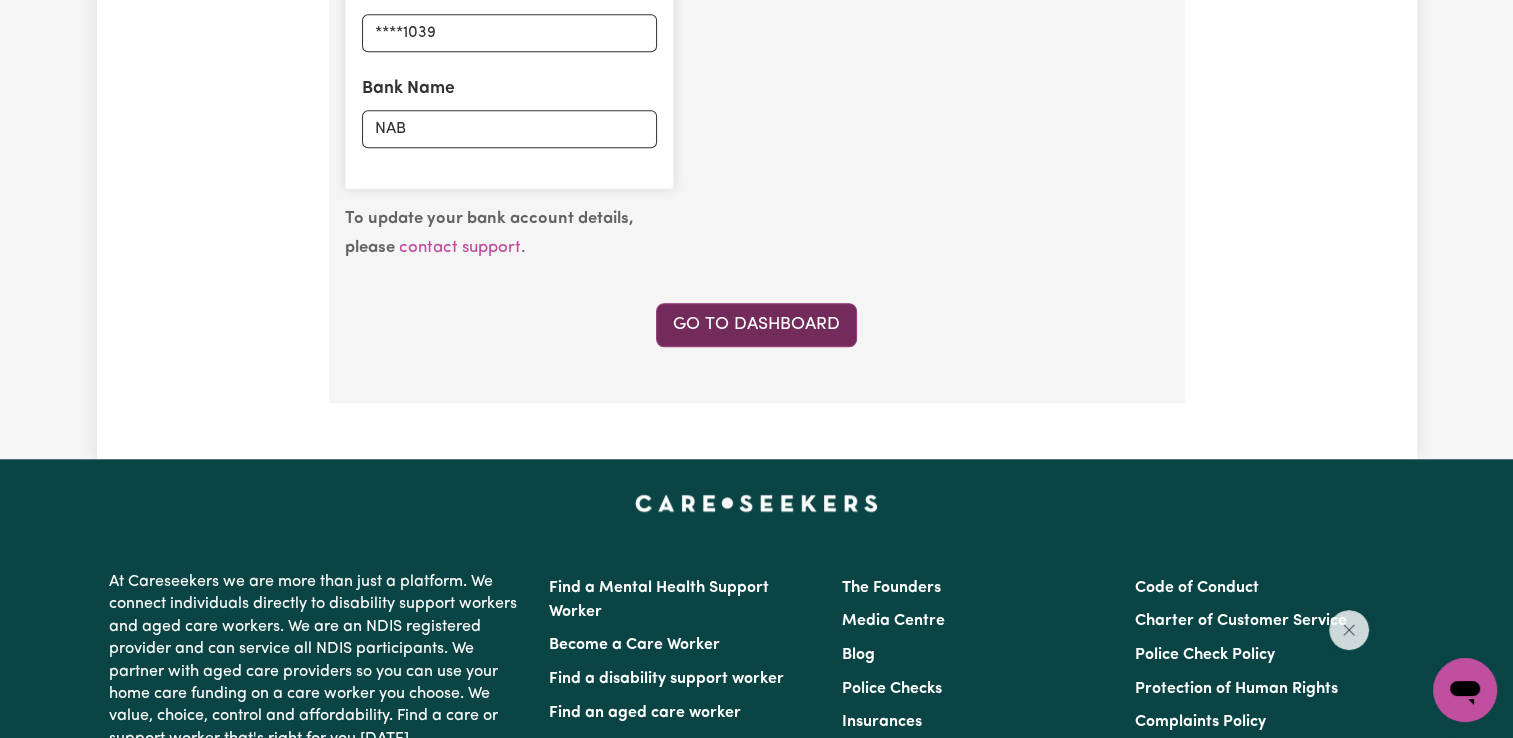 click on "Go to Dashboard" at bounding box center (756, 325) 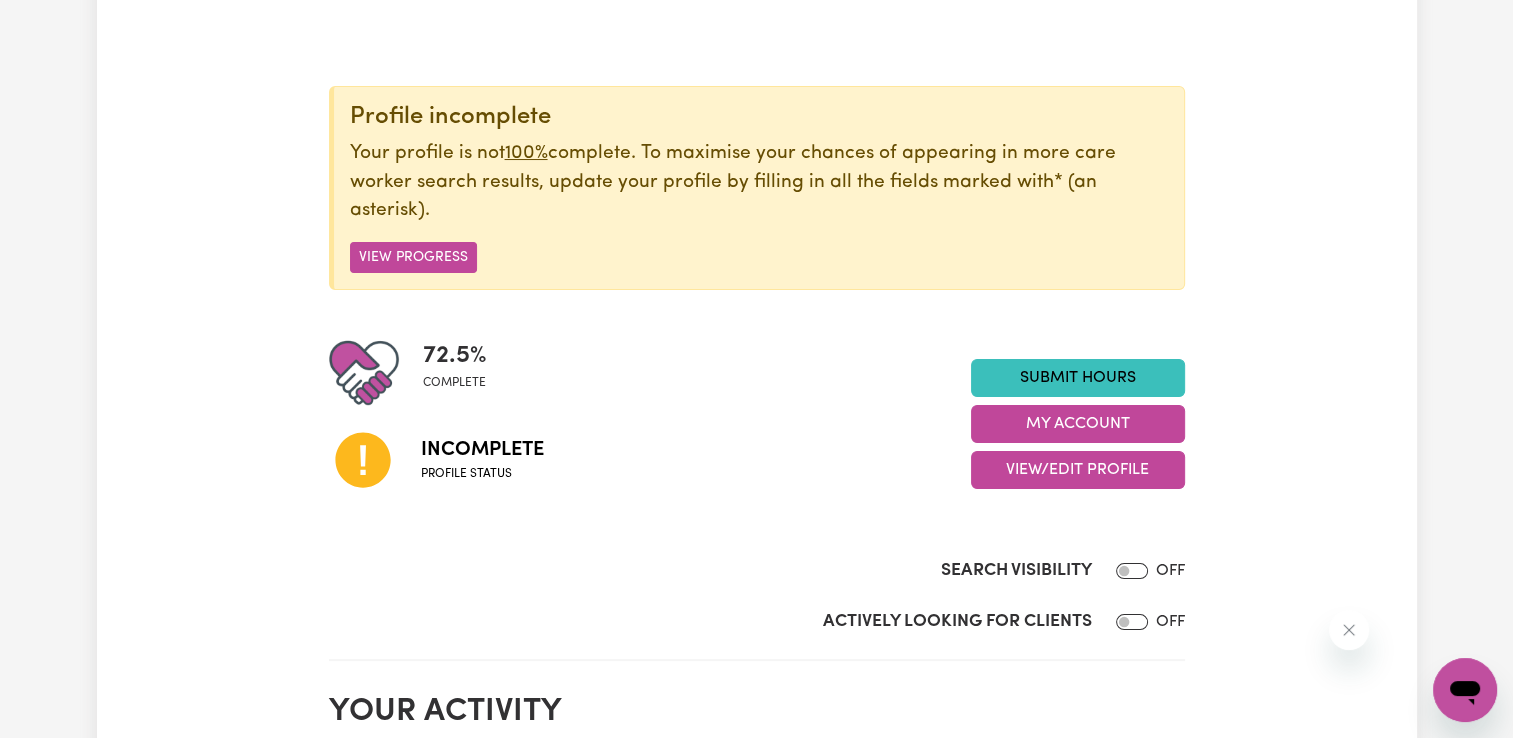 scroll, scrollTop: 175, scrollLeft: 0, axis: vertical 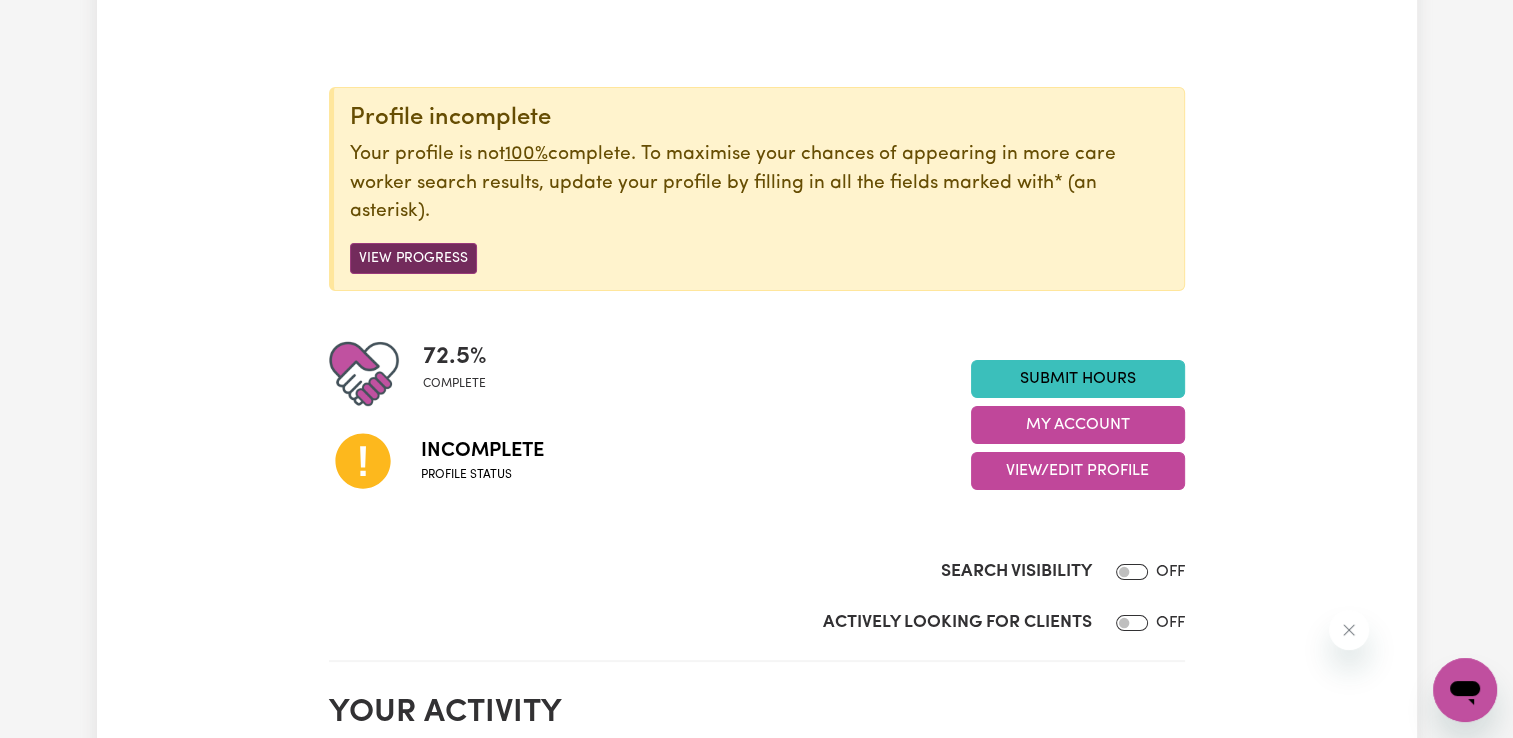 click on "View Progress" at bounding box center [413, 258] 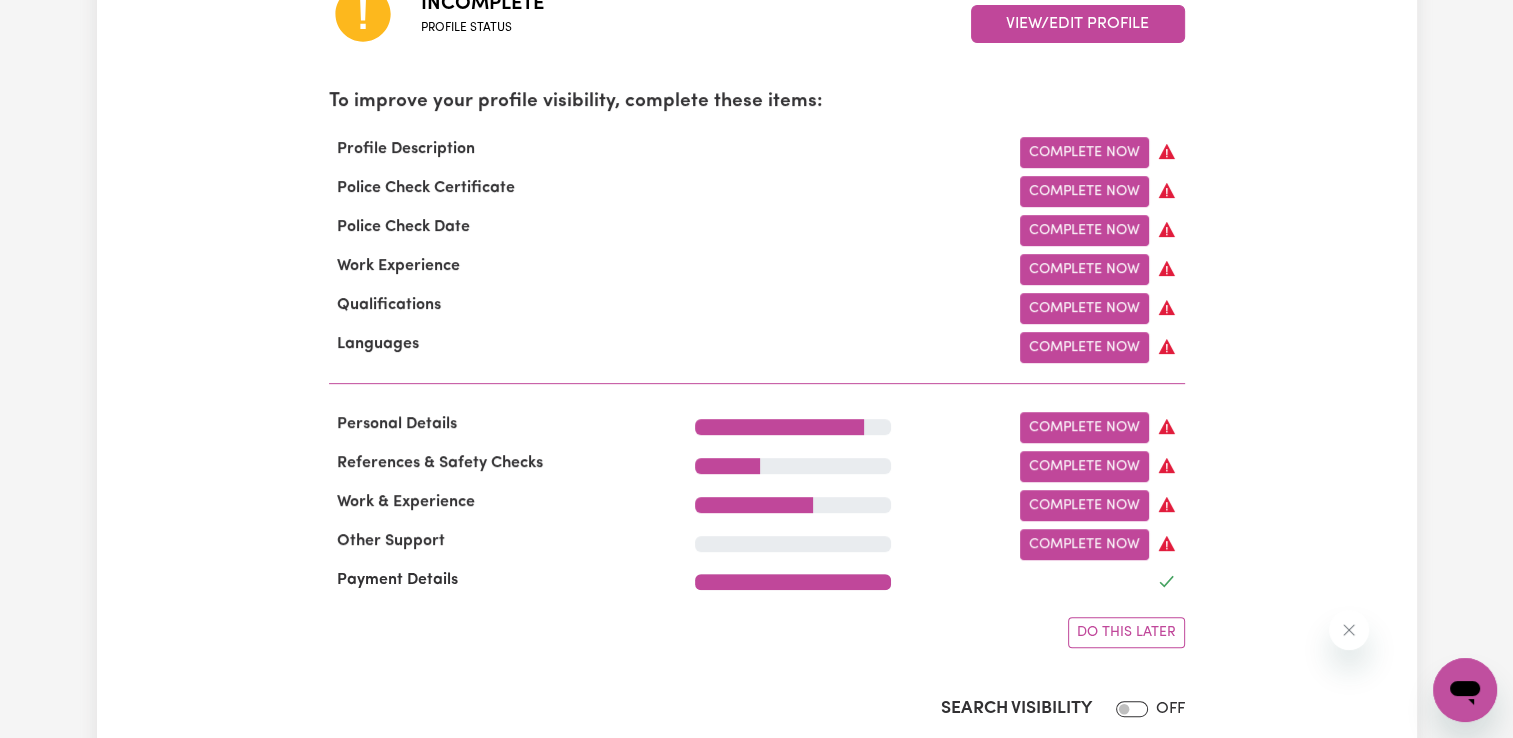 scroll, scrollTop: 621, scrollLeft: 0, axis: vertical 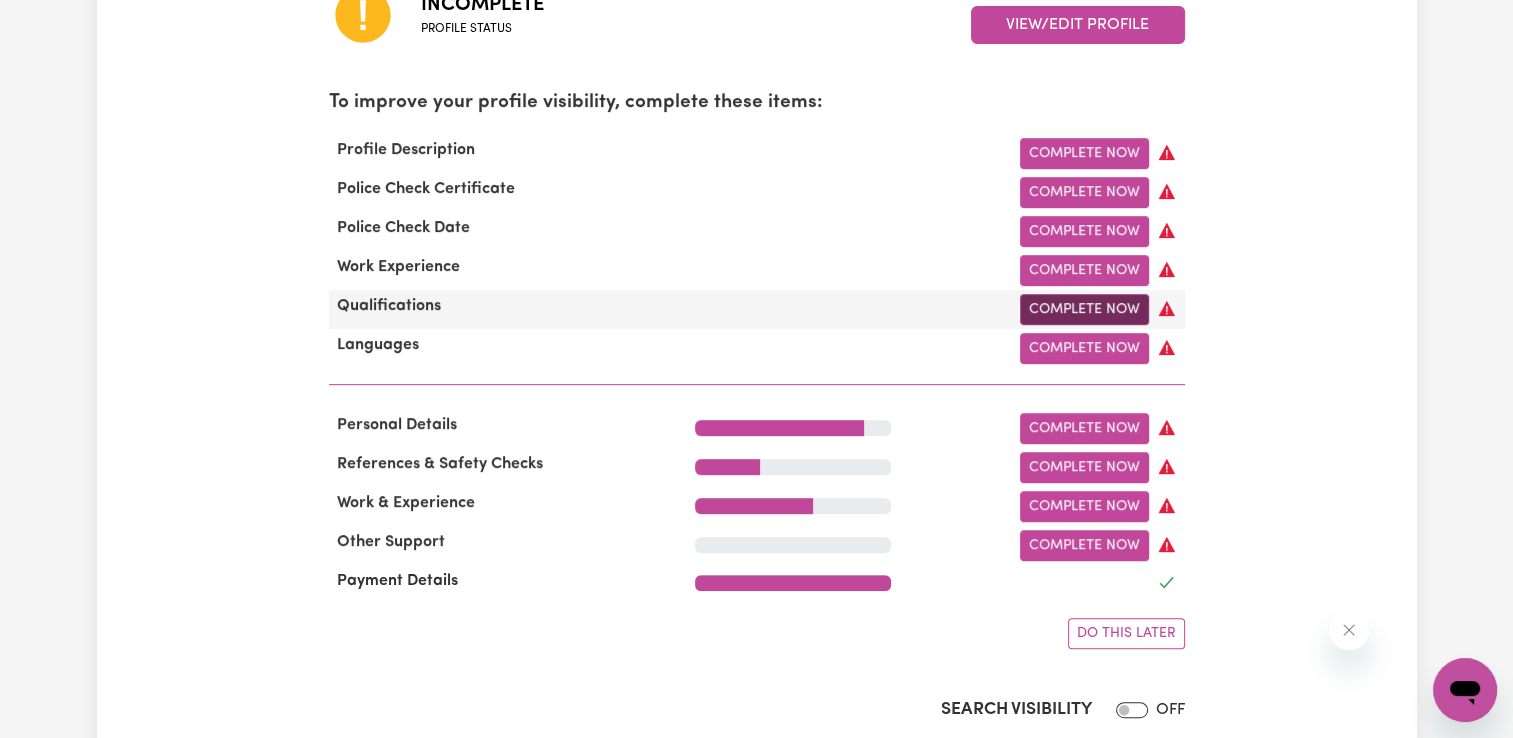 click on "Complete Now" at bounding box center (1084, 309) 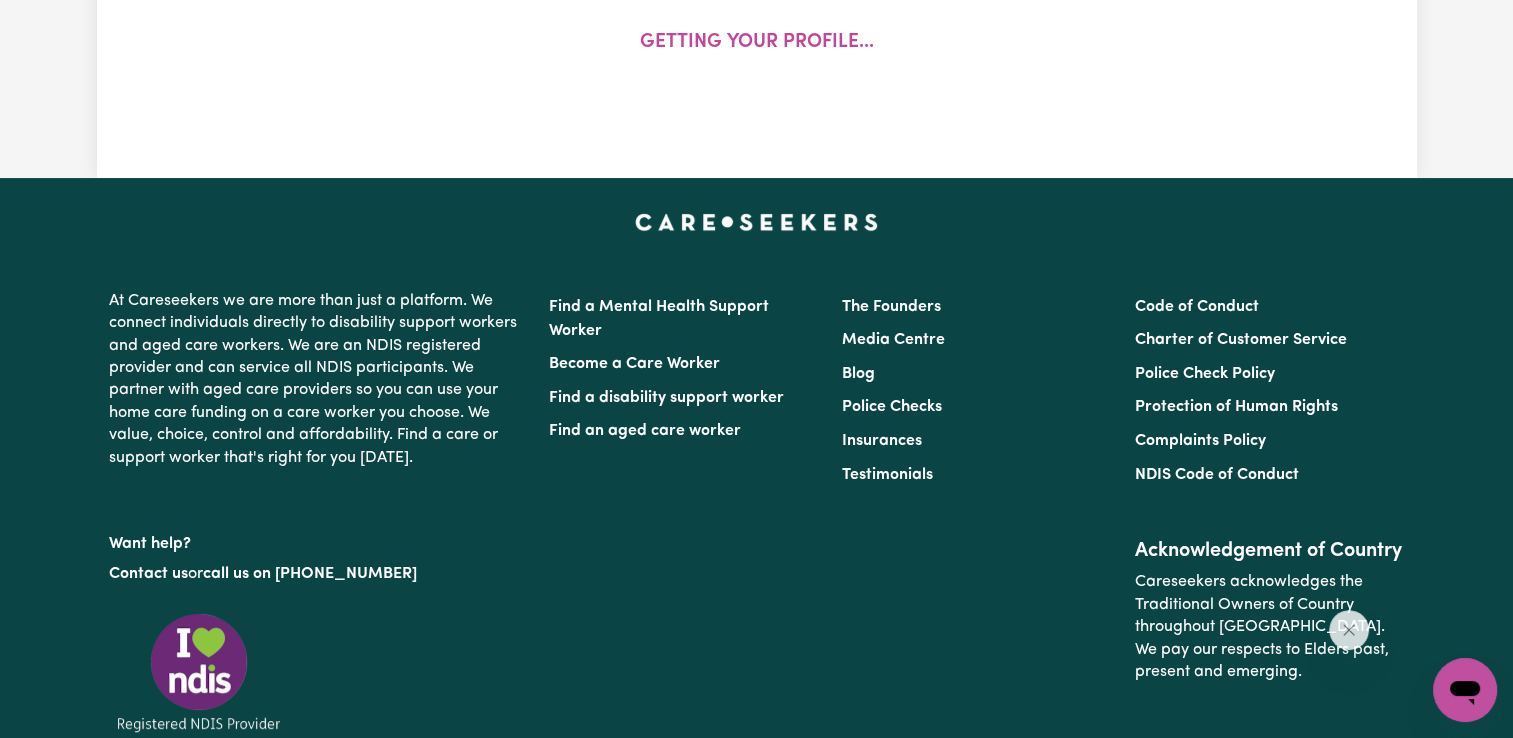 scroll, scrollTop: 0, scrollLeft: 0, axis: both 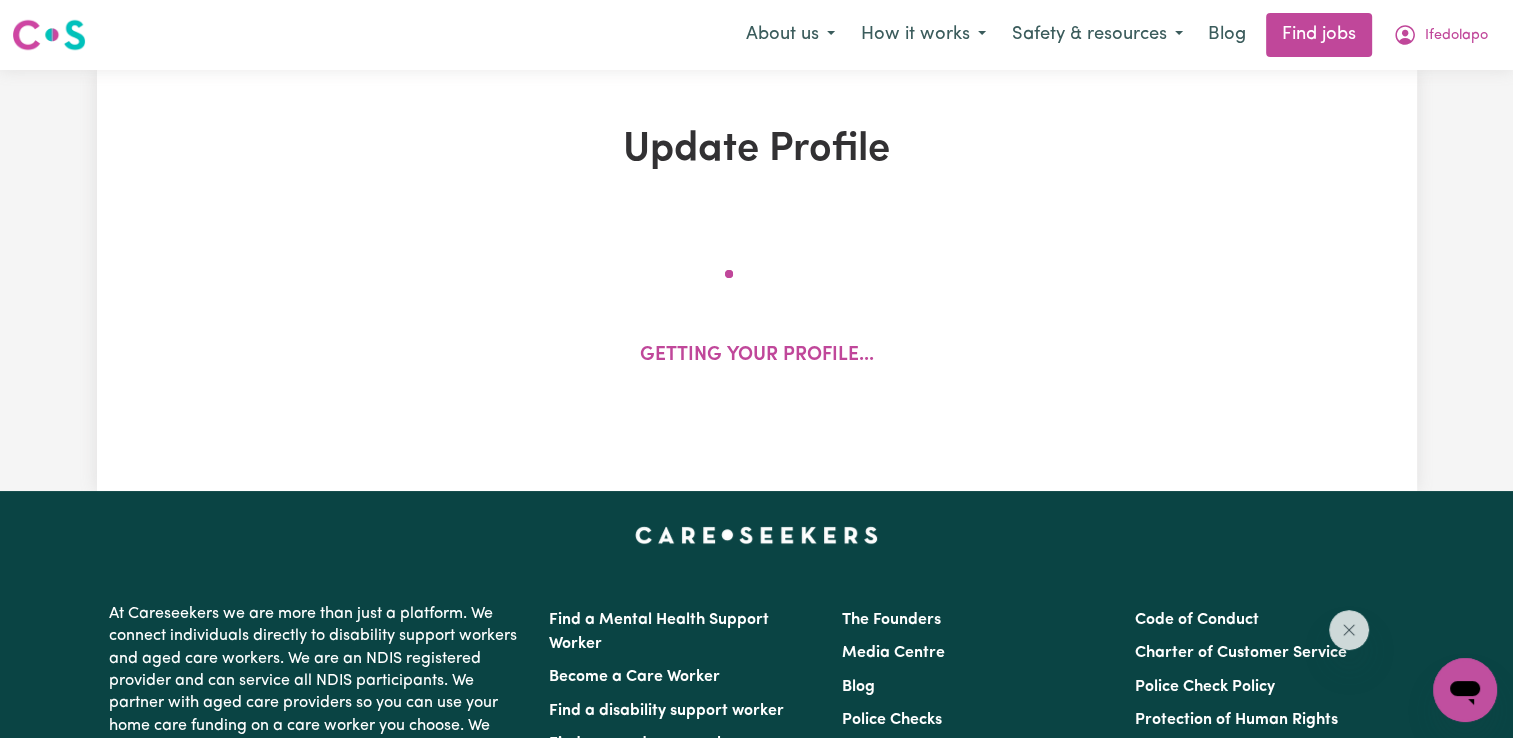 select on "Certificate III (Individual Support)" 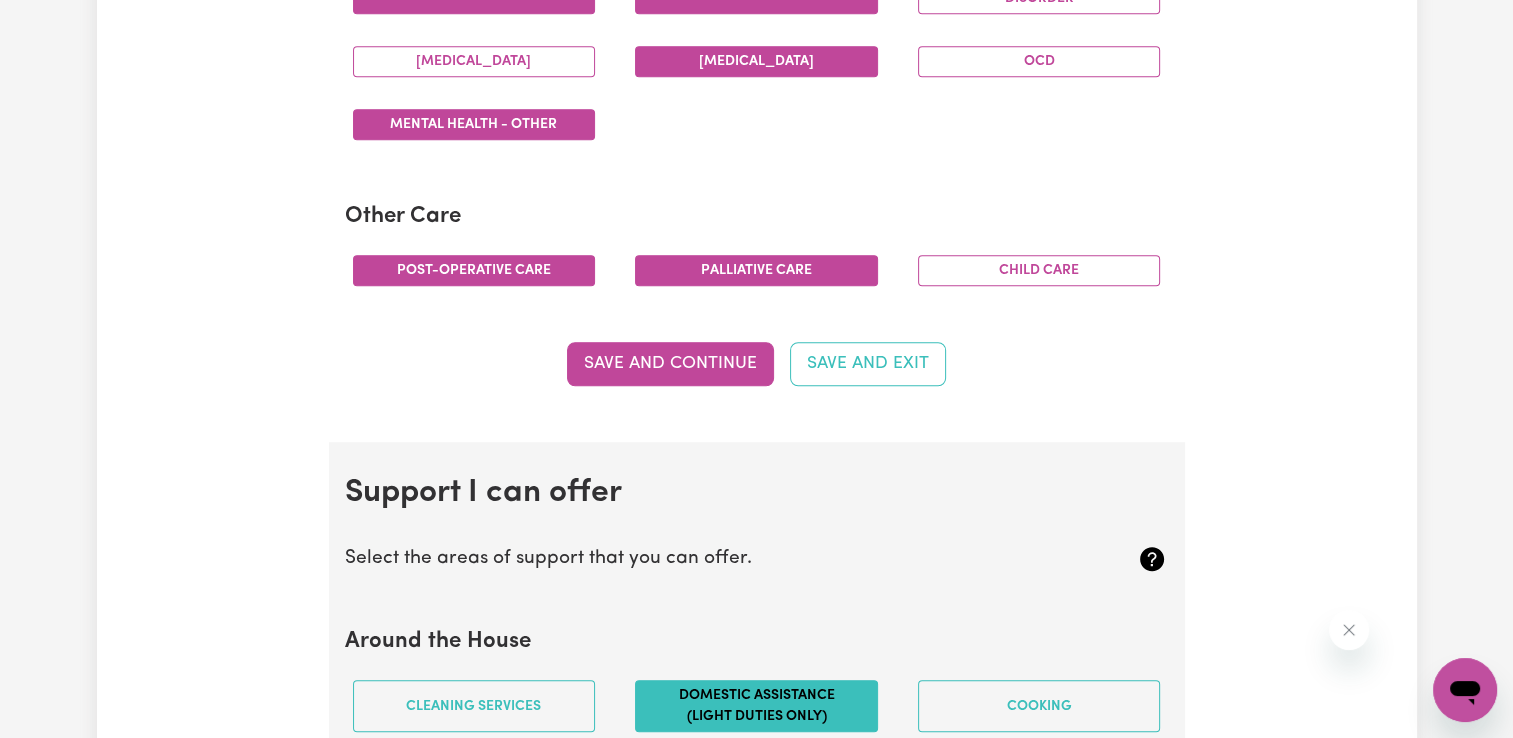 scroll, scrollTop: 1348, scrollLeft: 0, axis: vertical 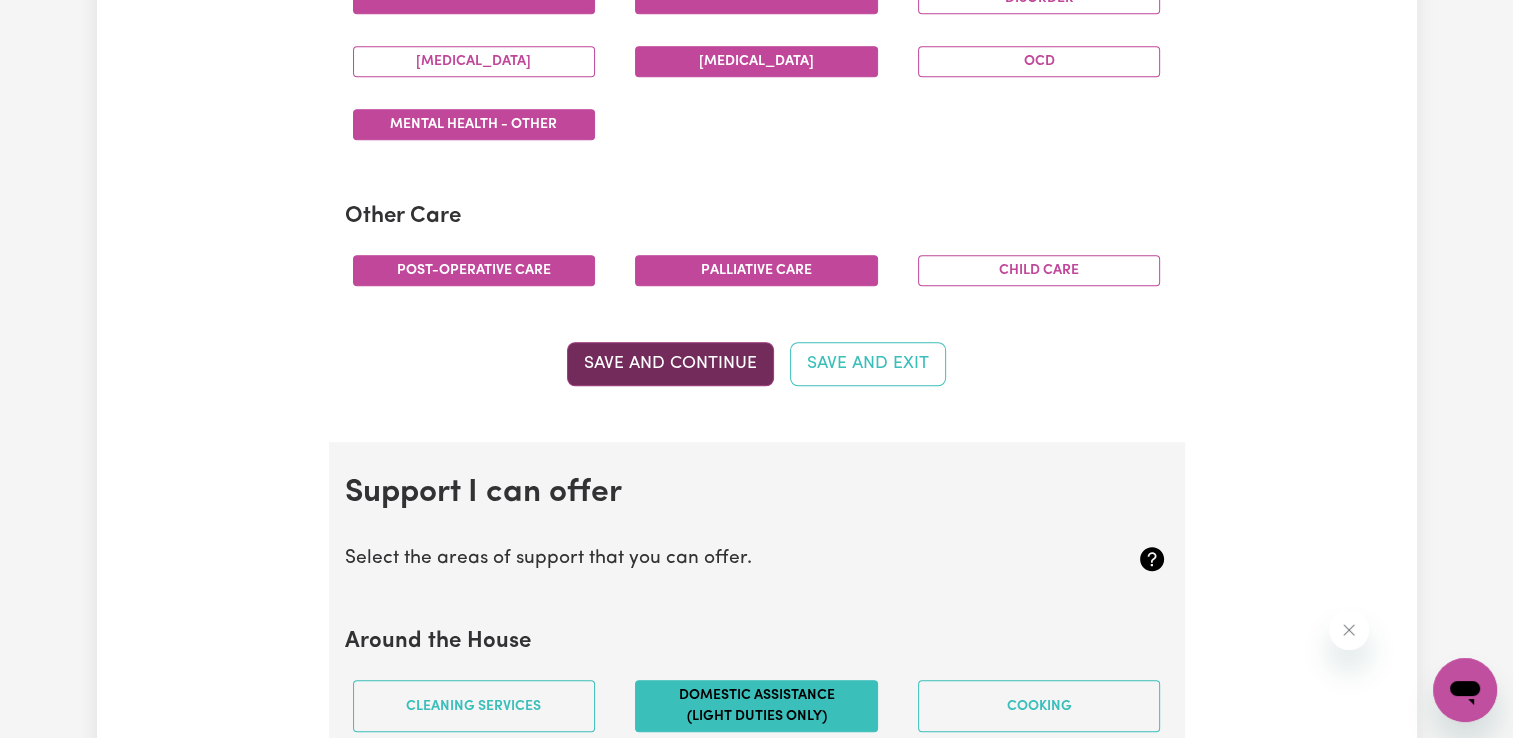 click on "Save and Continue" at bounding box center (670, 364) 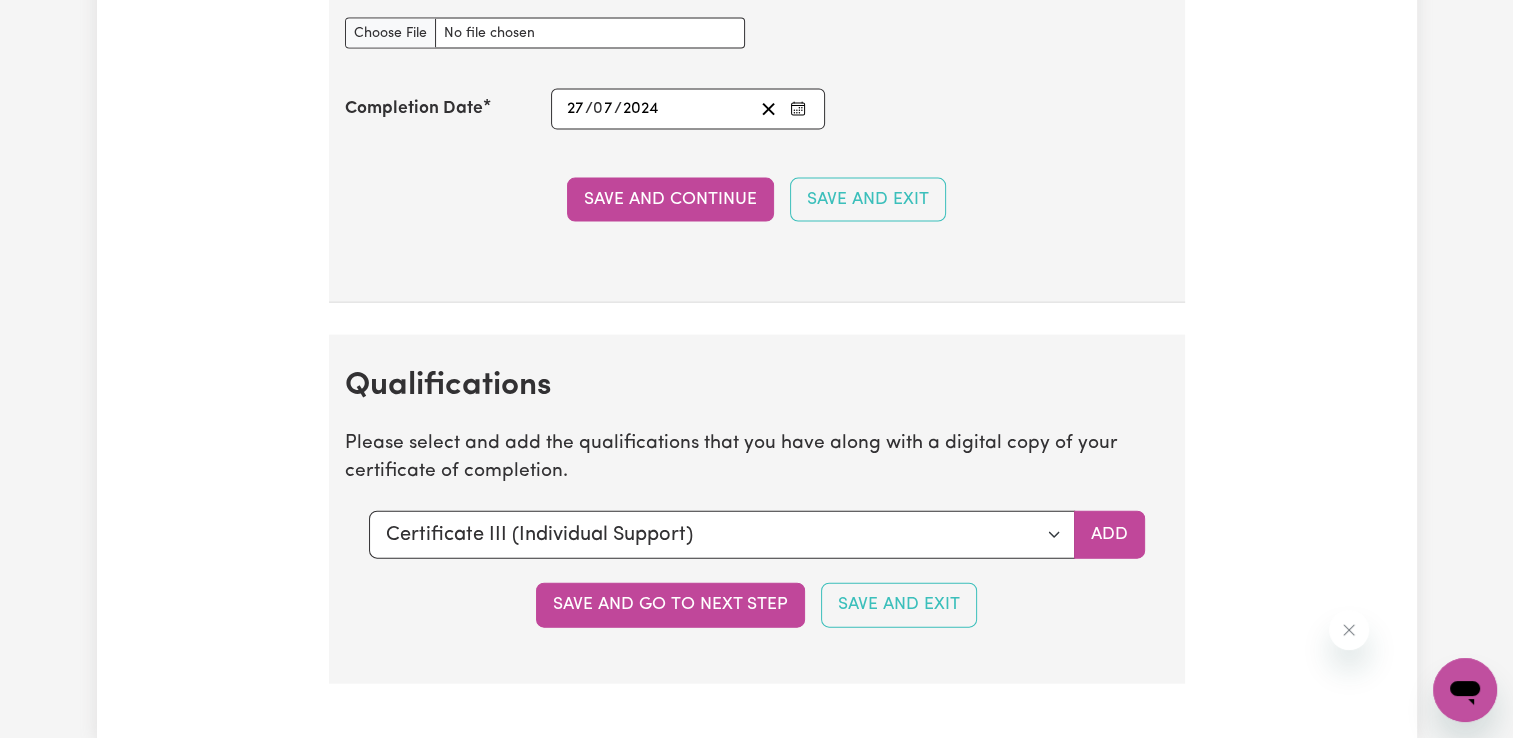 scroll, scrollTop: 4433, scrollLeft: 0, axis: vertical 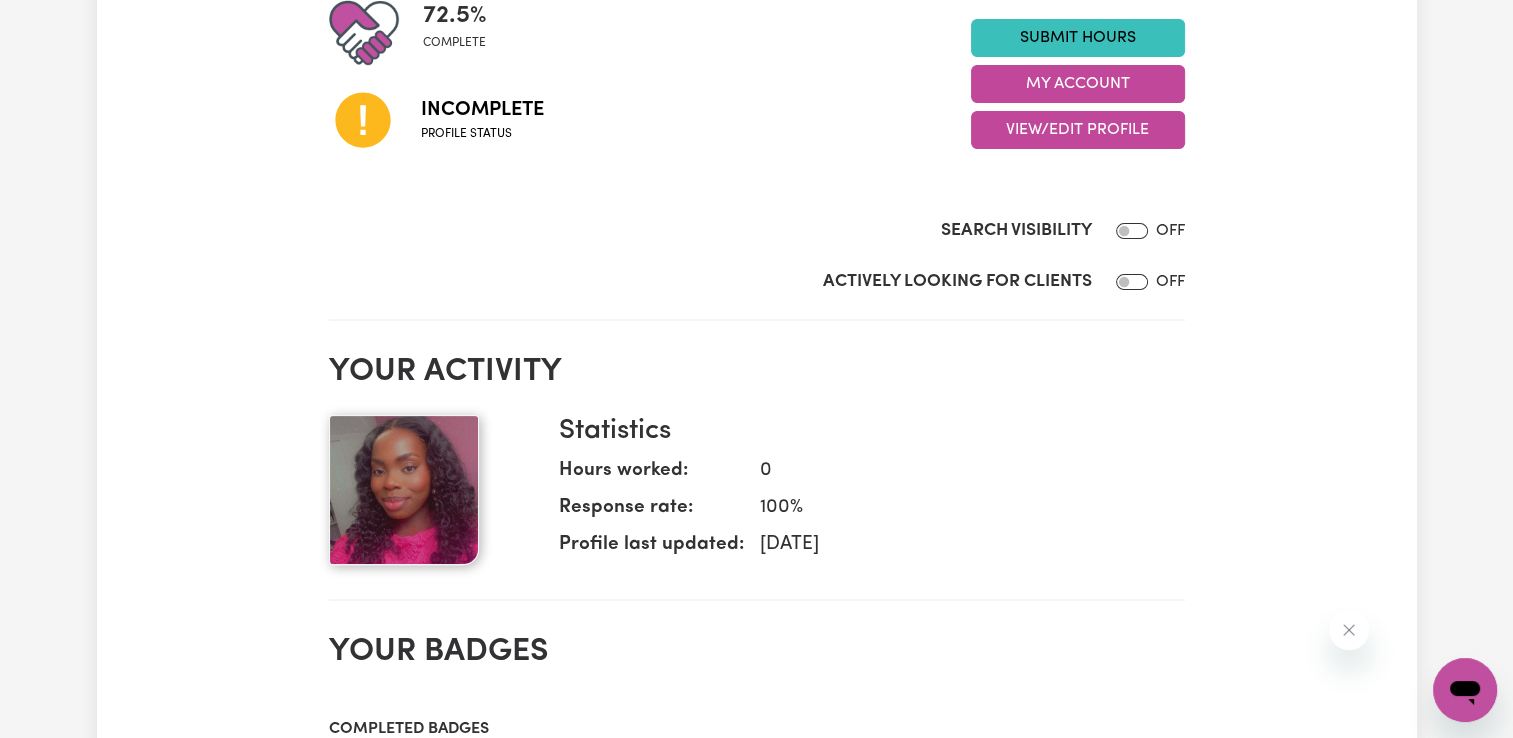 click 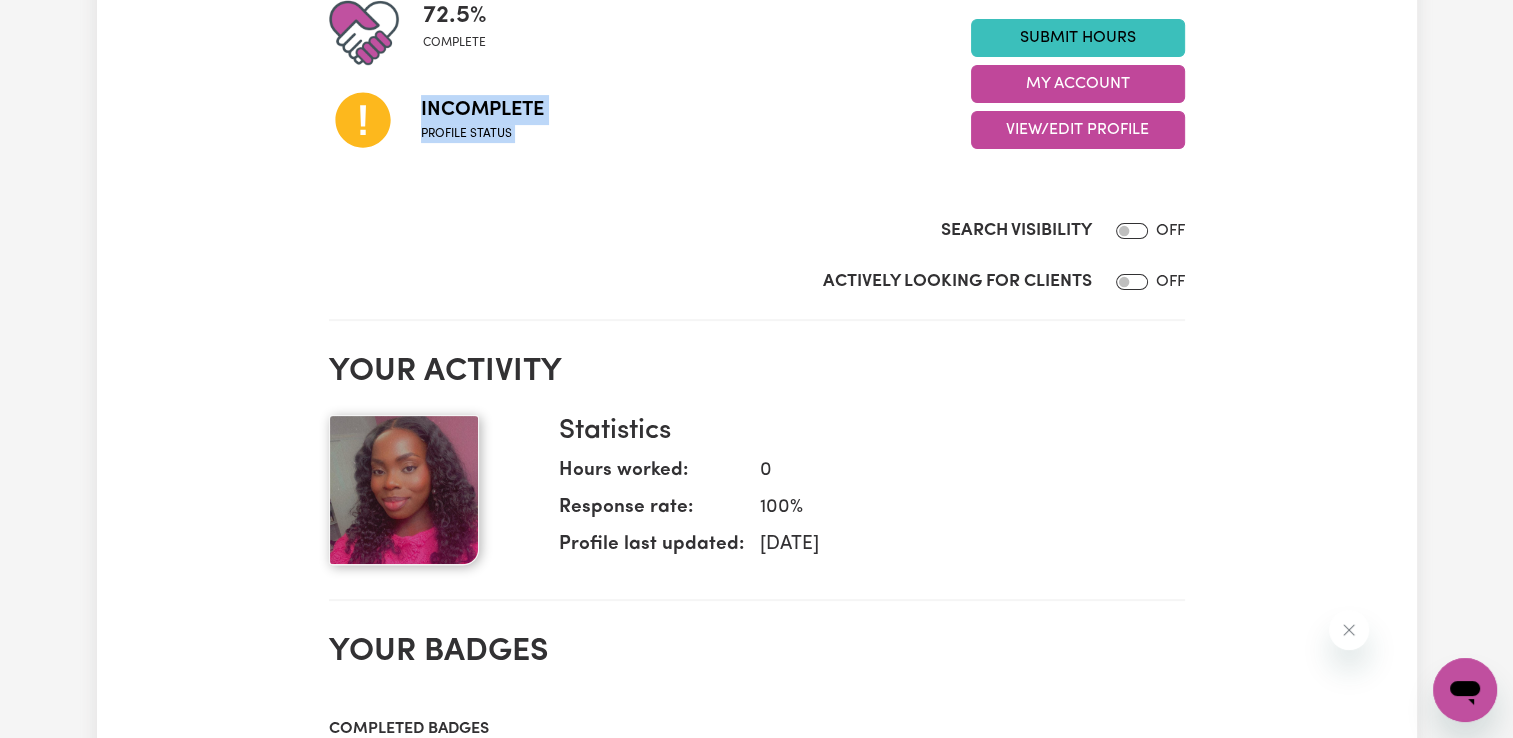 drag, startPoint x: 372, startPoint y: 134, endPoint x: 1138, endPoint y: 108, distance: 766.4411 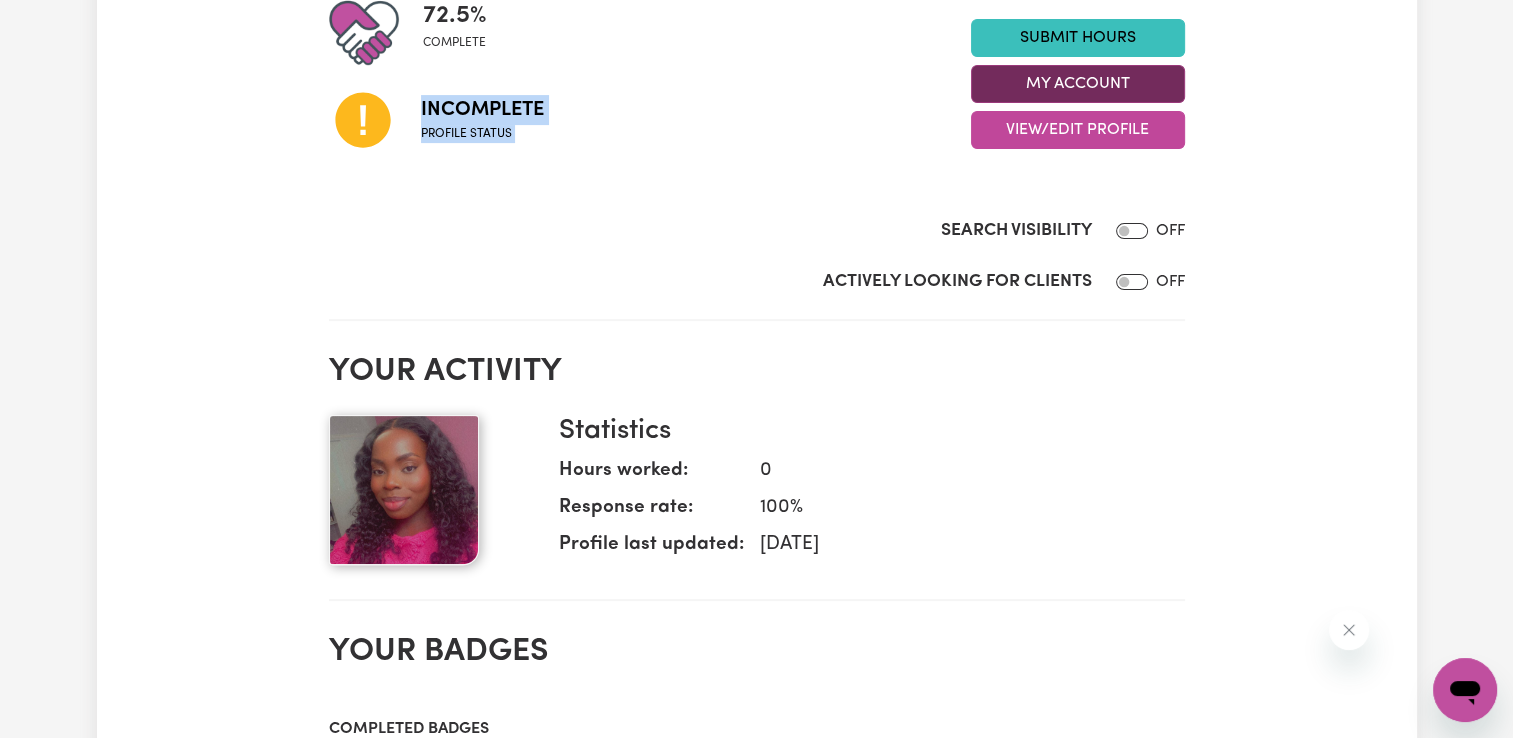 click on "My Account" at bounding box center [1078, 84] 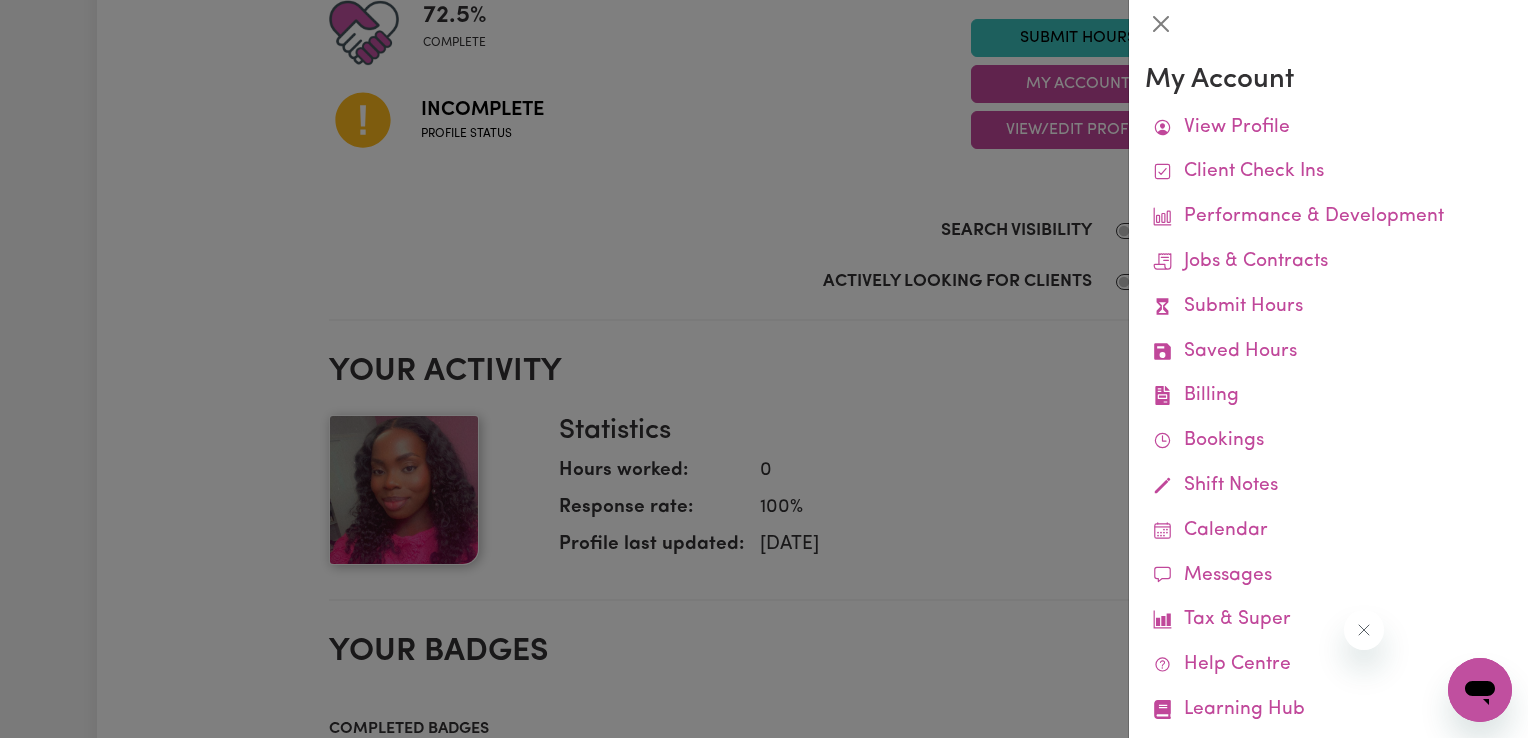 click at bounding box center (764, 369) 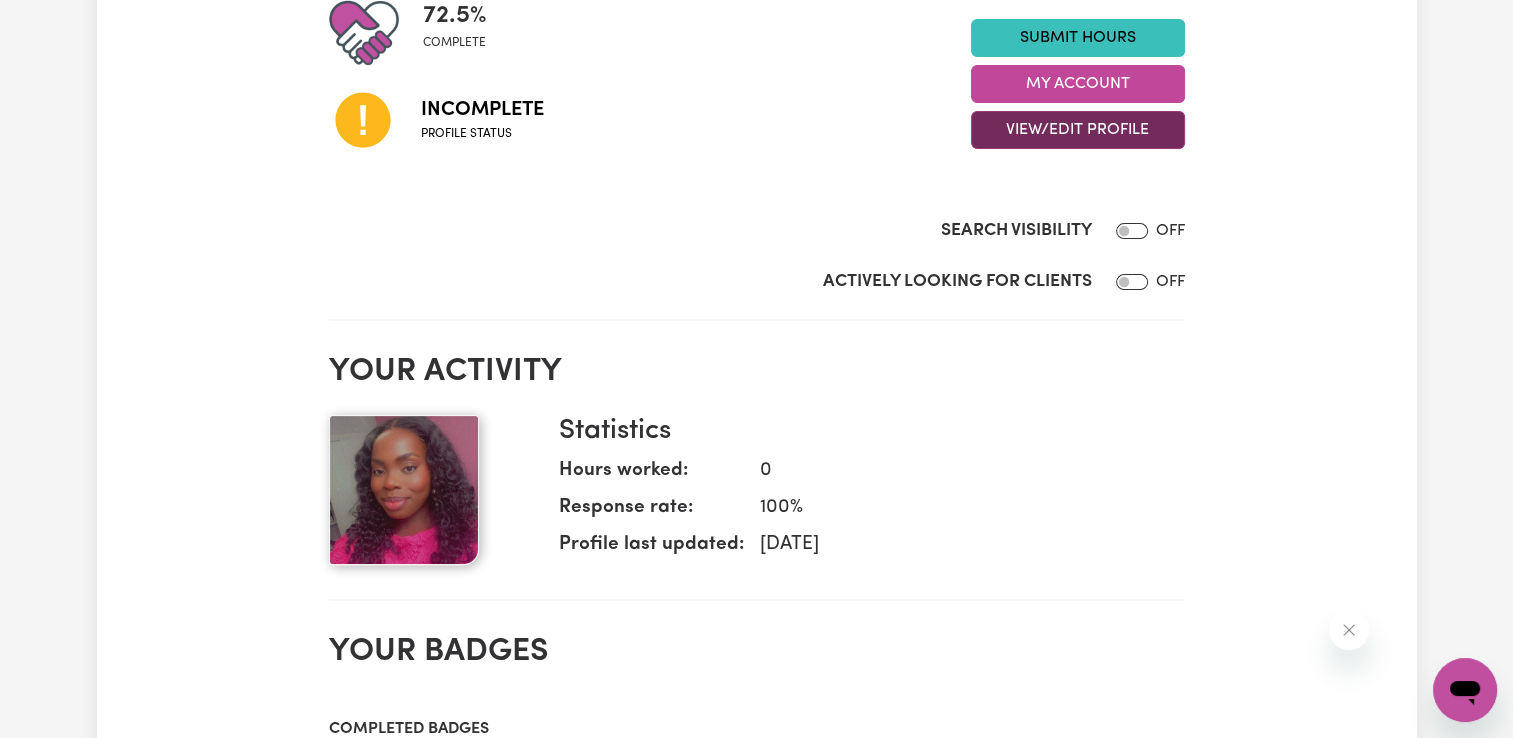 click on "View/Edit Profile" at bounding box center [1078, 130] 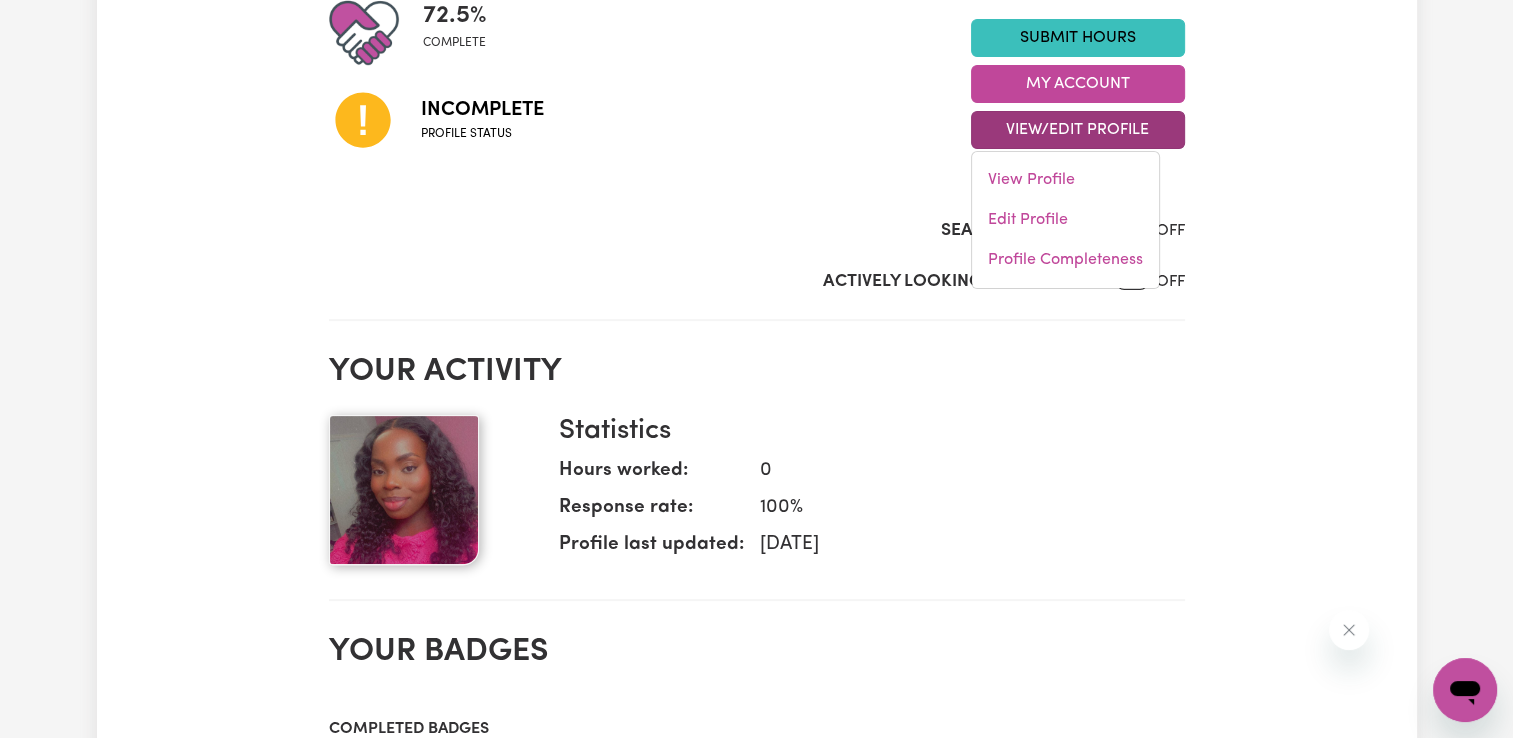 drag, startPoint x: 794, startPoint y: 239, endPoint x: 725, endPoint y: 248, distance: 69.58448 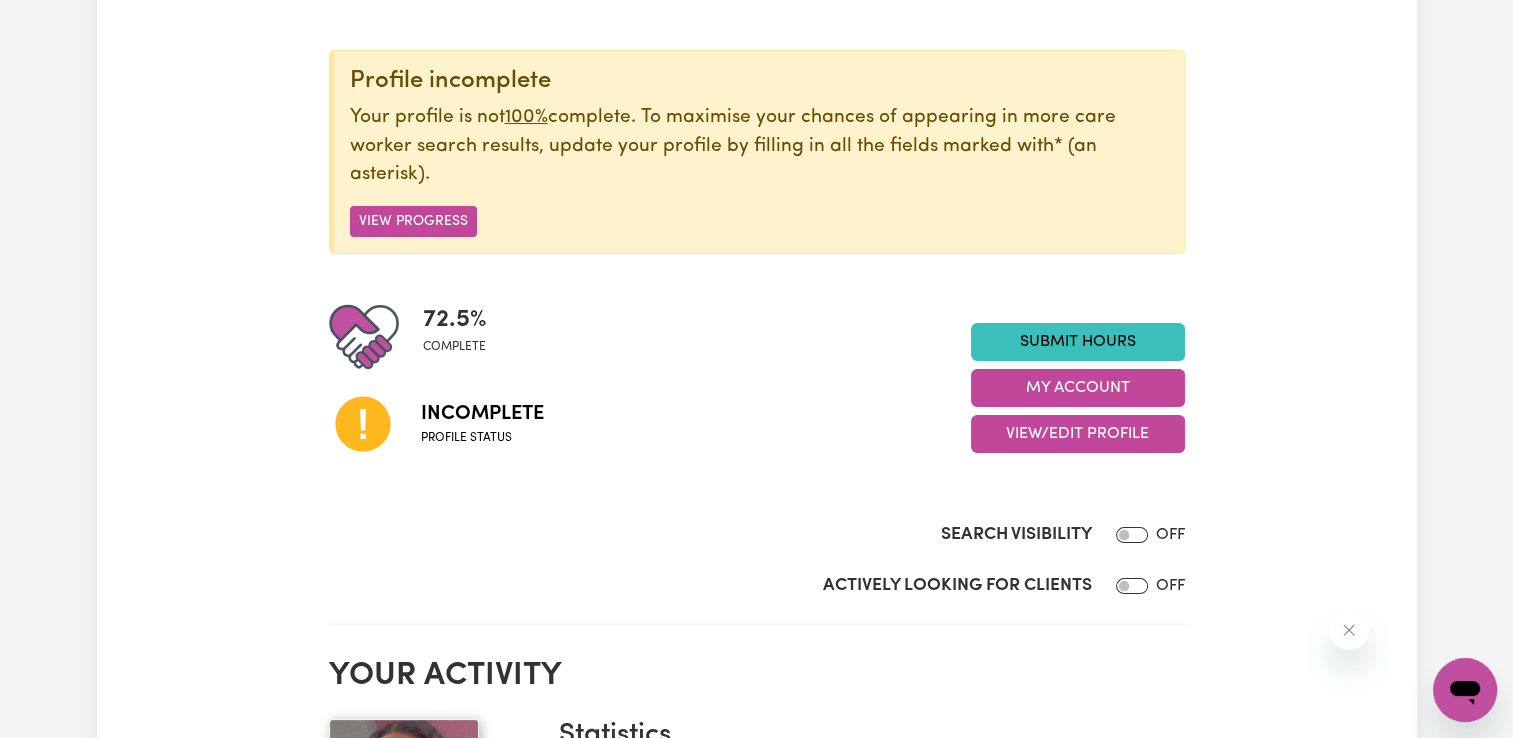 scroll, scrollTop: 104, scrollLeft: 0, axis: vertical 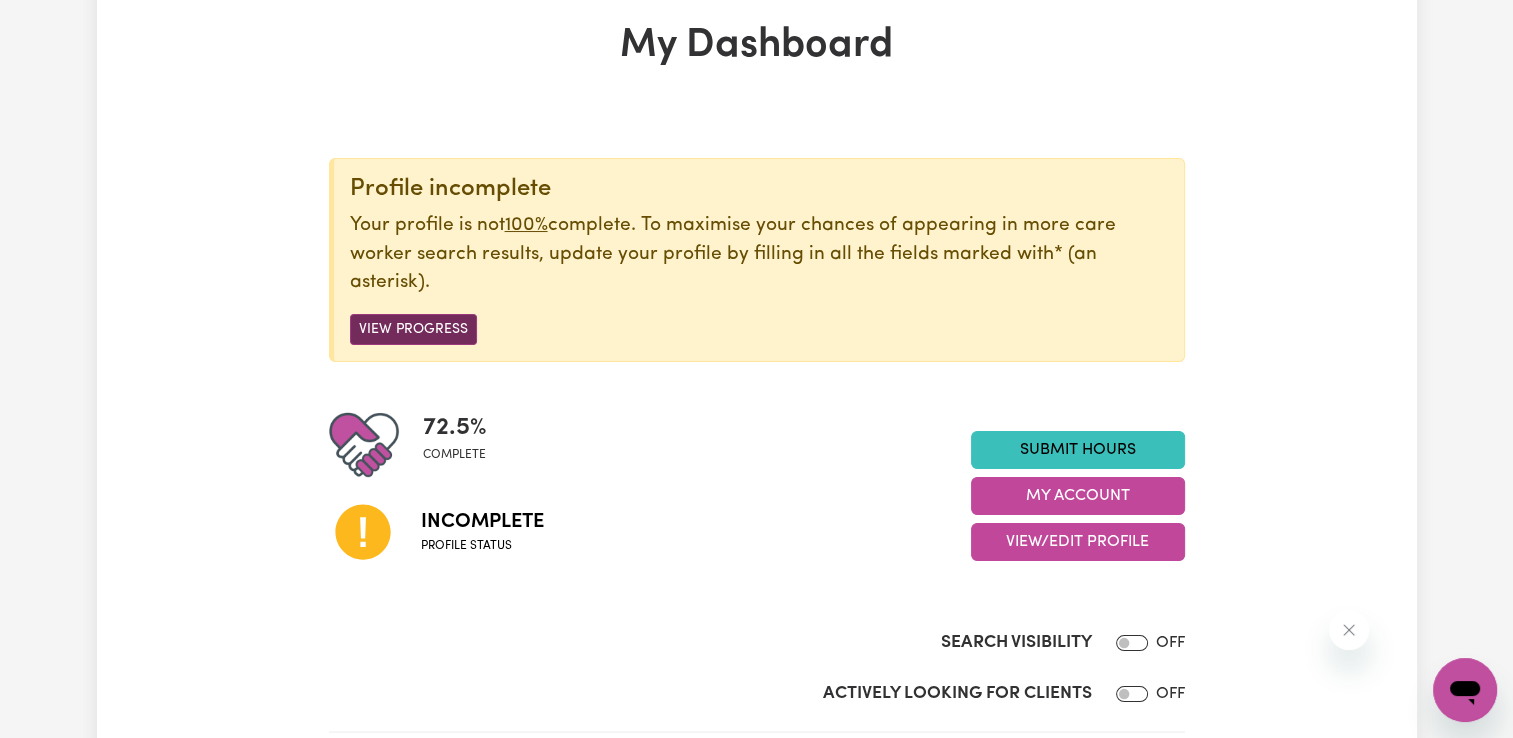 click on "View Progress" at bounding box center (413, 329) 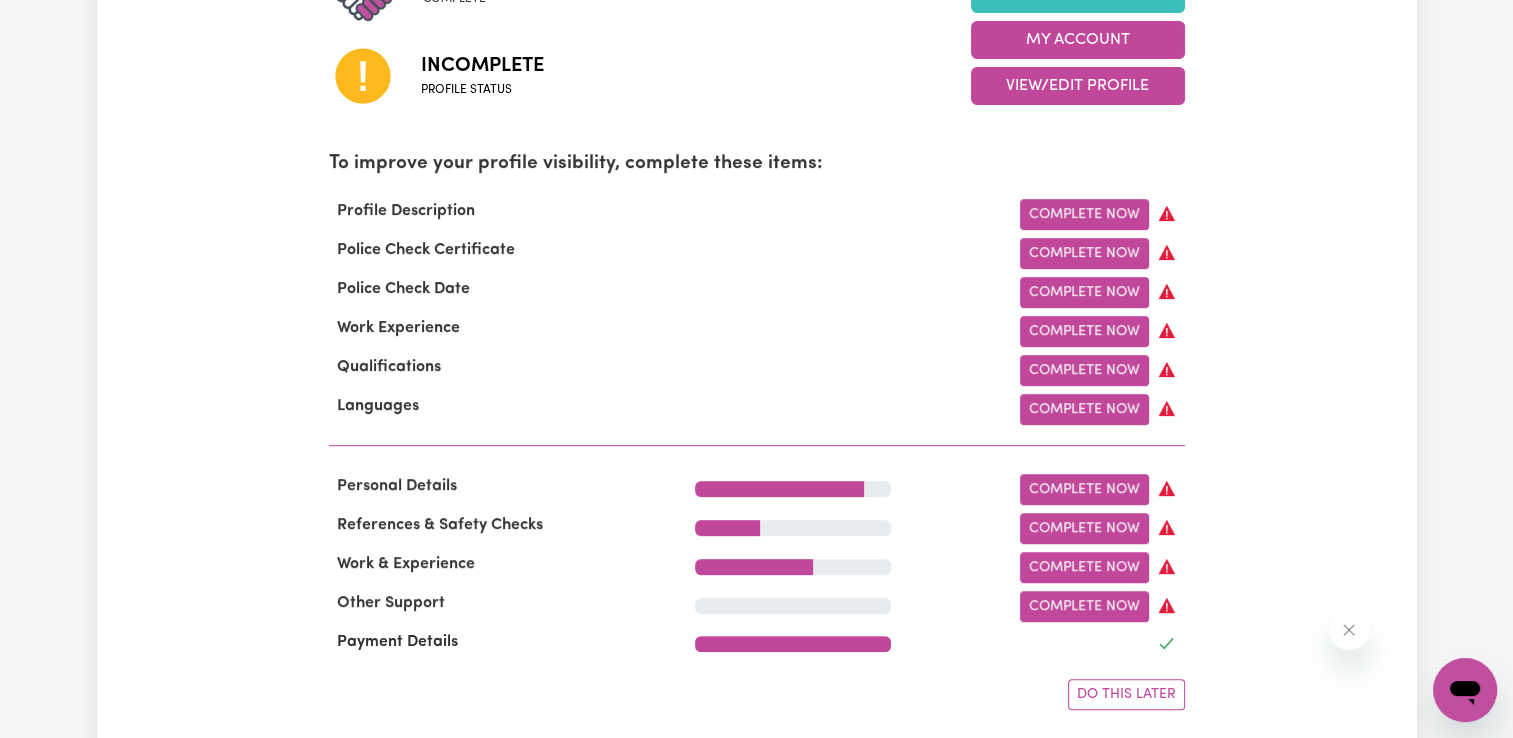 scroll, scrollTop: 561, scrollLeft: 0, axis: vertical 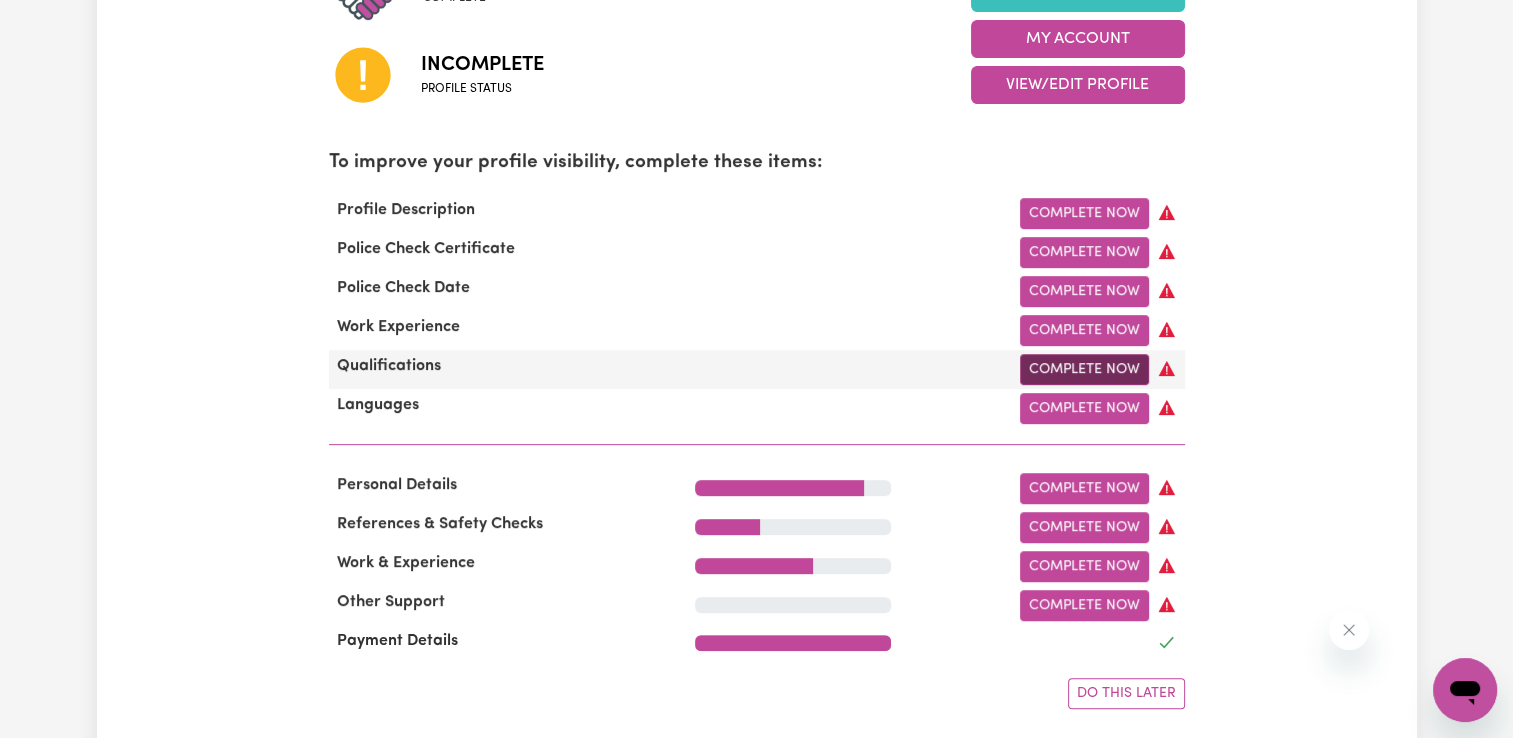 click on "Complete Now" at bounding box center [1084, 369] 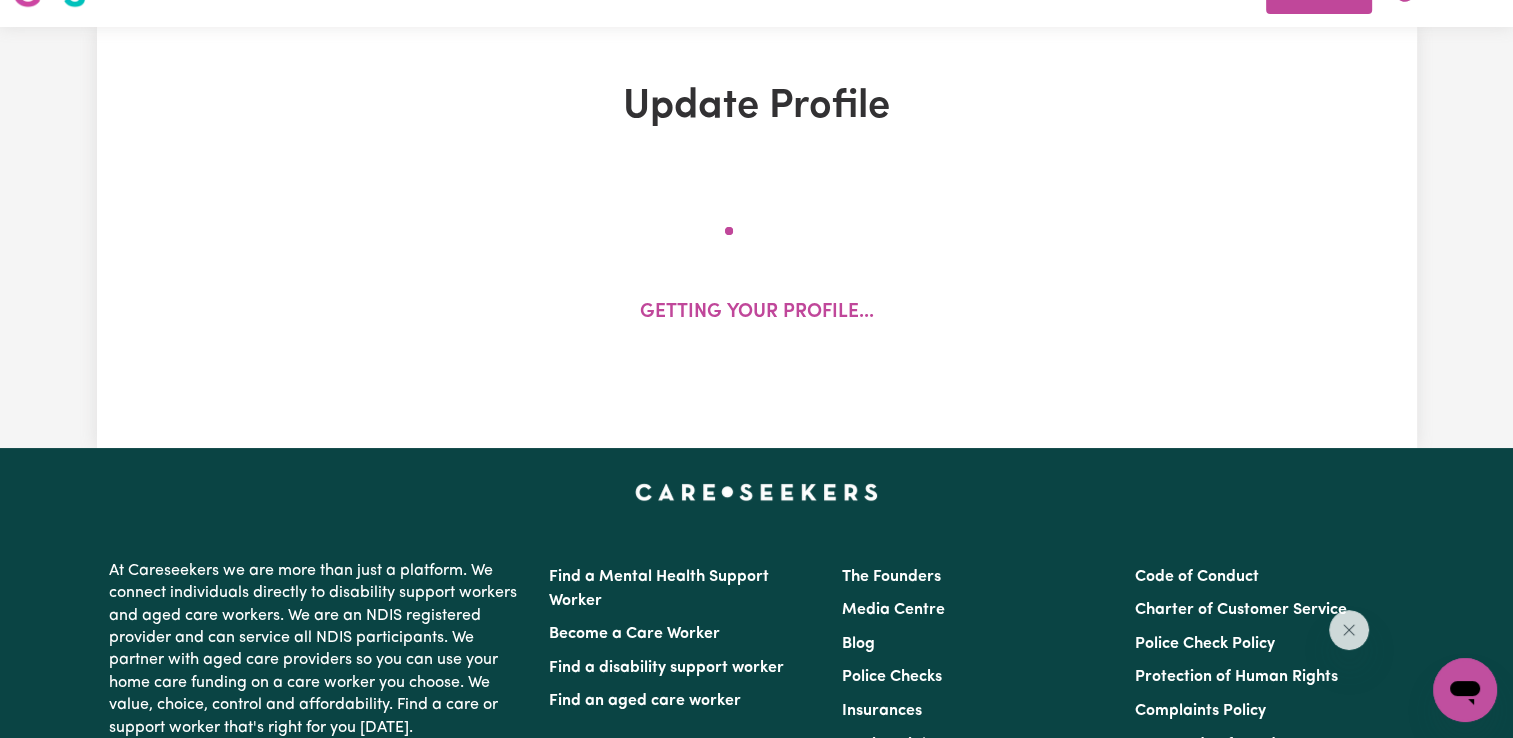 scroll, scrollTop: 0, scrollLeft: 0, axis: both 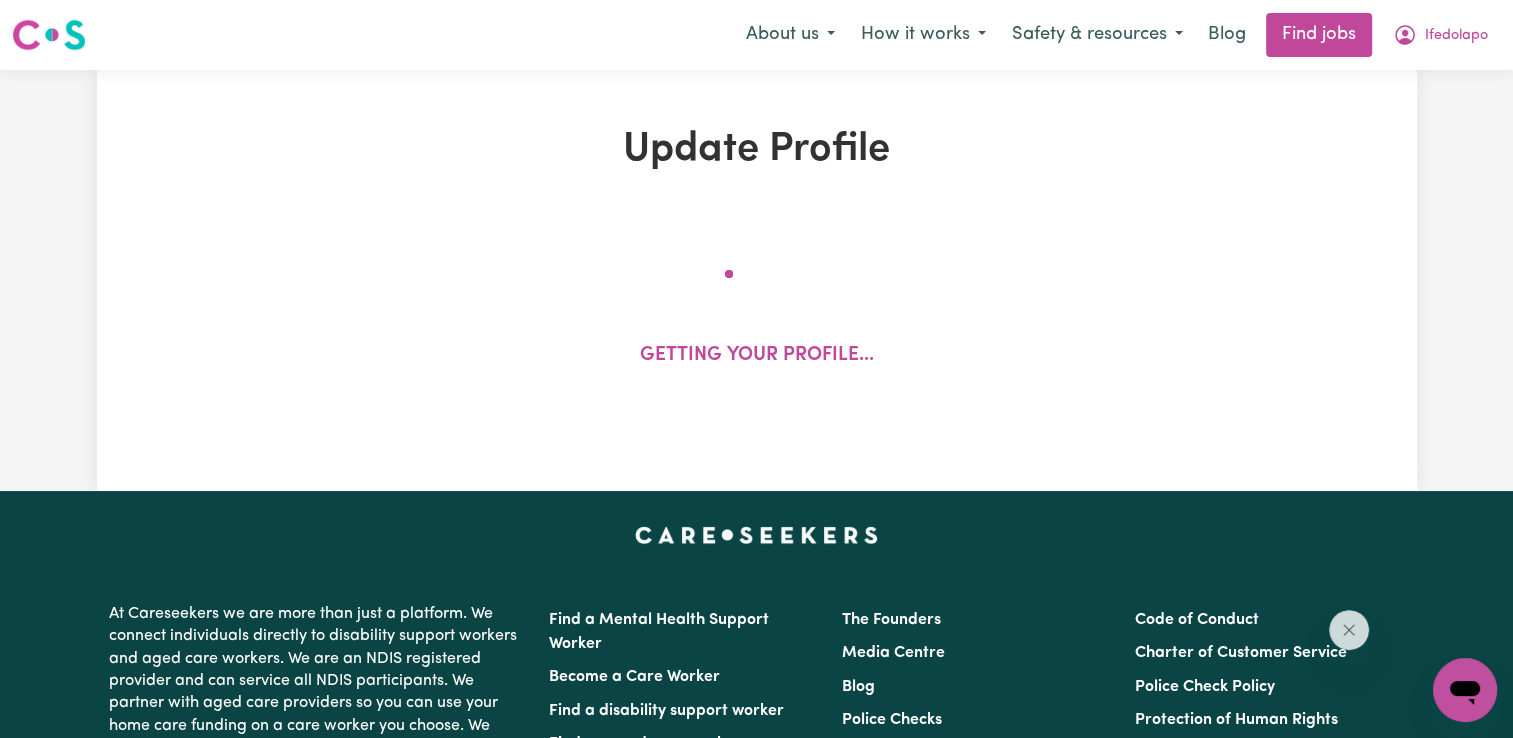 select on "Certificate III (Individual Support)" 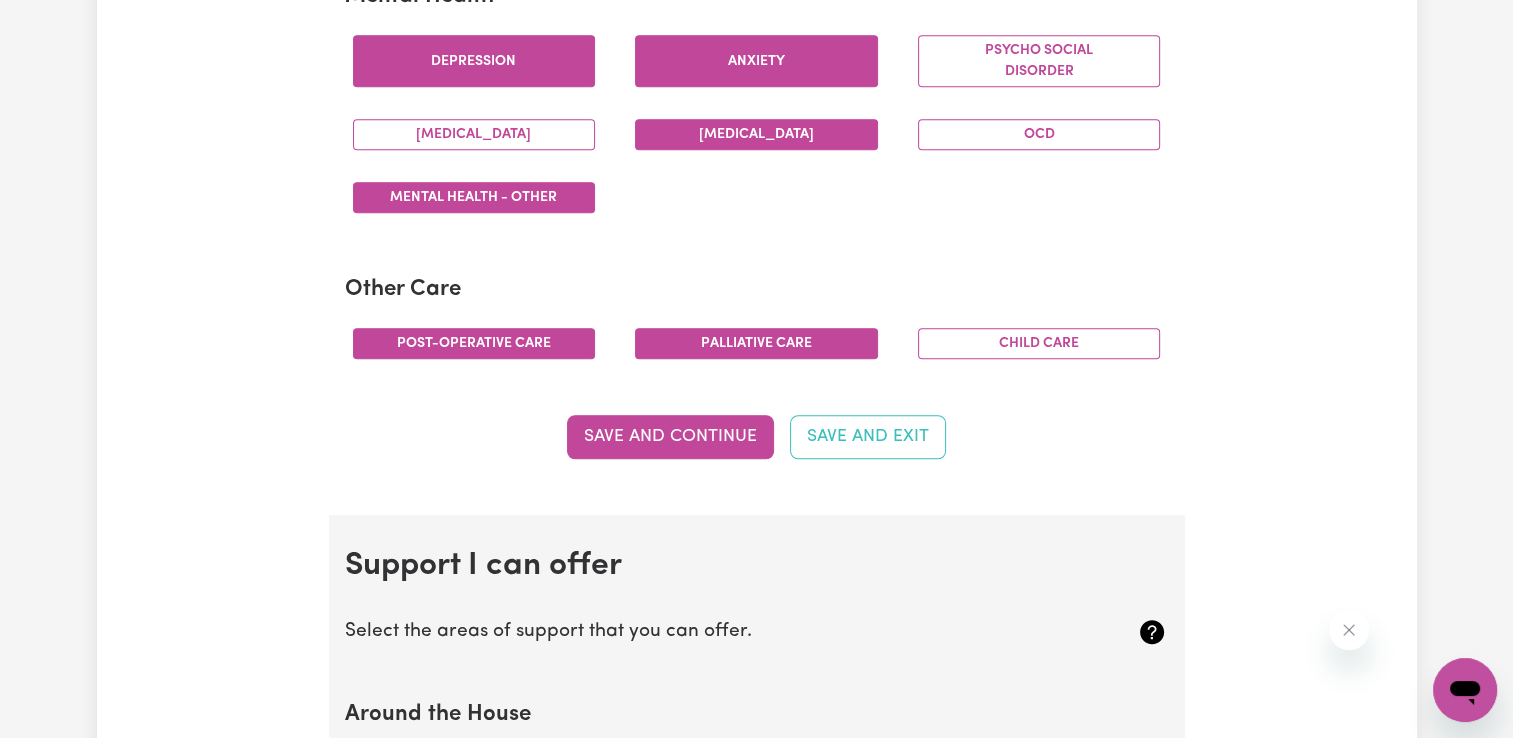 scroll, scrollTop: 1388, scrollLeft: 0, axis: vertical 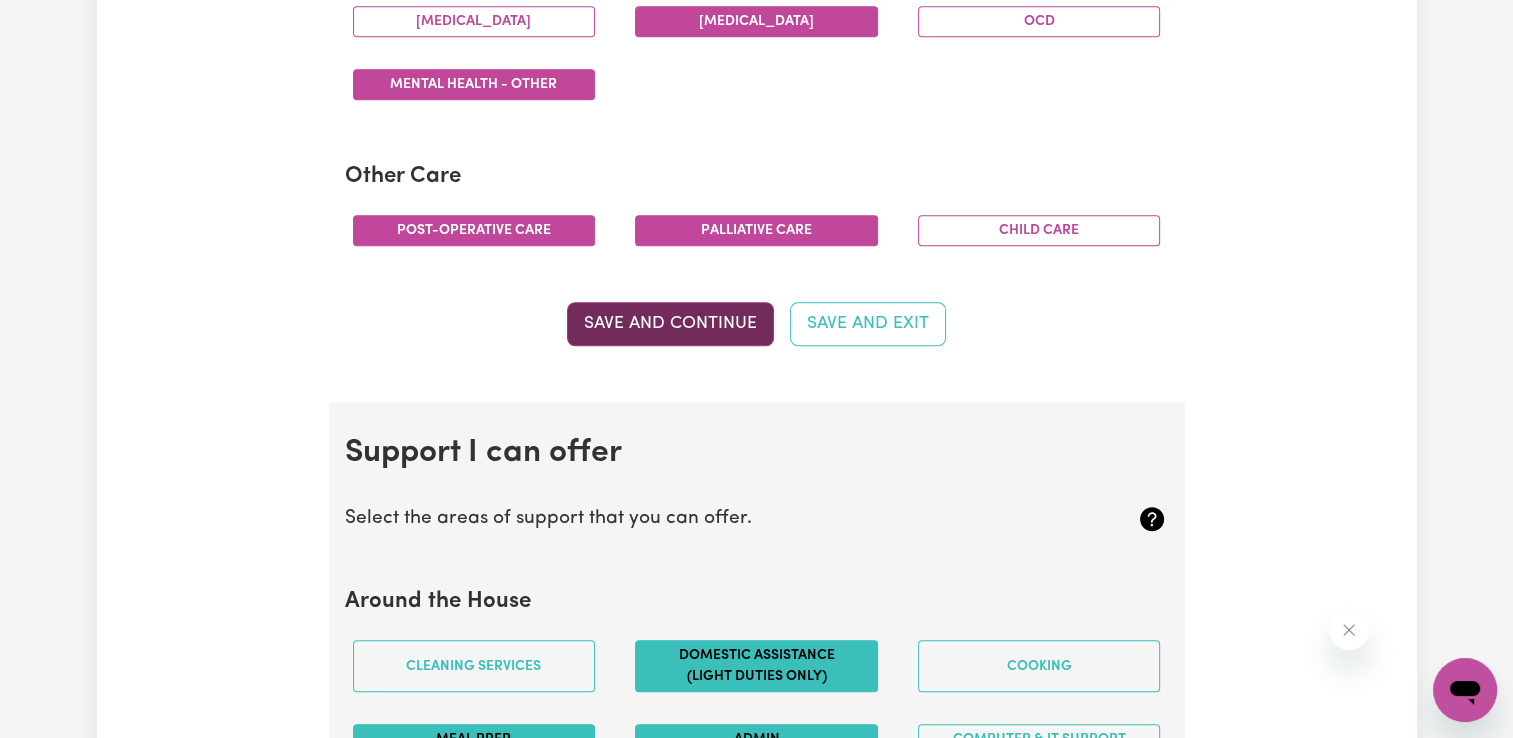 click on "Save and Continue" at bounding box center (670, 324) 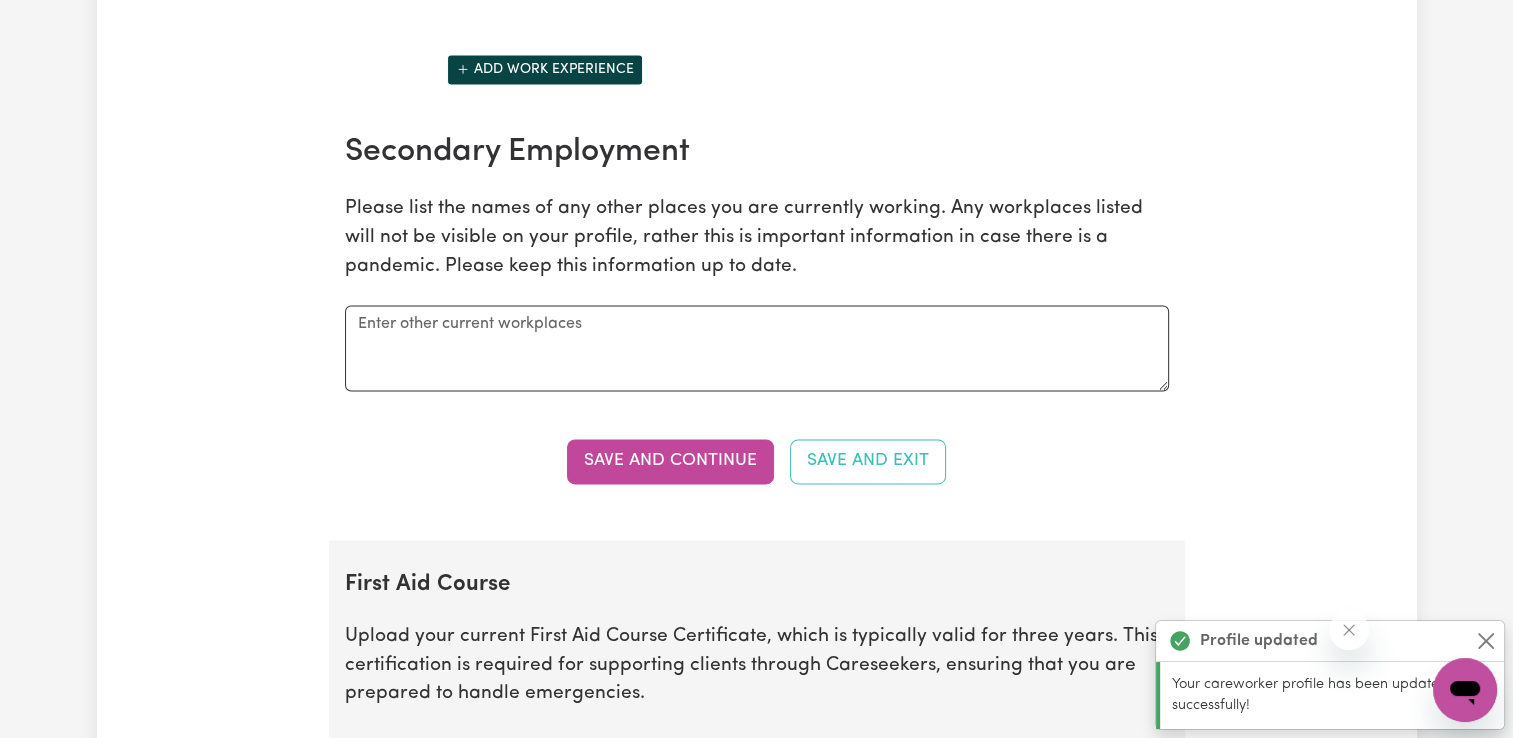 scroll, scrollTop: 2949, scrollLeft: 0, axis: vertical 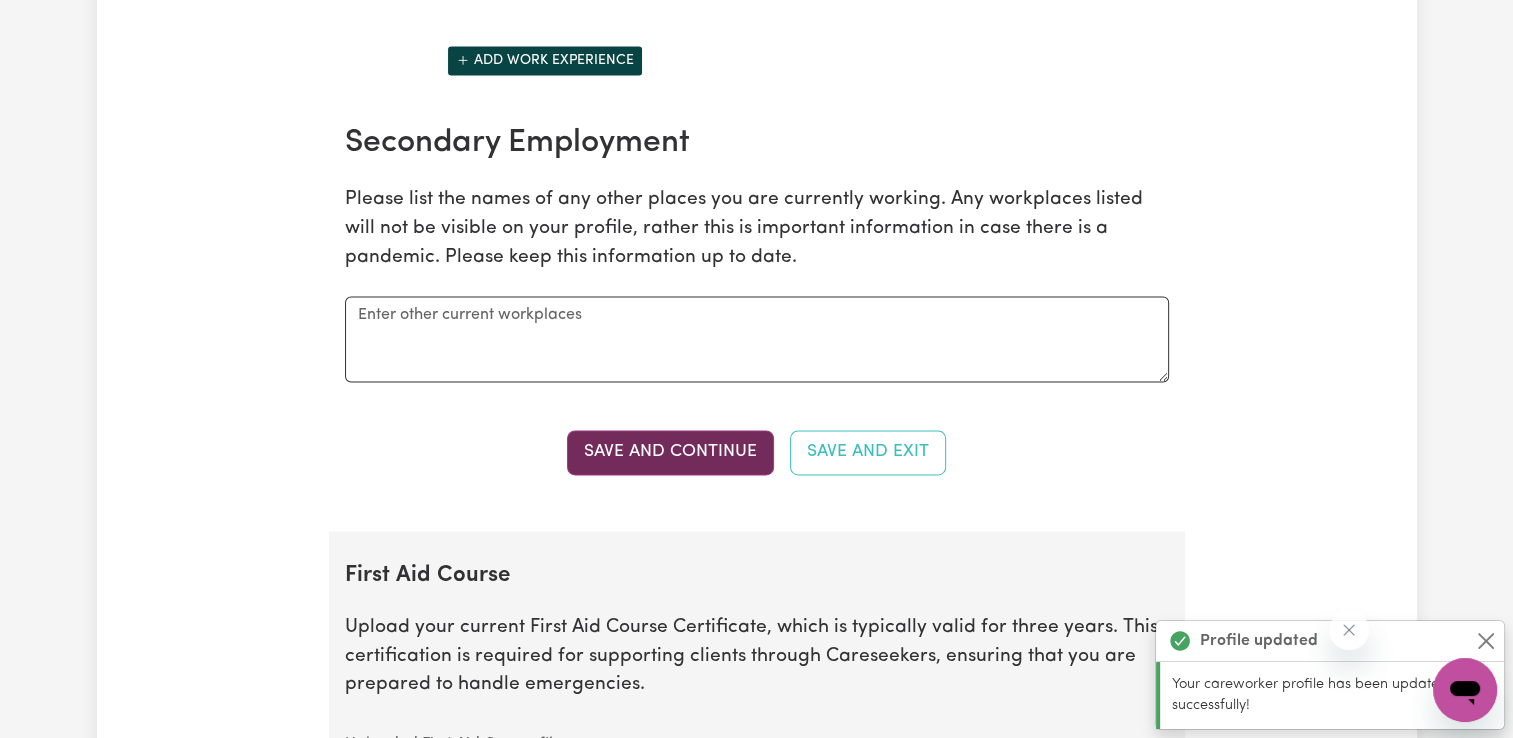 click on "Save and Continue" at bounding box center (670, 452) 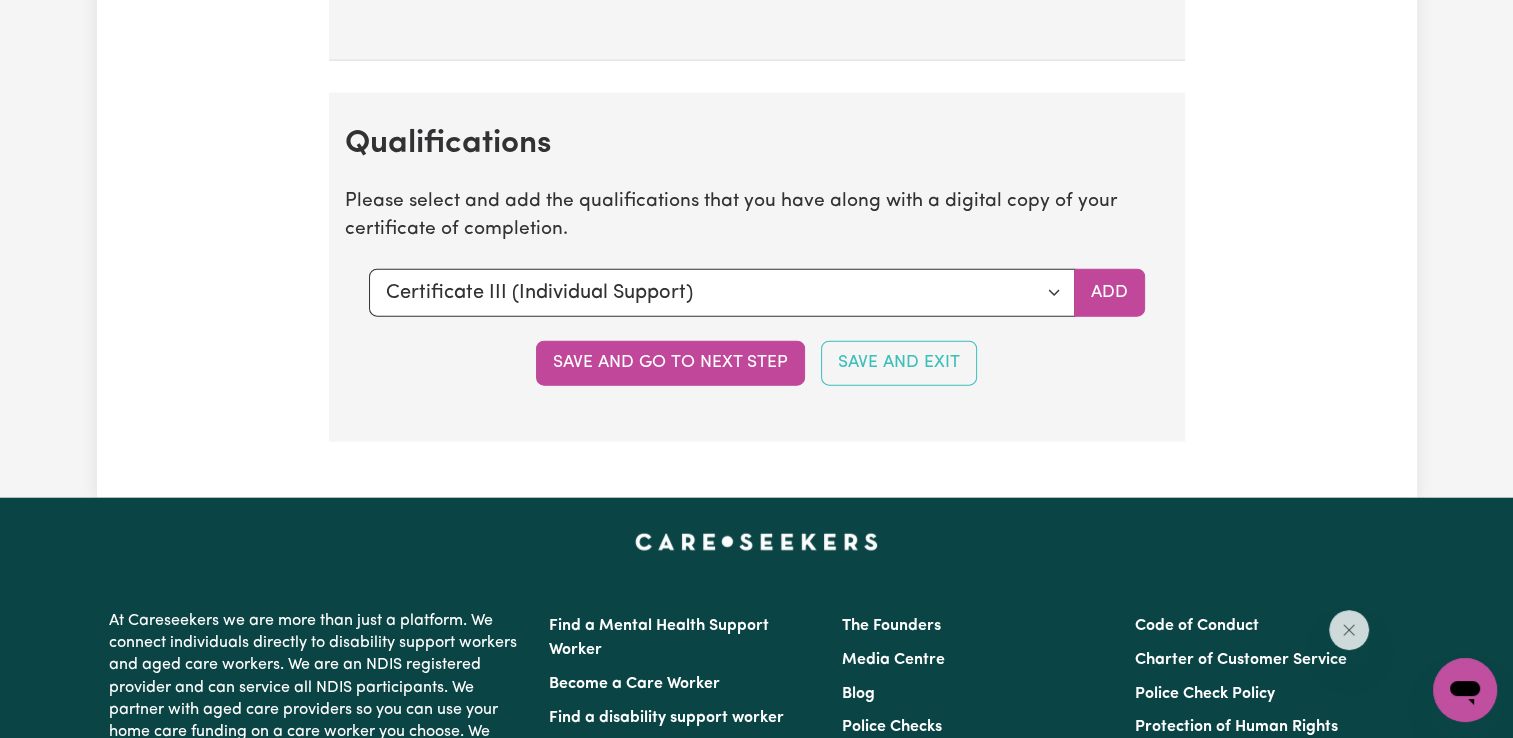 scroll, scrollTop: 4676, scrollLeft: 0, axis: vertical 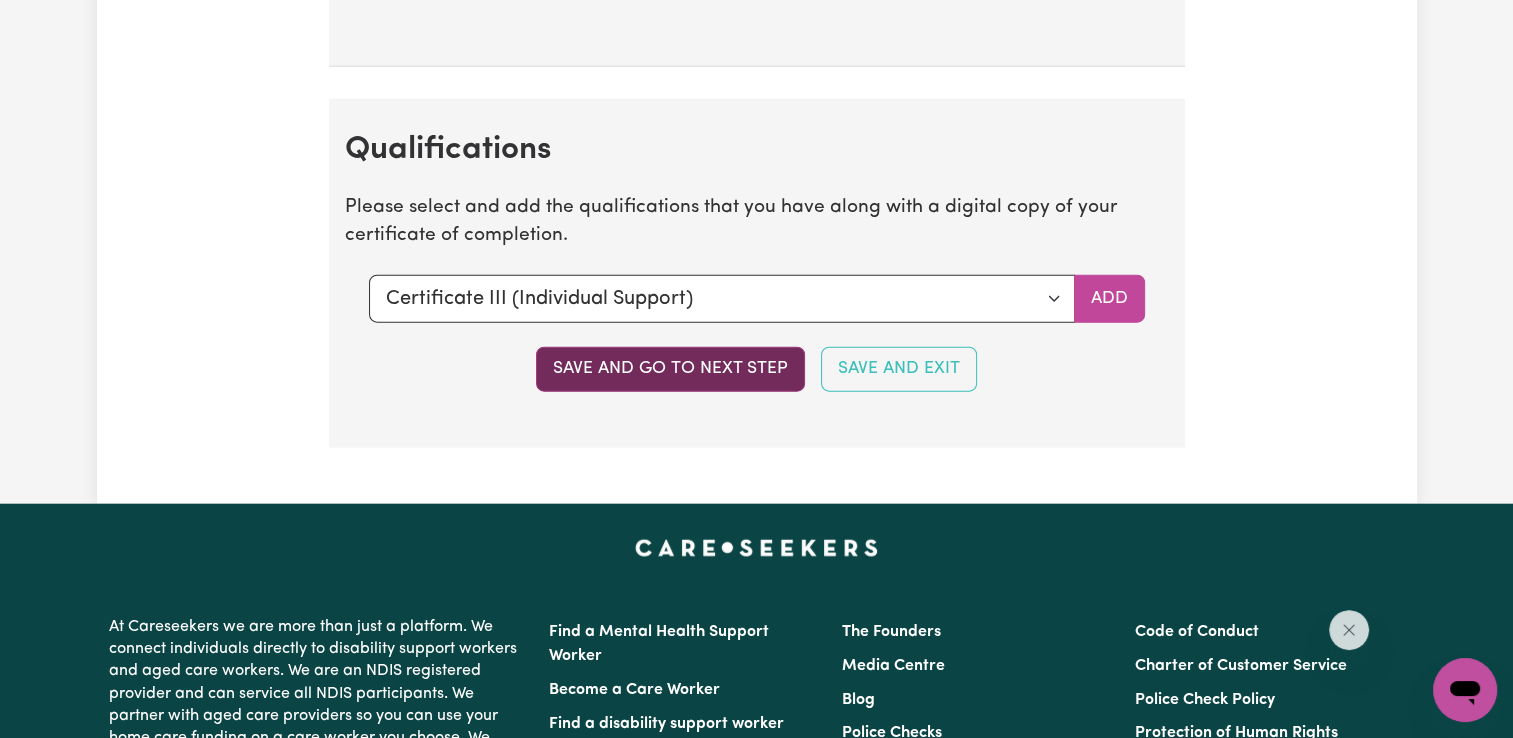 click on "Save and go to next step" at bounding box center (670, 369) 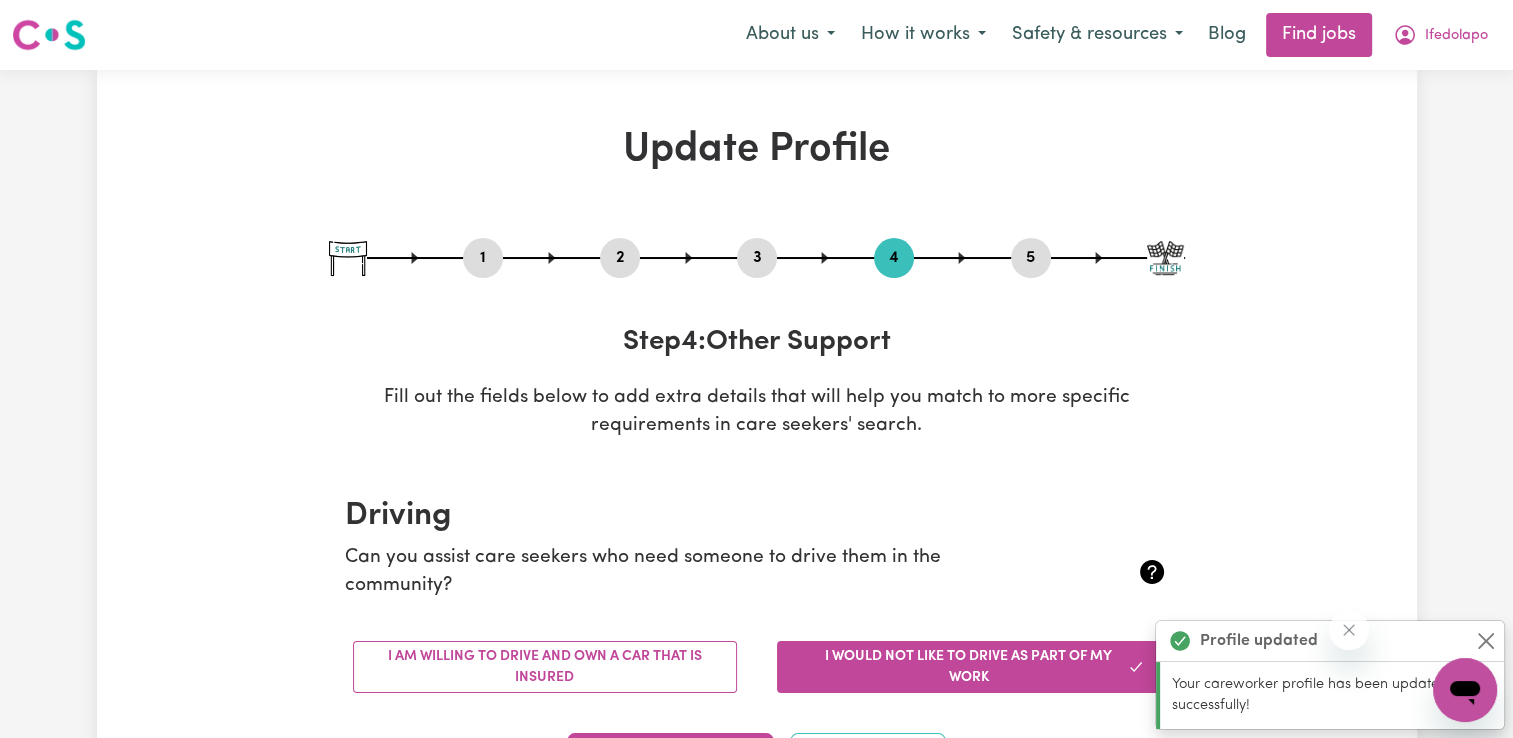 scroll, scrollTop: 0, scrollLeft: 0, axis: both 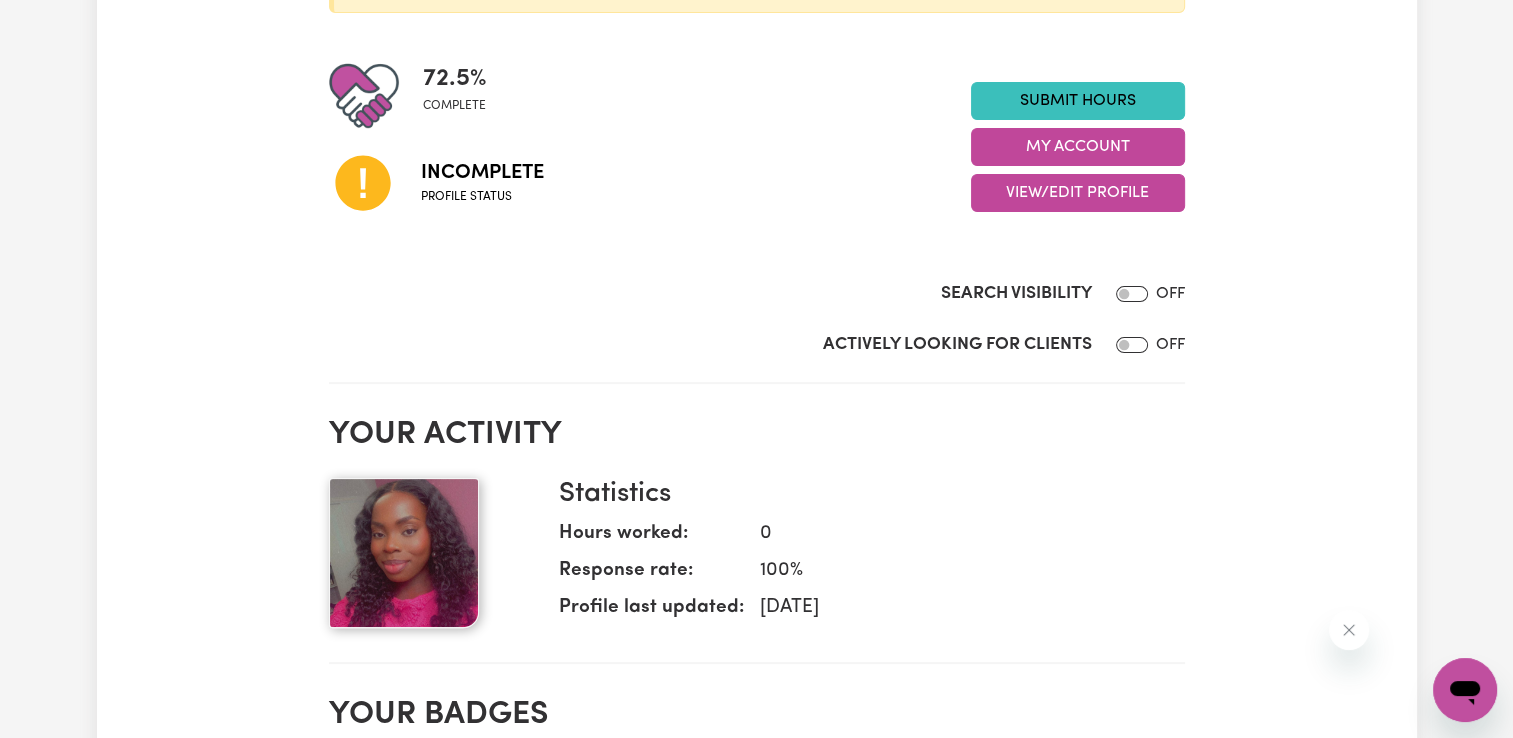 click 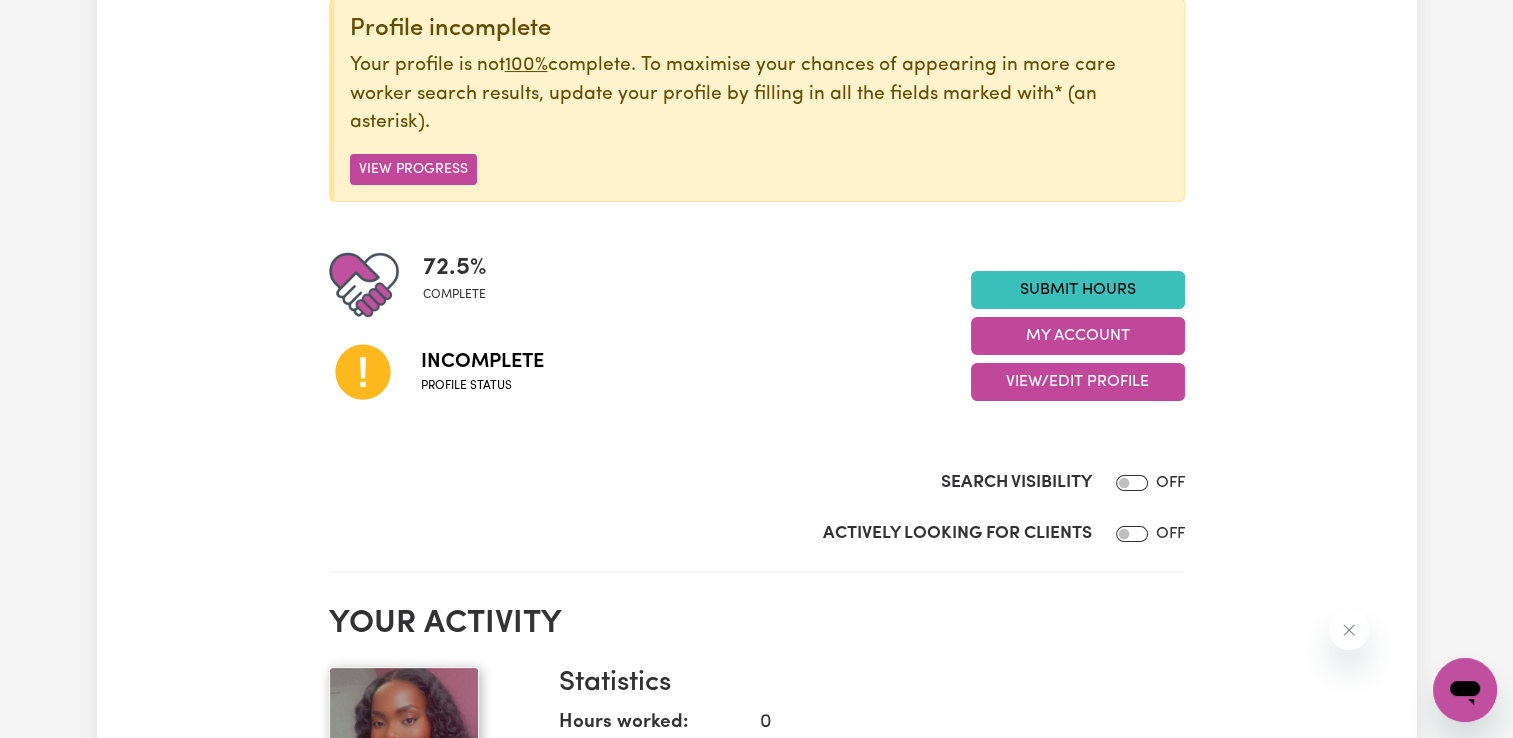 scroll, scrollTop: 264, scrollLeft: 0, axis: vertical 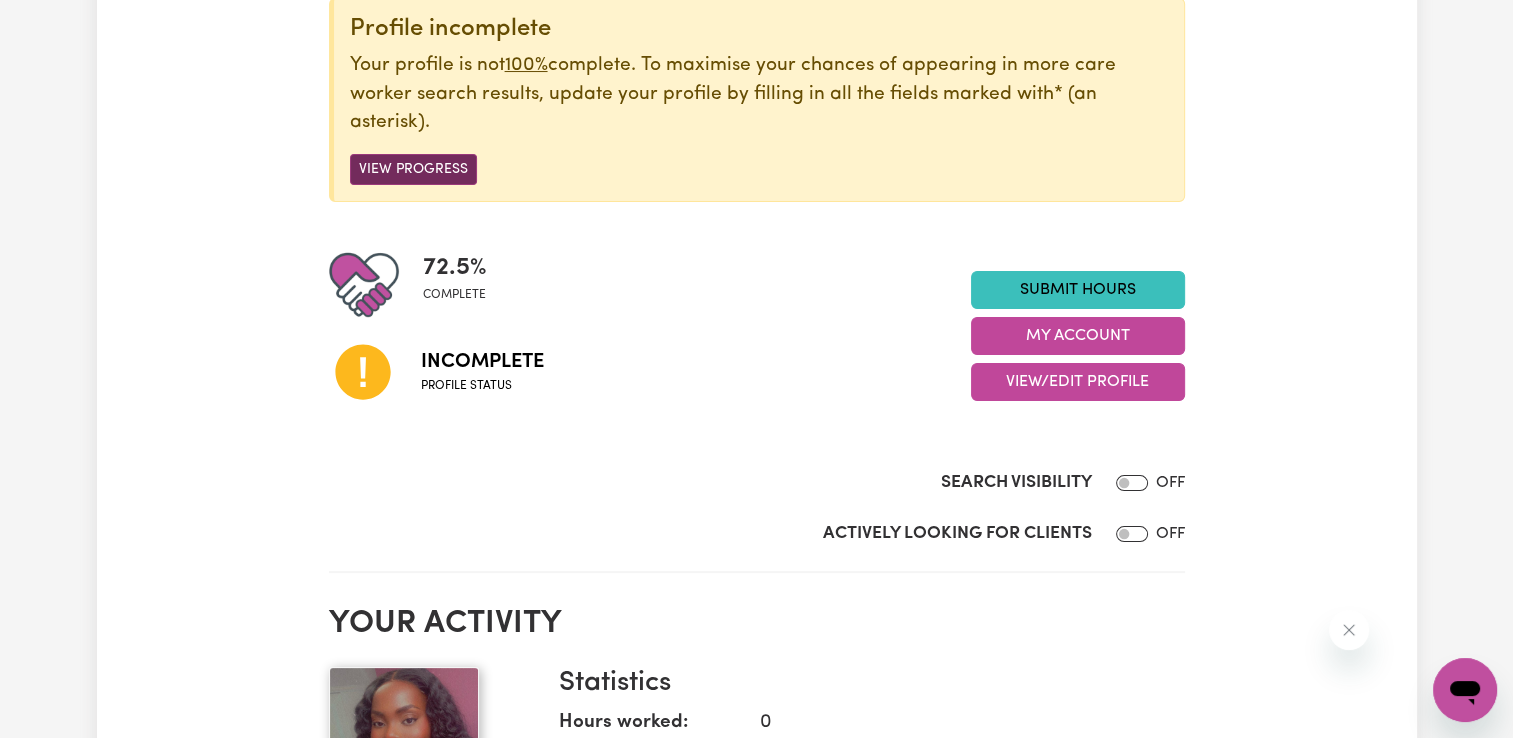 click on "View Progress" at bounding box center (413, 169) 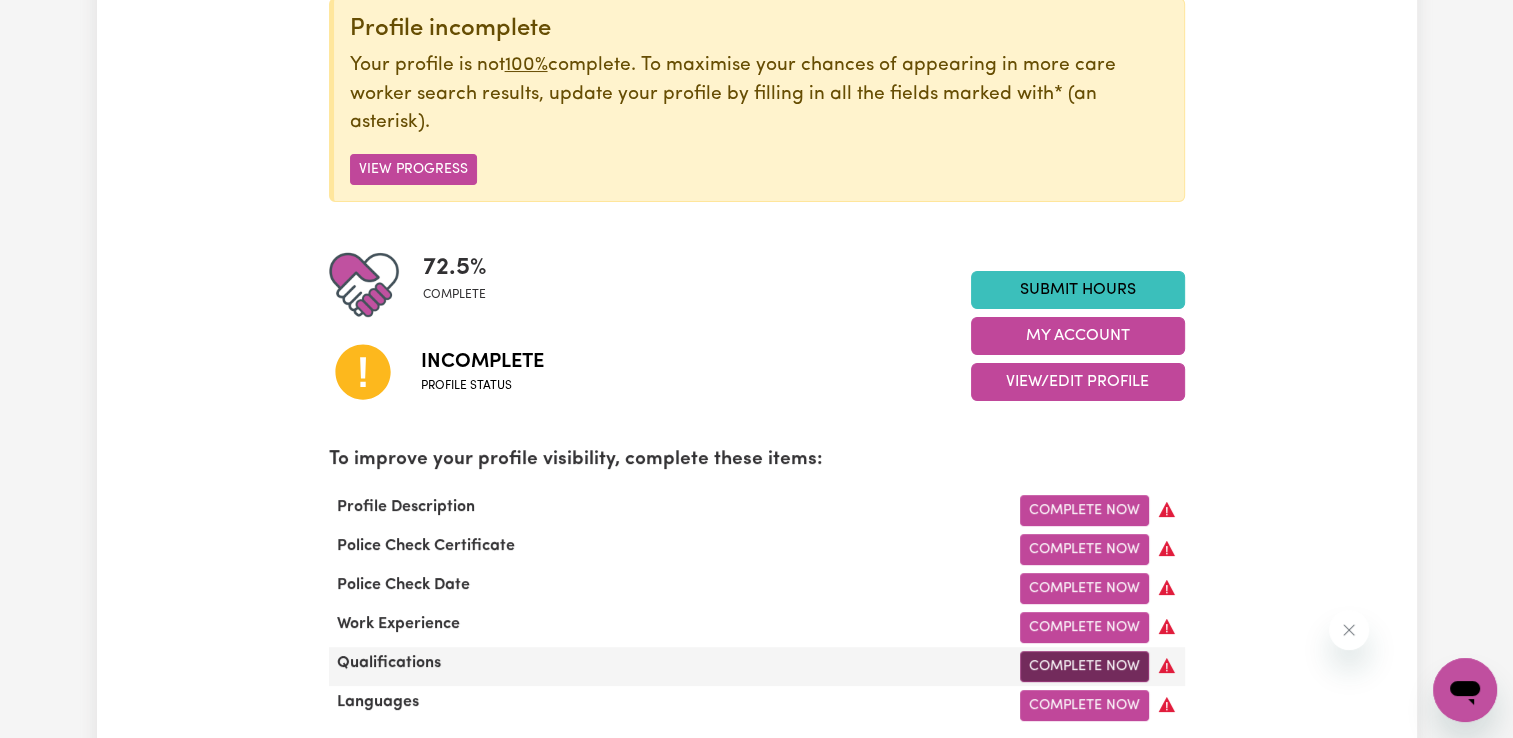 click on "Complete Now" at bounding box center [1084, 666] 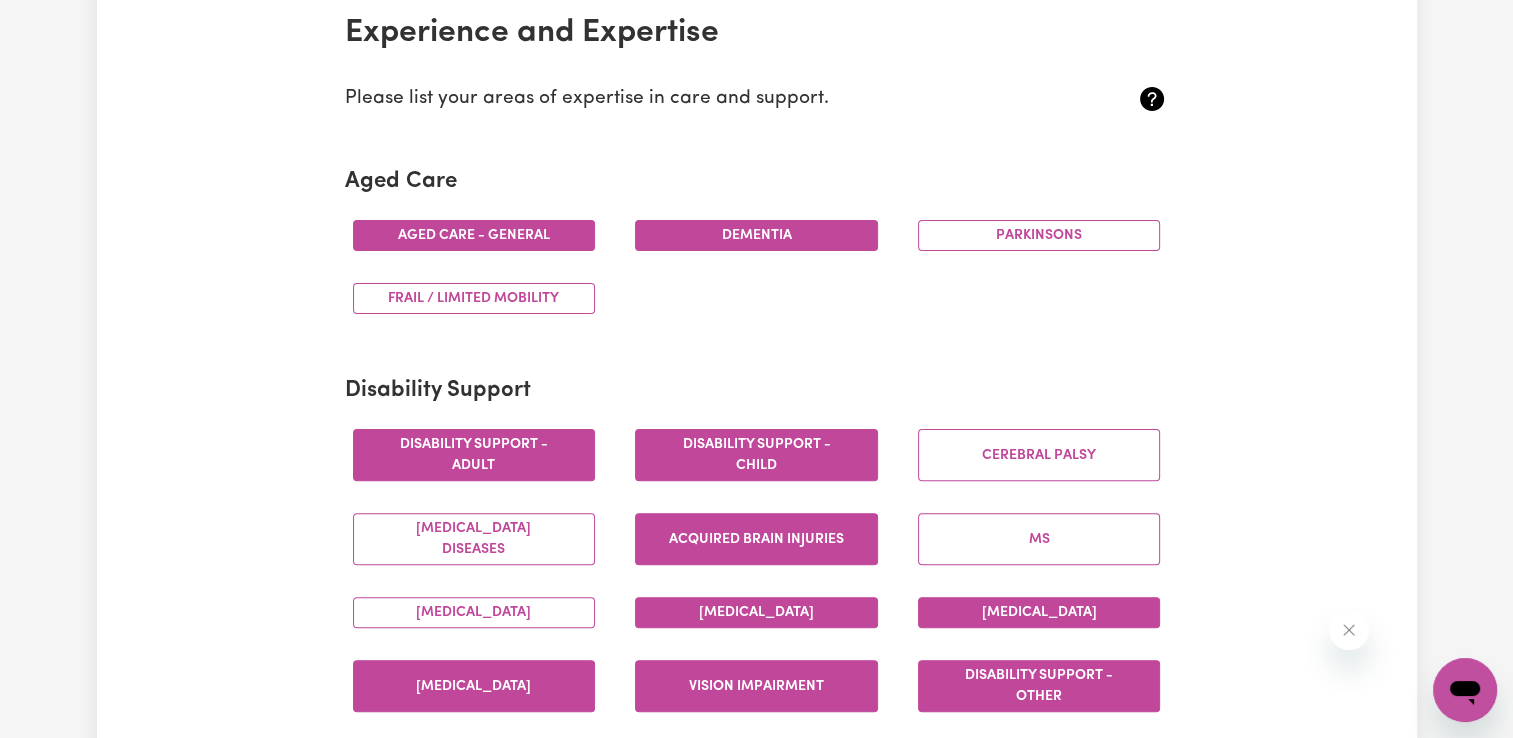 scroll, scrollTop: 452, scrollLeft: 0, axis: vertical 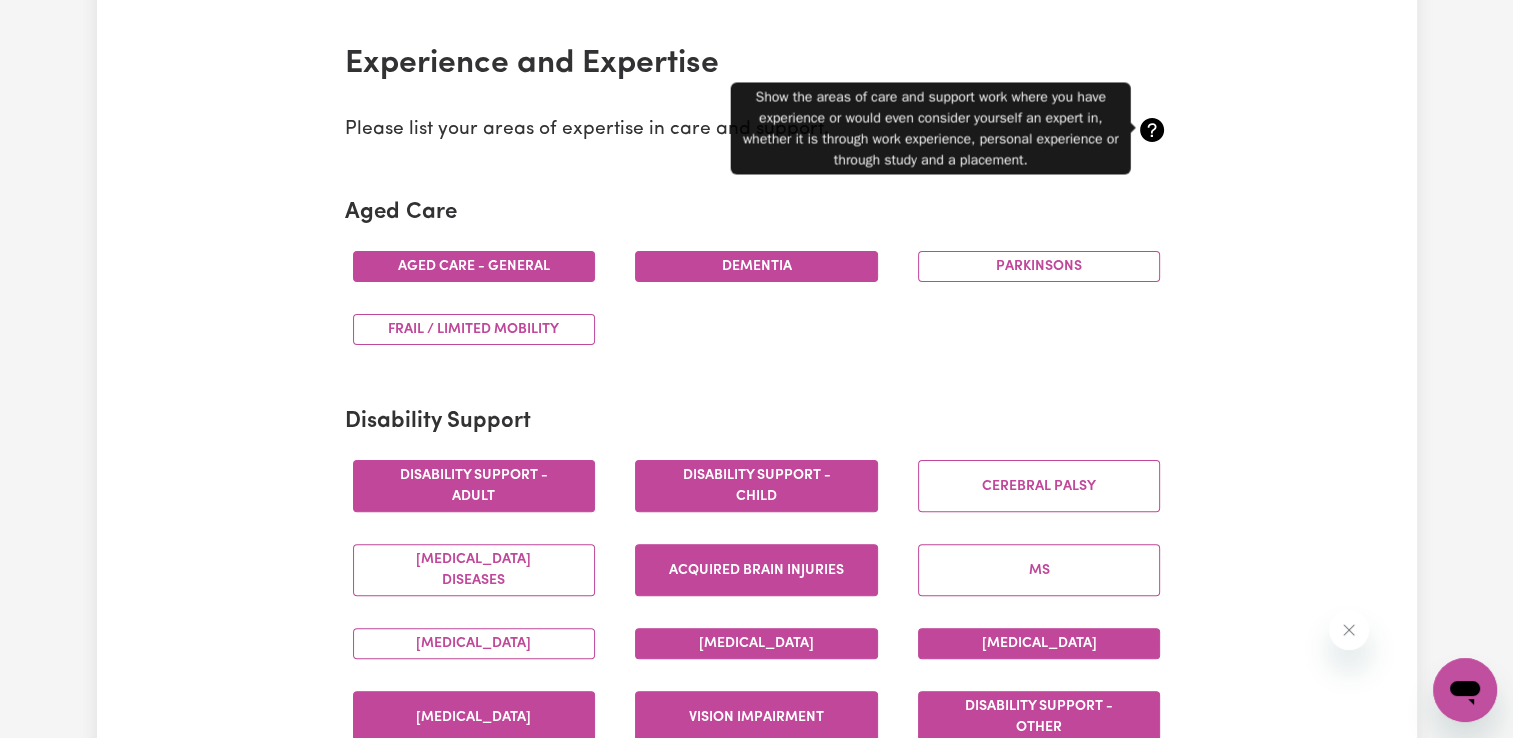 click 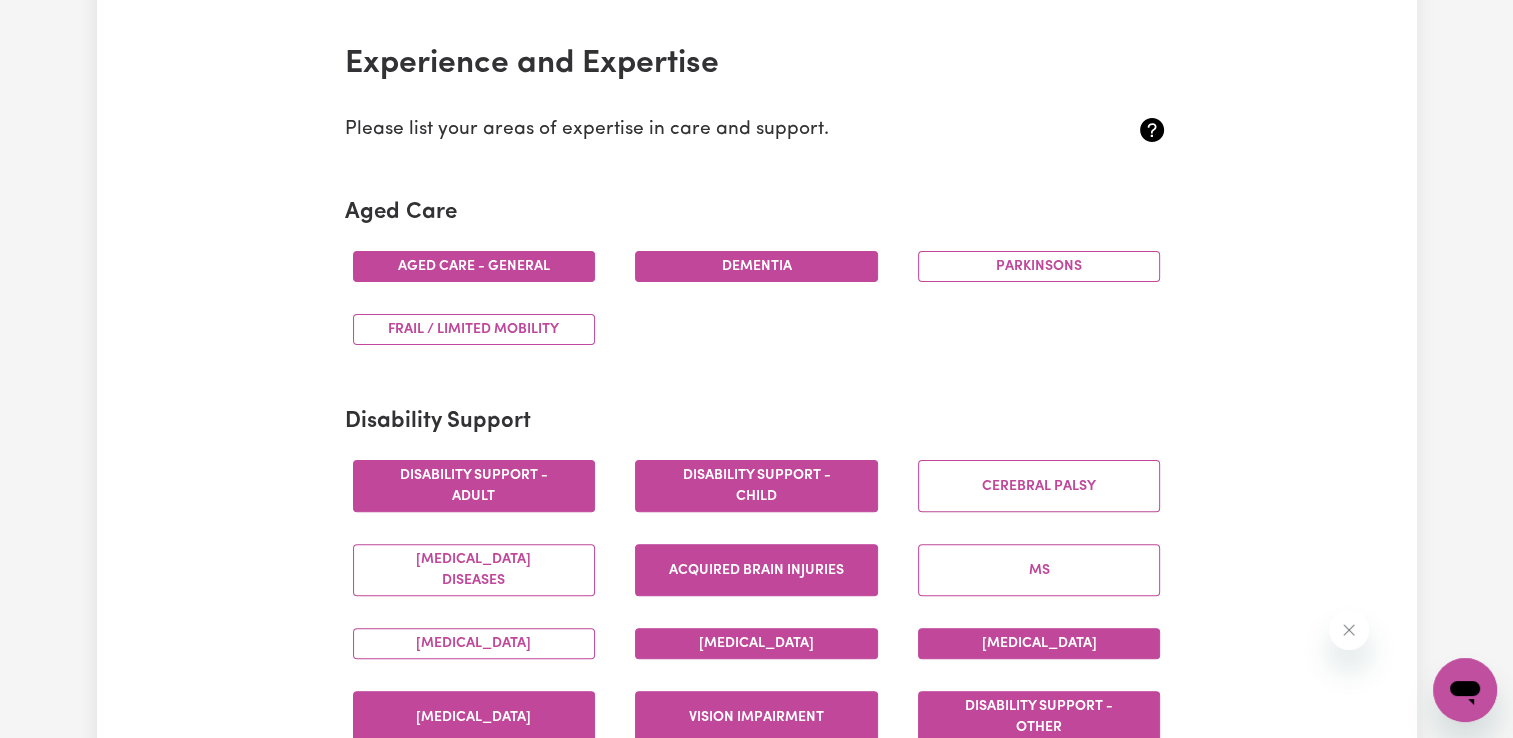 click 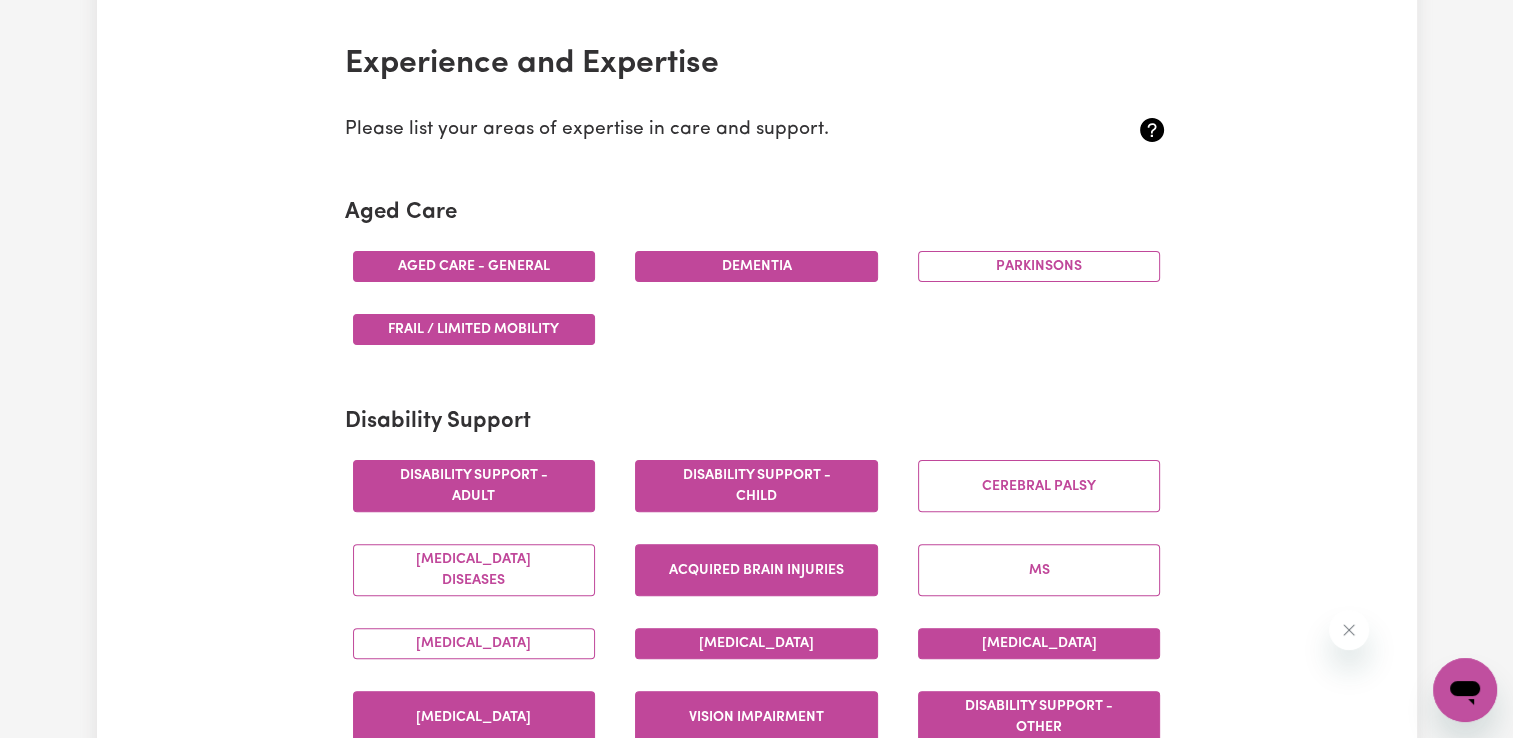click on "Frail / limited mobility" at bounding box center (474, 329) 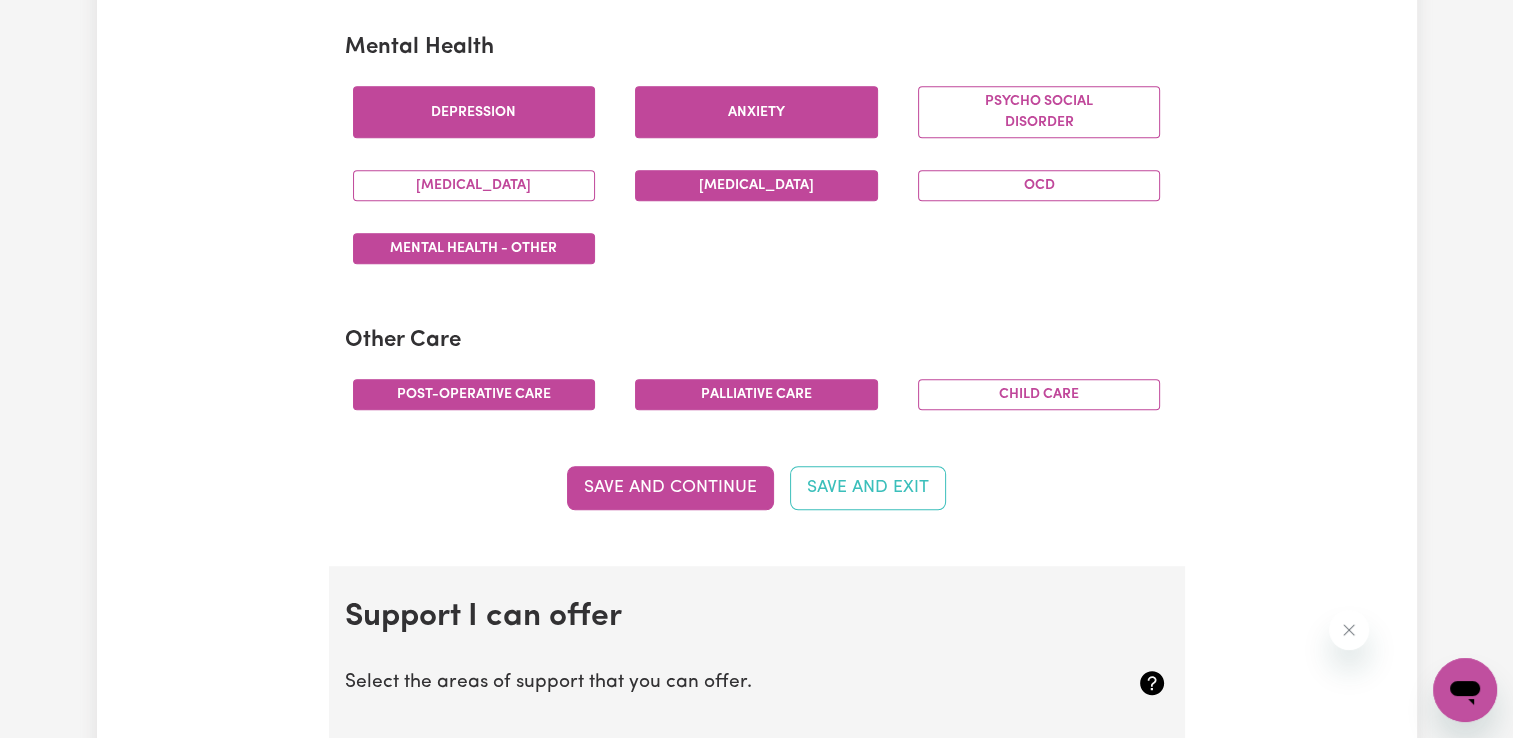 scroll, scrollTop: 1231, scrollLeft: 0, axis: vertical 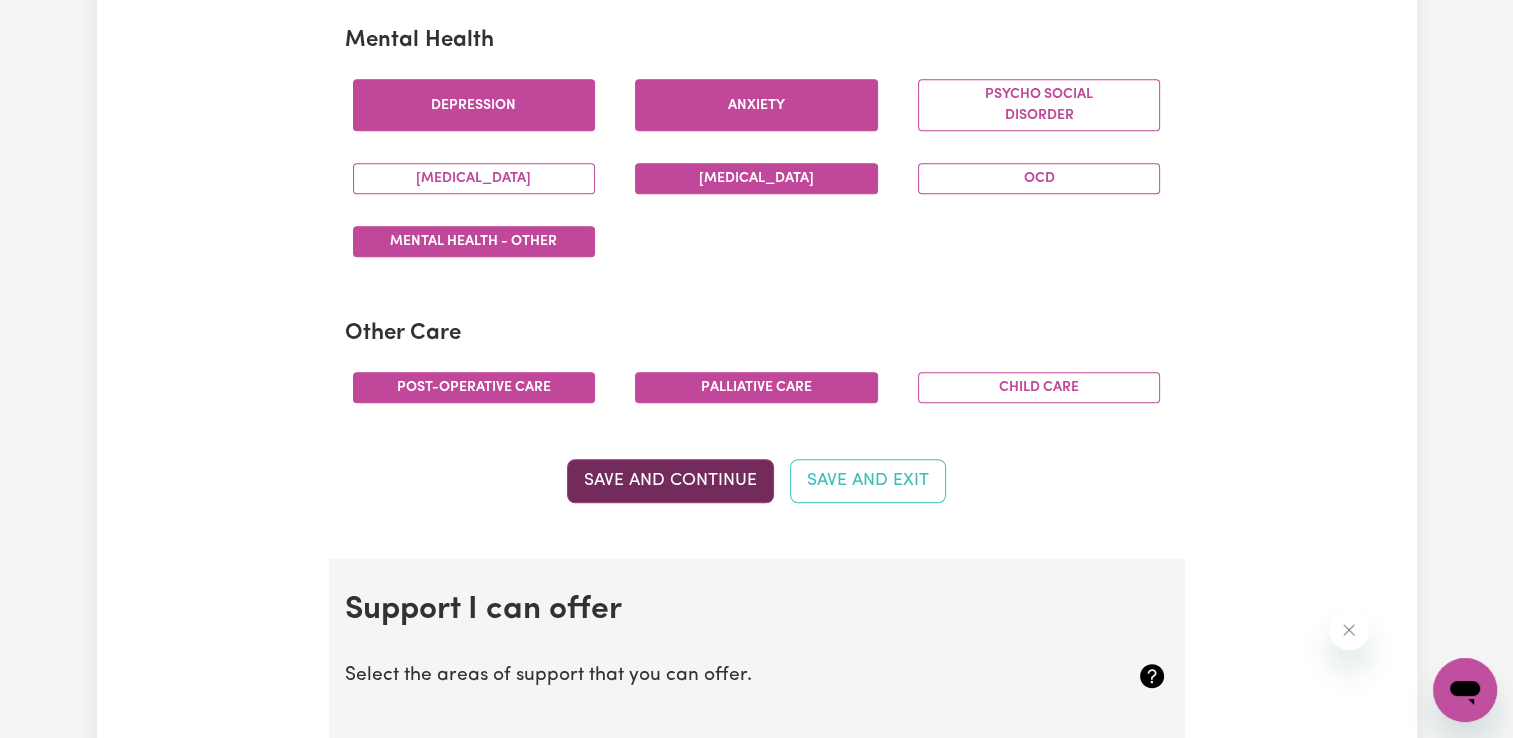click on "Save and Continue" at bounding box center (670, 481) 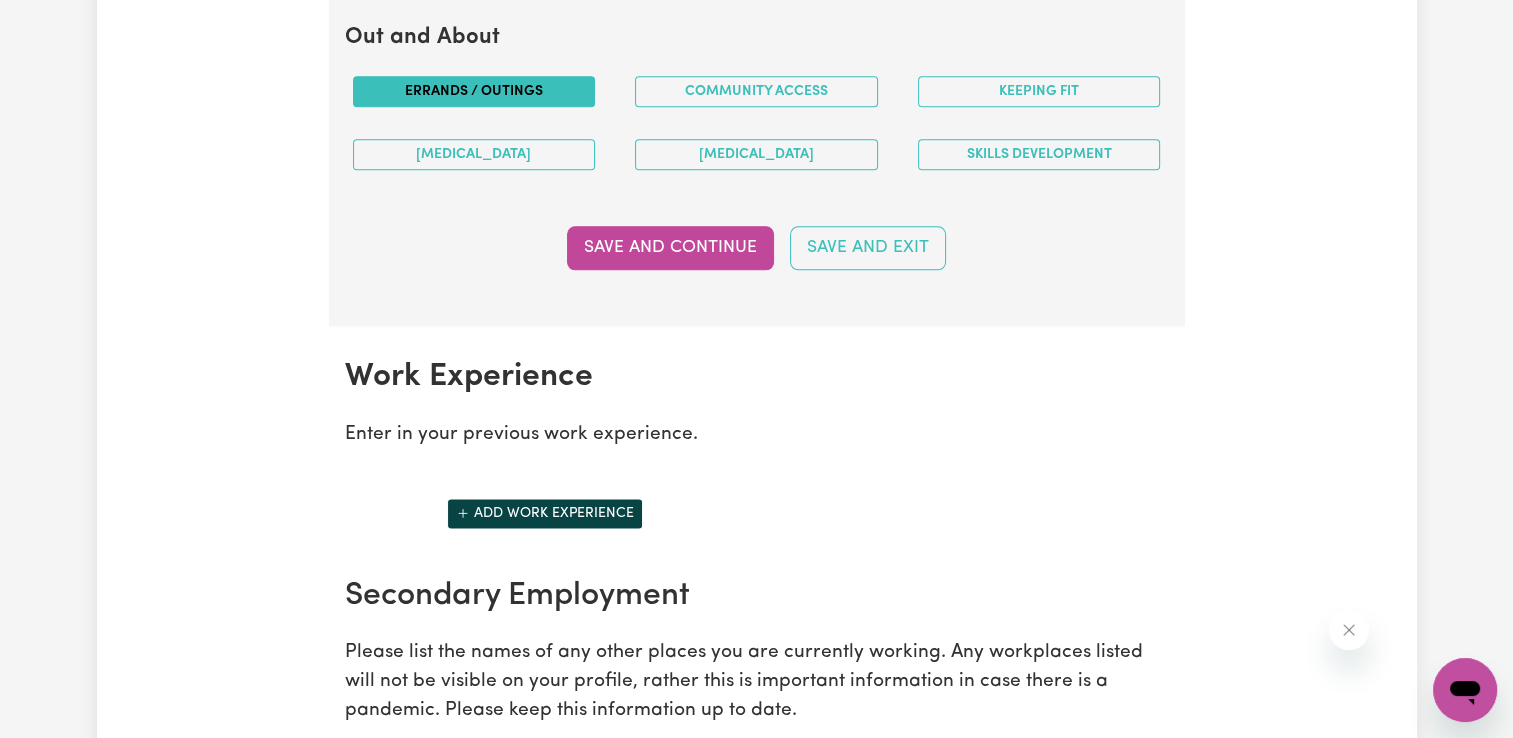 scroll, scrollTop: 2492, scrollLeft: 0, axis: vertical 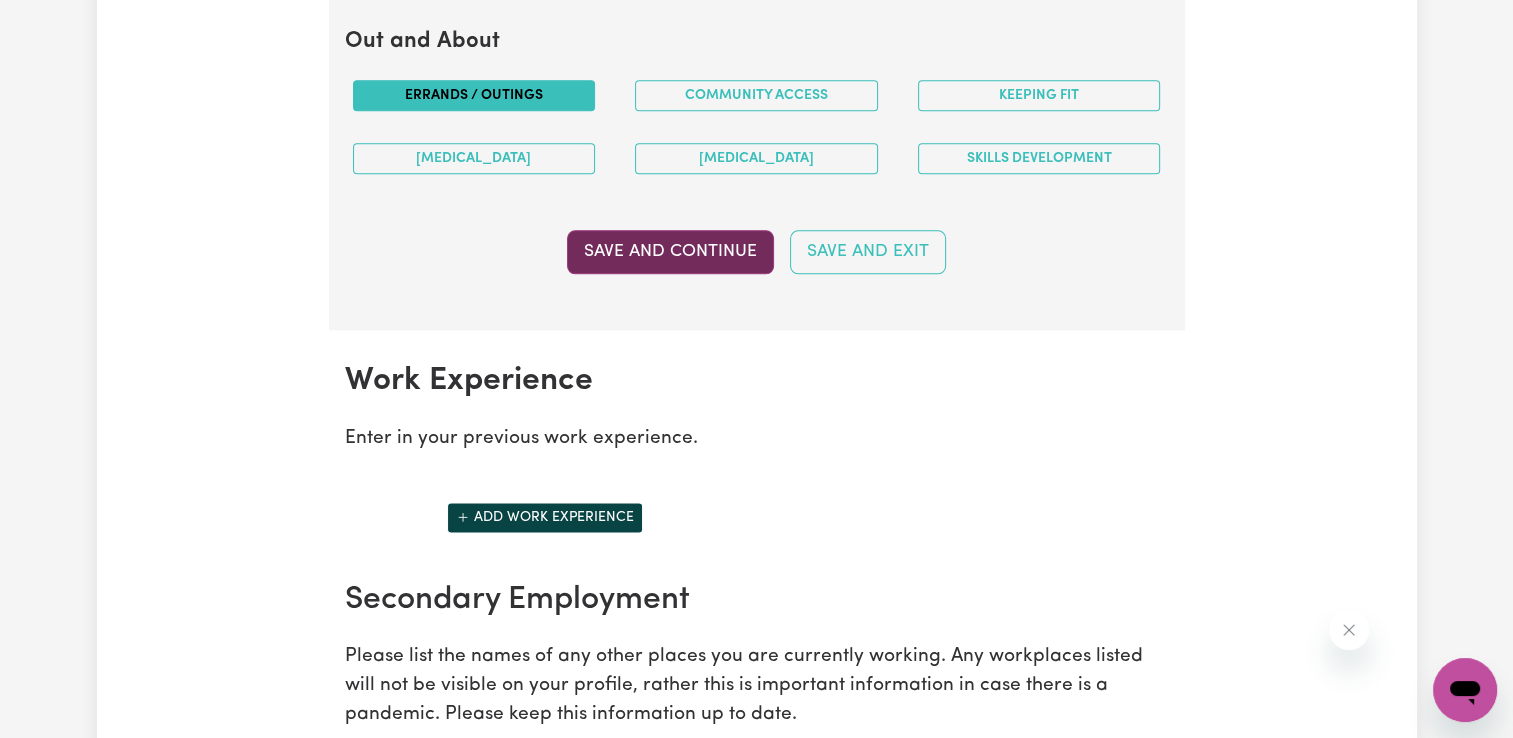 click on "Save and Continue" at bounding box center (670, 252) 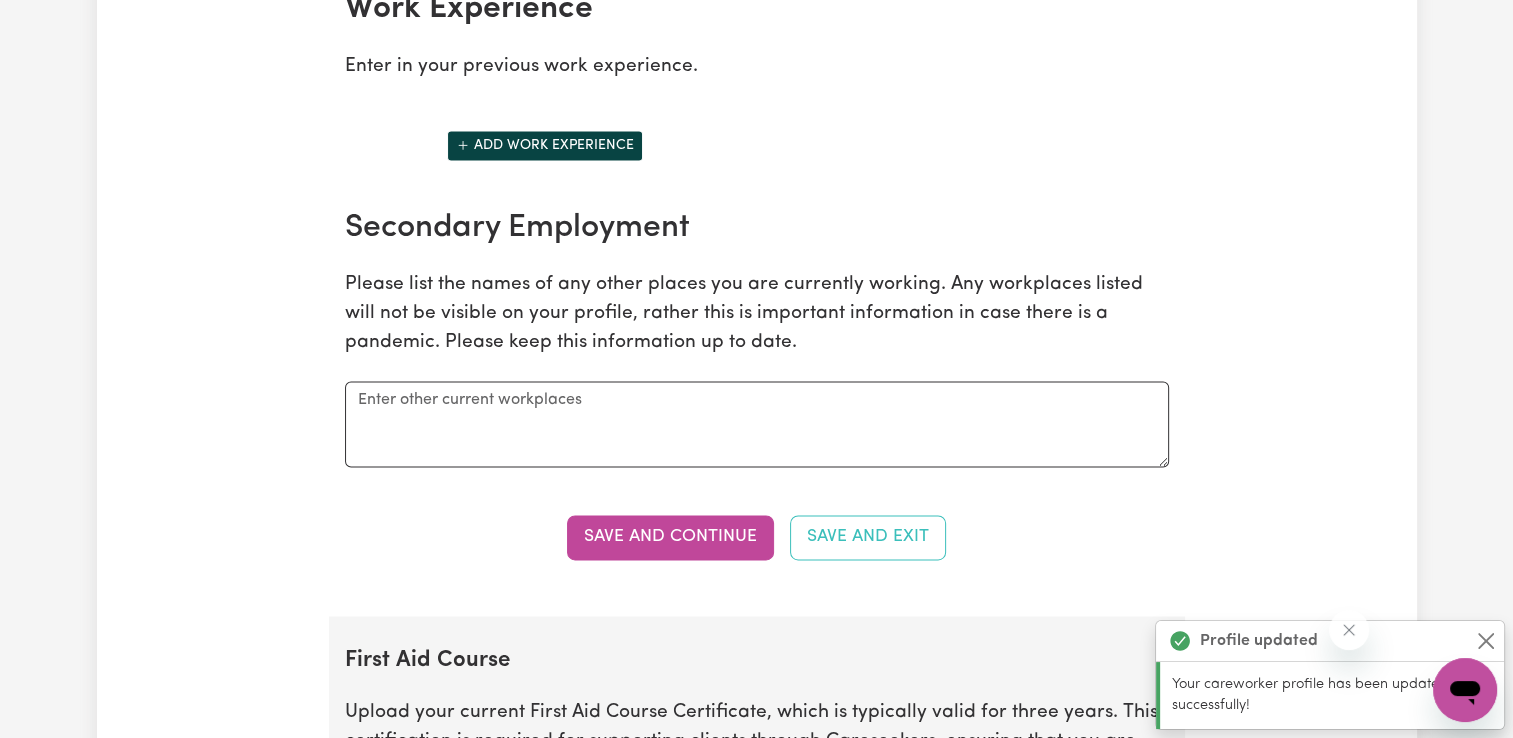 scroll, scrollTop: 2866, scrollLeft: 0, axis: vertical 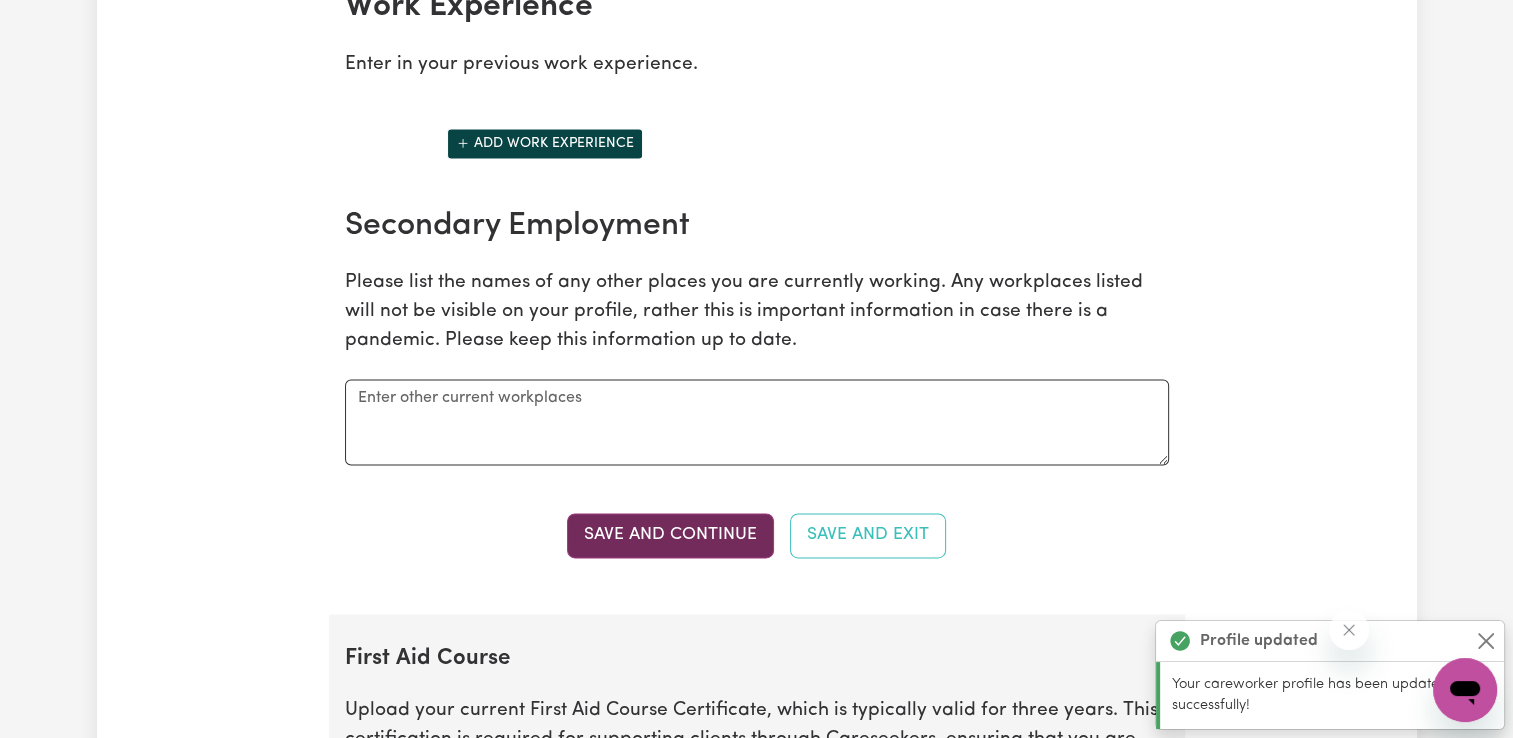 click on "Save and Continue" at bounding box center (670, 535) 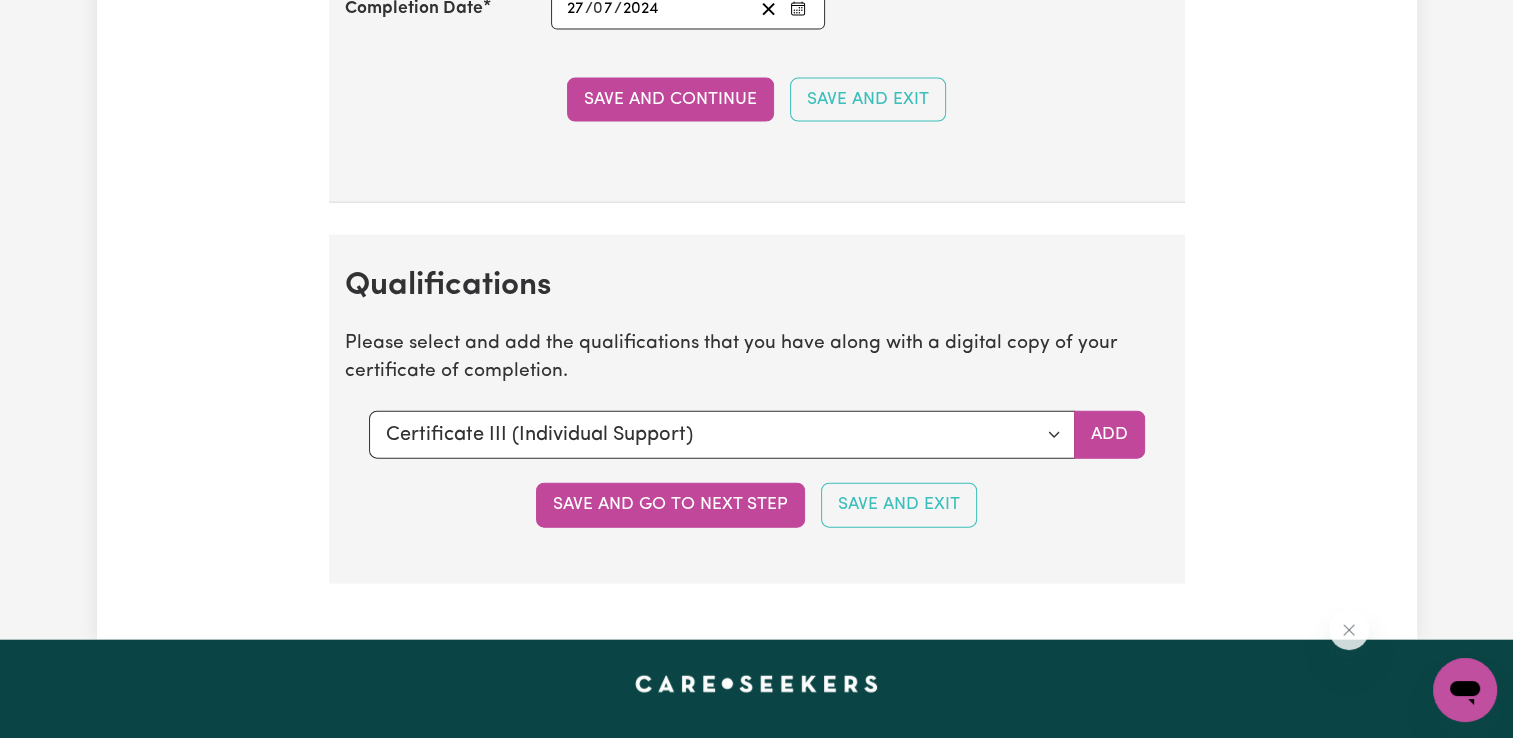 scroll, scrollTop: 4575, scrollLeft: 0, axis: vertical 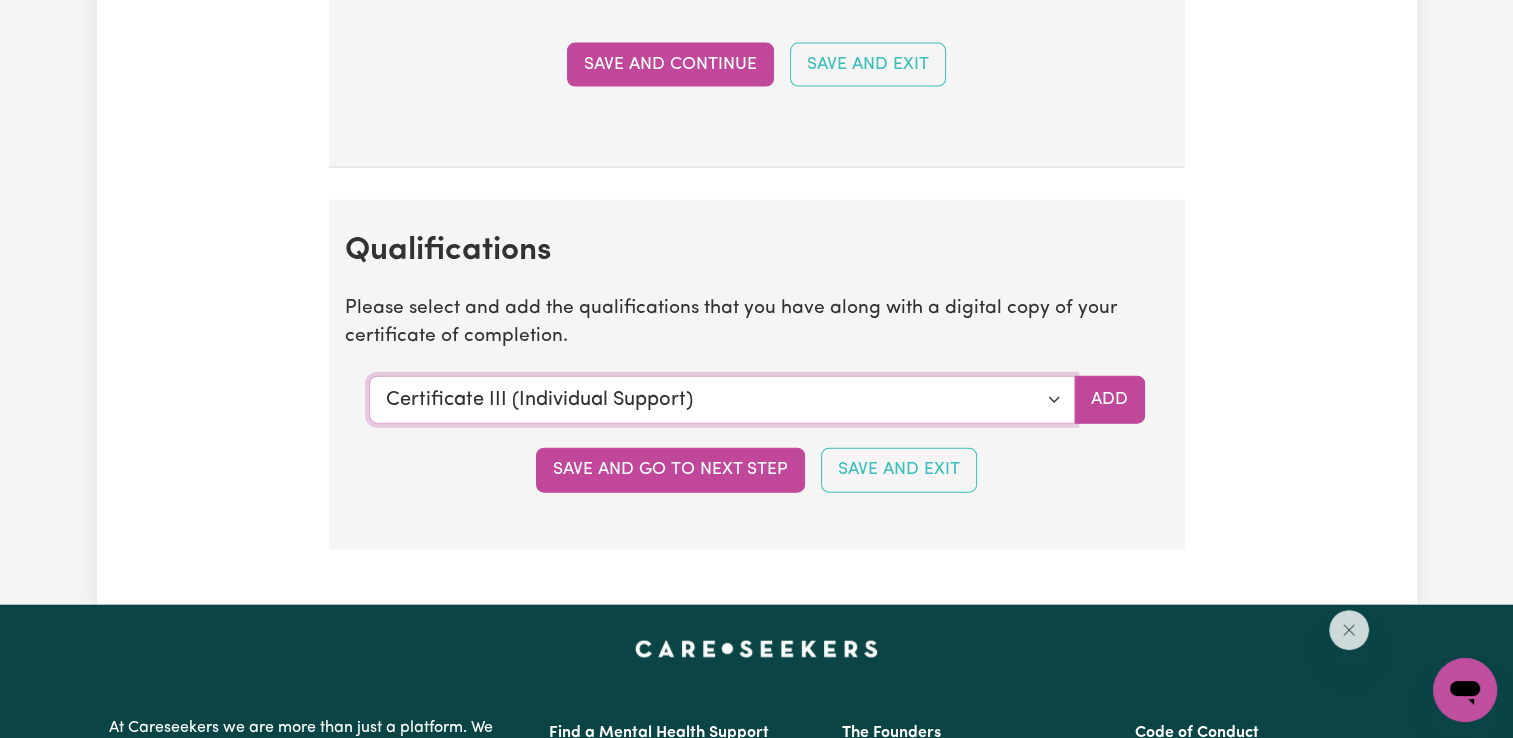 click on "Select a qualification to add... Certificate III (Individual Support) Certificate III in Community Services [CHC32015] Certificate IV (Disability Support) Certificate IV (Ageing Support) Certificate IV in Community Services [CHC42015] Certificate IV (Mental Health) Diploma of Nursing Diploma of Nursing (EEN) Diploma of Community Services Diploma Mental Health Master of Science (Dementia Care) Assist clients with medication [HLTHPS006] CPR Course [HLTAID009-12] Course in First Aid Management of [MEDICAL_DATA] [22300VIC] Course in the Management of [MEDICAL_DATA] Risks and Emergencies in the Workplace [22556VIC] [MEDICAL_DATA] Management Manual Handling [MEDICAL_DATA] Bachelor of Nursing - Australian registered nurse Bachelor of Nursing - Overseas qualification Bachelor of Nursing (Not Registered Under [PERSON_NAME]) Bachelor of social work Bachelor of social work - overseas qualification Bachelor of psychology Bachelor of psychology - overseas qualification Bachelor of applied science (OT, Speech, Physio)" at bounding box center [722, 400] 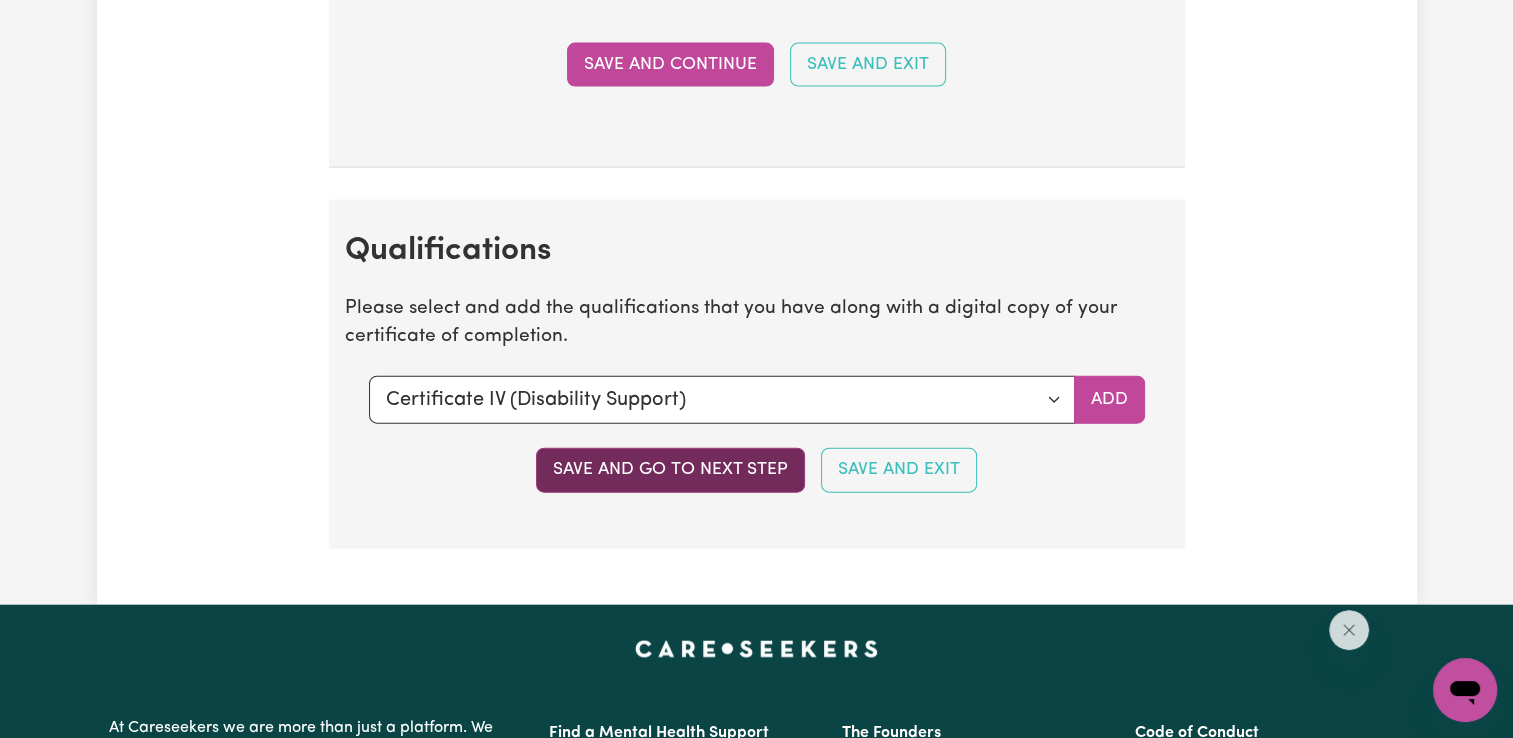 click on "Save and go to next step" at bounding box center [670, 470] 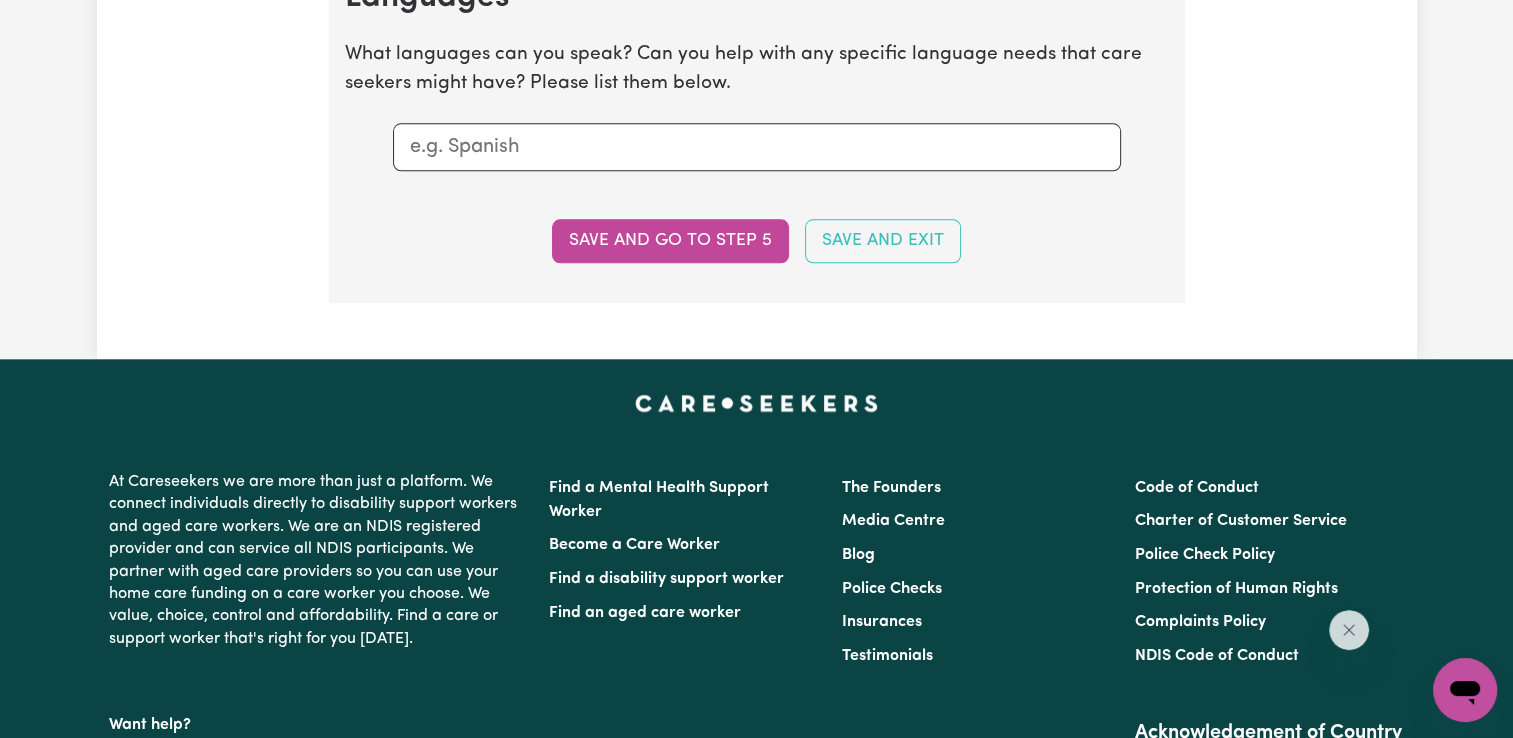 scroll, scrollTop: 2118, scrollLeft: 0, axis: vertical 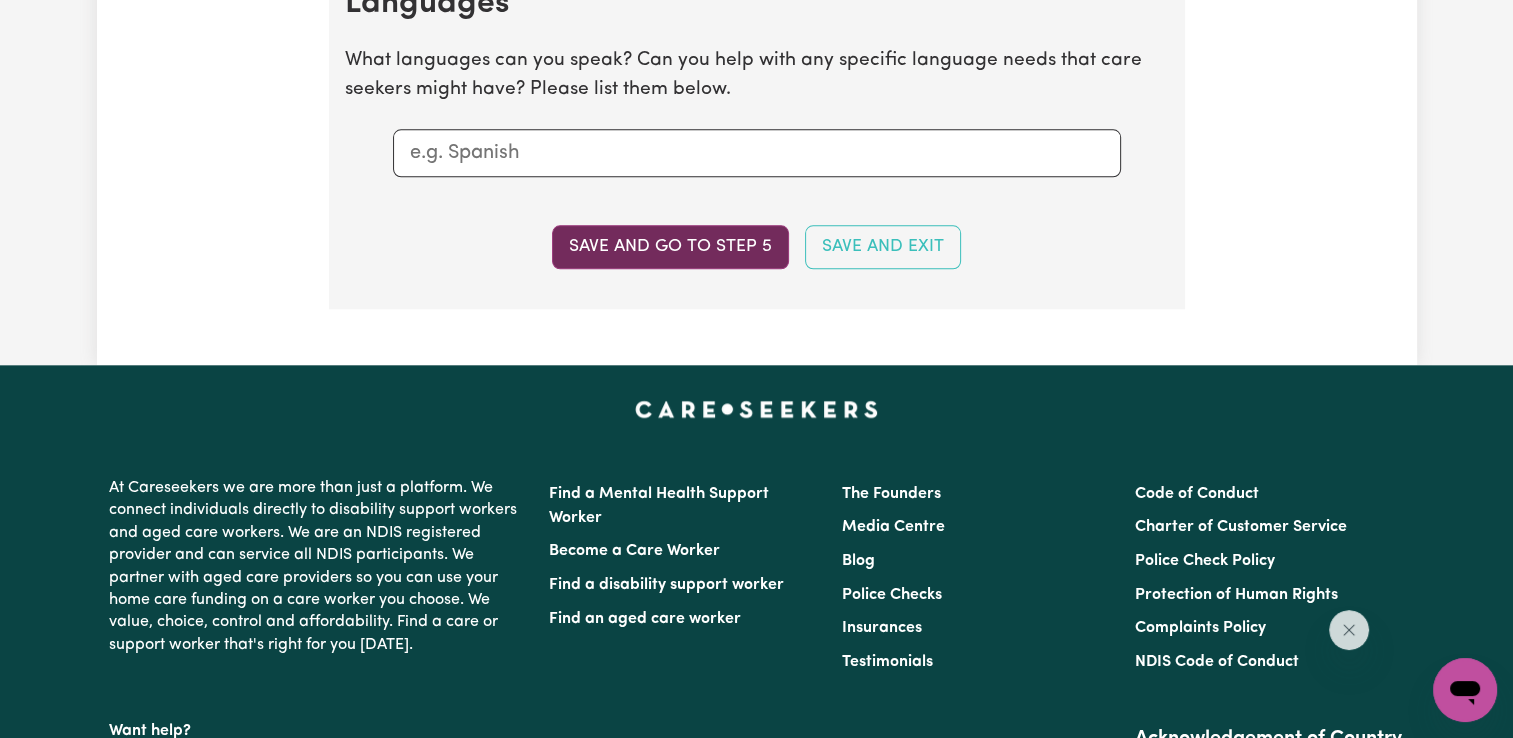 click on "Save and go to step 5" at bounding box center (670, 247) 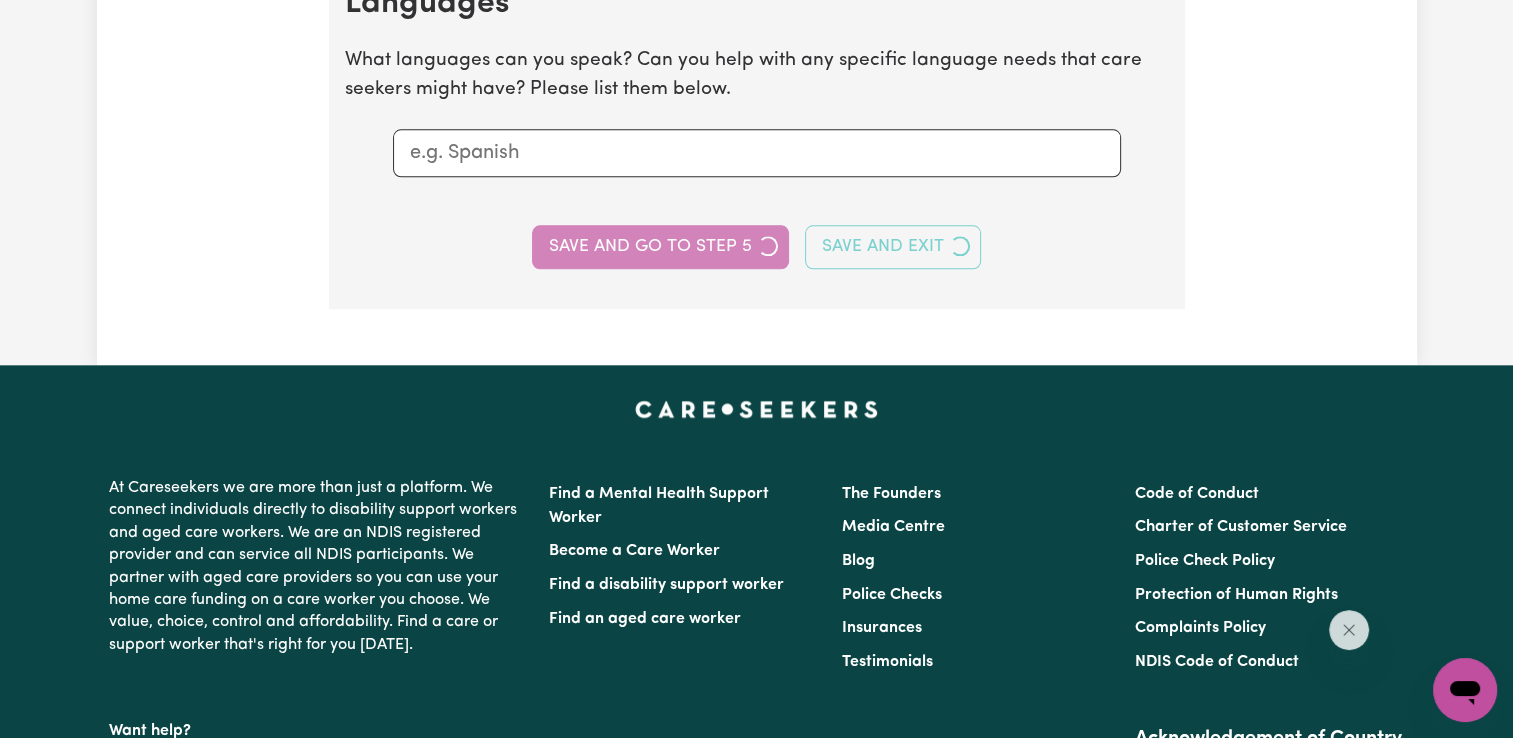 select on "I am providing services privately on my own" 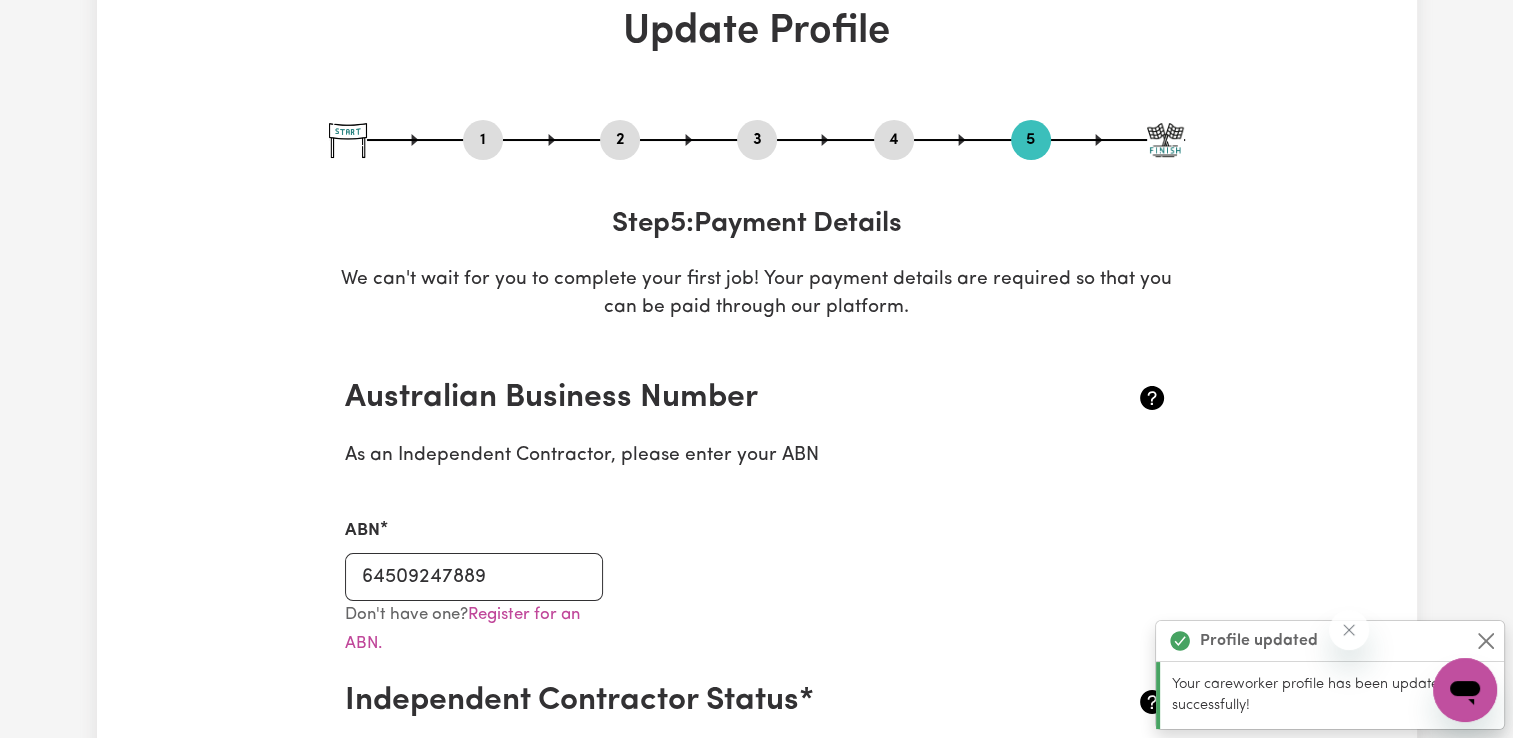 scroll, scrollTop: 0, scrollLeft: 0, axis: both 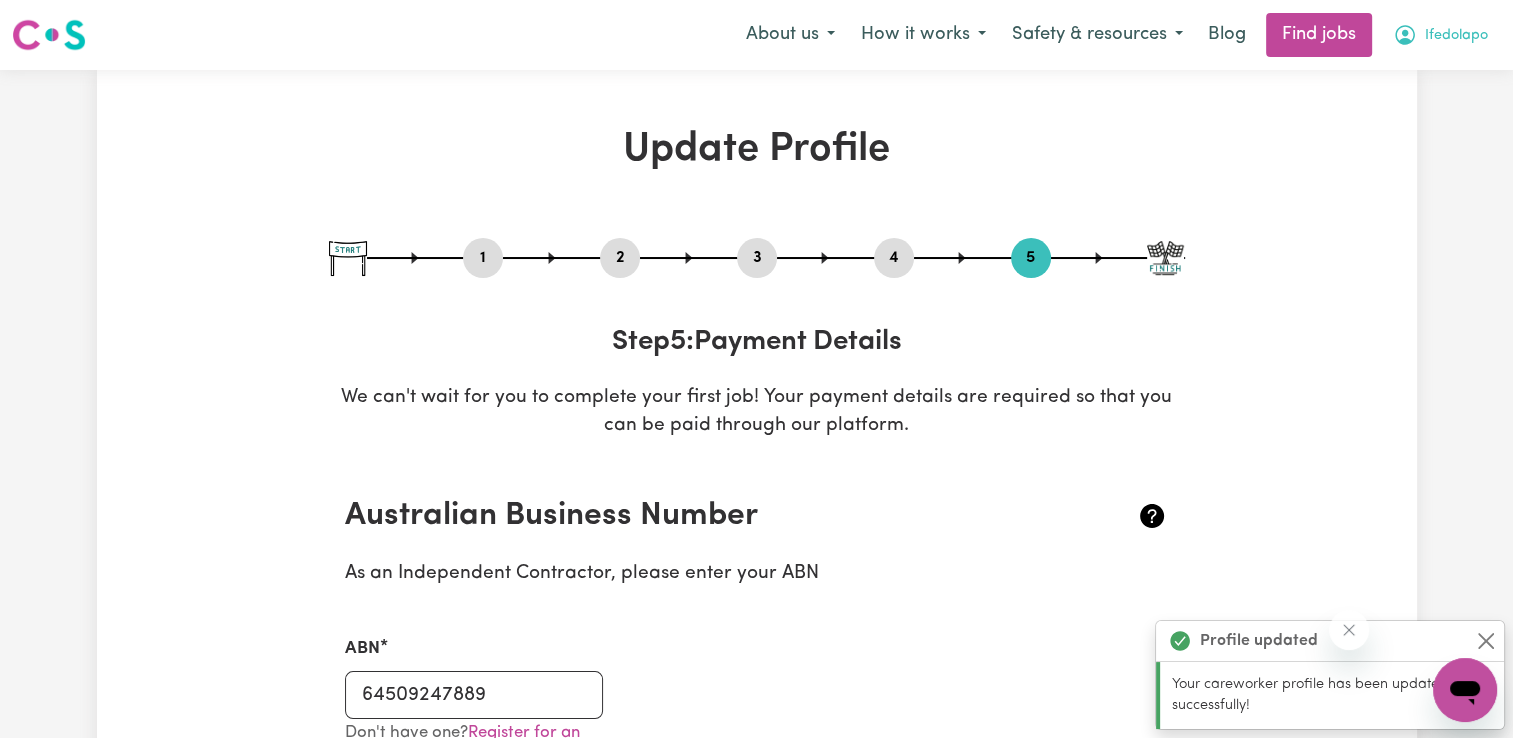 click on "Ifedolapo" at bounding box center [1456, 36] 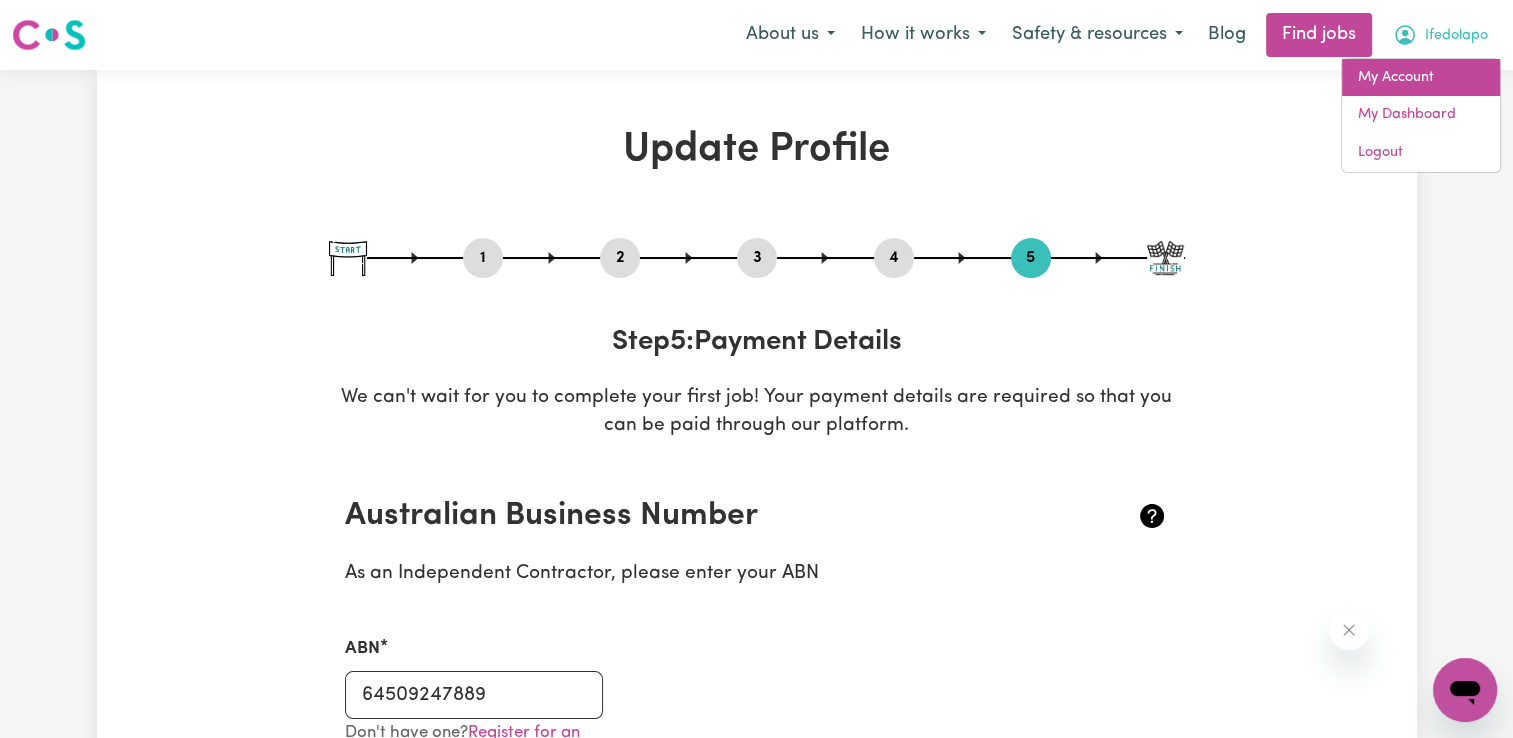click on "My Account" at bounding box center (1421, 78) 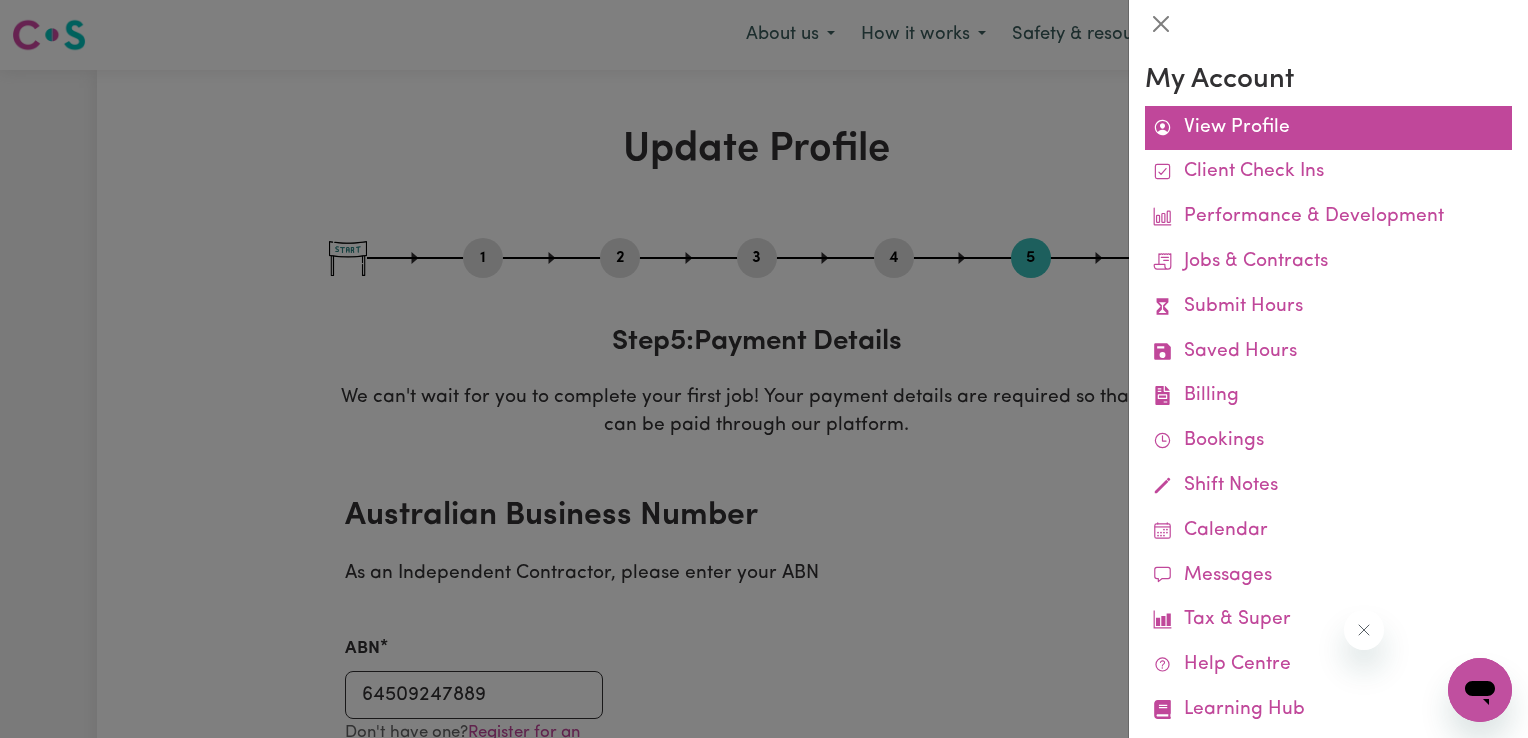 click on "View Profile" at bounding box center (1328, 128) 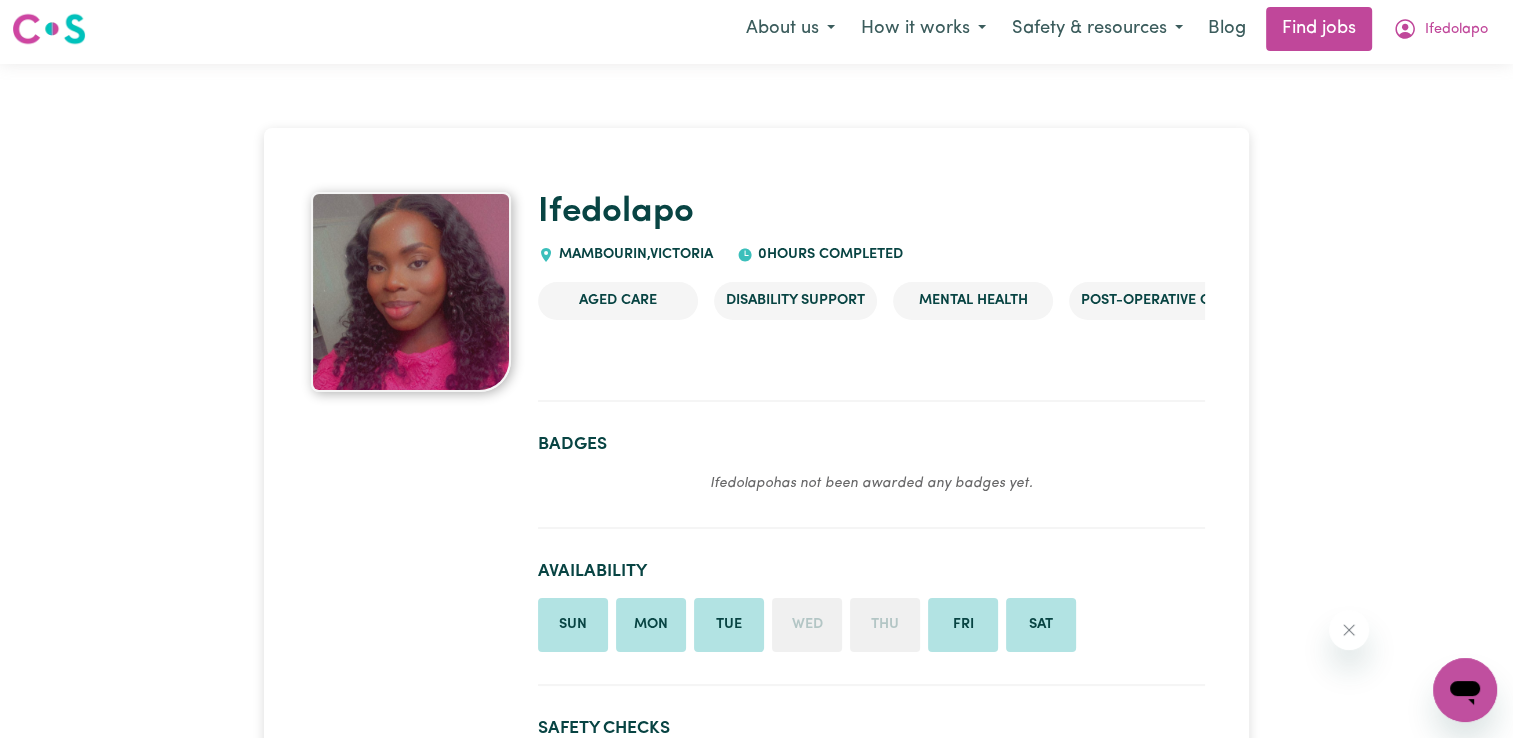 scroll, scrollTop: 0, scrollLeft: 0, axis: both 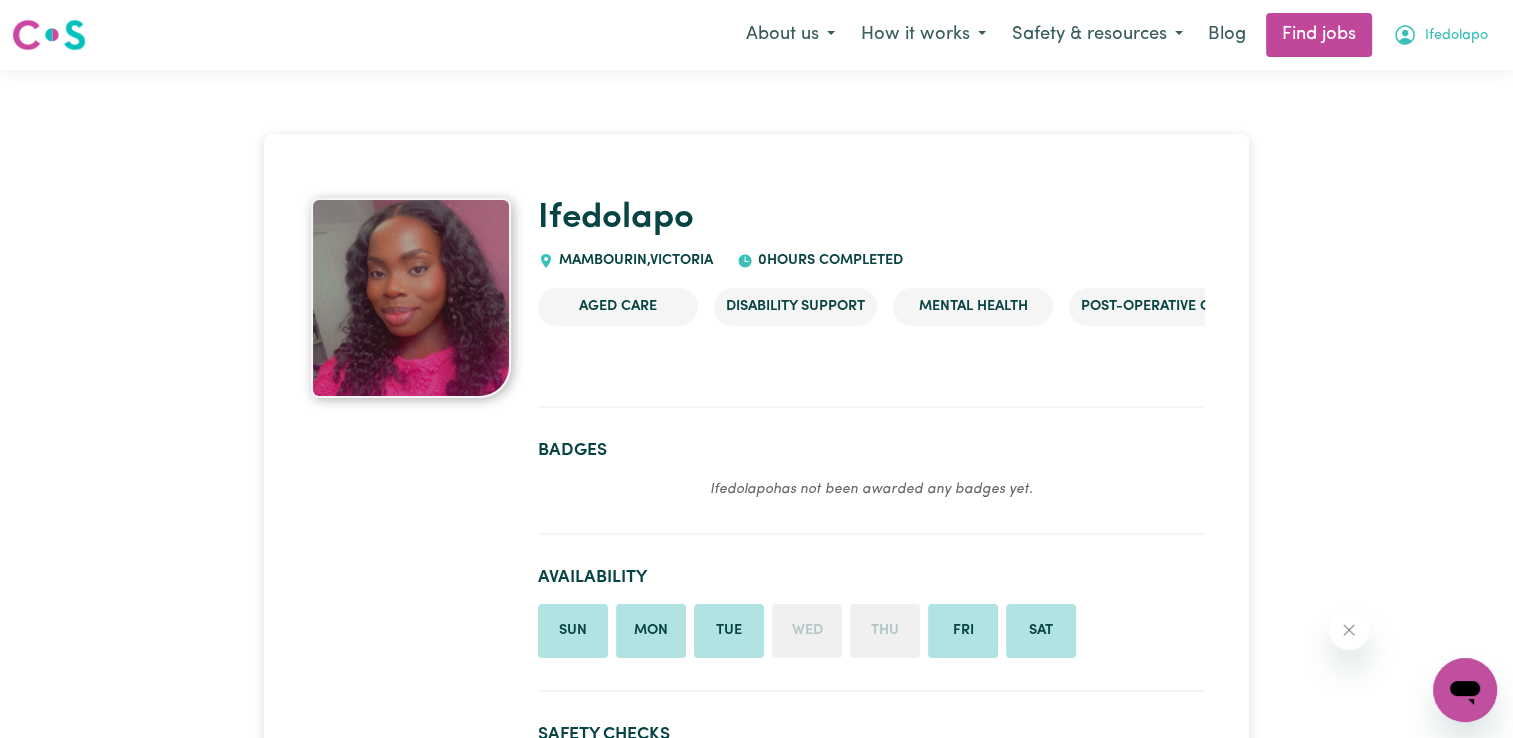 click 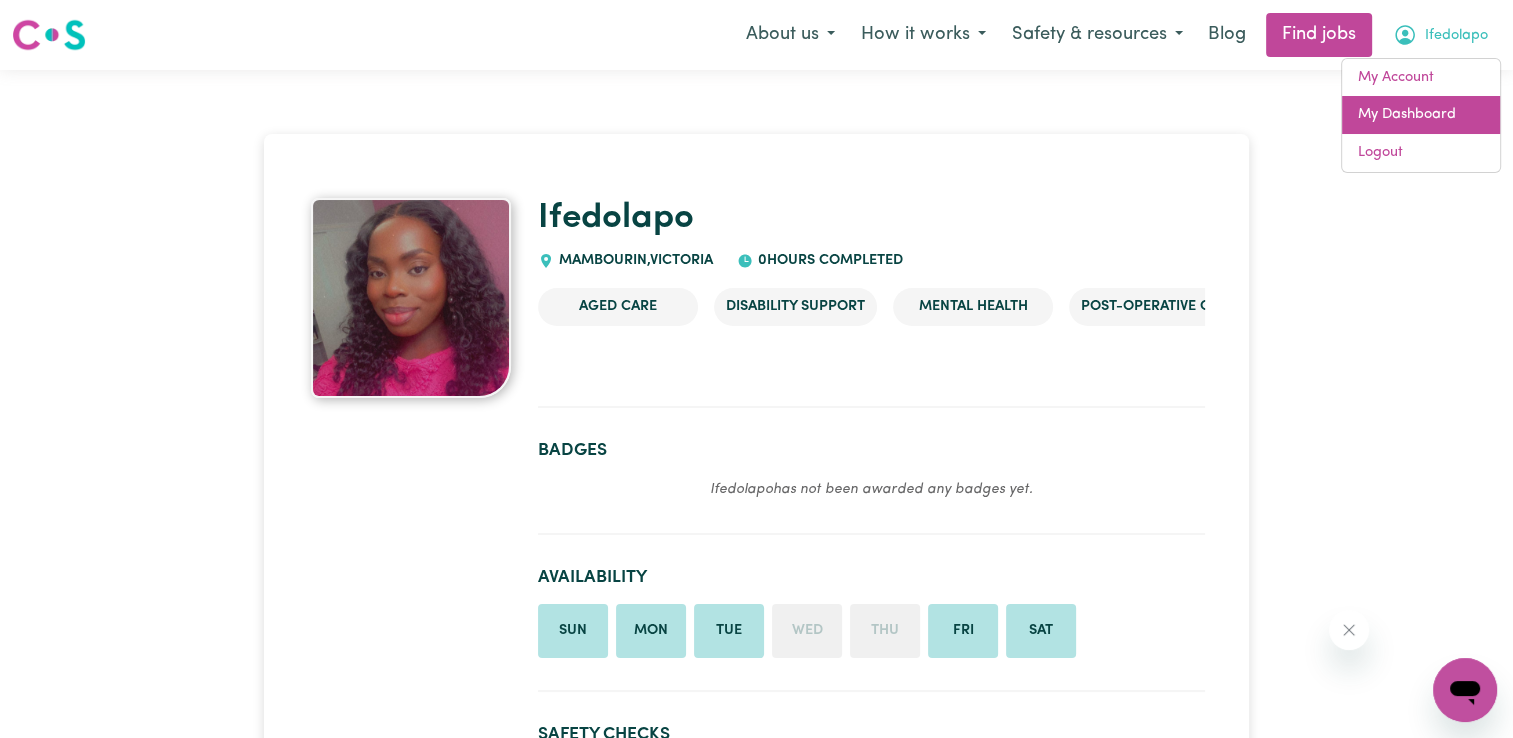 click on "My Dashboard" at bounding box center (1421, 115) 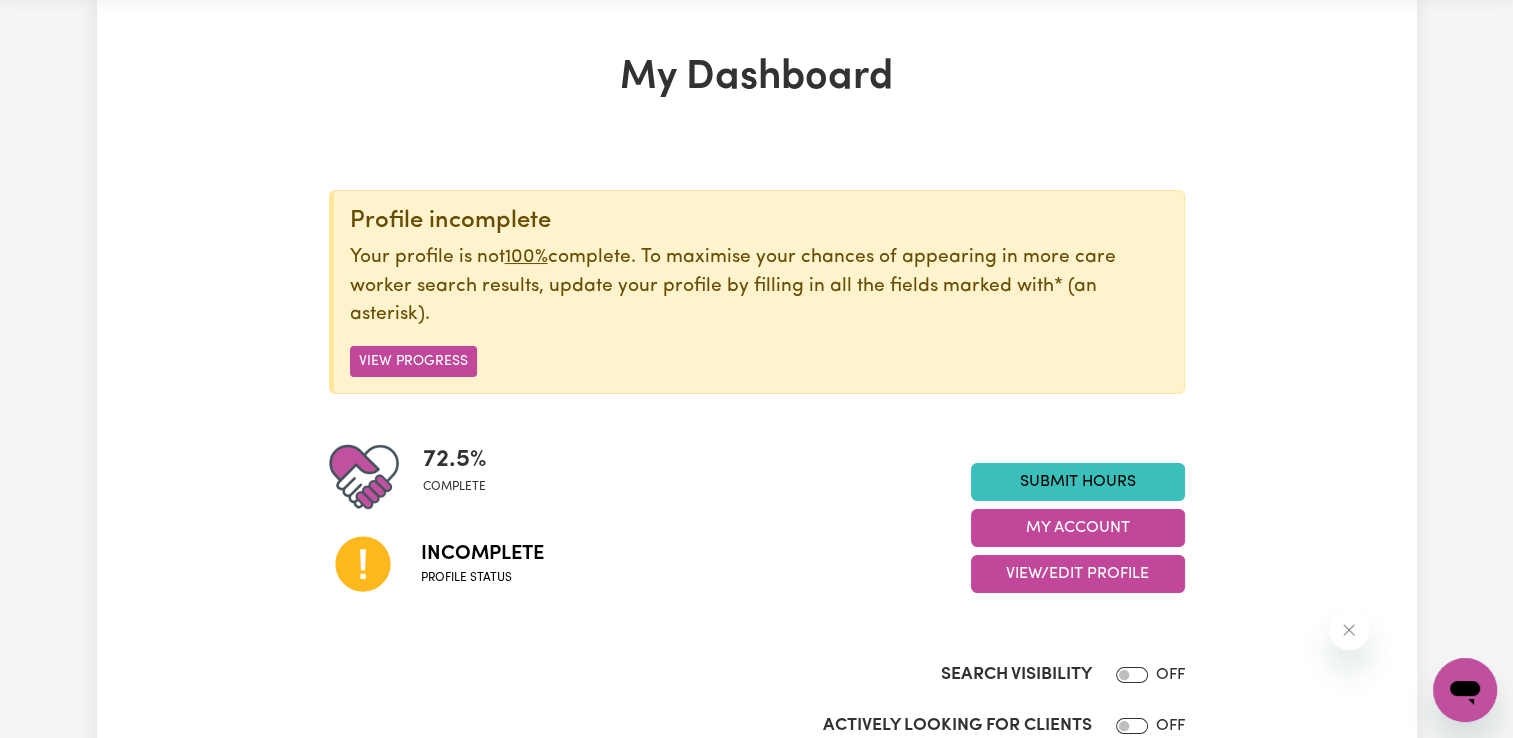 scroll, scrollTop: 82, scrollLeft: 0, axis: vertical 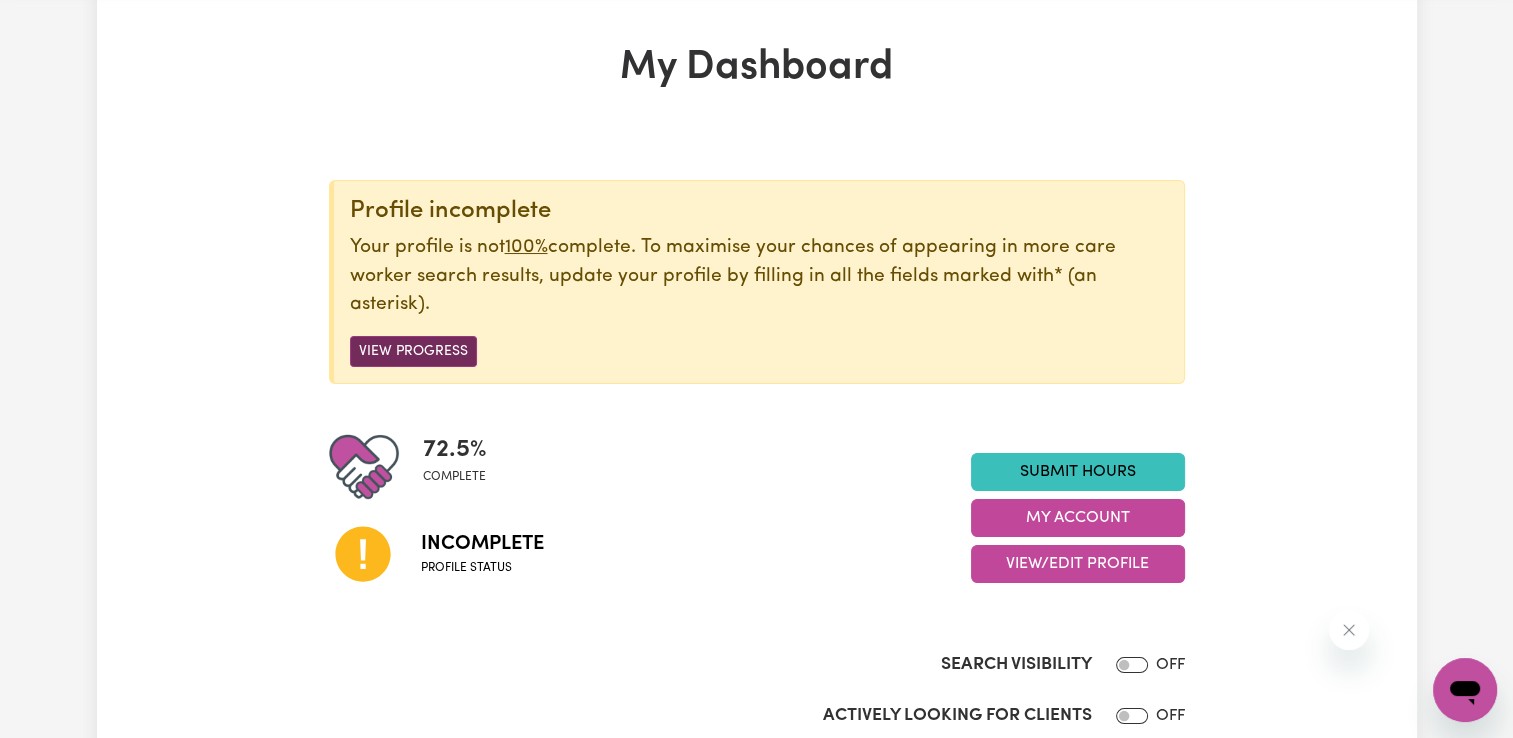 click on "View Progress" at bounding box center (413, 351) 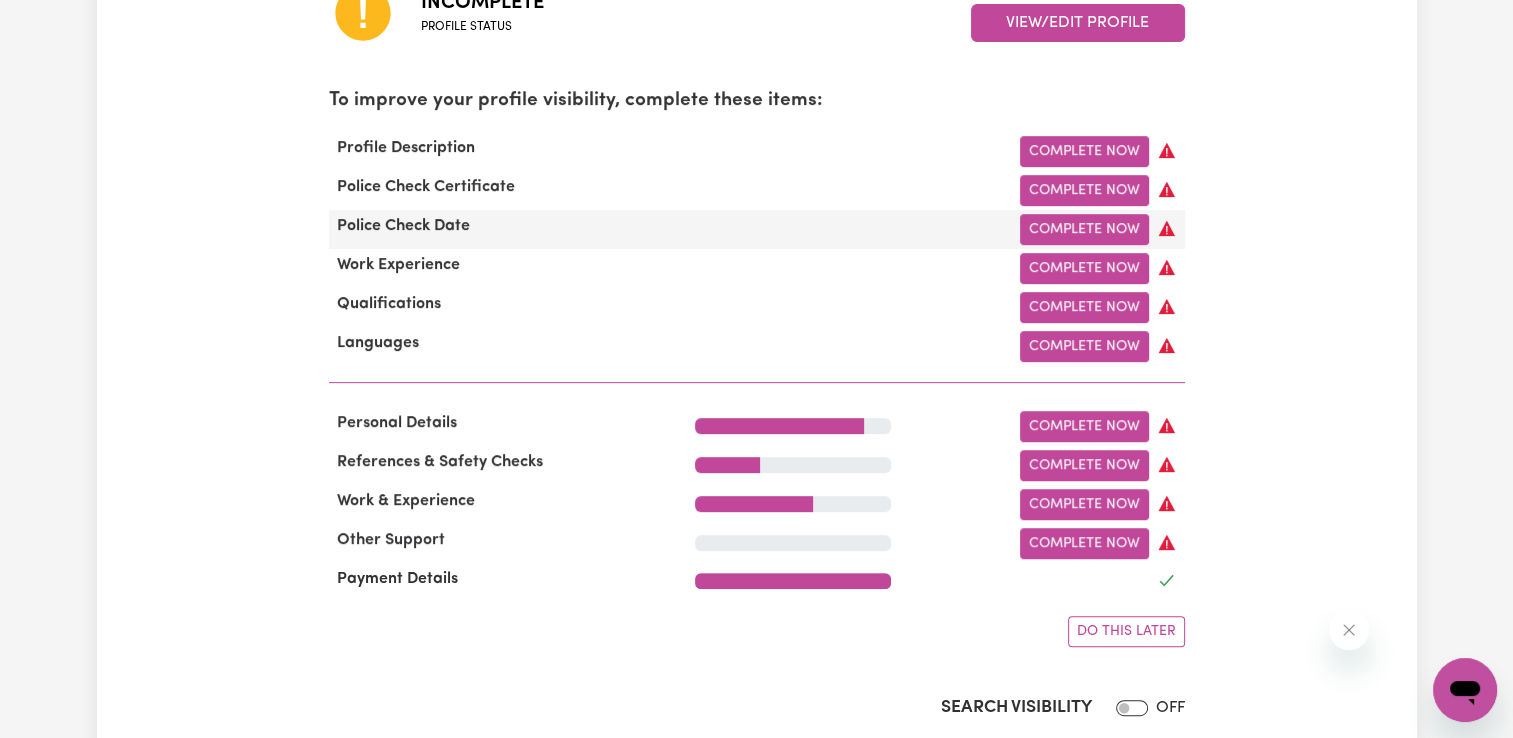 scroll, scrollTop: 636, scrollLeft: 0, axis: vertical 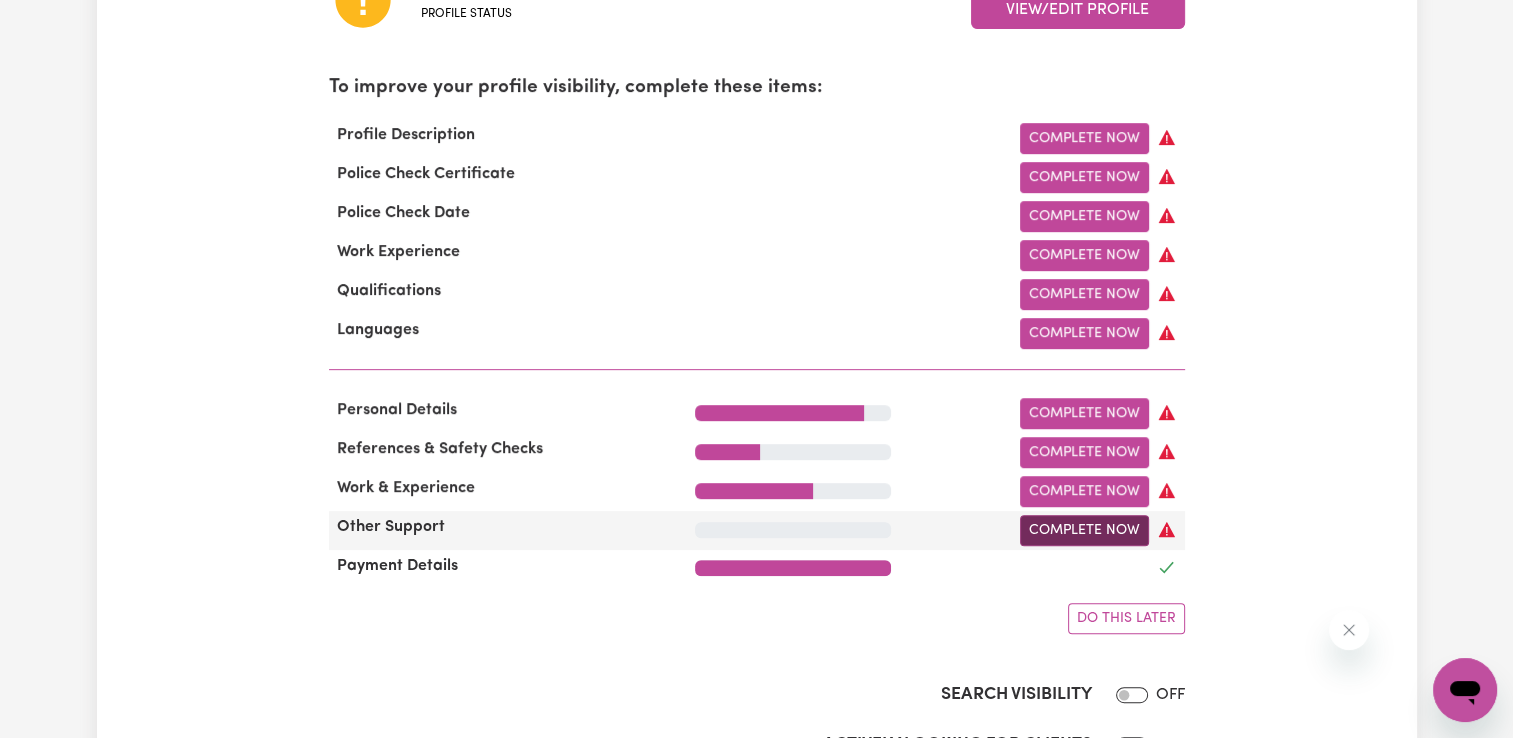 click on "Complete Now" at bounding box center [1084, 530] 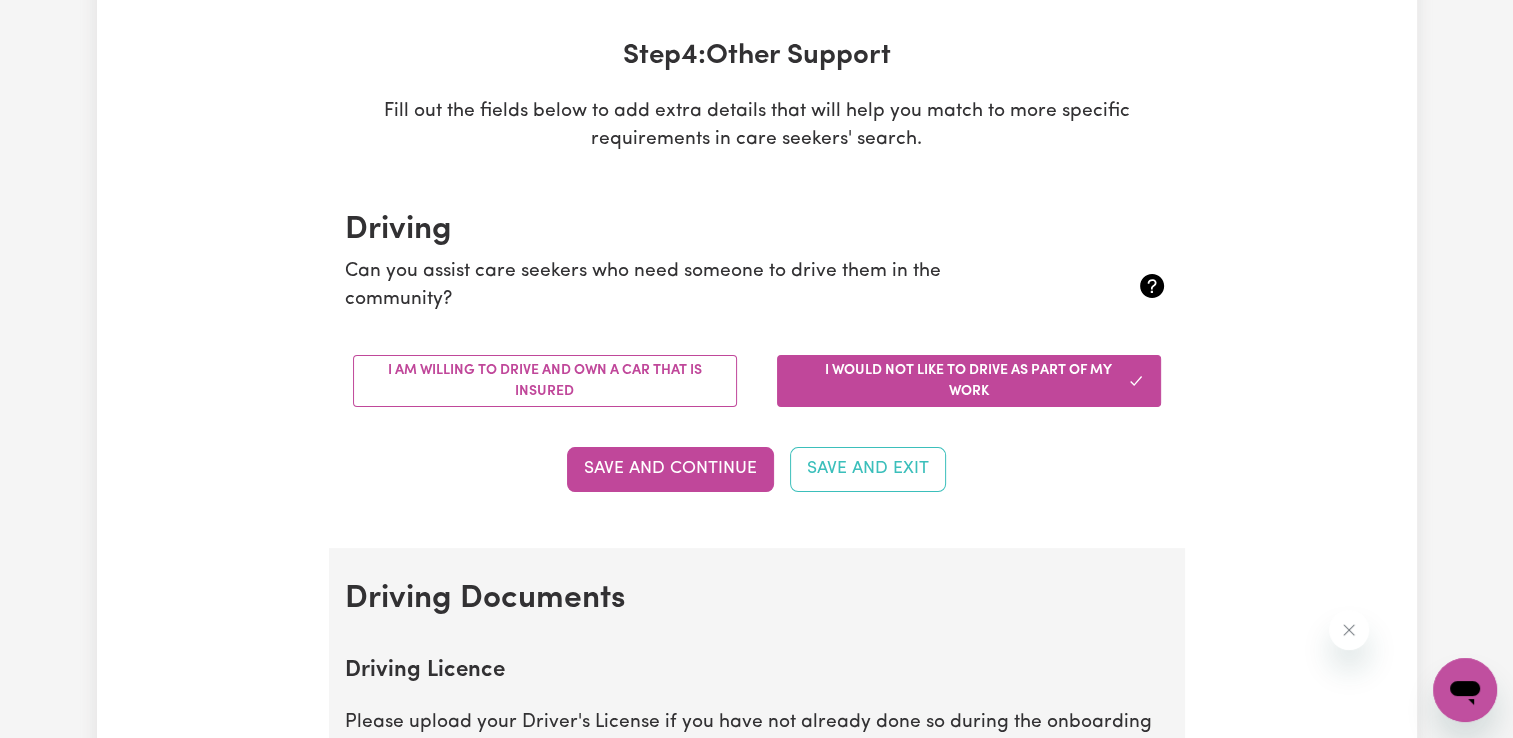 scroll, scrollTop: 287, scrollLeft: 0, axis: vertical 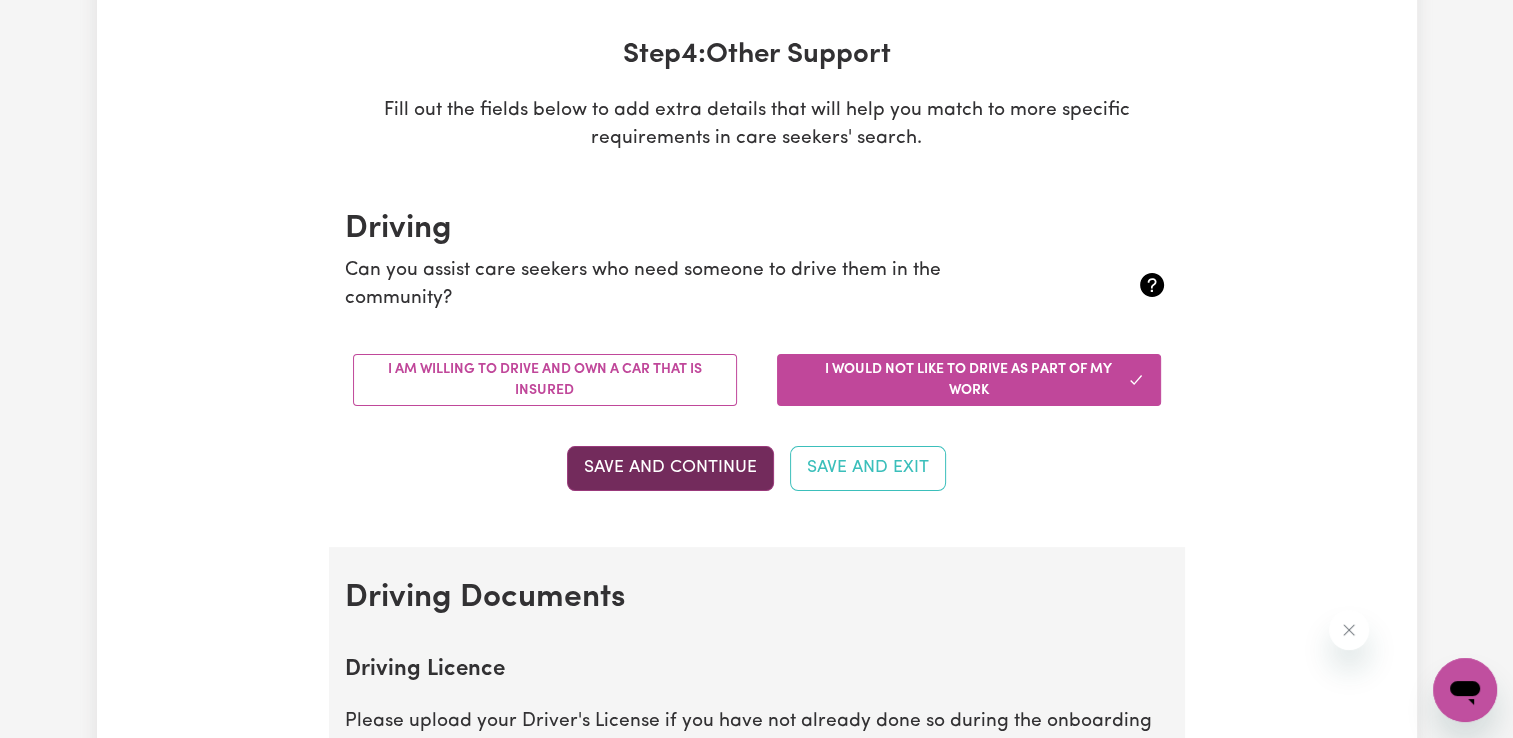 click on "Save and Continue" at bounding box center (670, 468) 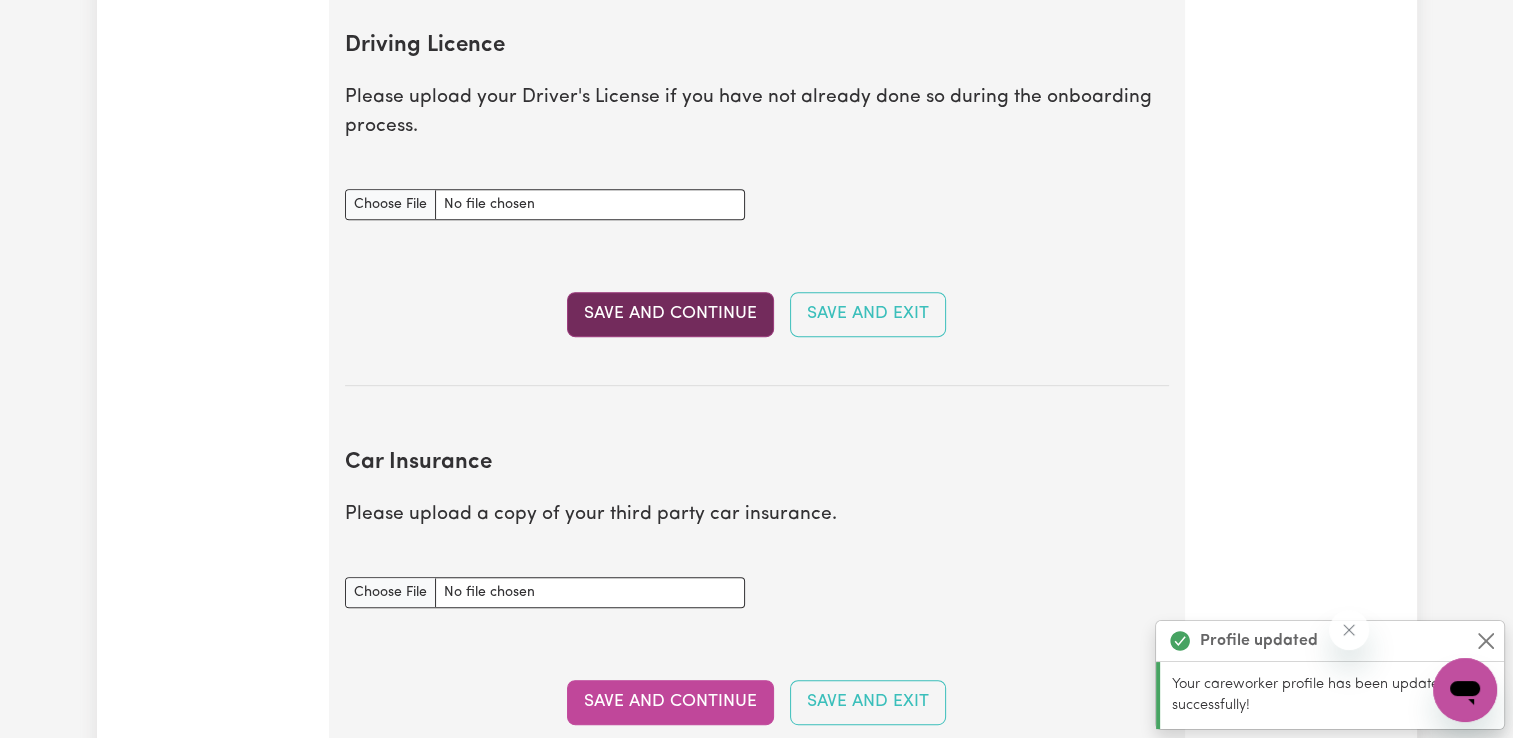 scroll, scrollTop: 913, scrollLeft: 0, axis: vertical 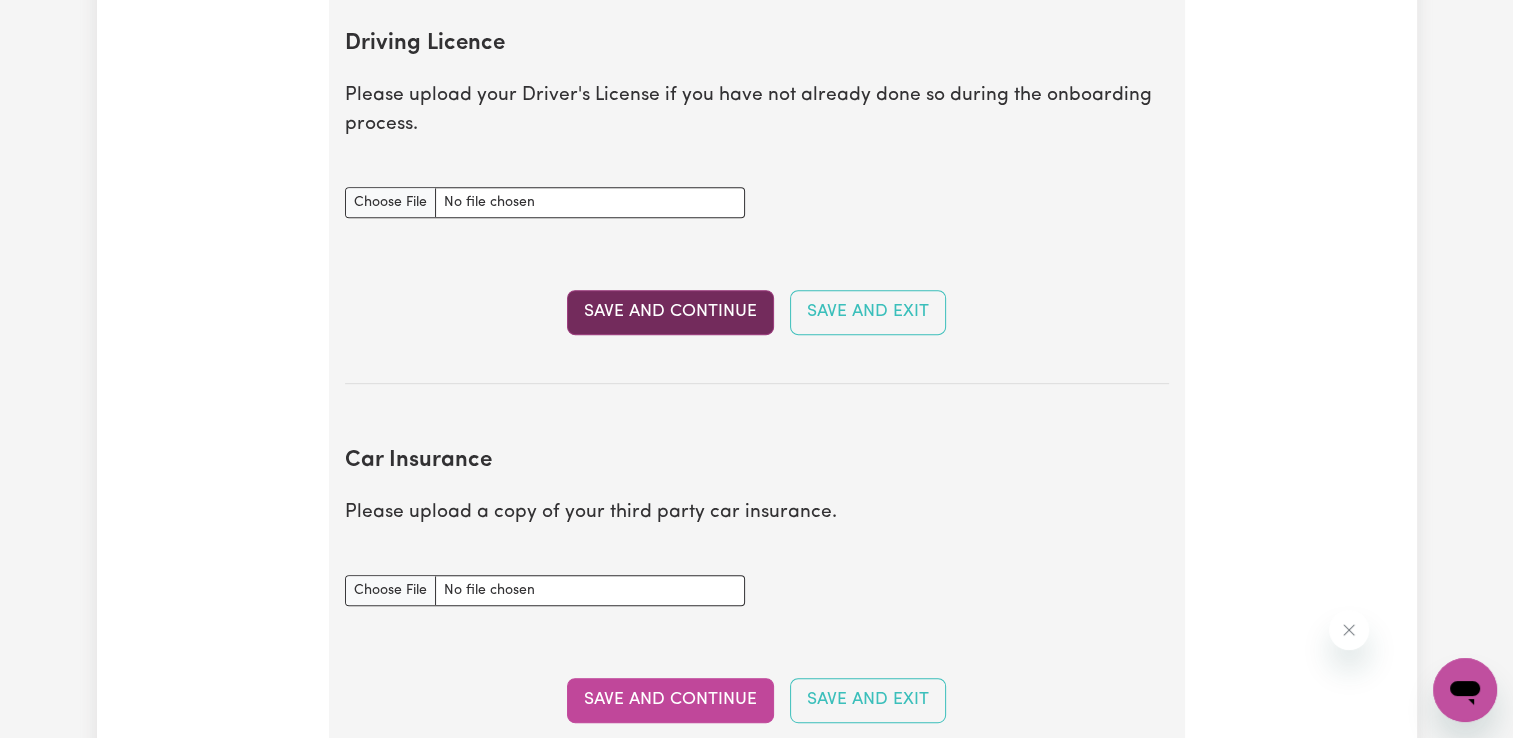 click on "Save and Continue" at bounding box center [670, 312] 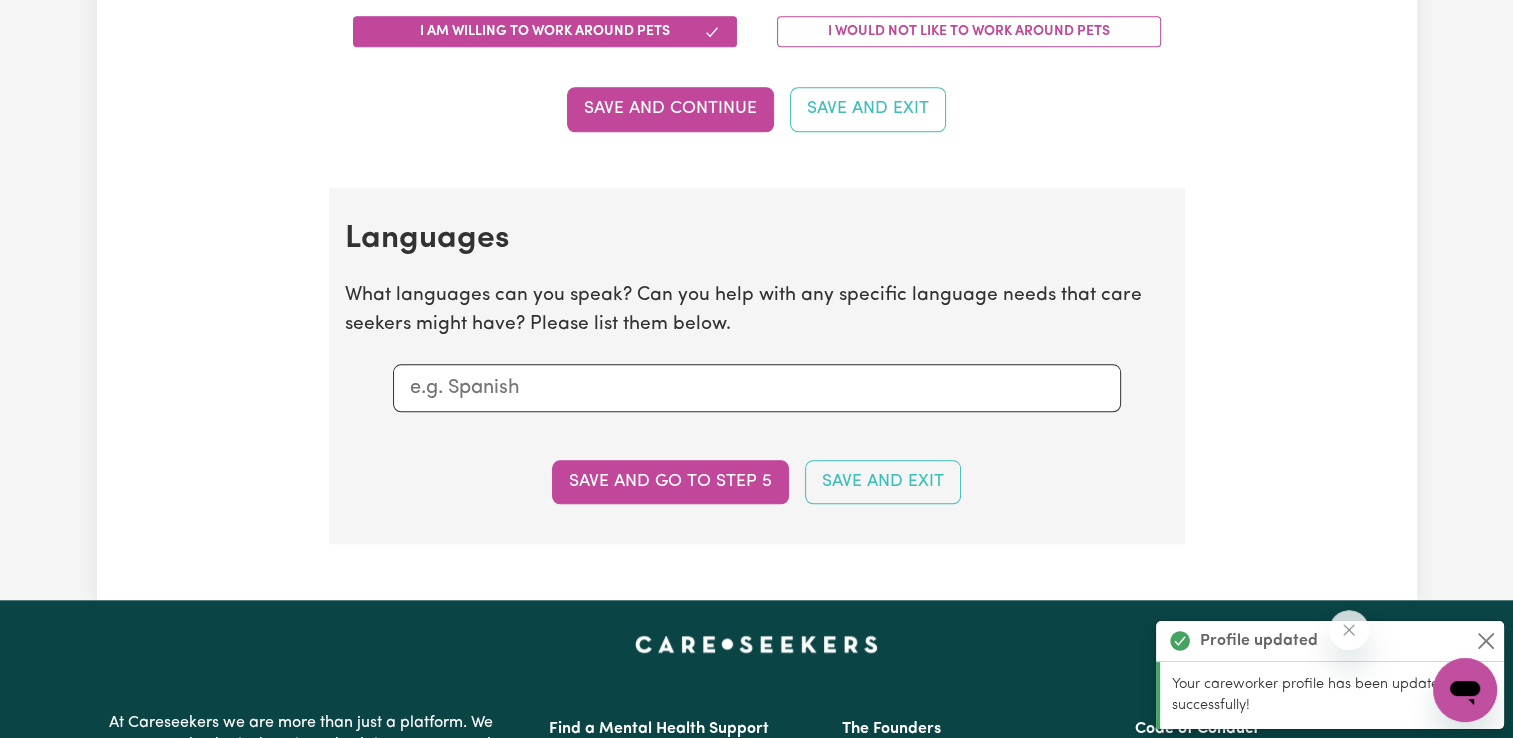 scroll, scrollTop: 1884, scrollLeft: 0, axis: vertical 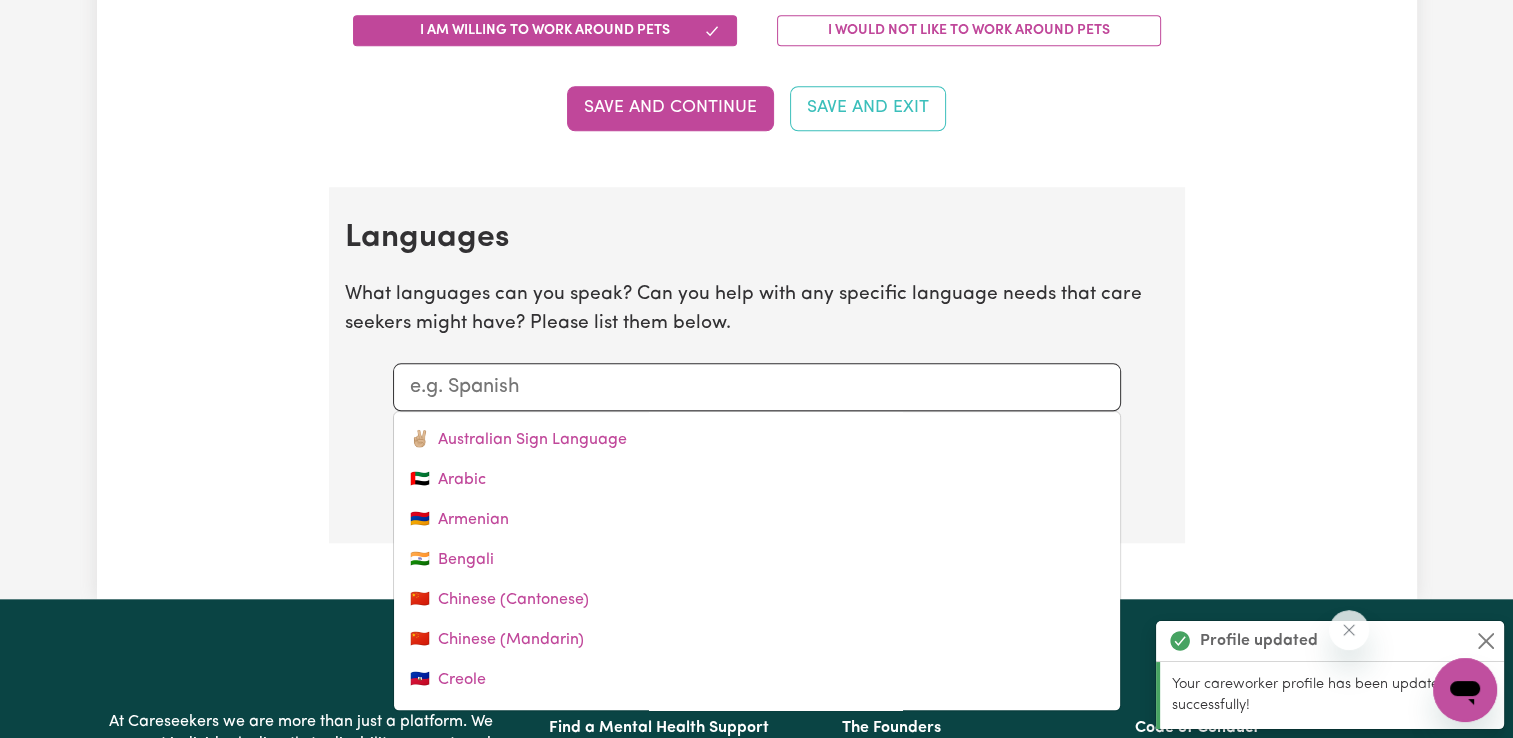 click at bounding box center [757, 387] 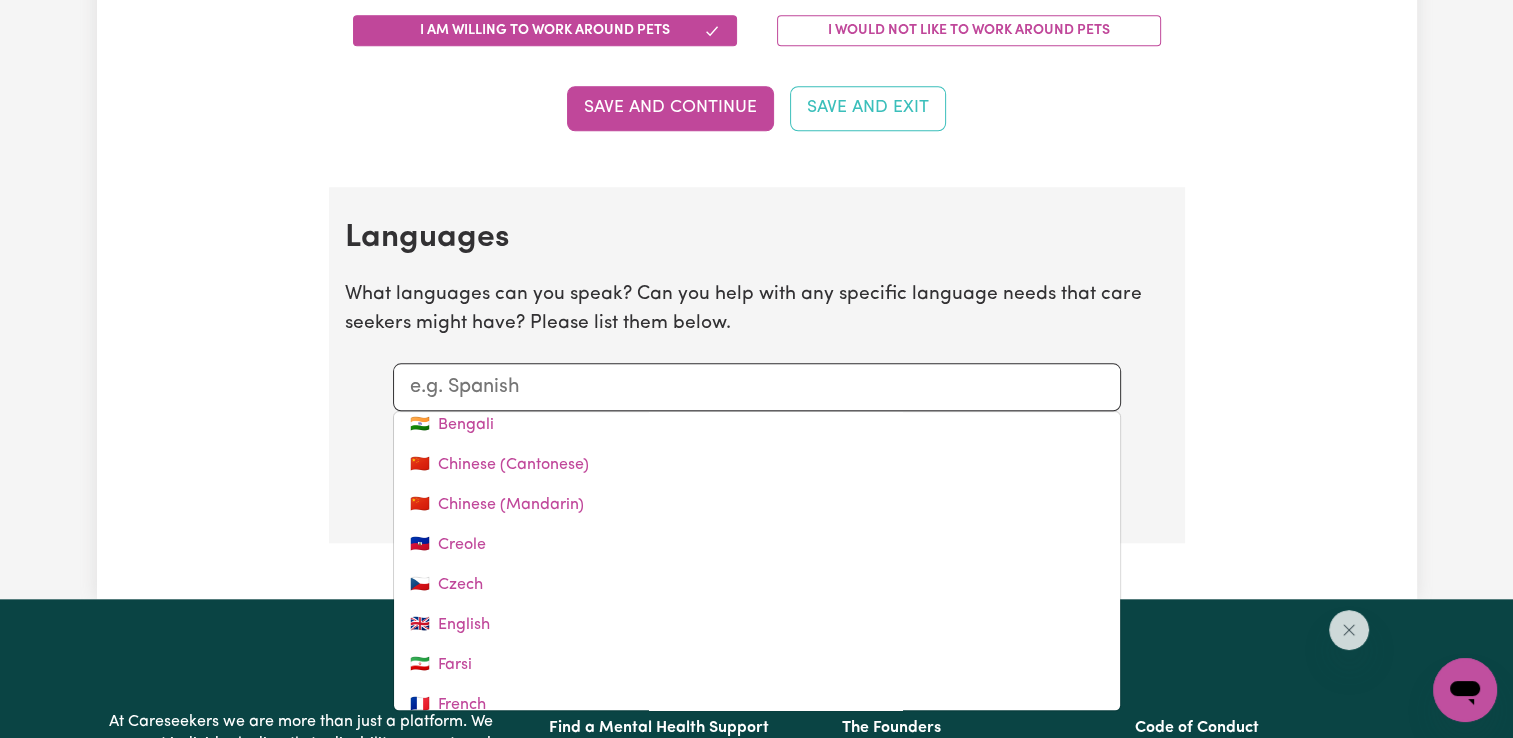 scroll, scrollTop: 136, scrollLeft: 0, axis: vertical 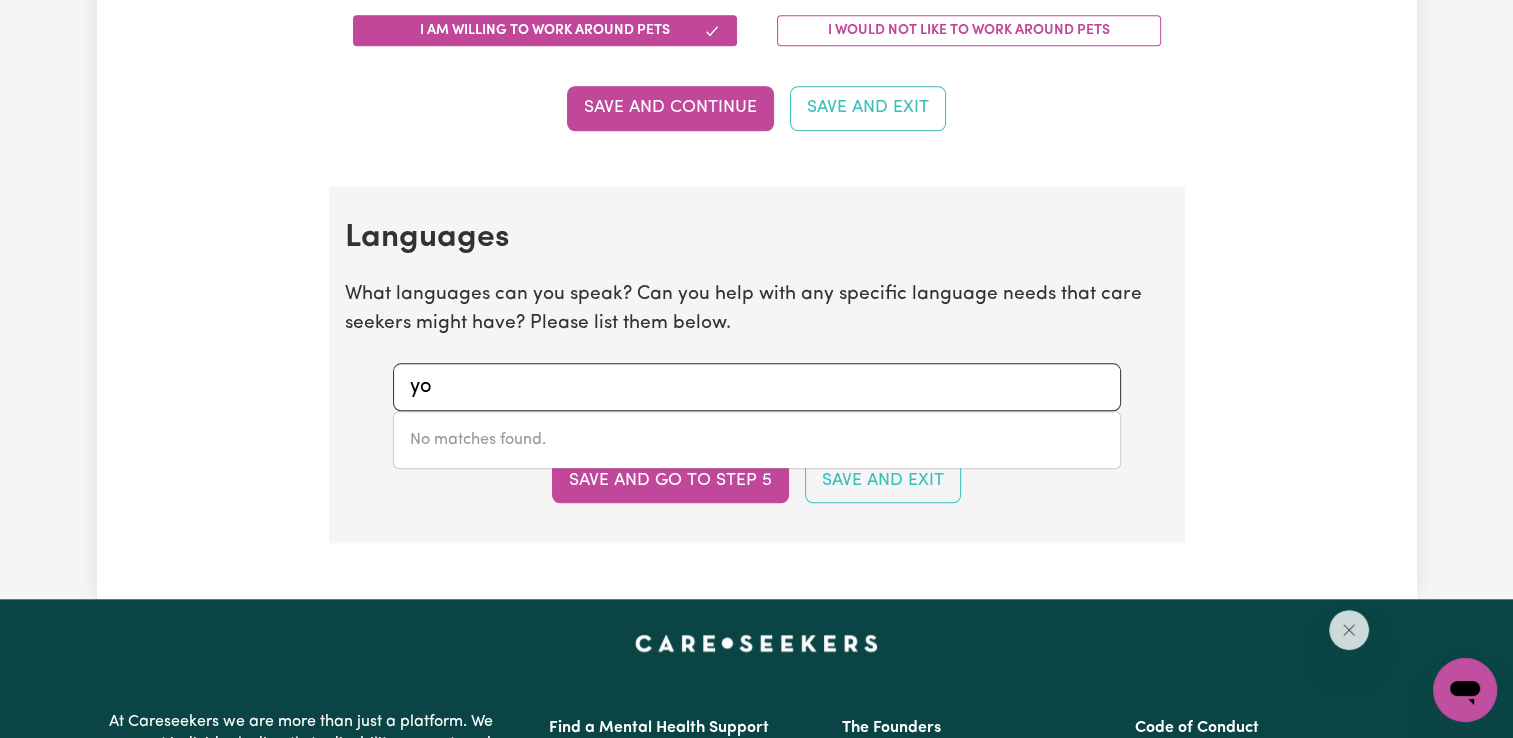 type on "y" 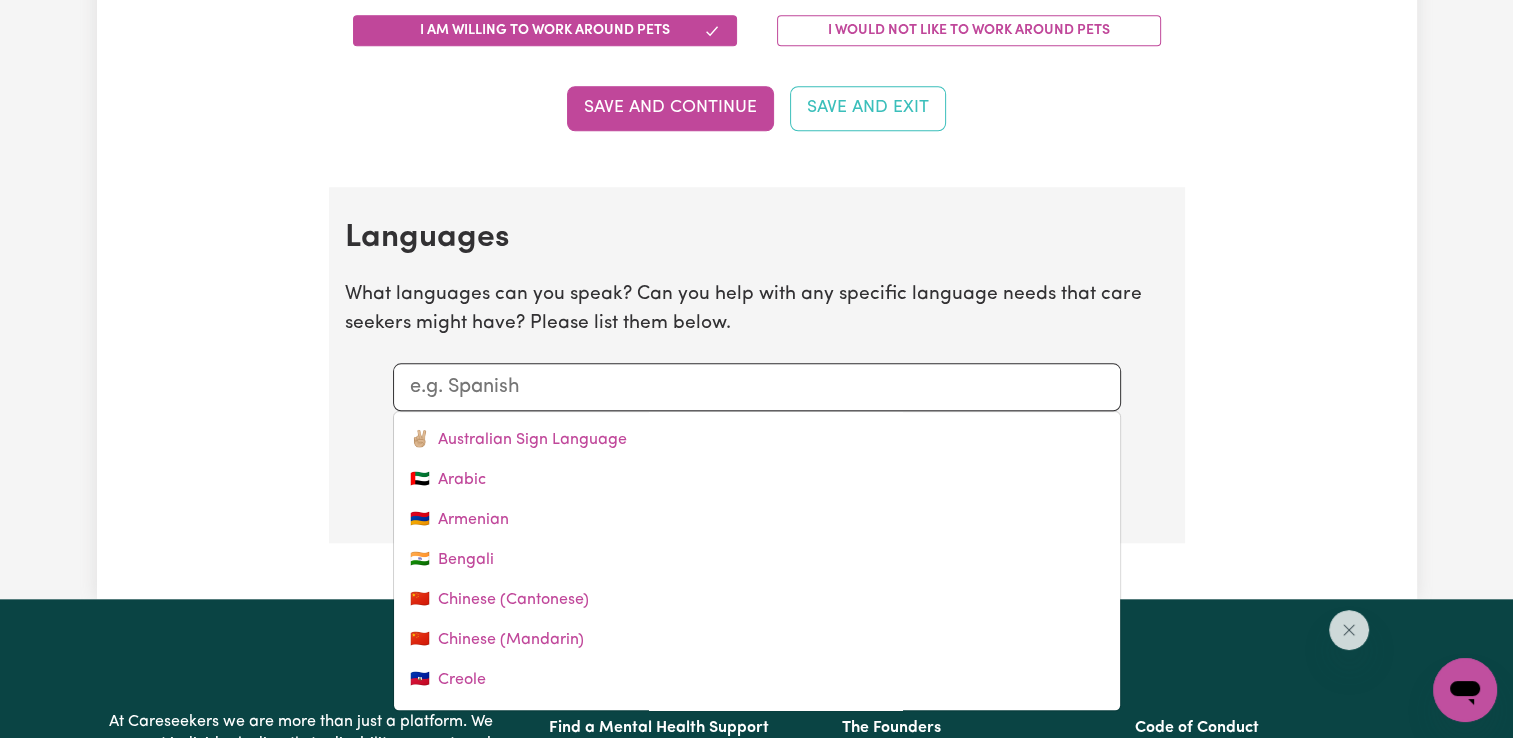 type on "h" 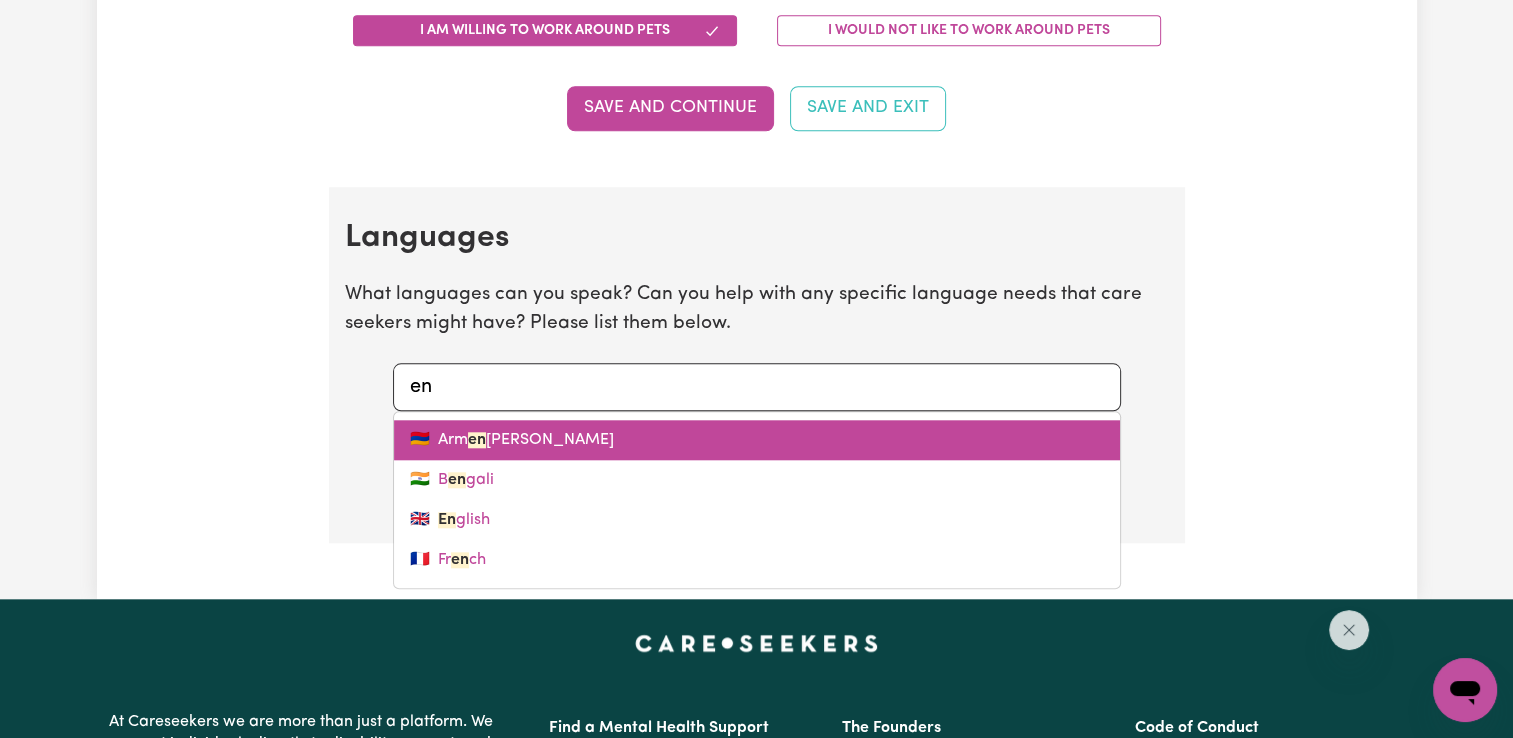 type on "e" 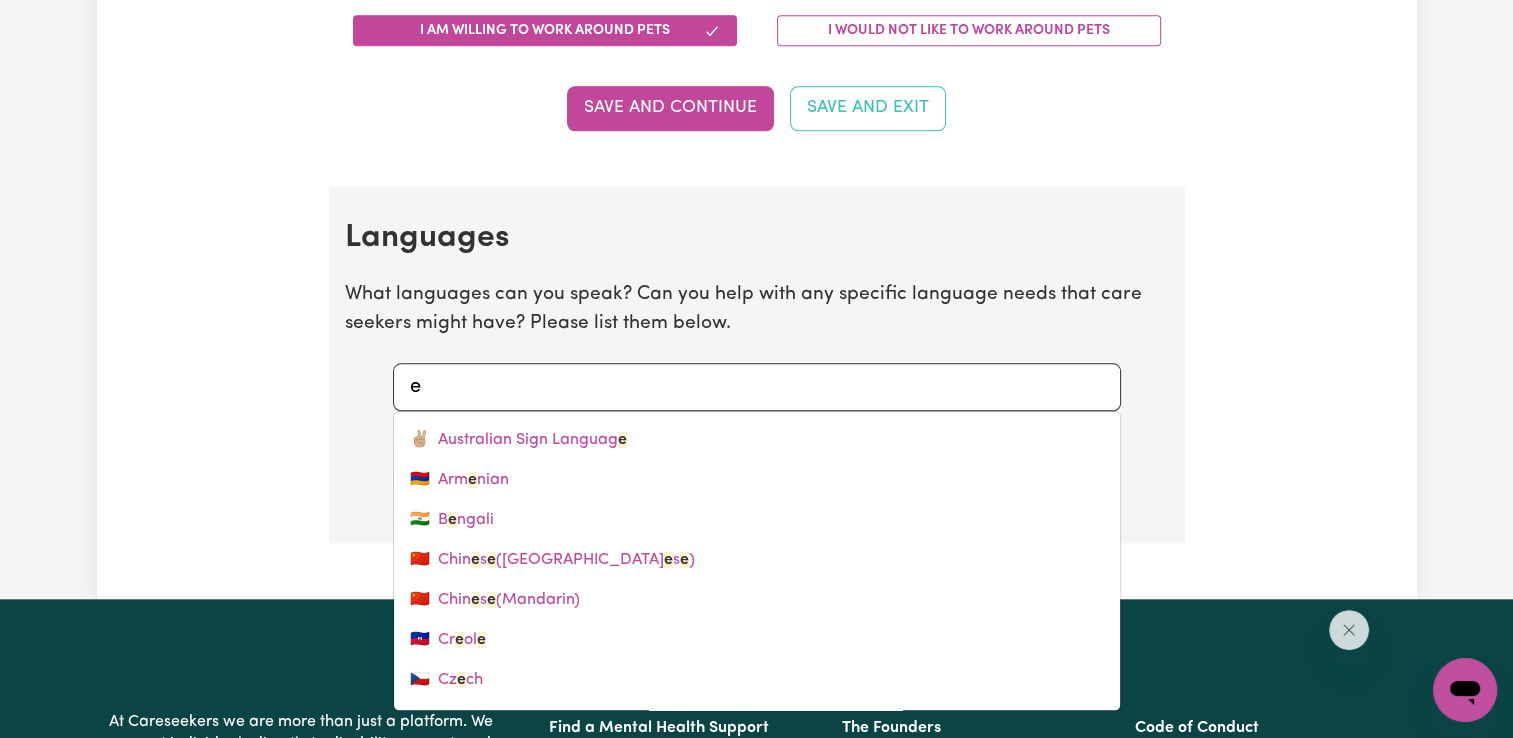 type 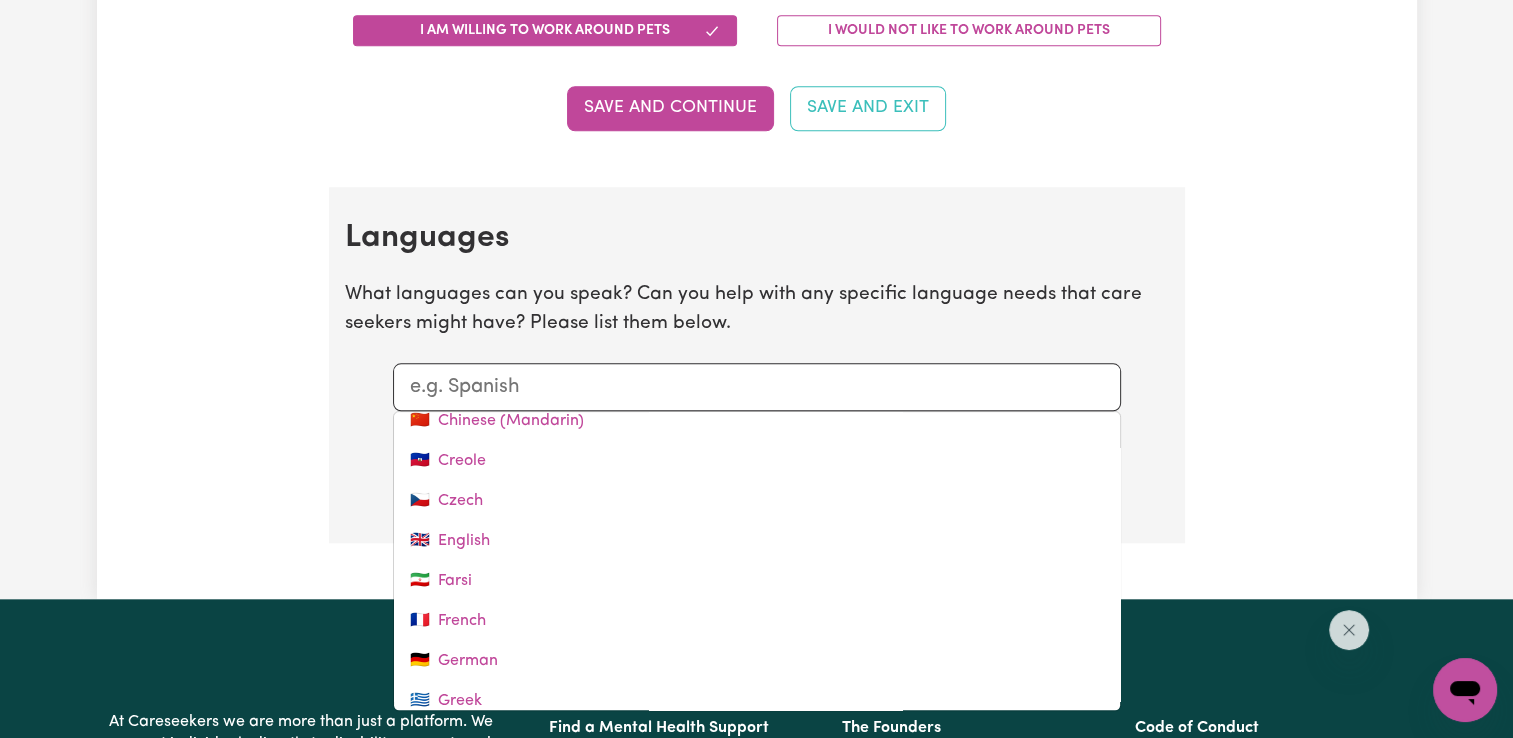 scroll, scrollTop: 220, scrollLeft: 0, axis: vertical 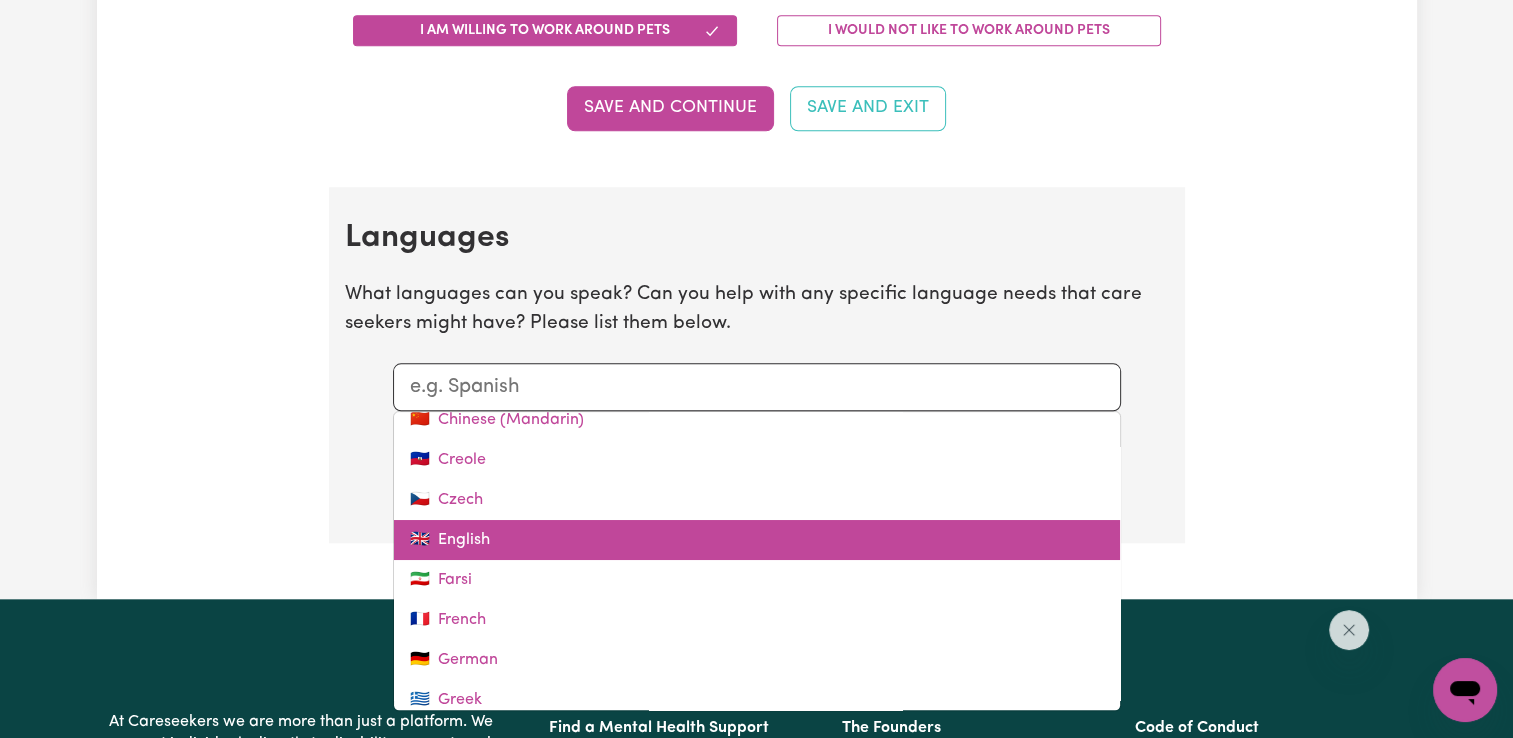 click on "🇬🇧 English" at bounding box center [757, 540] 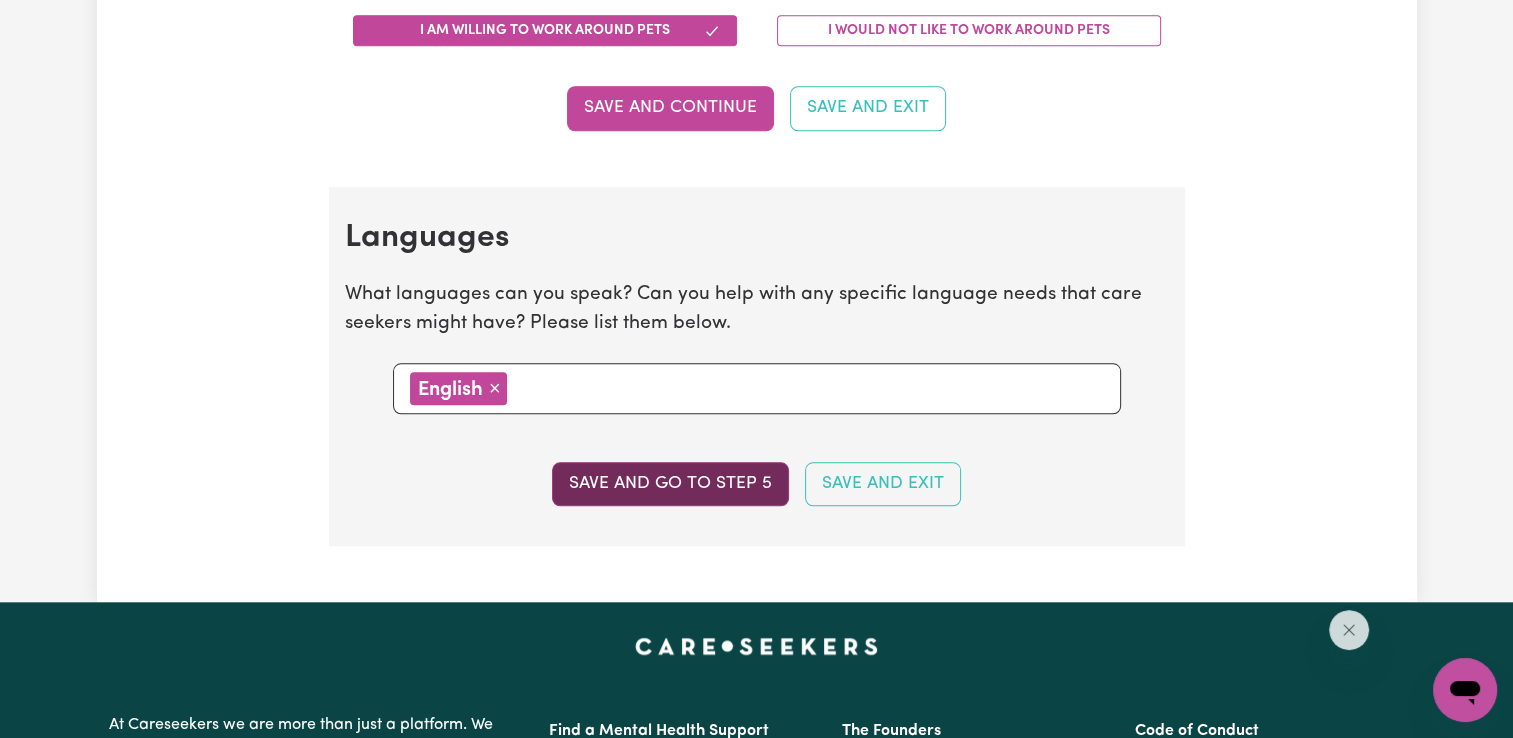 click on "Save and go to step 5" at bounding box center [670, 484] 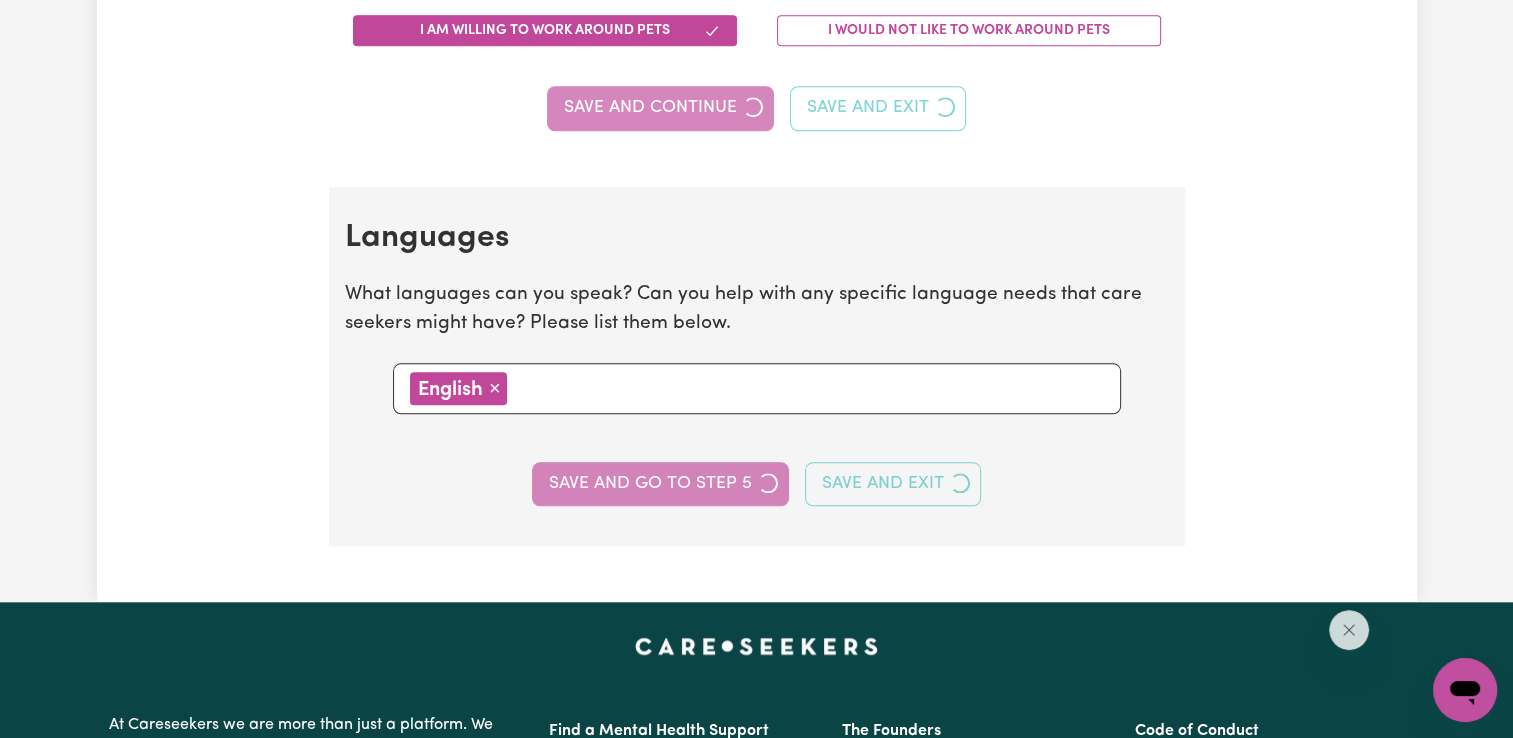 select on "I am providing services privately on my own" 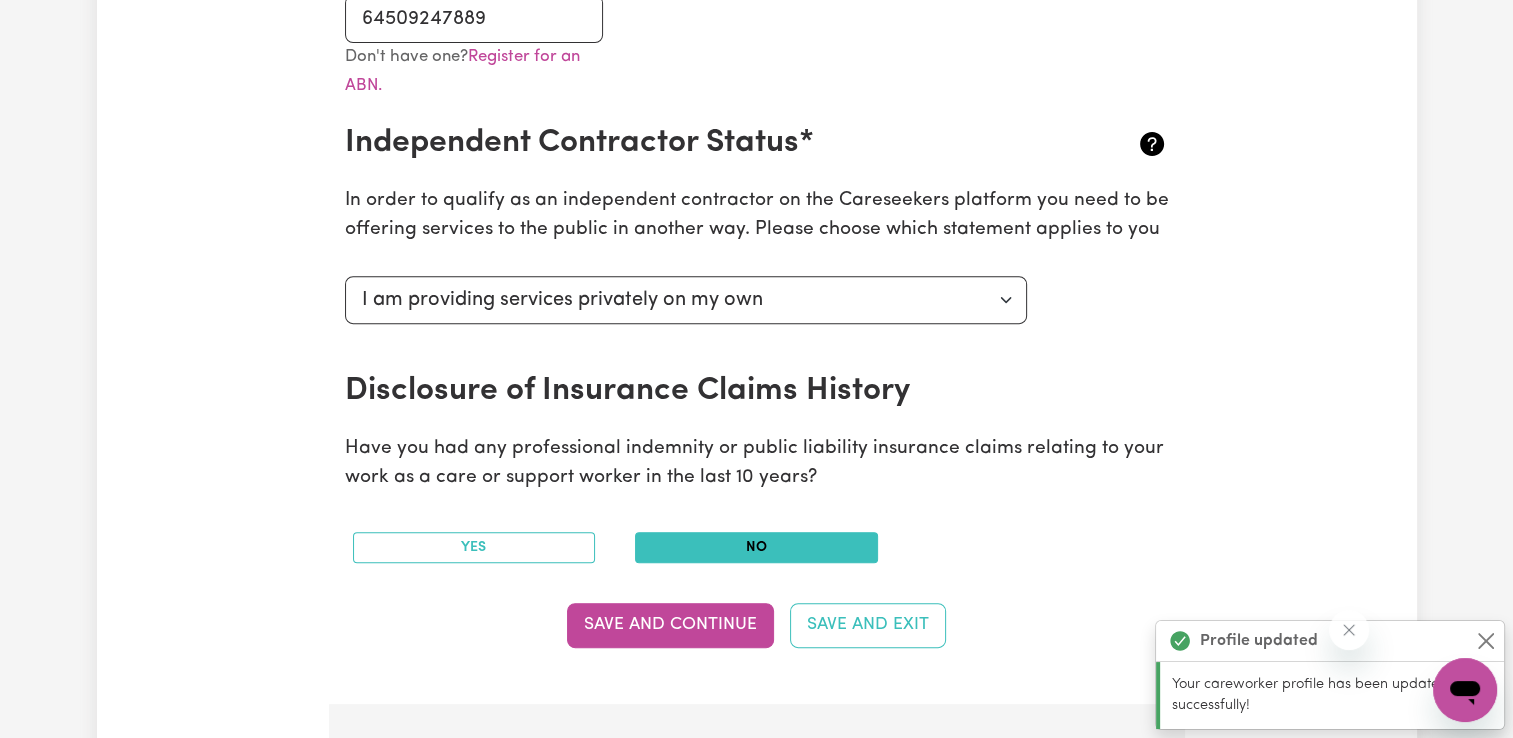 scroll, scrollTop: 678, scrollLeft: 0, axis: vertical 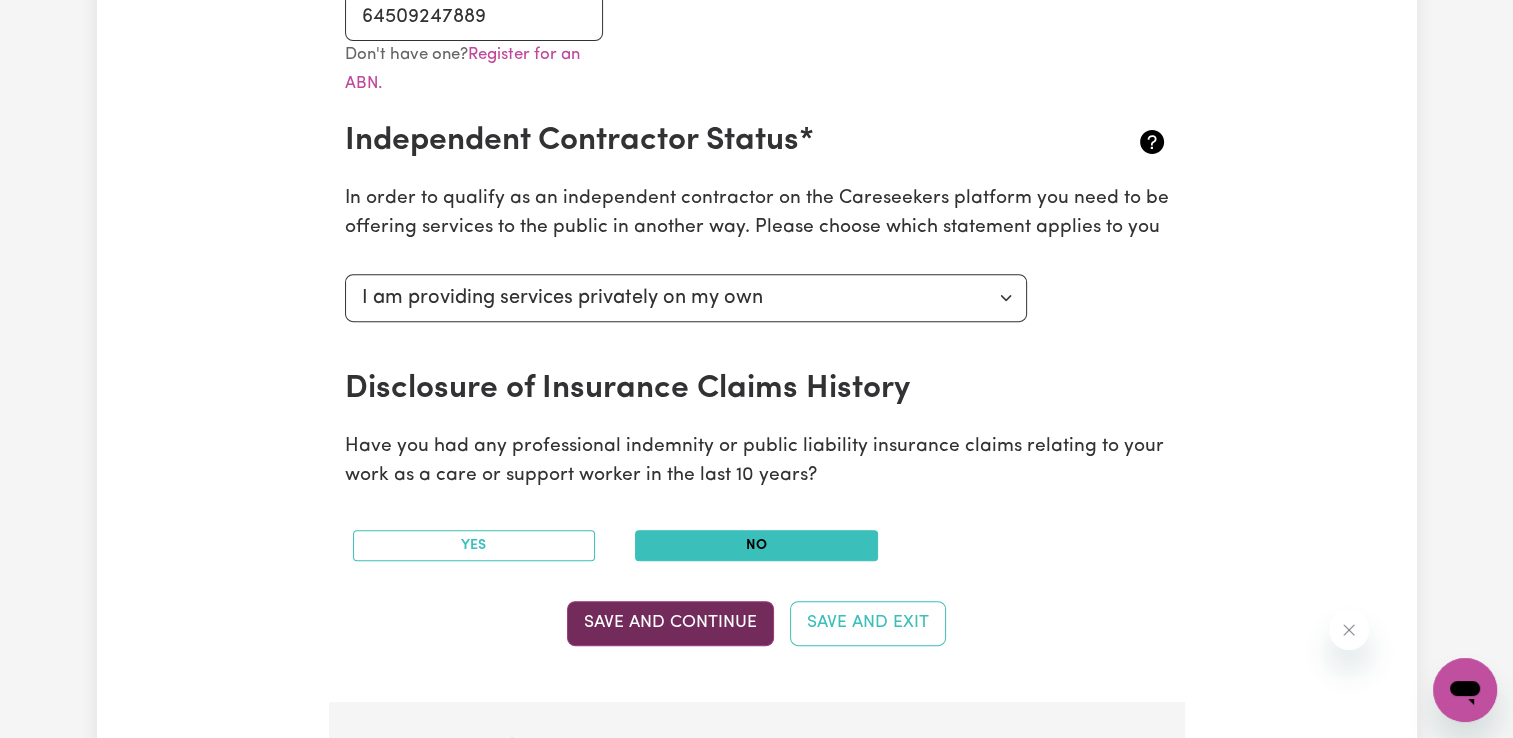 click on "Save and Continue" at bounding box center (670, 623) 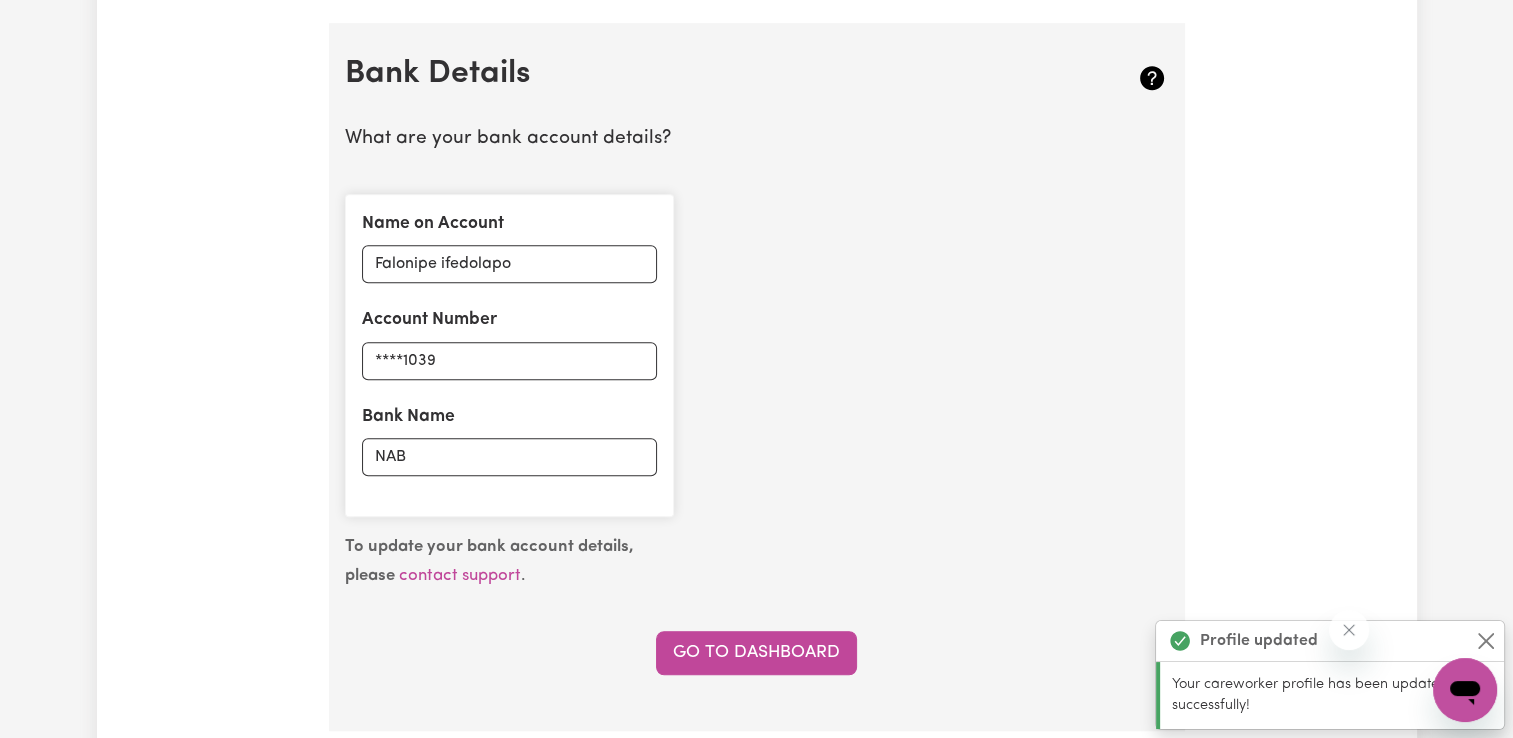 scroll, scrollTop: 1378, scrollLeft: 0, axis: vertical 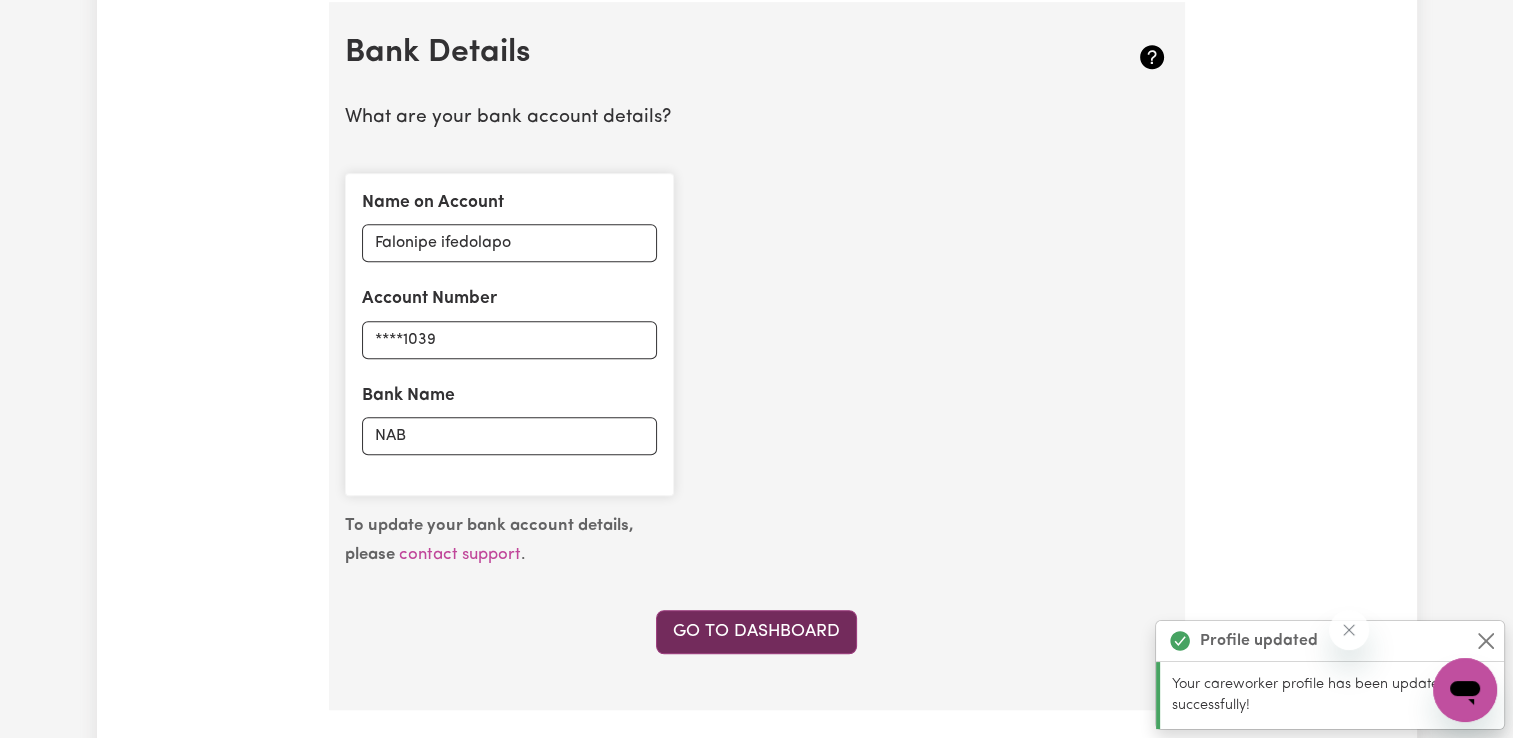 click on "Go to Dashboard" at bounding box center (756, 632) 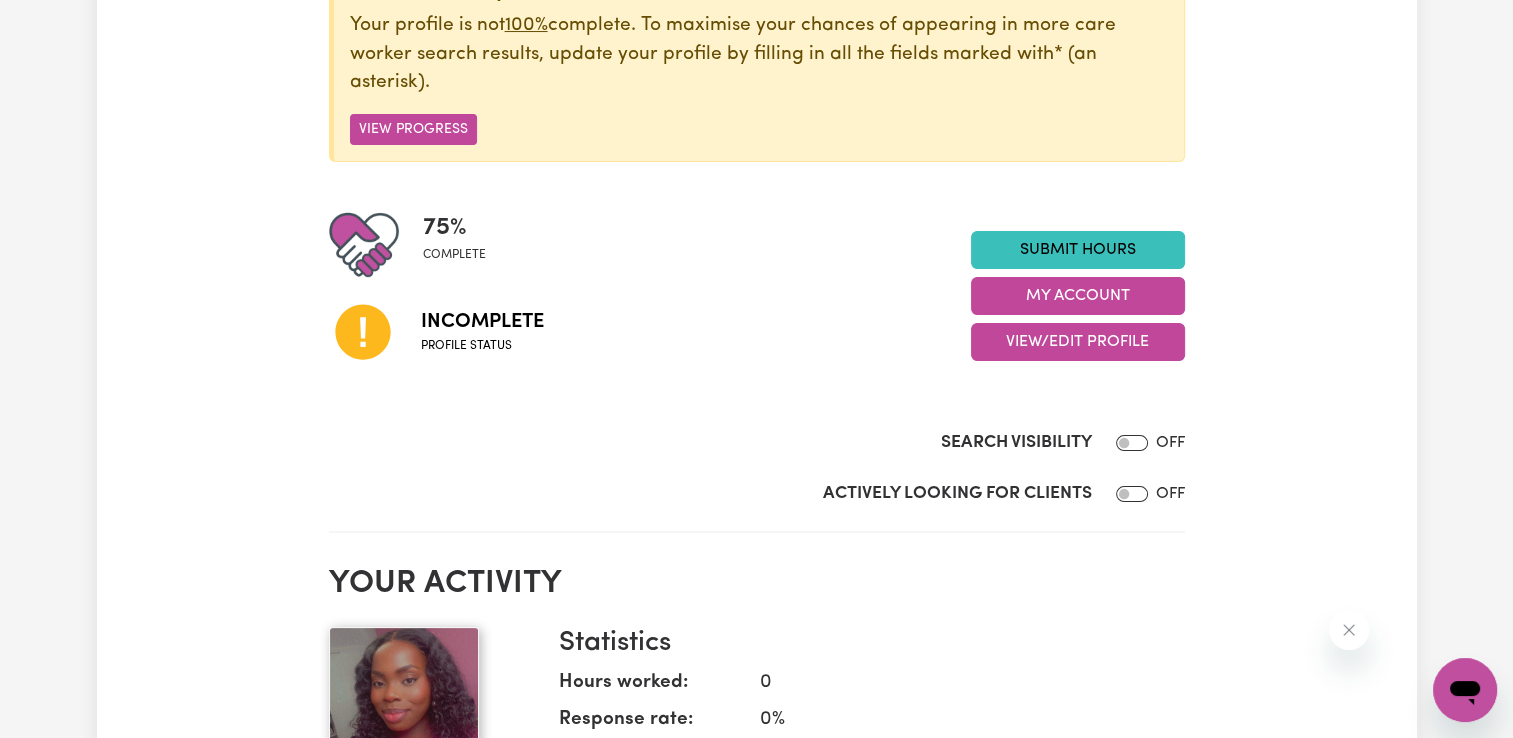 scroll, scrollTop: 0, scrollLeft: 0, axis: both 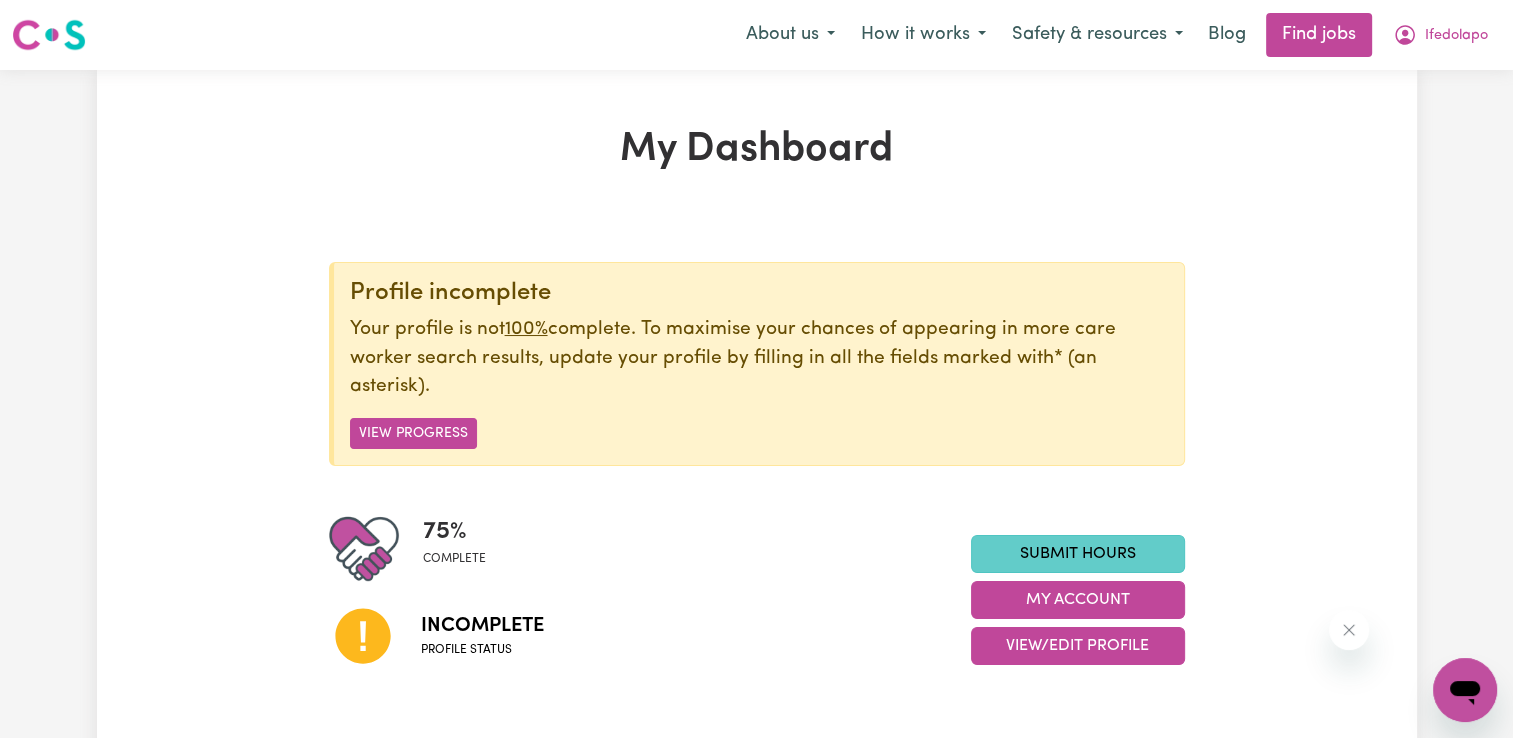 click on "Submit Hours" at bounding box center [1078, 554] 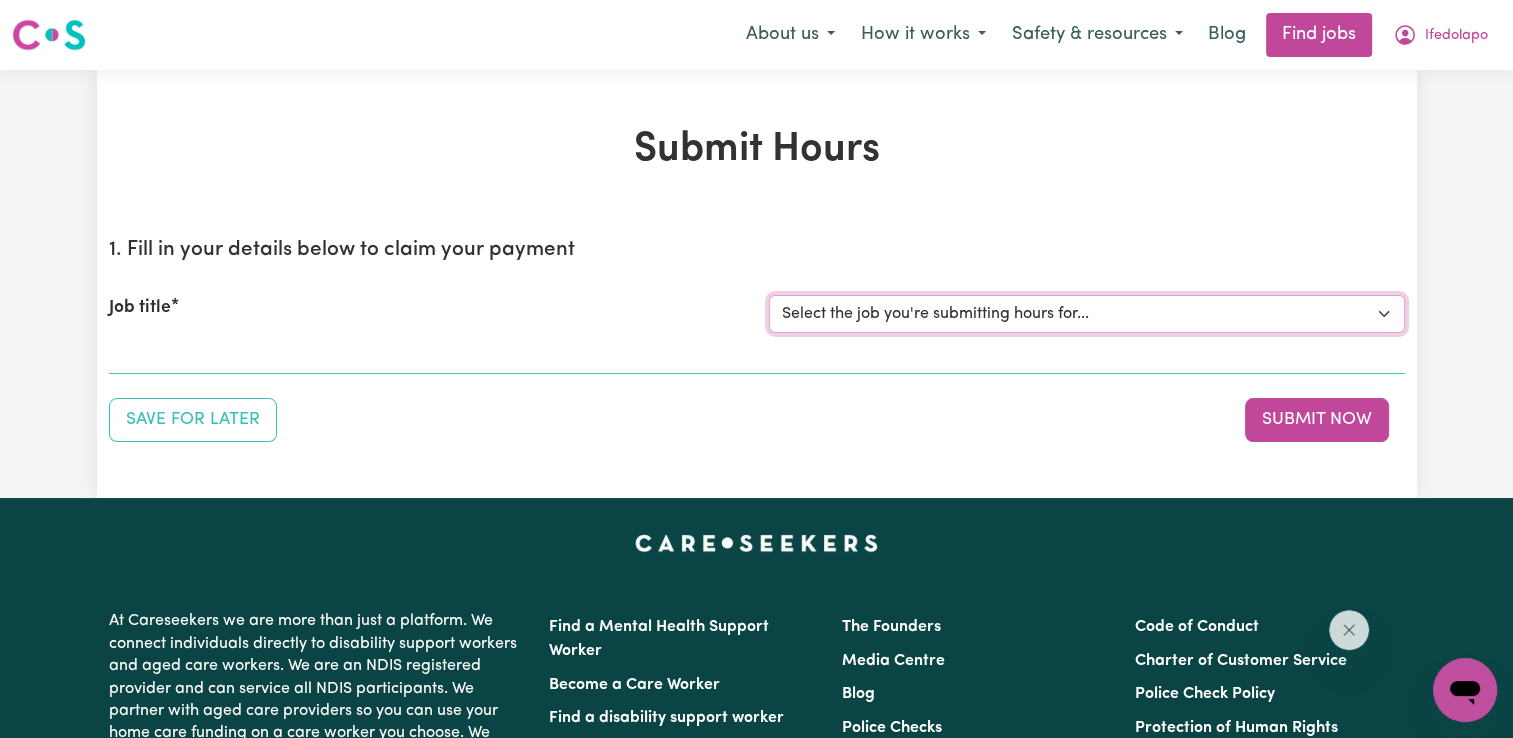 click on "Select the job you're submitting hours for..." at bounding box center [1087, 314] 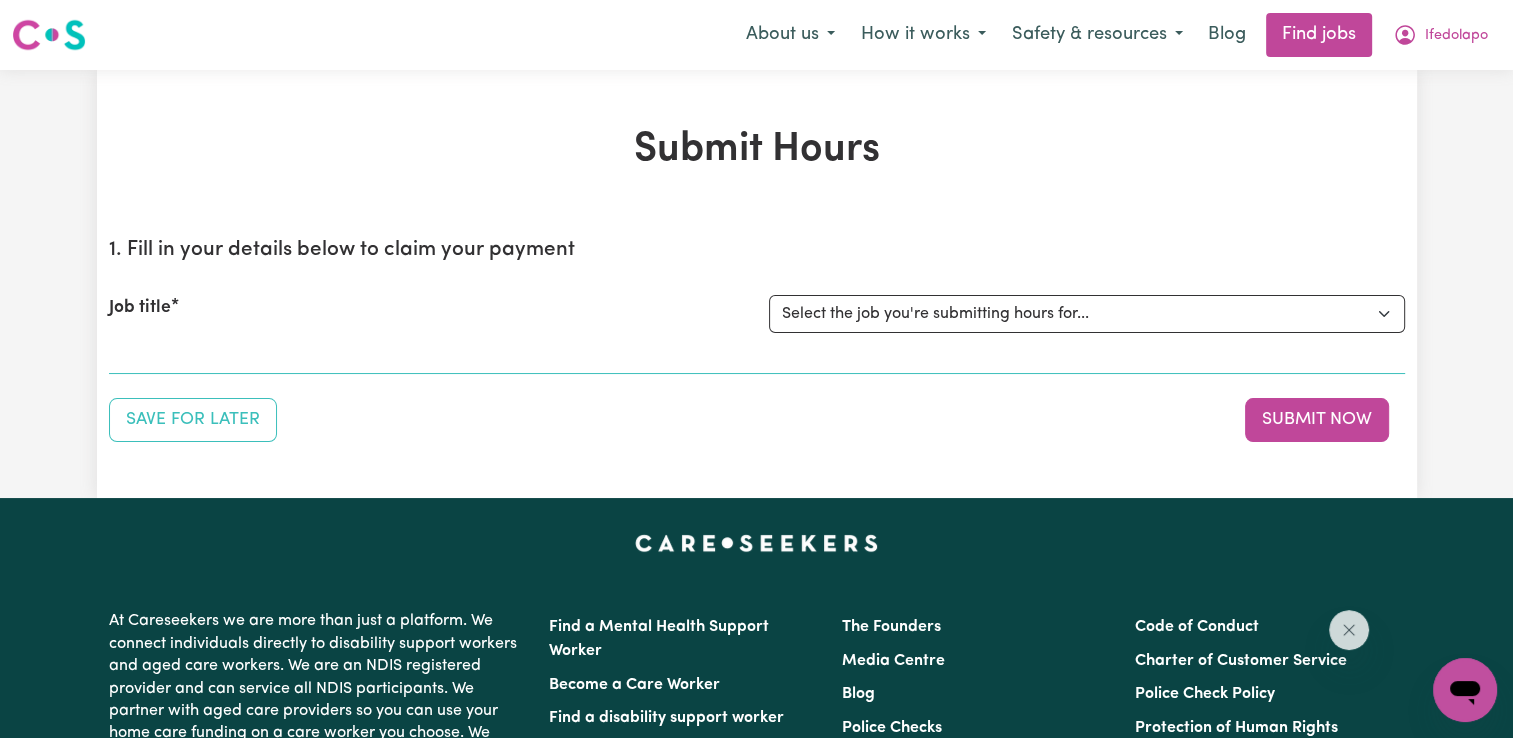 click on "Submit Hours 1. Fill in your details below to claim your payment Job title Select the job you're submitting hours for... Save for Later Submit Now" at bounding box center [757, 284] 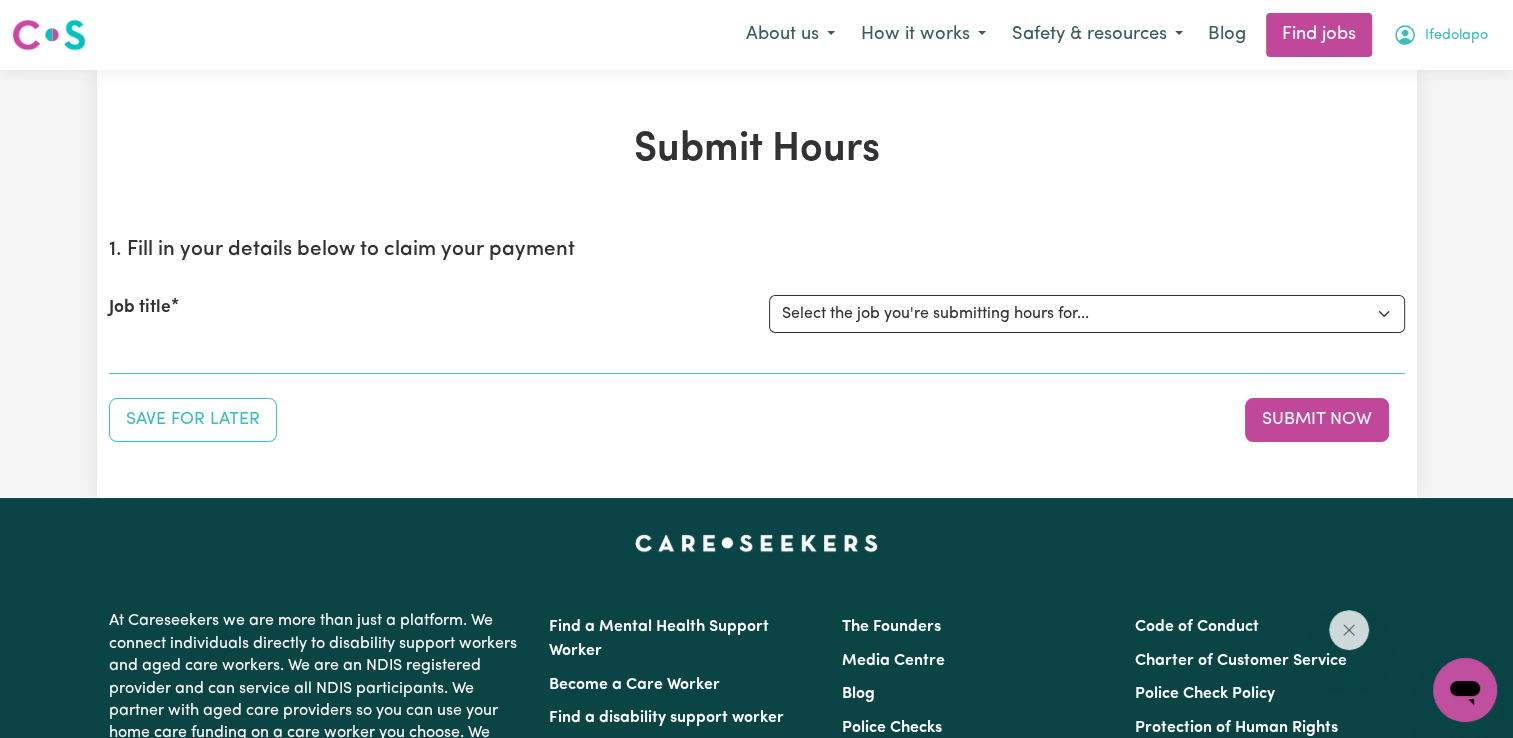 click on "Ifedolapo" at bounding box center (1456, 36) 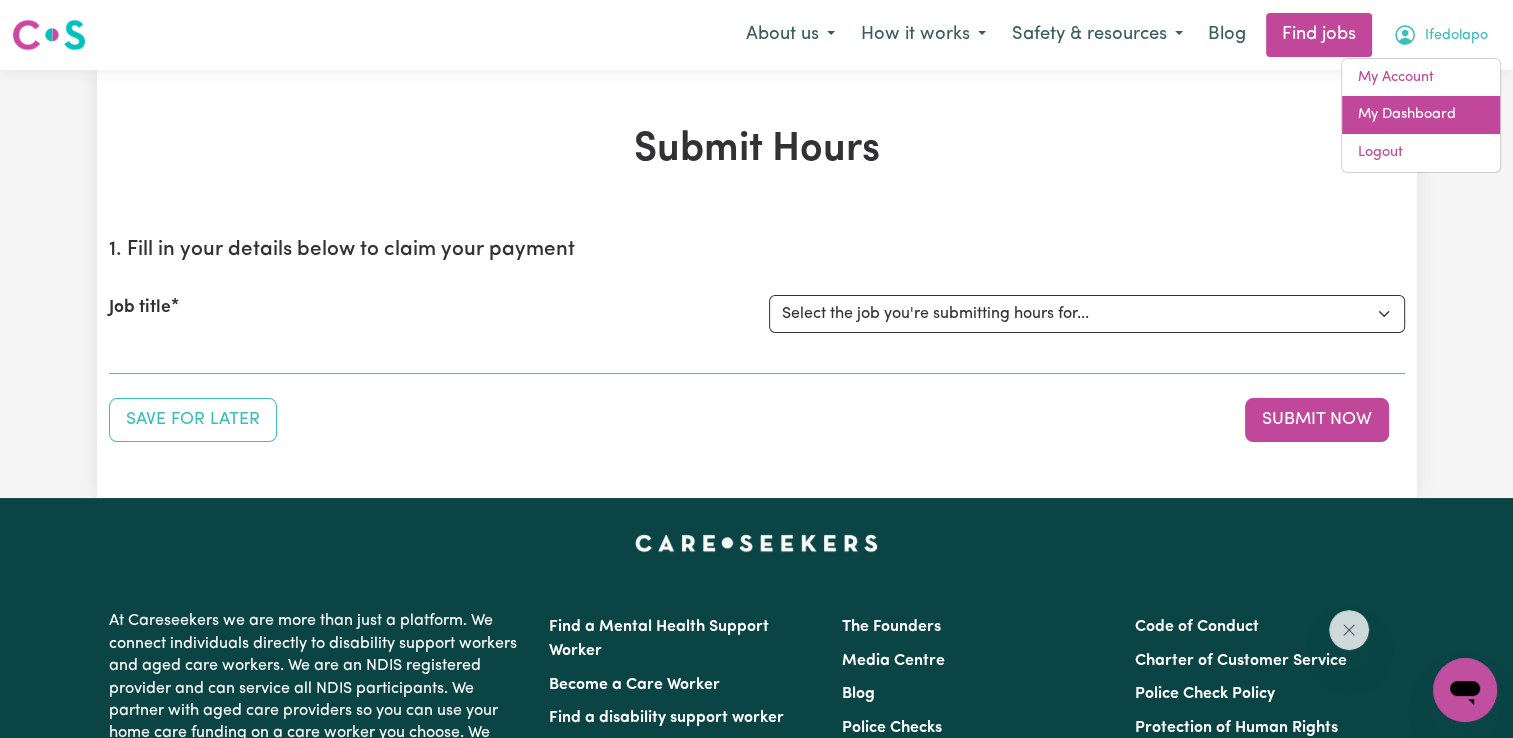 click on "My Dashboard" at bounding box center [1421, 115] 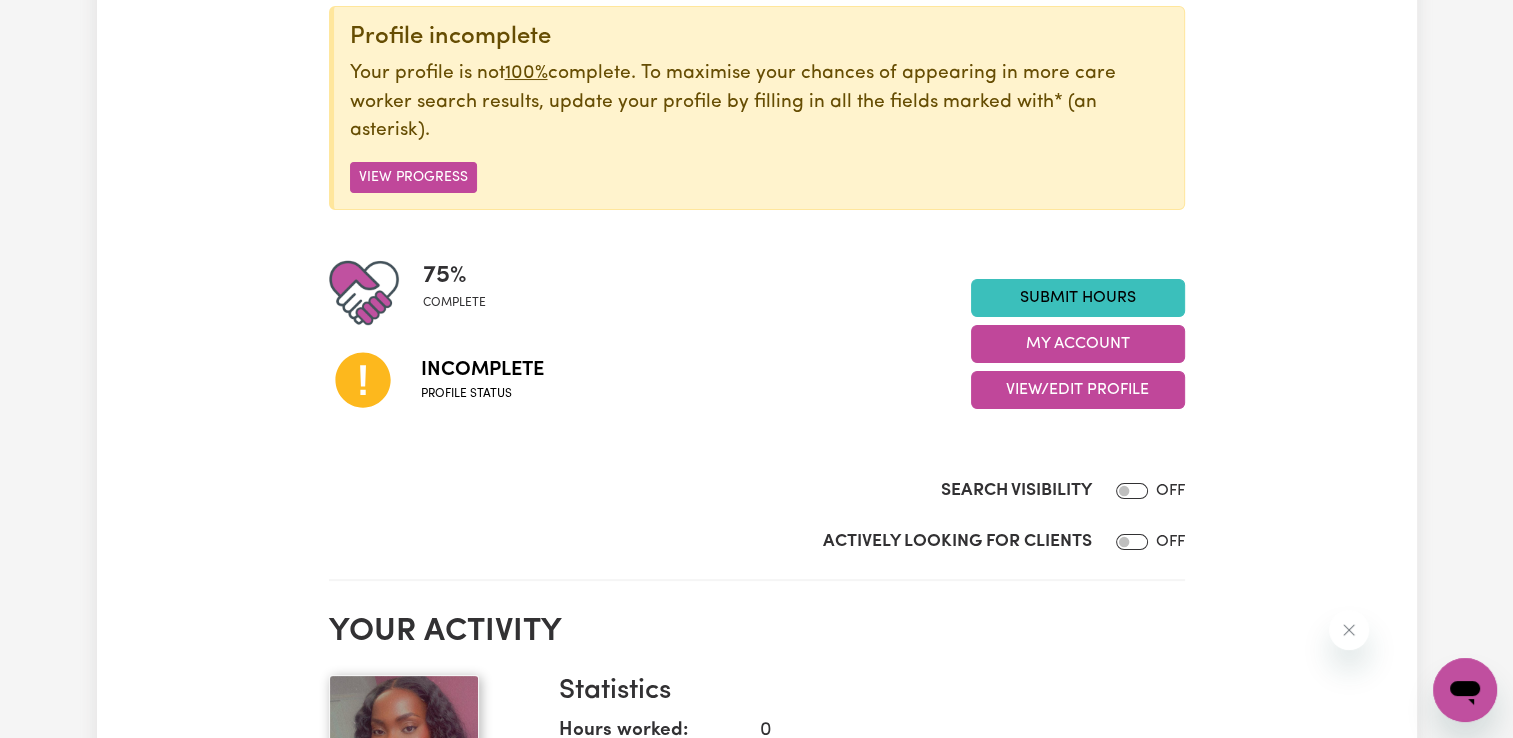 scroll, scrollTop: 328, scrollLeft: 0, axis: vertical 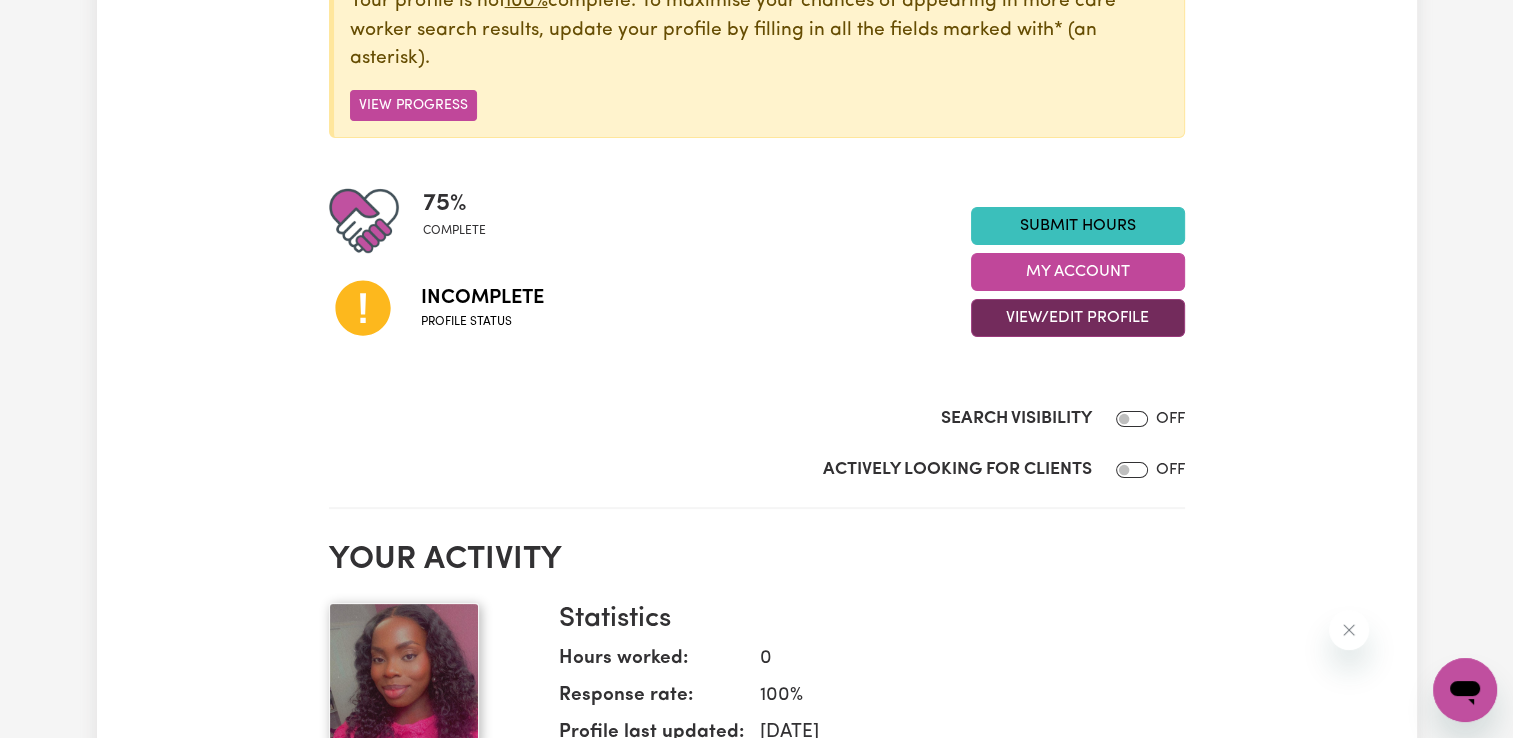 click on "View/Edit Profile" at bounding box center (1078, 318) 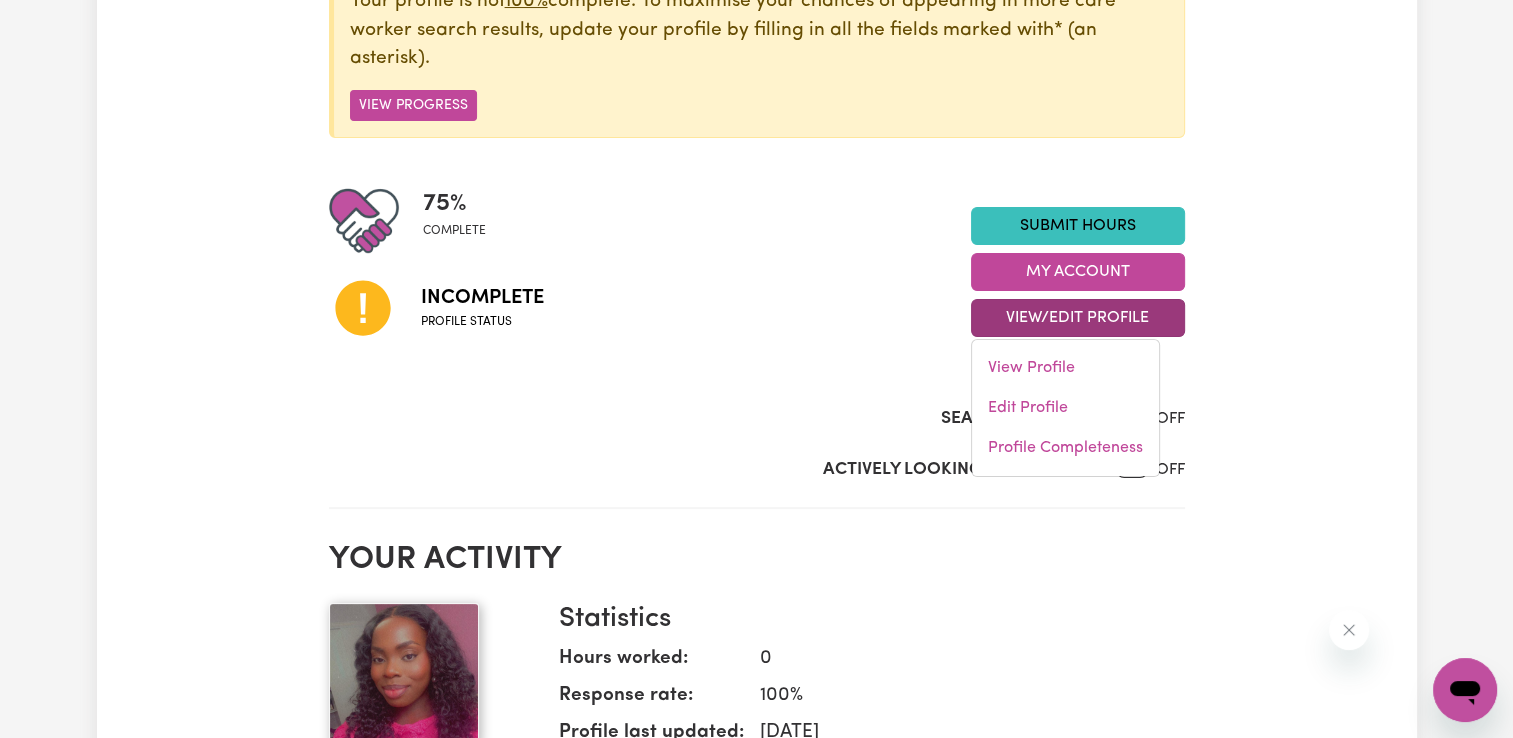 click on "Actively Looking for Clients OFF" at bounding box center (757, 474) 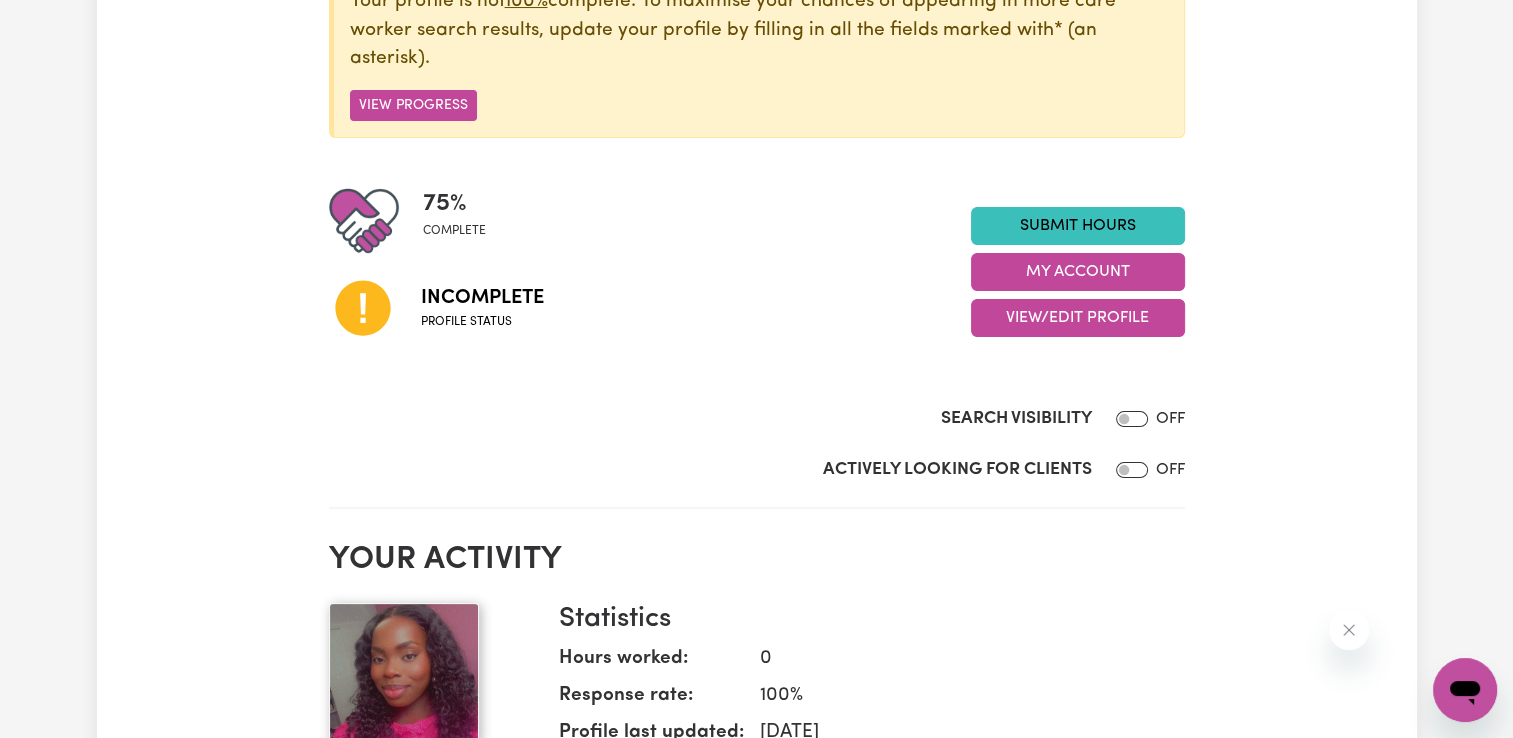 click 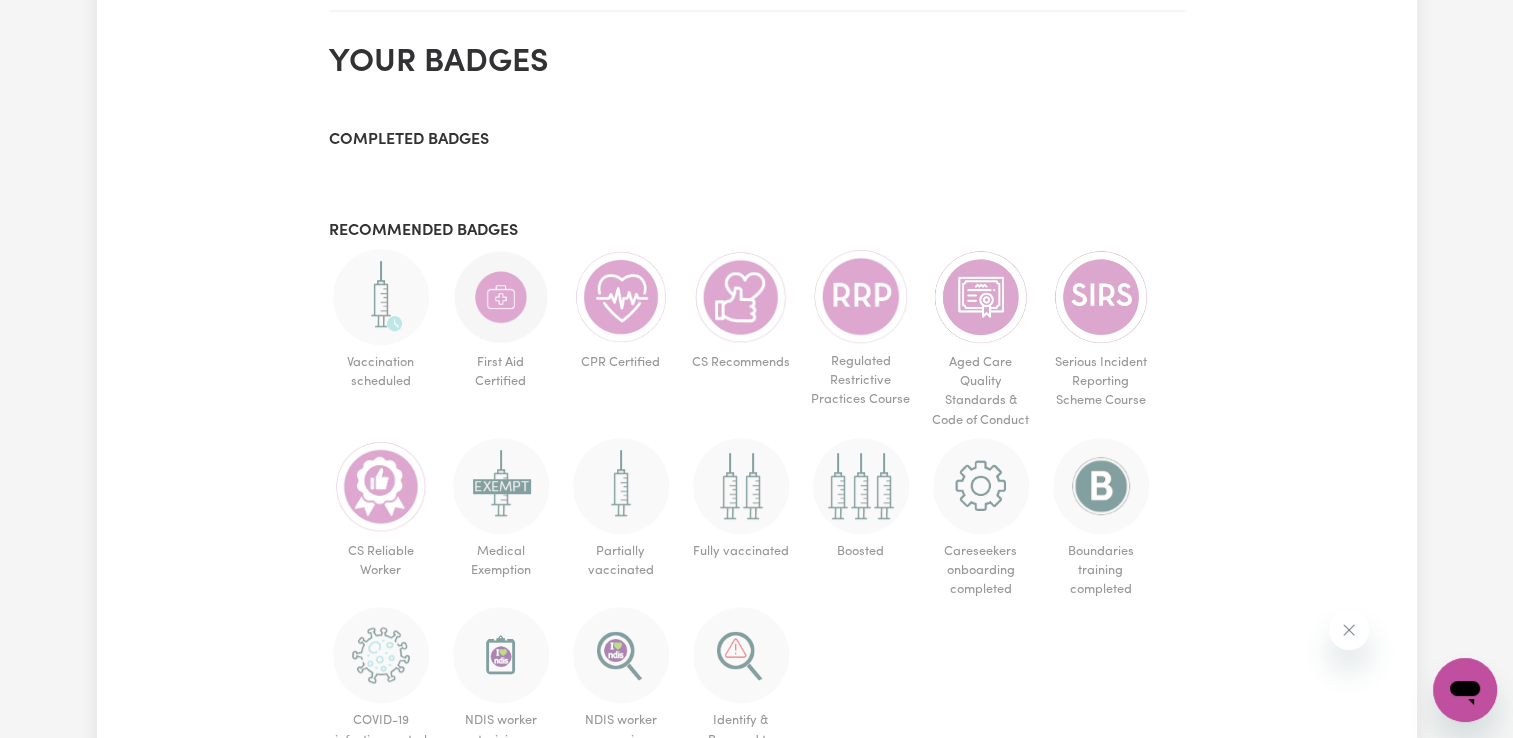 scroll, scrollTop: 1104, scrollLeft: 0, axis: vertical 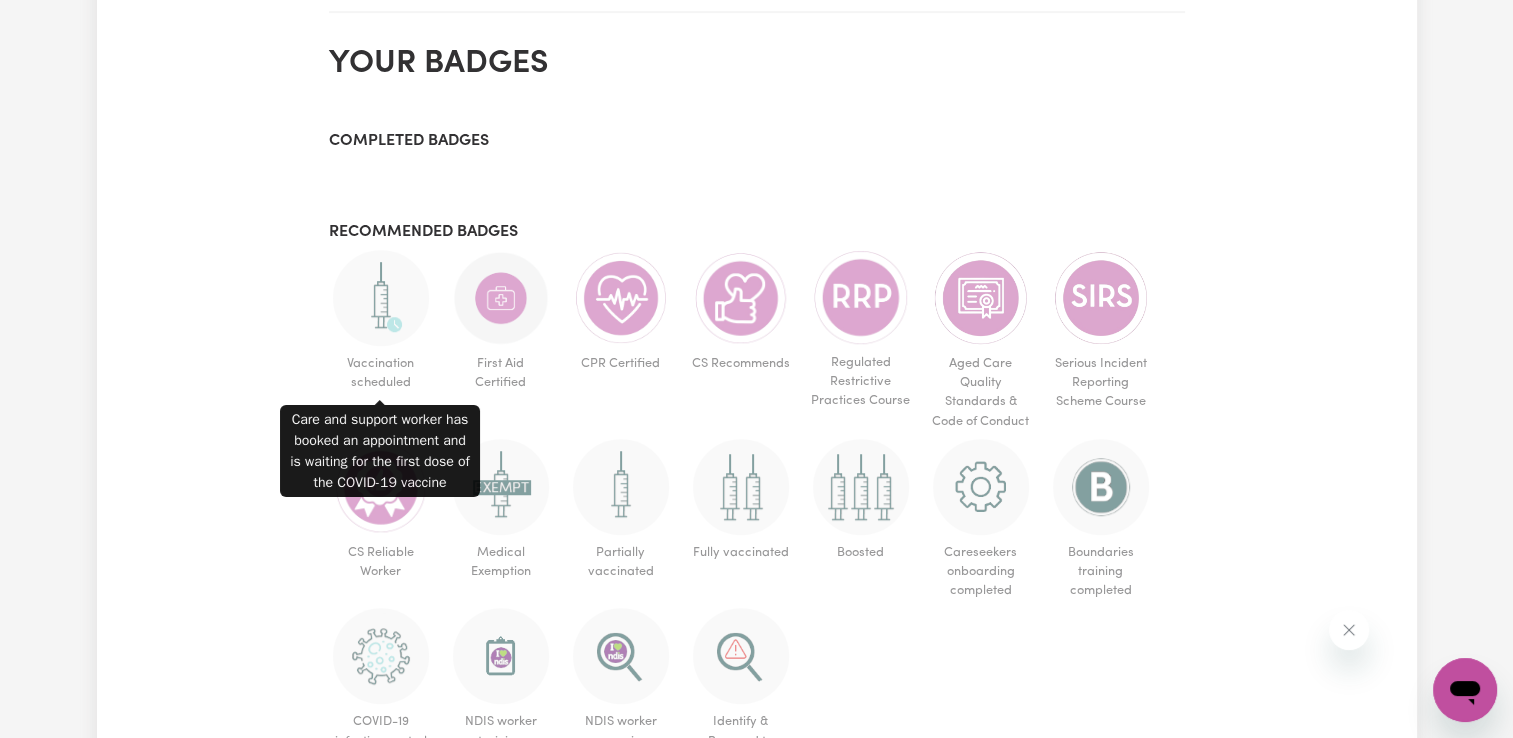click at bounding box center [381, 298] 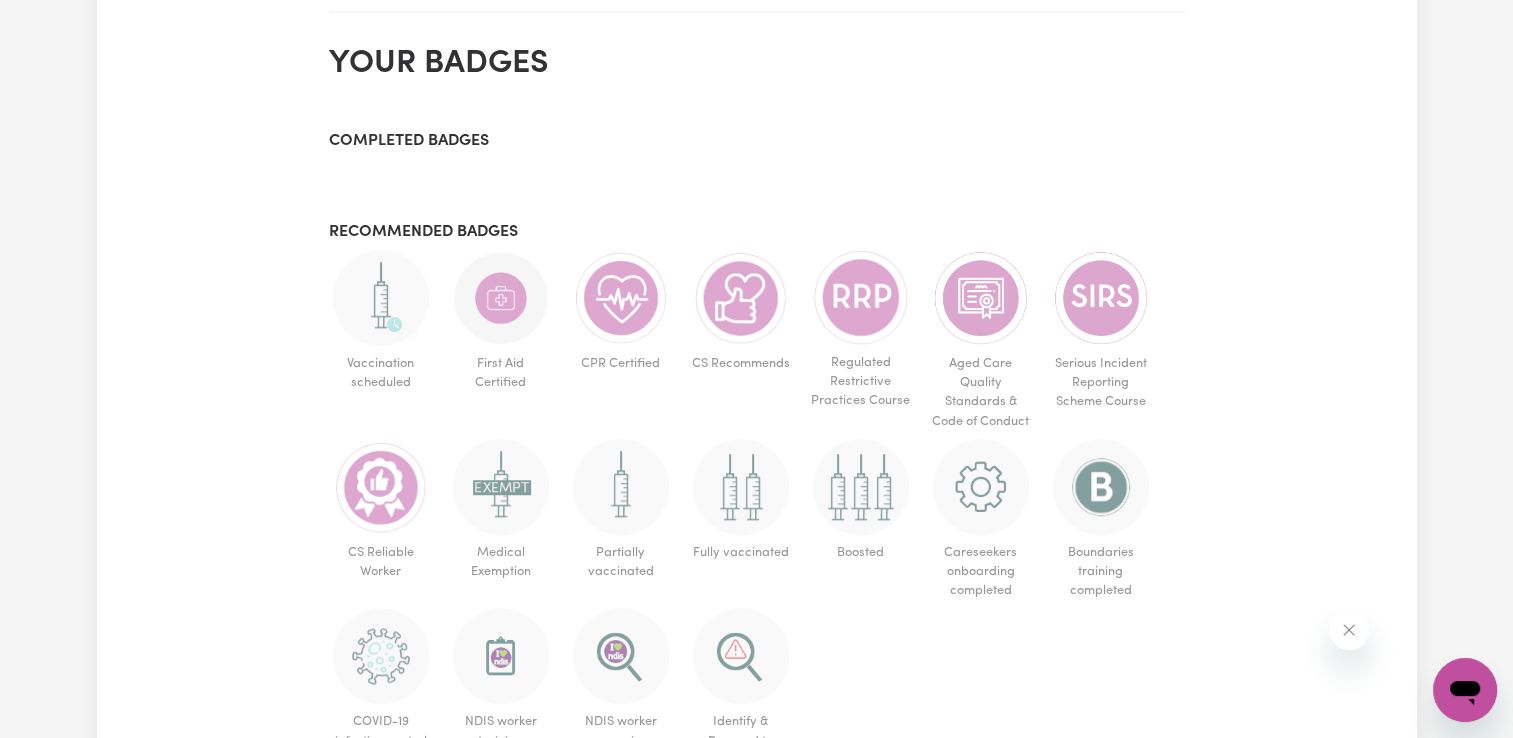 click at bounding box center [381, 298] 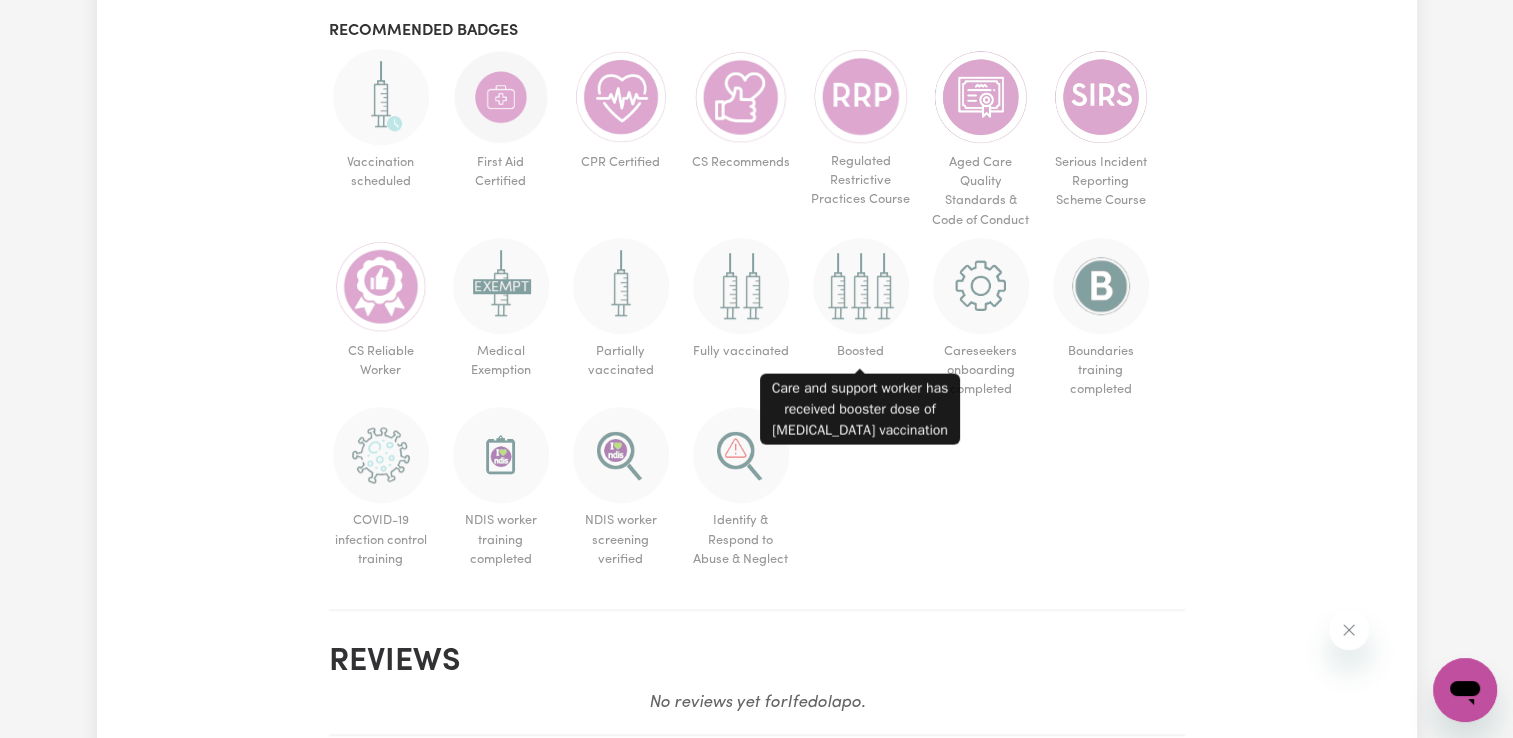 scroll, scrollTop: 1315, scrollLeft: 0, axis: vertical 